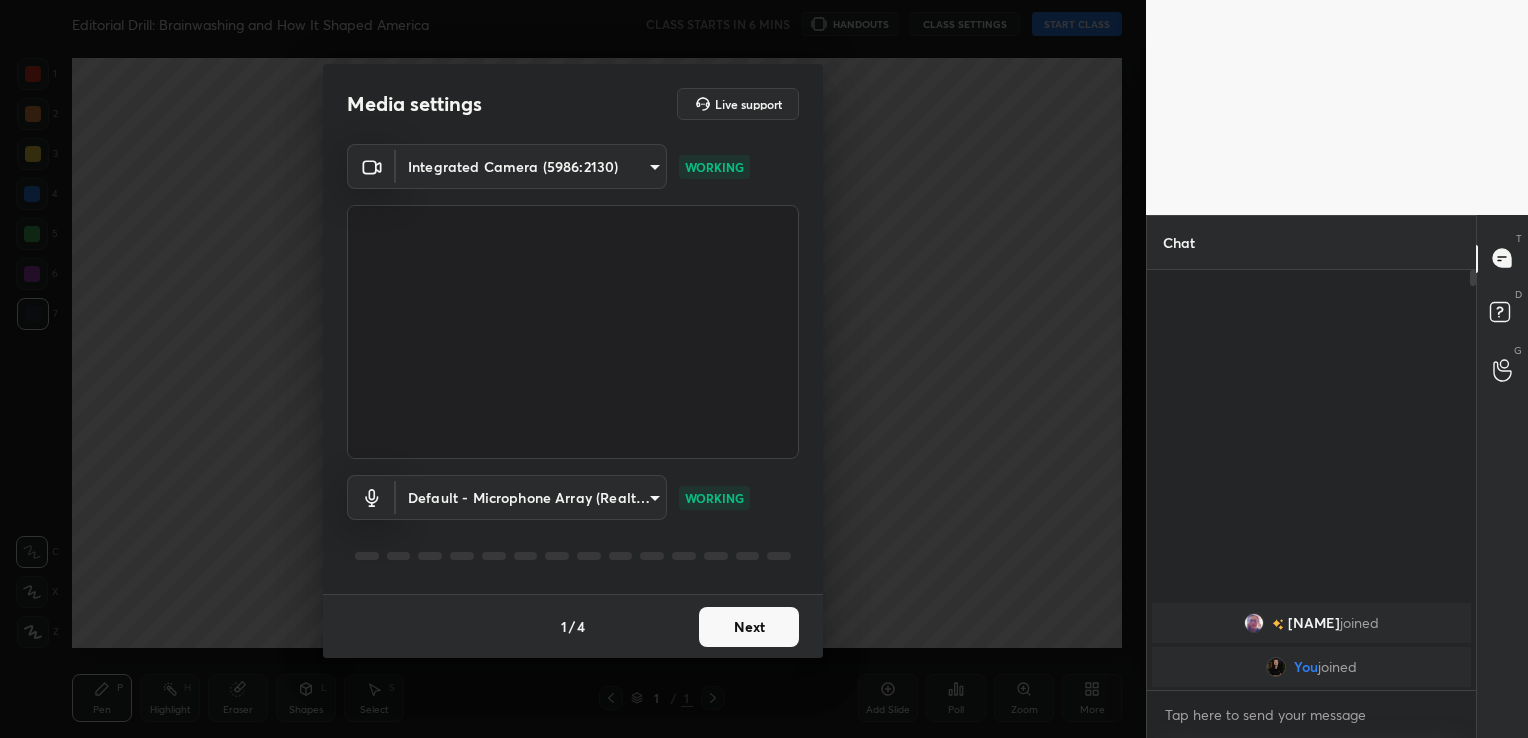 scroll, scrollTop: 0, scrollLeft: 0, axis: both 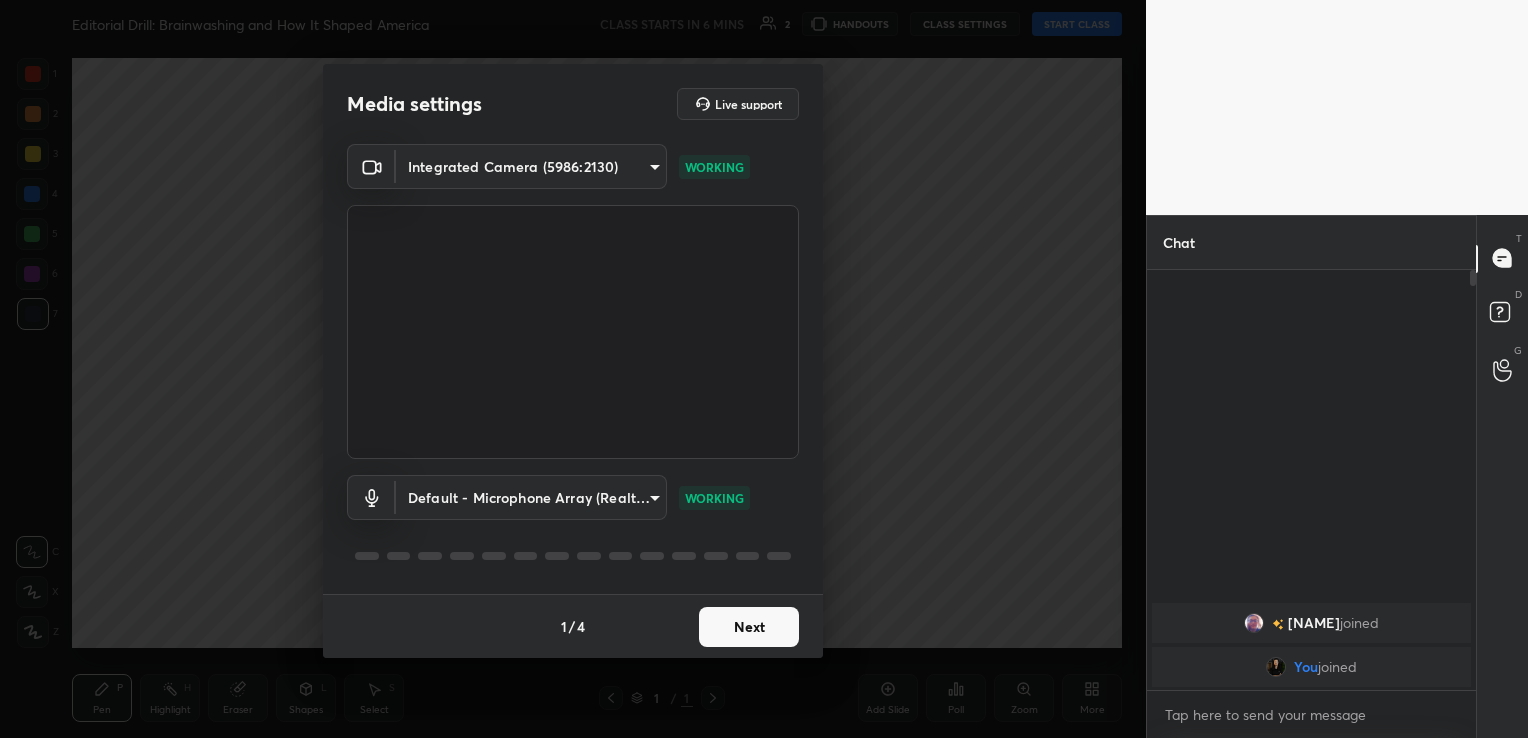 click on "[NUMBER] [NUMBER] [NUMBER] [NUMBER] [NUMBER] [NUMBER] [NUMBER] C X Z C X Z E E Erase all   H H Editorial Drill: Brainwashing and How It Shaped America CLASS STARTS IN 6 MINS [NUMBER] HANDOUTS CLASS SETTINGS START CLASS Setting up your live class Back Editorial Drill: Brainwashing and How It Shaped America [FIRST] [LAST] Pen P Highlight H Eraser Shapes L Select S [NUMBER] / [NUMBER] Add Slide Poll Zoom More Chat [NAME]  joined You  joined [NUMBER] NEW MESSAGE Enable hand raising Enable raise hand to speak to learners. Once enabled, chat will be turned off temporarily. Enable x   introducing Raise a hand with a doubt Now learners can raise their hand along with a doubt  How it works? Doubts asked by learners will show up here Raise hand disabled You have disabled Raise hand currently. Enable it to invite learners to speak Enable Can't raise hand Looks like educator just invited you to speak. Please wait before you can raise your hand again. Got it T Messages (T) D Doubts (D) G Raise Hand (G) Report an issue Reason for reporting Buffering Chat not working Audio - Video sync issue ​ Report" at bounding box center [764, 369] 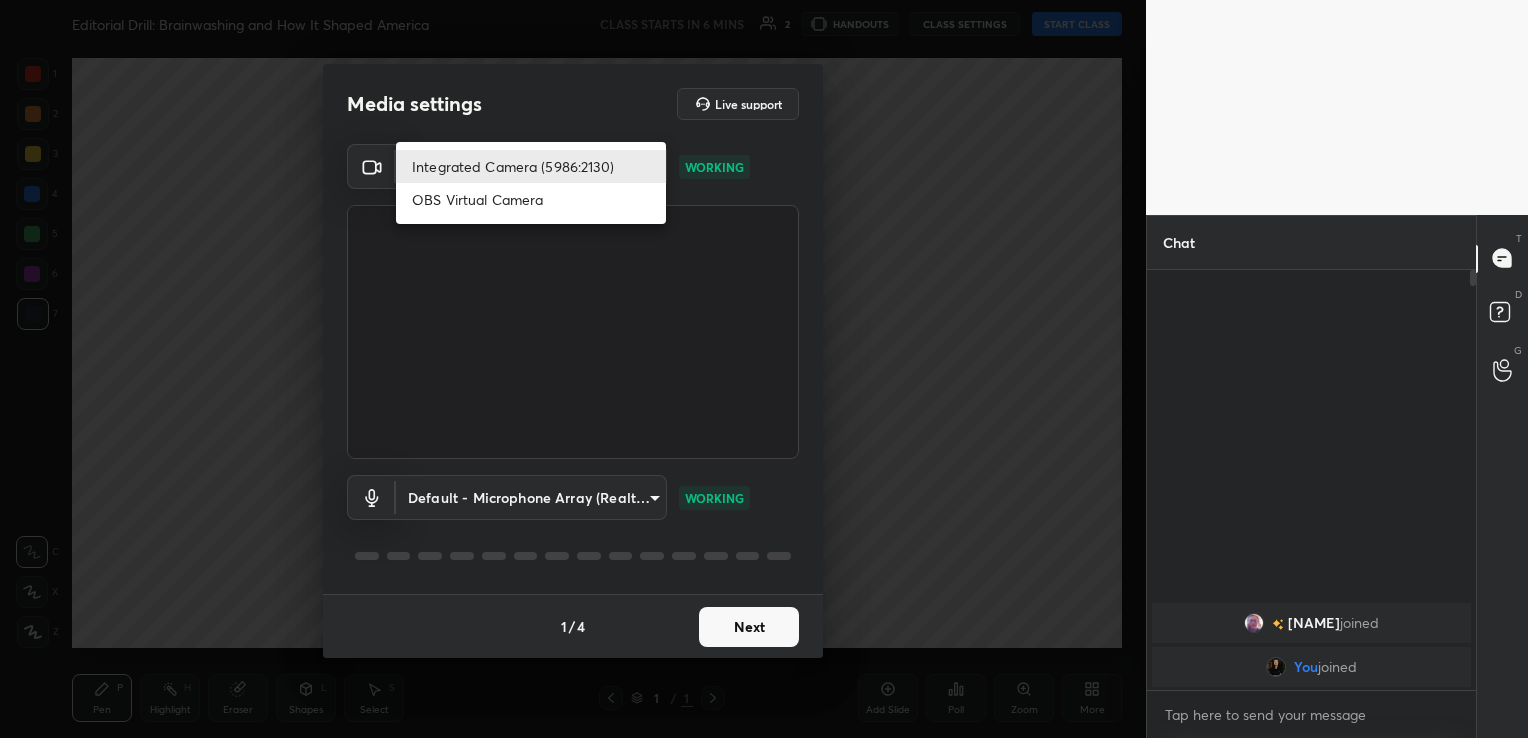 click on "Integrated Camera (5986:2130)" at bounding box center [531, 166] 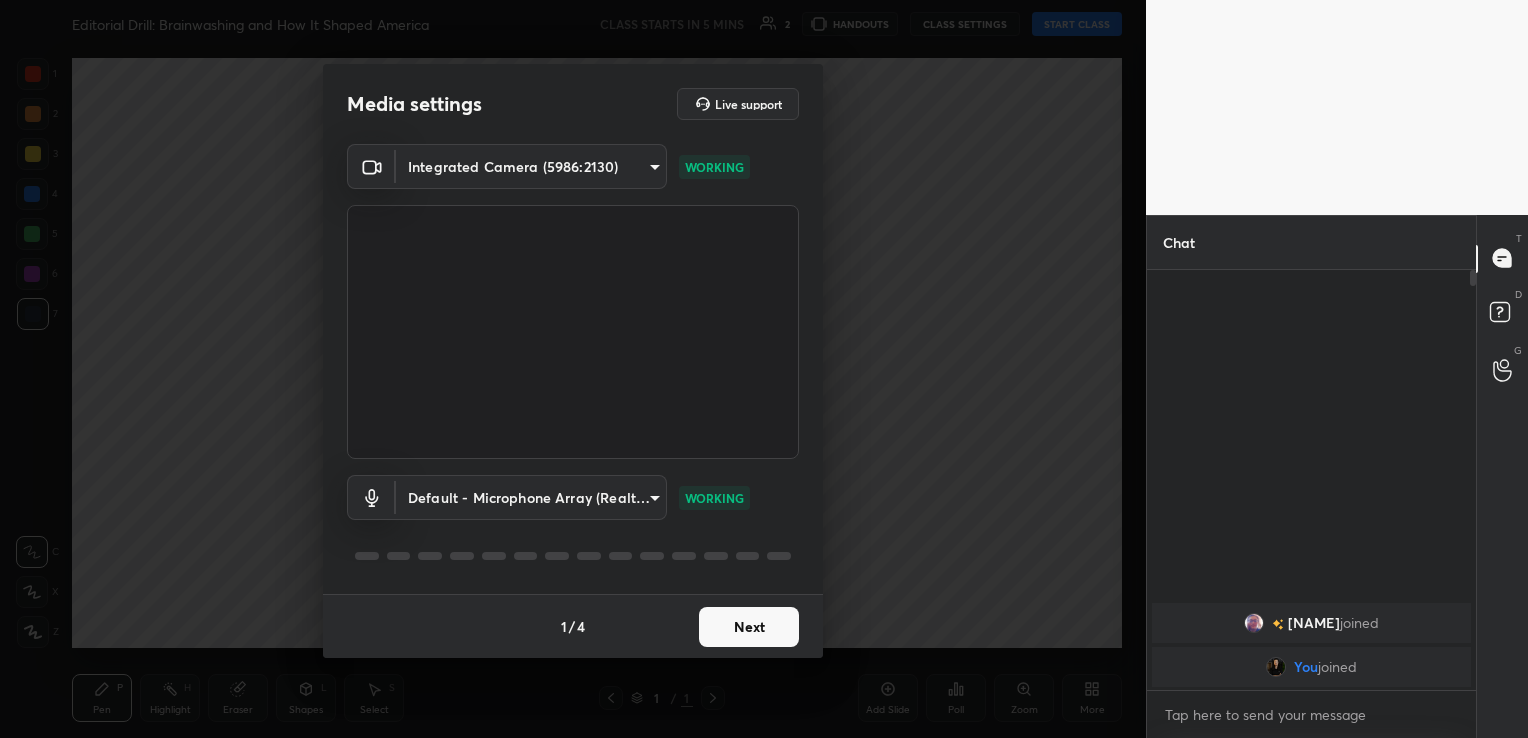 click on "Next" at bounding box center (749, 627) 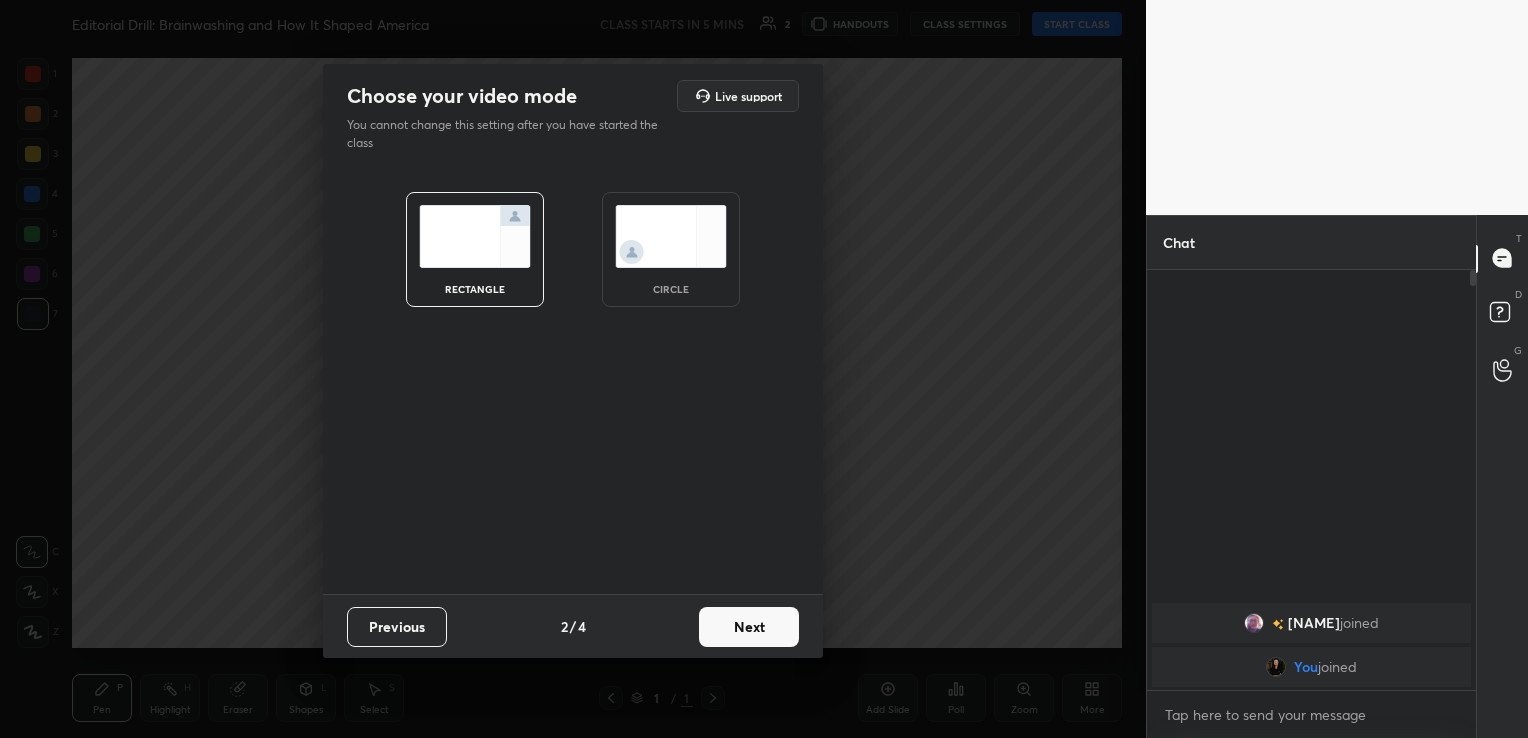 click on "Next" at bounding box center (749, 627) 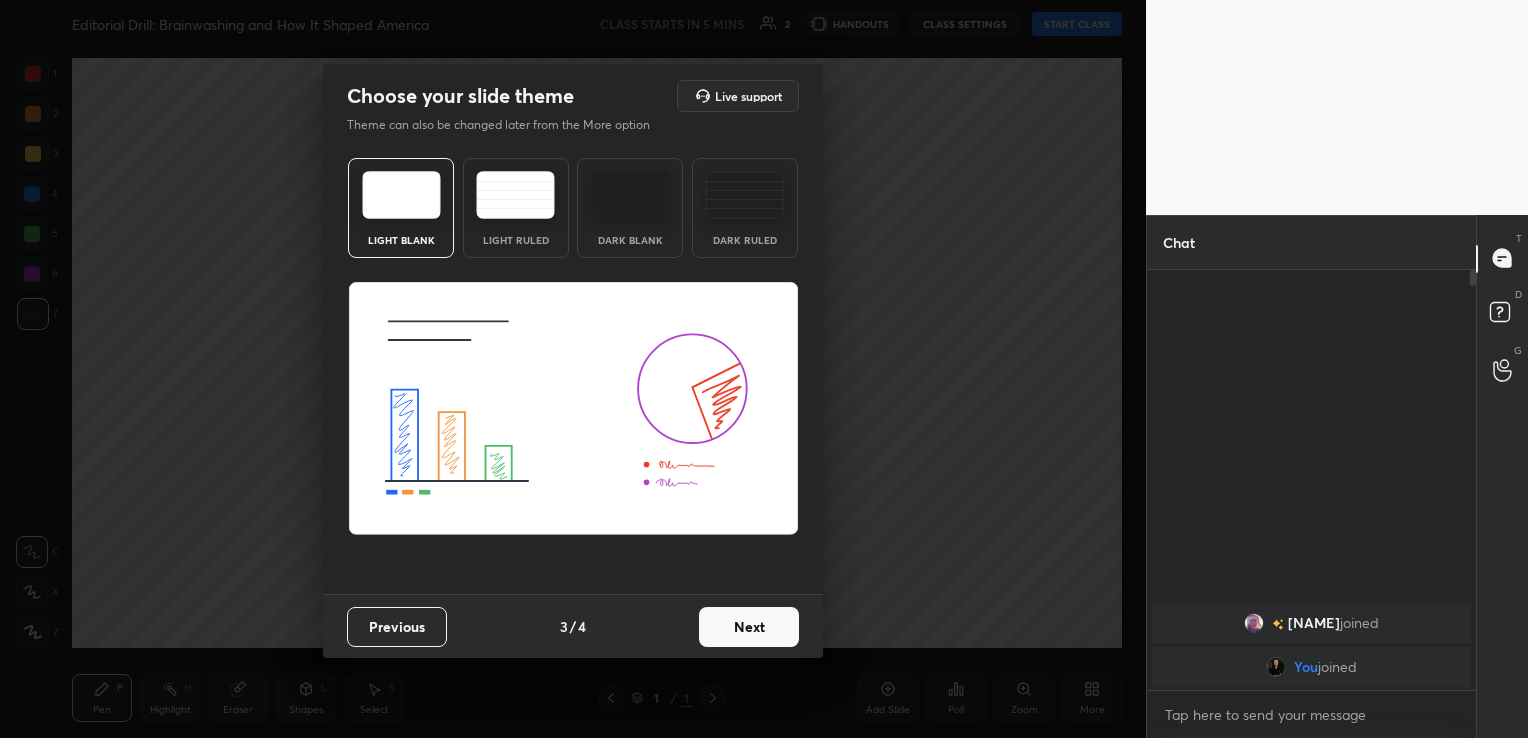 click on "Next" at bounding box center [749, 627] 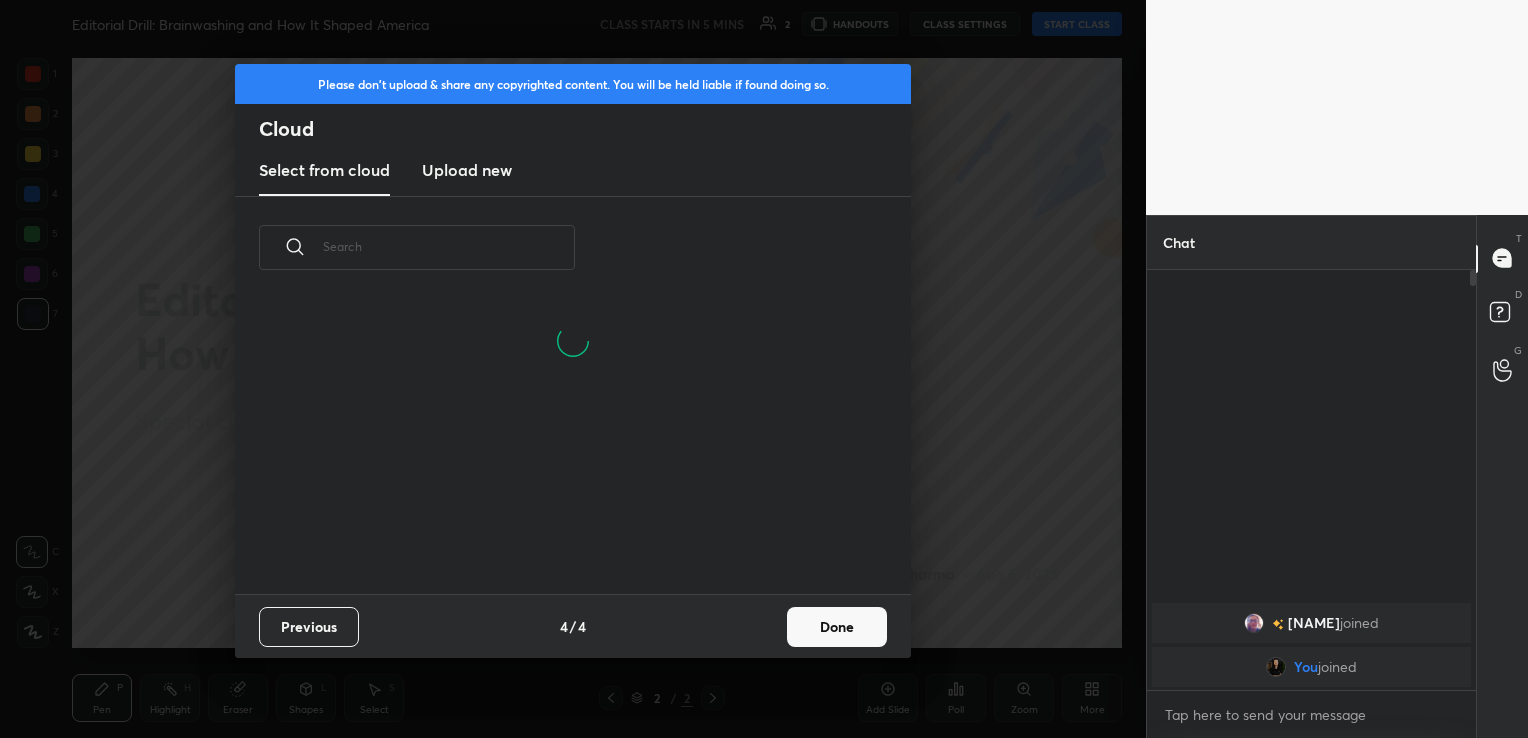 scroll, scrollTop: 6, scrollLeft: 10, axis: both 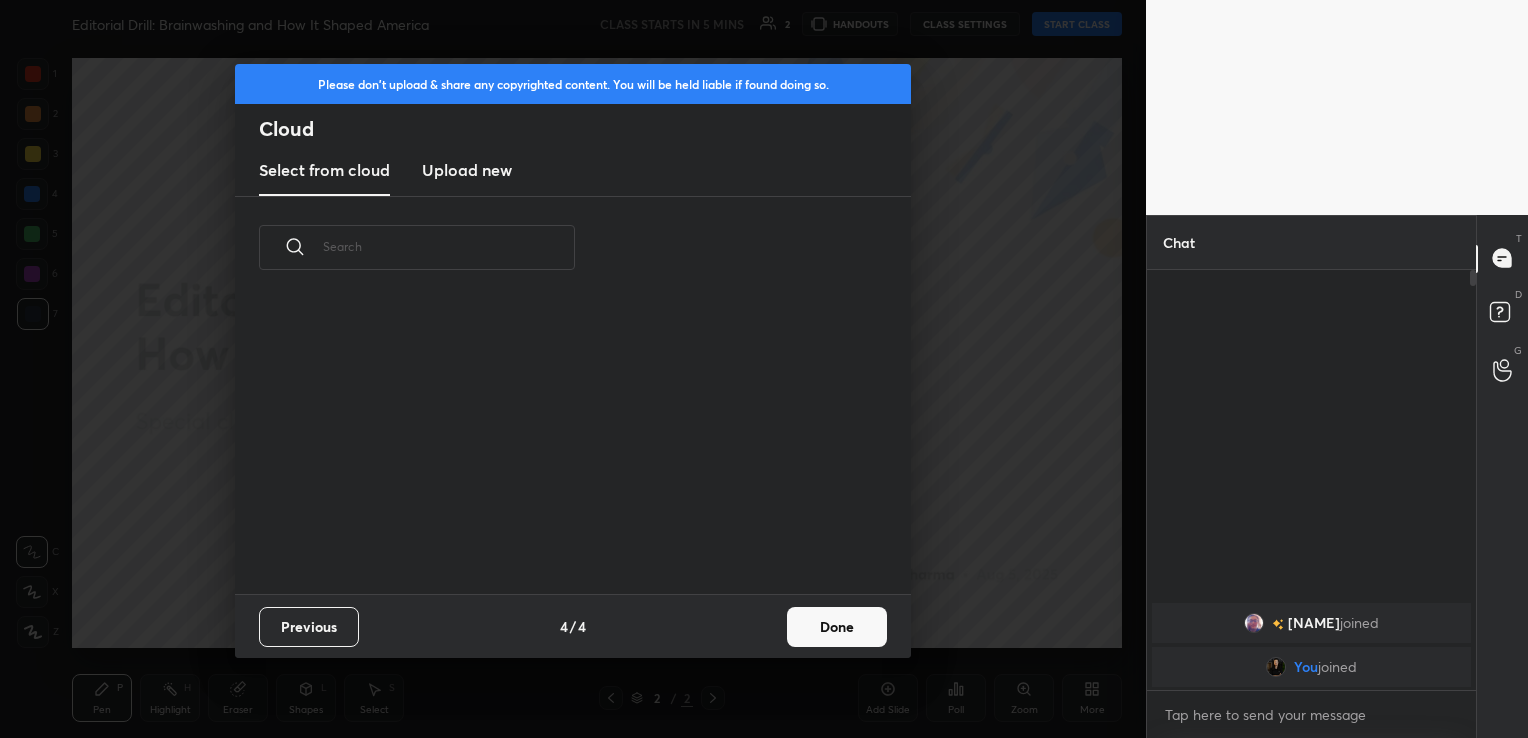 click on "Upload new" at bounding box center [467, 170] 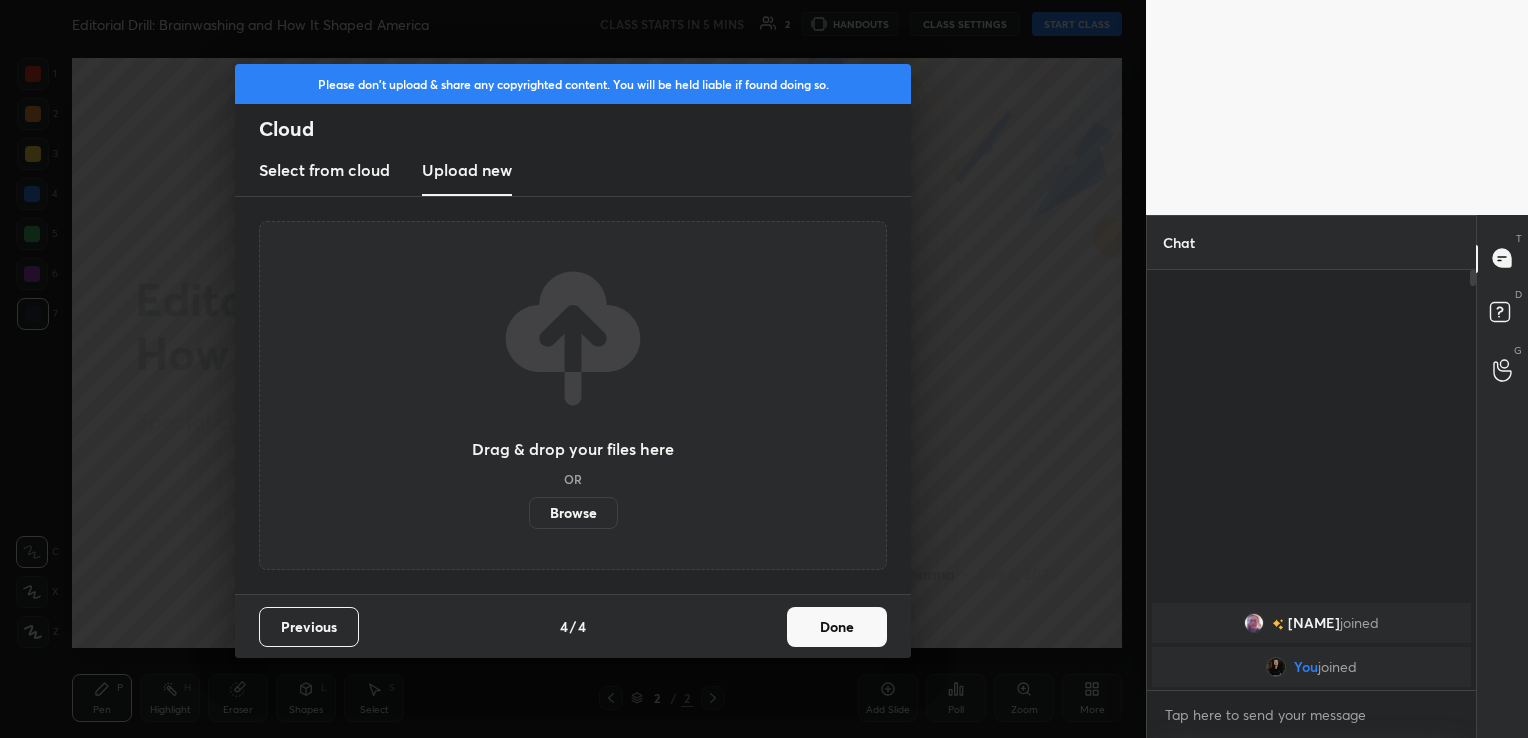 click on "Browse" at bounding box center [573, 513] 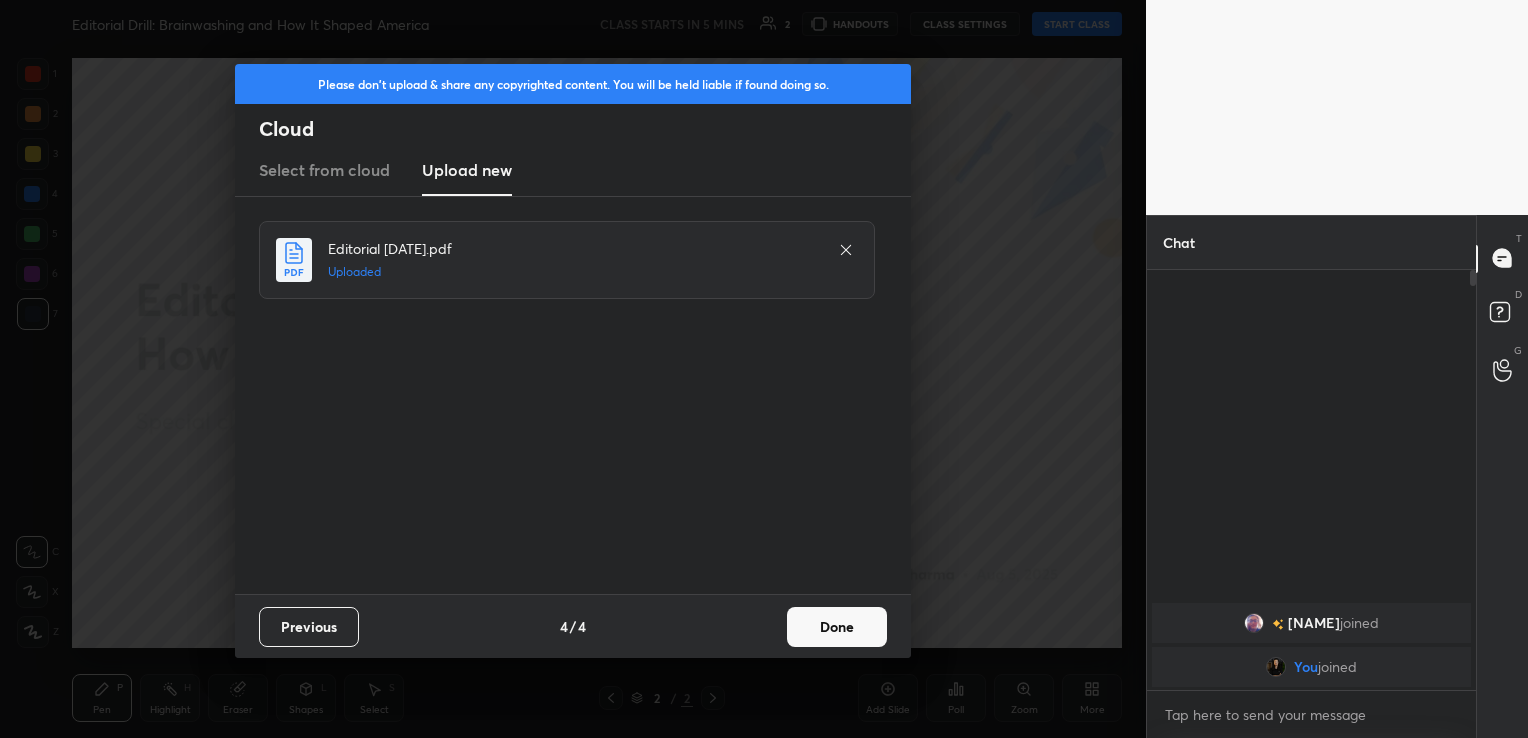 click on "Done" at bounding box center [837, 627] 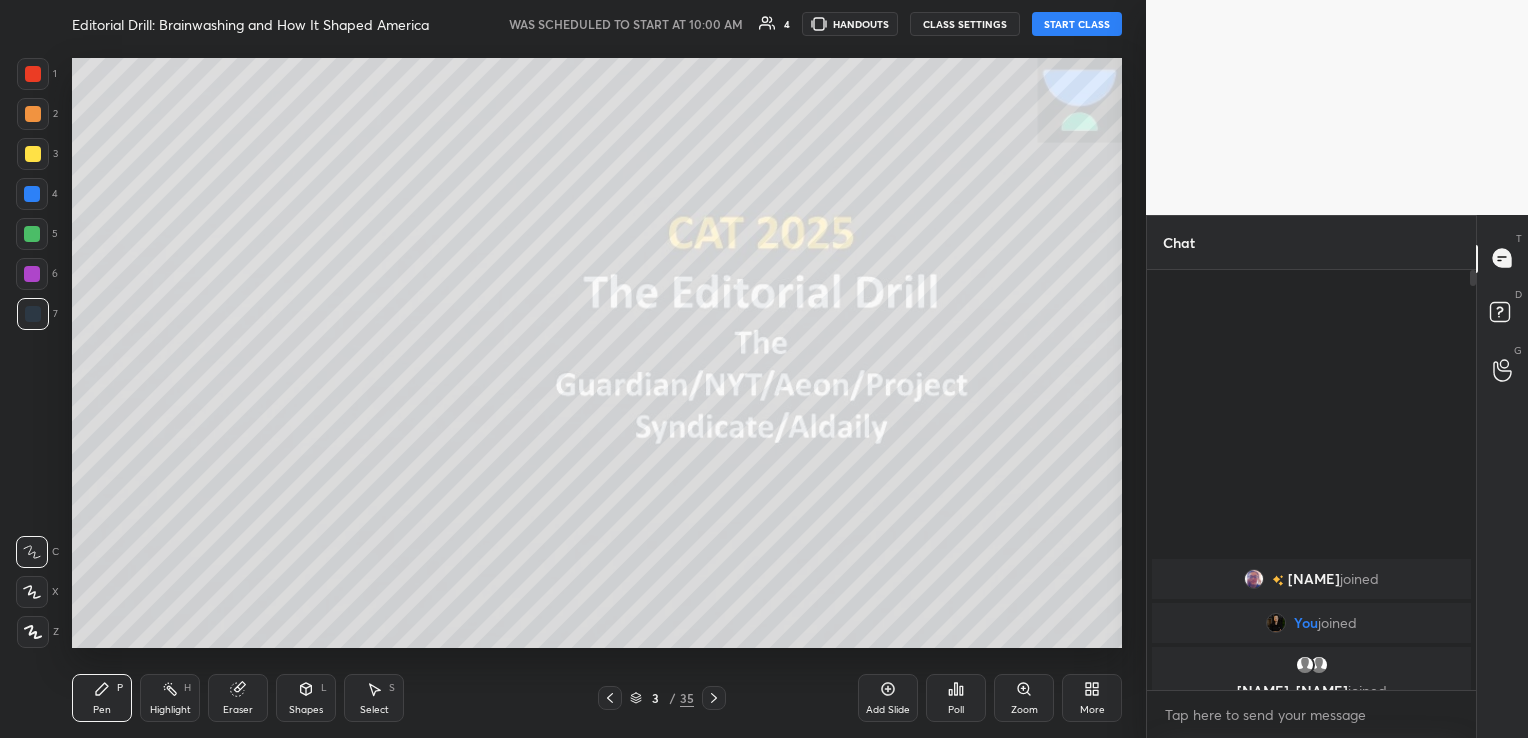 click on "START CLASS" at bounding box center [1077, 24] 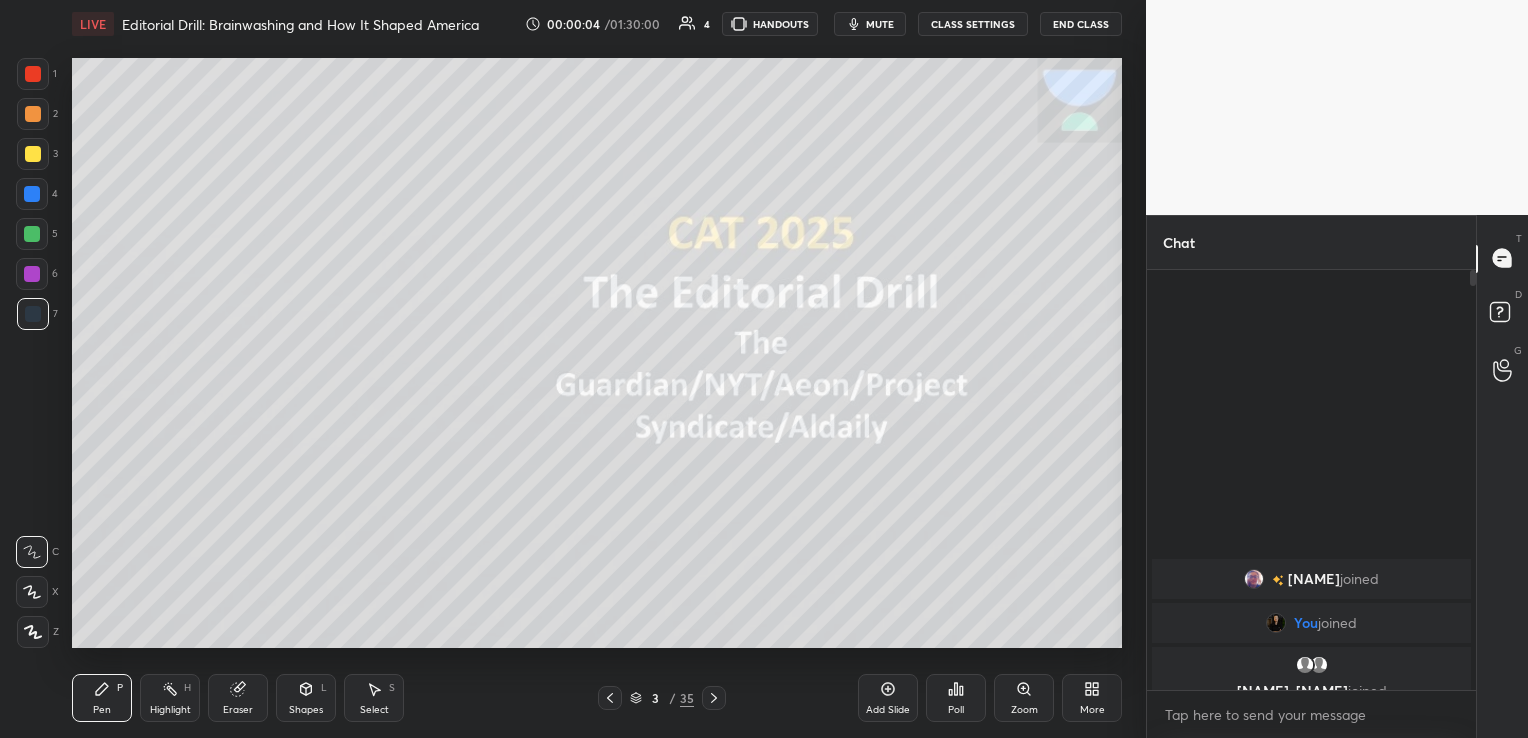 click on "CLASS SETTINGS" at bounding box center [973, 24] 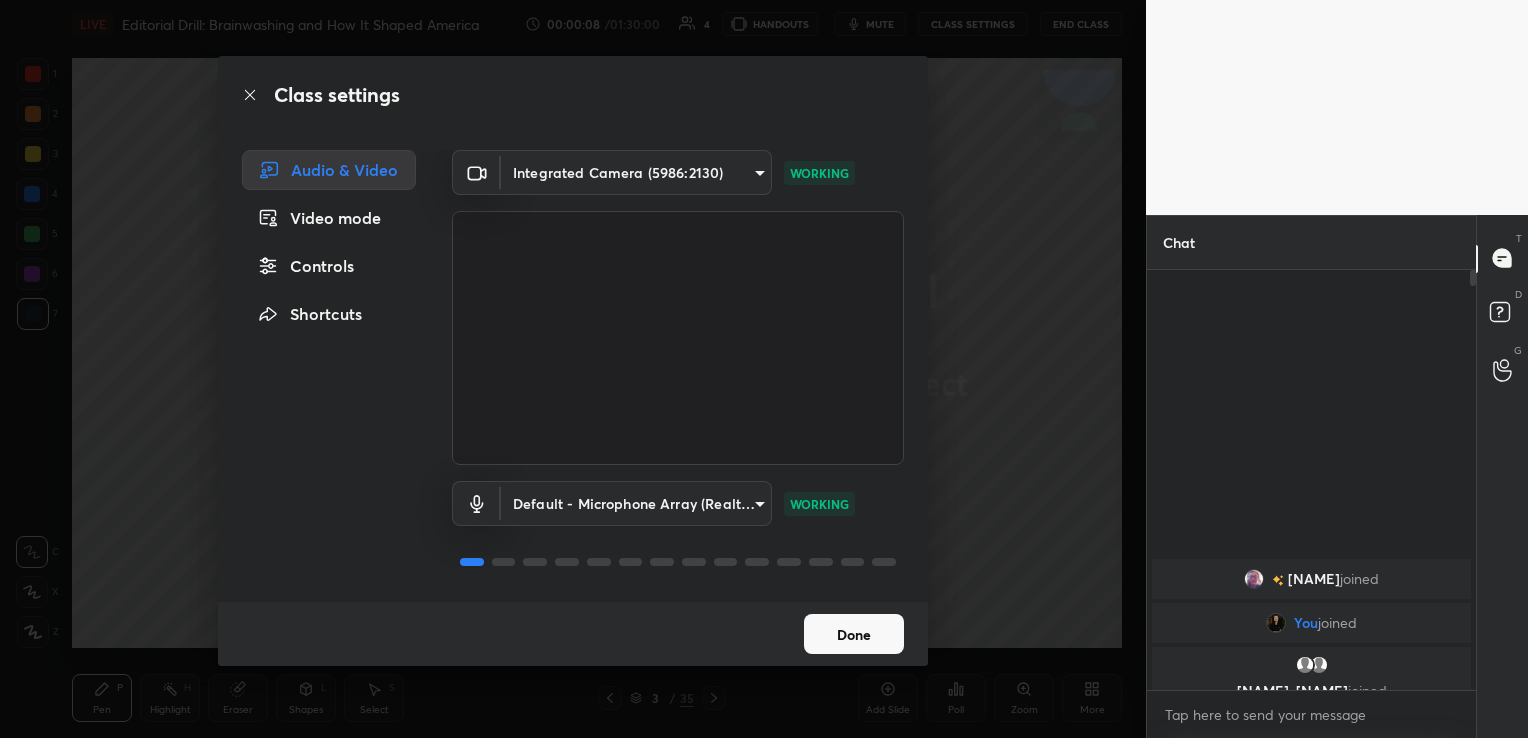 click on "1 2 3 4 5 6 7 C X Z C X Z E E Erase all   H H LIVE Editorial Drill: Brainwashing and How It Shaped America 00:00:08 /  01:30:00 4 HANDOUTS mute CLASS SETTINGS End Class Setting up your live class Poll for   secs No correct answer Start poll Back Editorial Drill: Brainwashing and How It Shaped America [FIRST] [LAST] Pen P Highlight H Eraser Shapes L Select S 3 / 35 Add Slide Poll Zoom More Chat [NAME]  joined You  joined [NAME], [NAME]  joined 3 NEW MESSAGES Enable hand raising Enable raise hand to speak to learners. Once enabled, chat will be turned off temporarily. Enable x   introducing Raise a hand with a doubt Now learners can raise their hand along with a doubt  How it works? Doubts asked by learners will show up here NEW DOUBTS ASKED No one has raised a hand yet Can't raise hand Looks like educator just invited you to speak. Please wait before you can raise your hand again. Got it T Messages (T) D Doubts (D) G Raise Hand (G) Report an issue Reason for reporting Buffering Chat not working ​ Report WORKING" at bounding box center [764, 369] 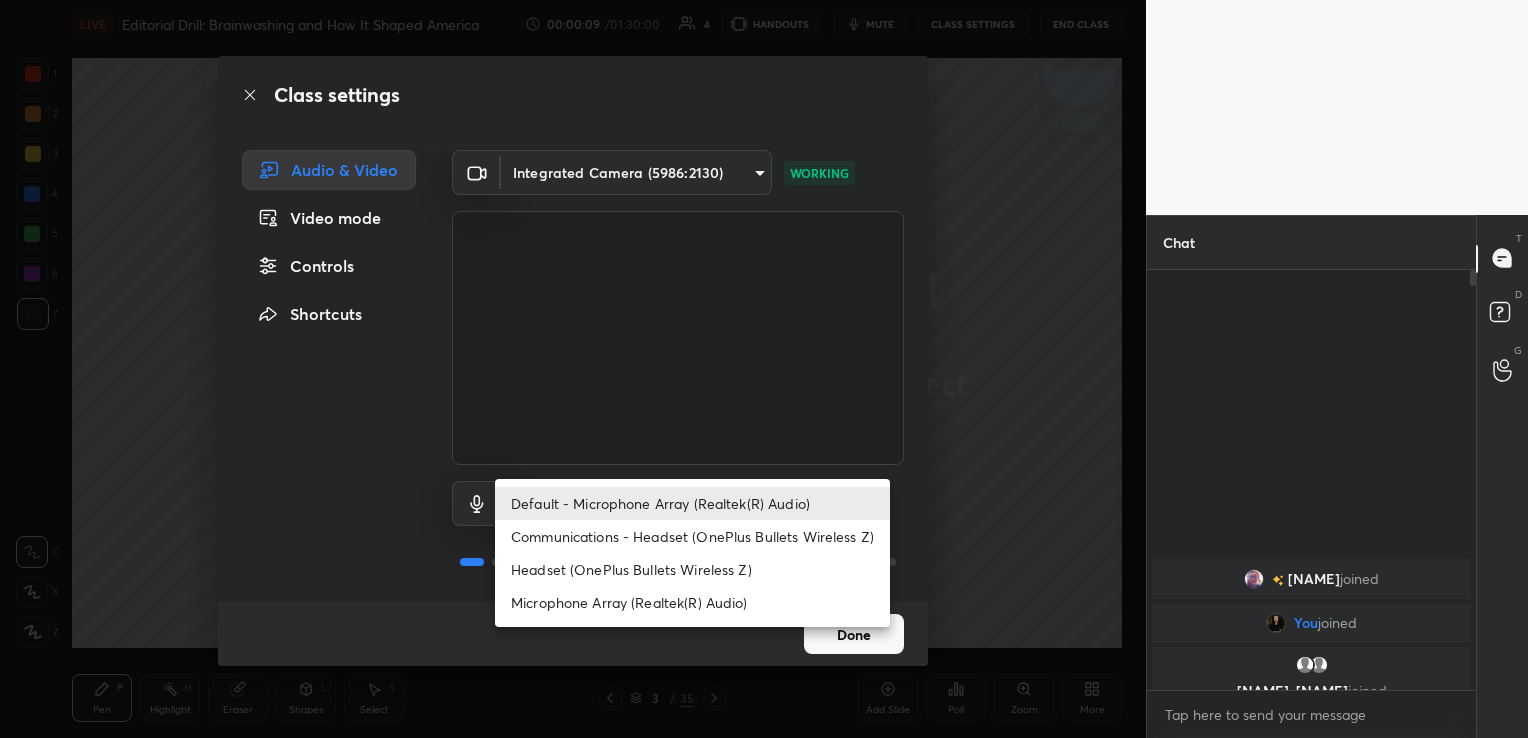 click on "Headset (OnePlus Bullets Wireless Z)" at bounding box center (692, 569) 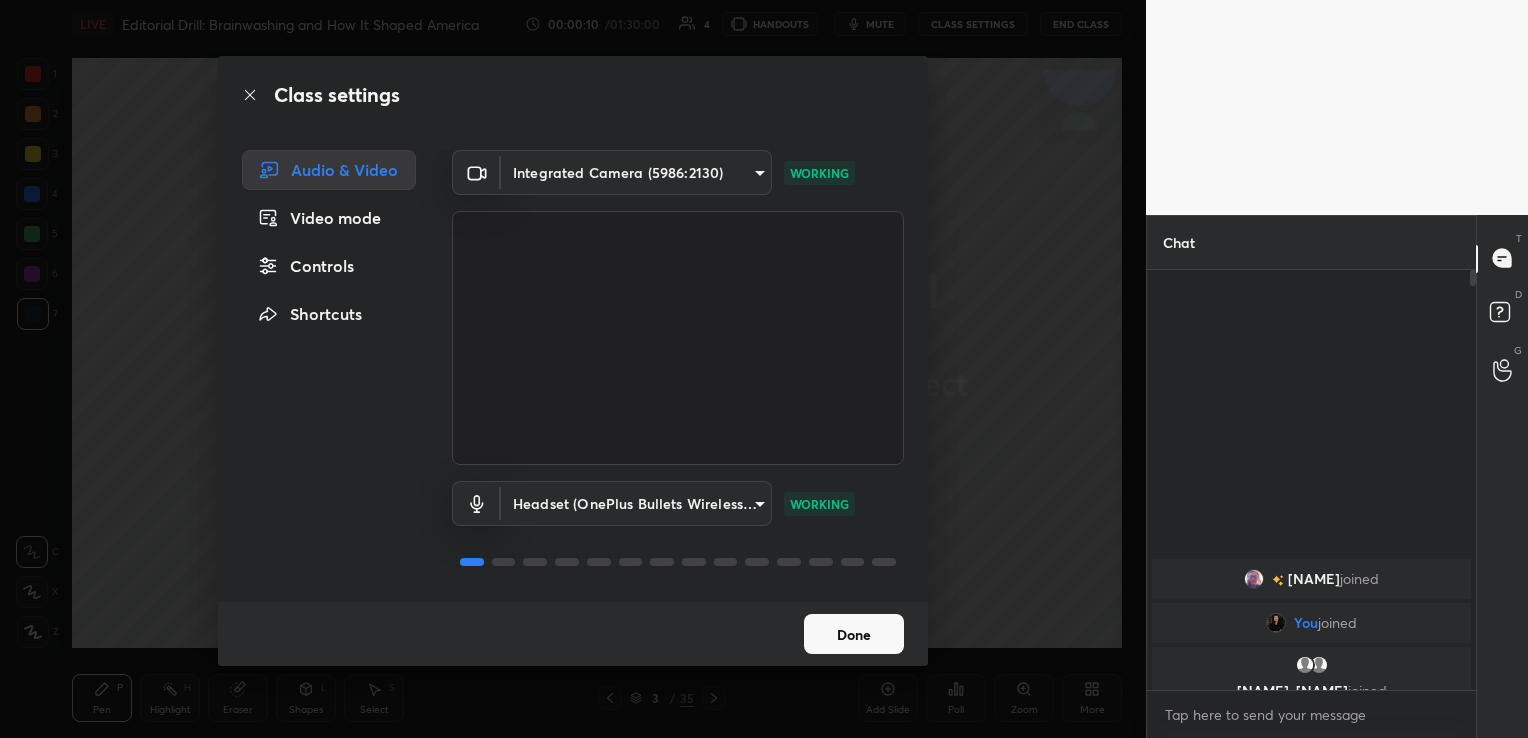 click on "[NUMBER] [NUMBER] [NUMBER] [NUMBER] [NUMBER] [NUMBER] [NUMBER] C X Z C X Z E E Erase all   H H LIVE Editorial Drill: Brainwashing and How It Shaped America [TIME] /  [TIME] [NUMBER] HANDOUTS mute CLASS SETTINGS End Class Setting up your live class Poll for   secs No correct answer Start poll Back Editorial Drill: Brainwashing and How It Shaped America [FIRST] [LAST] Pen P Highlight H Eraser Shapes L Select S [NUMBER] / [NUMBER] Add Slide Poll Zoom More Chat [NAME]  joined You  joined [NAME], [NAME]  joined [NUMBER] NEW MESSAGES Enable hand raising Enable raise hand to speak to learners. Once enabled, chat will be turned off temporarily. Enable x   introducing Raise a hand with a doubt Now learners can raise their hand along with a doubt  How it works? Doubts asked by learners will show up here NEW DOUBTS ASKED No one has raised a hand yet Can't raise hand Looks like educator just invited you to speak. Please wait before you can raise your hand again. Got it T Messages (T) D Doubts (D) G Raise Hand (G) Report an issue Reason for reporting Buffering Chat not working ​ Report WORKING" at bounding box center [764, 369] 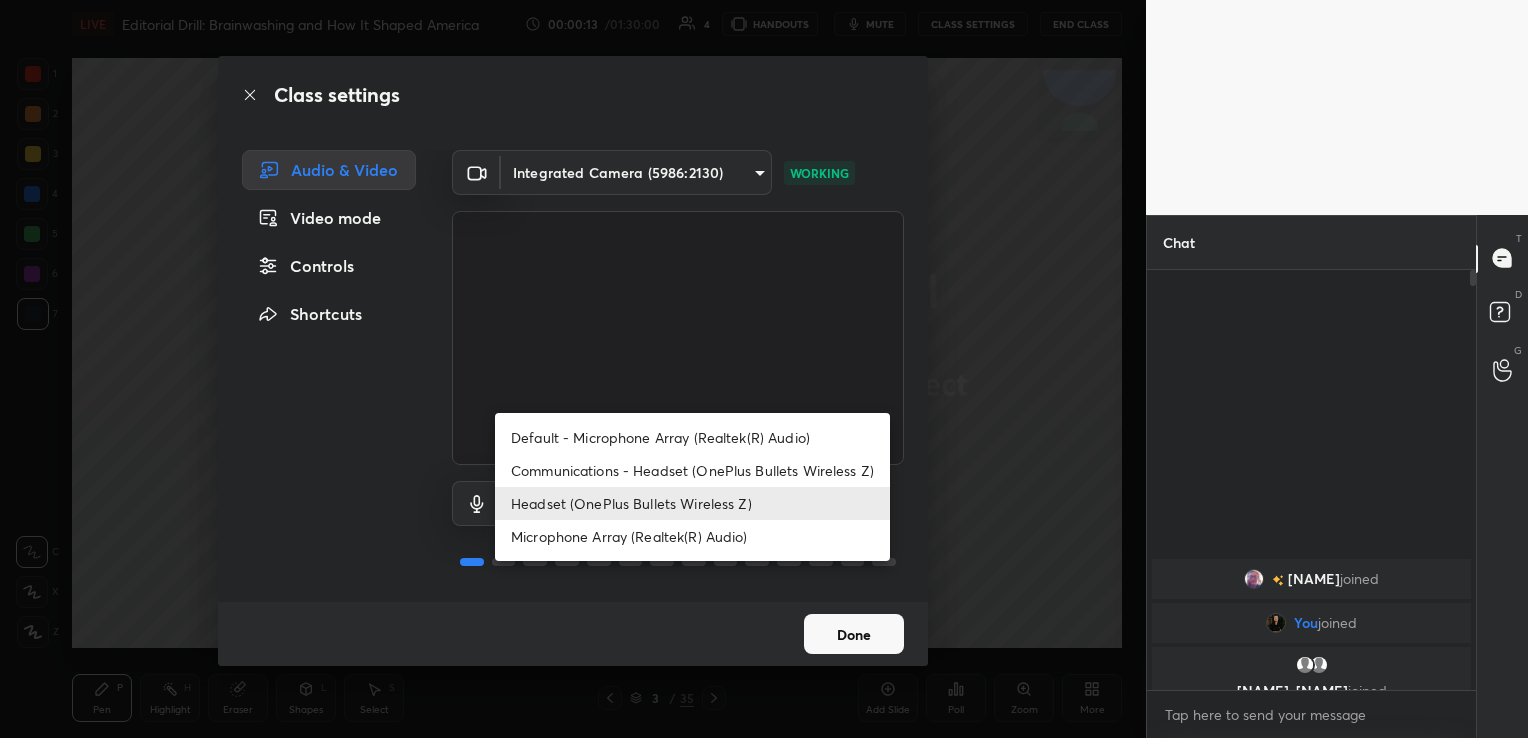 click on "Communications - Headset (OnePlus Bullets Wireless Z)" at bounding box center [692, 470] 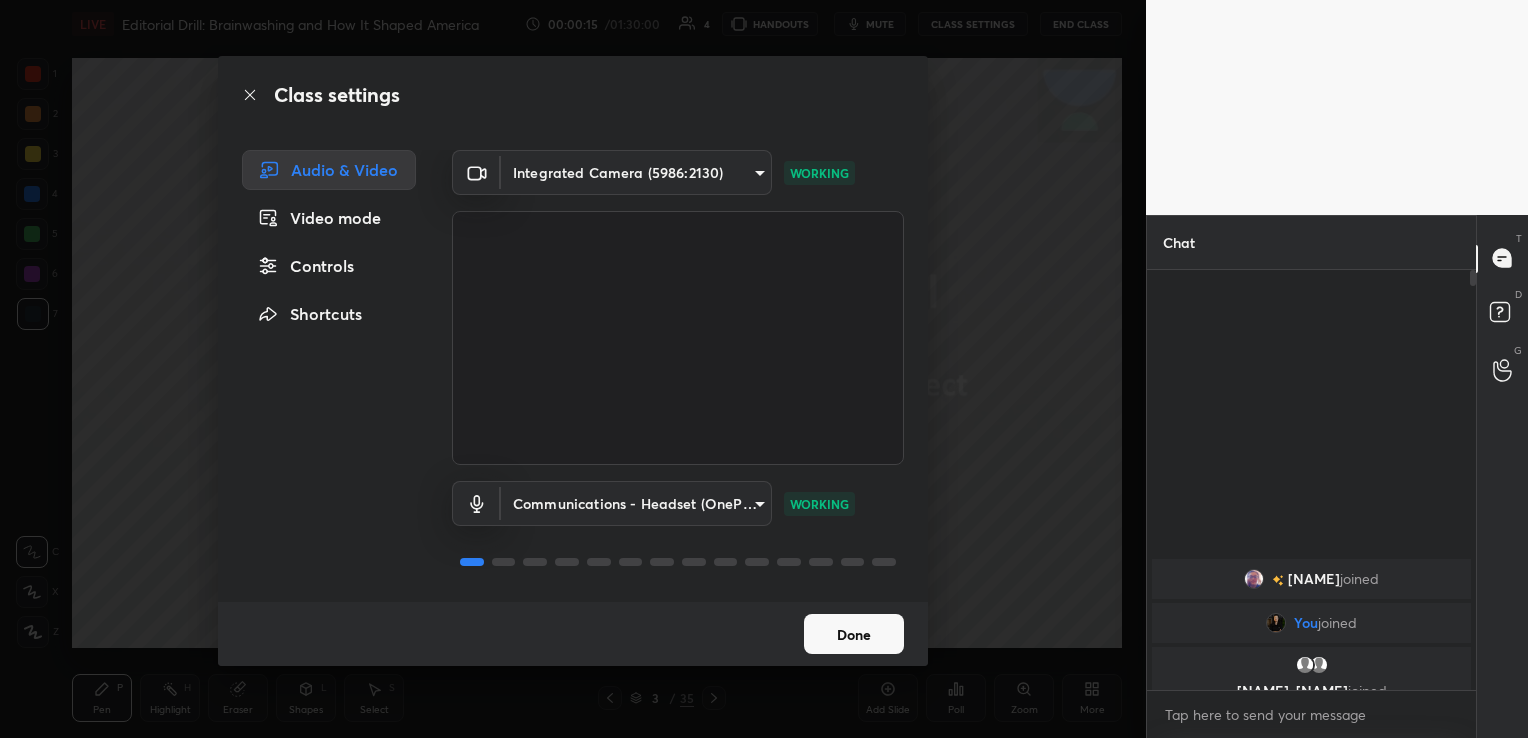 click on "Done" at bounding box center [854, 634] 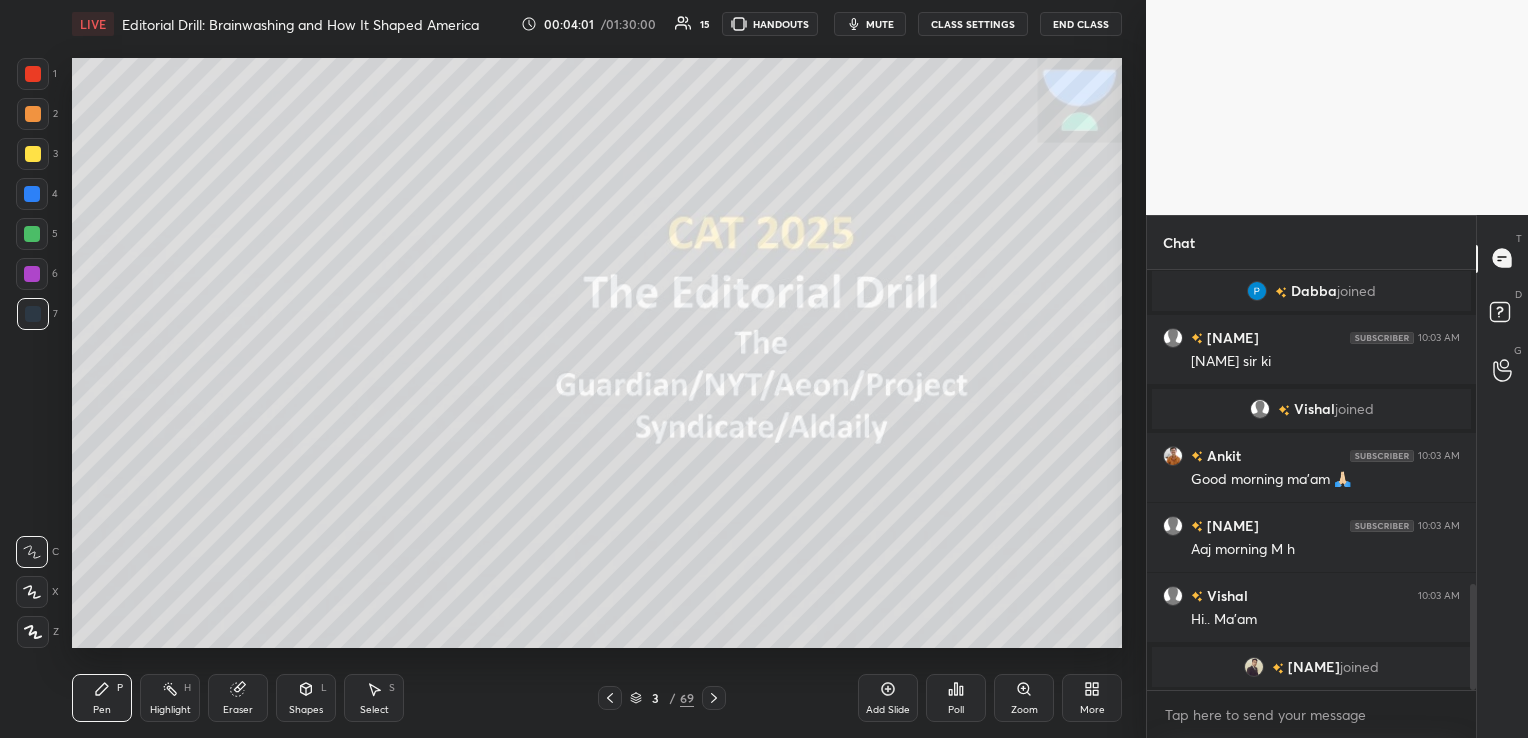 scroll, scrollTop: 1403, scrollLeft: 0, axis: vertical 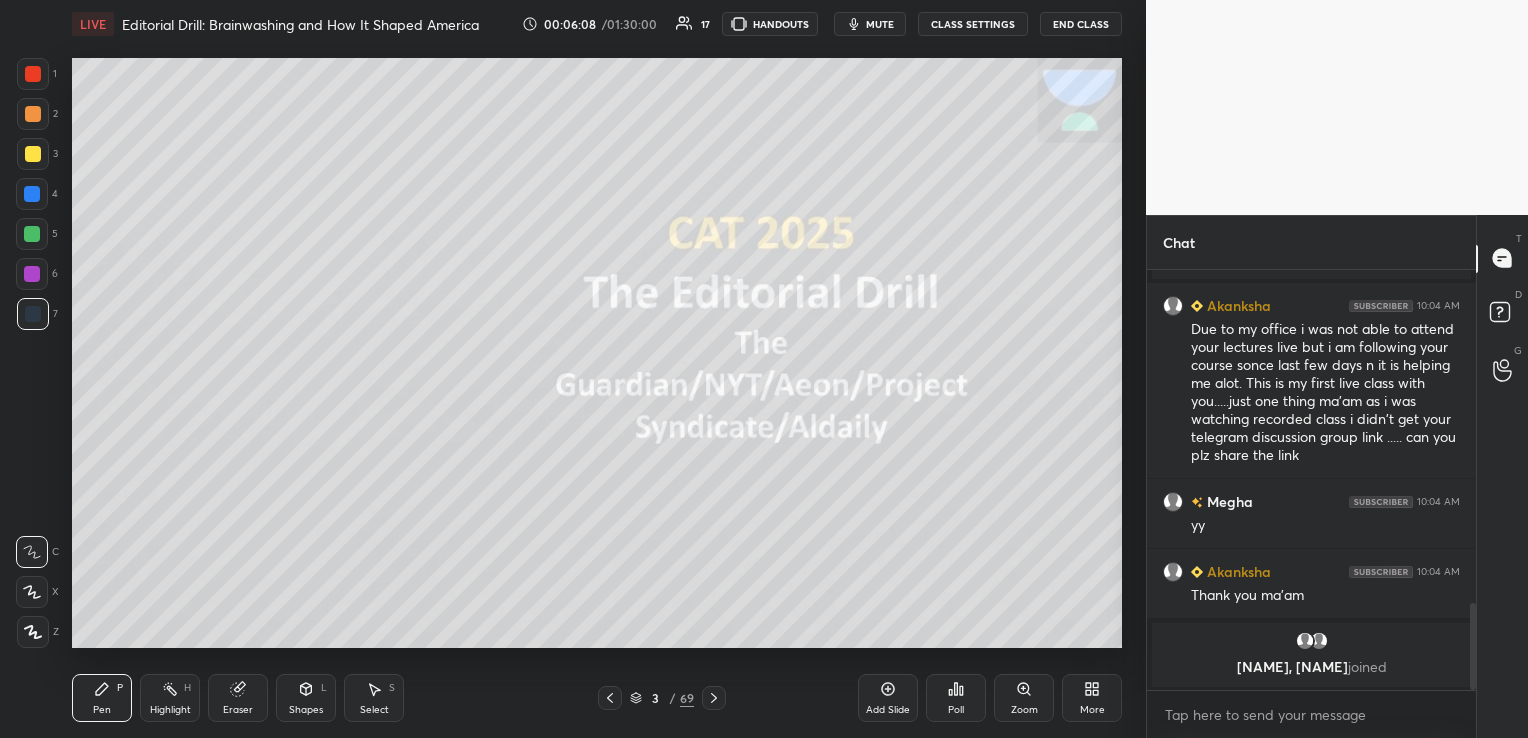 click on "1 2 3 4 5 6 7 C X Z C X Z E E Erase all   H H LIVE Editorial Drill: Brainwashing and How It Shaped America 00:06:08 /  01:30:00 17 HANDOUTS mute CLASS SETTINGS End Class Setting up your live class Poll for   secs No correct answer Start poll Back Editorial Drill: Brainwashing and How It Shaped America [FIRST] [LAST] Pen P Highlight H Eraser Shapes L Select S 3 / 69 Add Slide Poll Zoom More Chat [NAME] 10:03 AM Hi.. Ma'am [NAME]  joined [NAME] 10:04 AM Due to my office i was not able to attend your lectures live but i am following your course sonce last few days n it is helping me alot. This is my first live class with you.....just one thing ma'am as i was watching recorded class i didn't get your telegram discussion group link ..... can you plz share the link [NAME] 10:04 AM yy [NAME] 10:04 AM Thank you ma'am HANU, [NAME]  joined JUMP TO LATEST Enable hand raising Enable raise hand to speak to learners. Once enabled, chat will be turned off temporarily. Enable x   introducing Raise a hand with a doubt Got it" at bounding box center [764, 369] 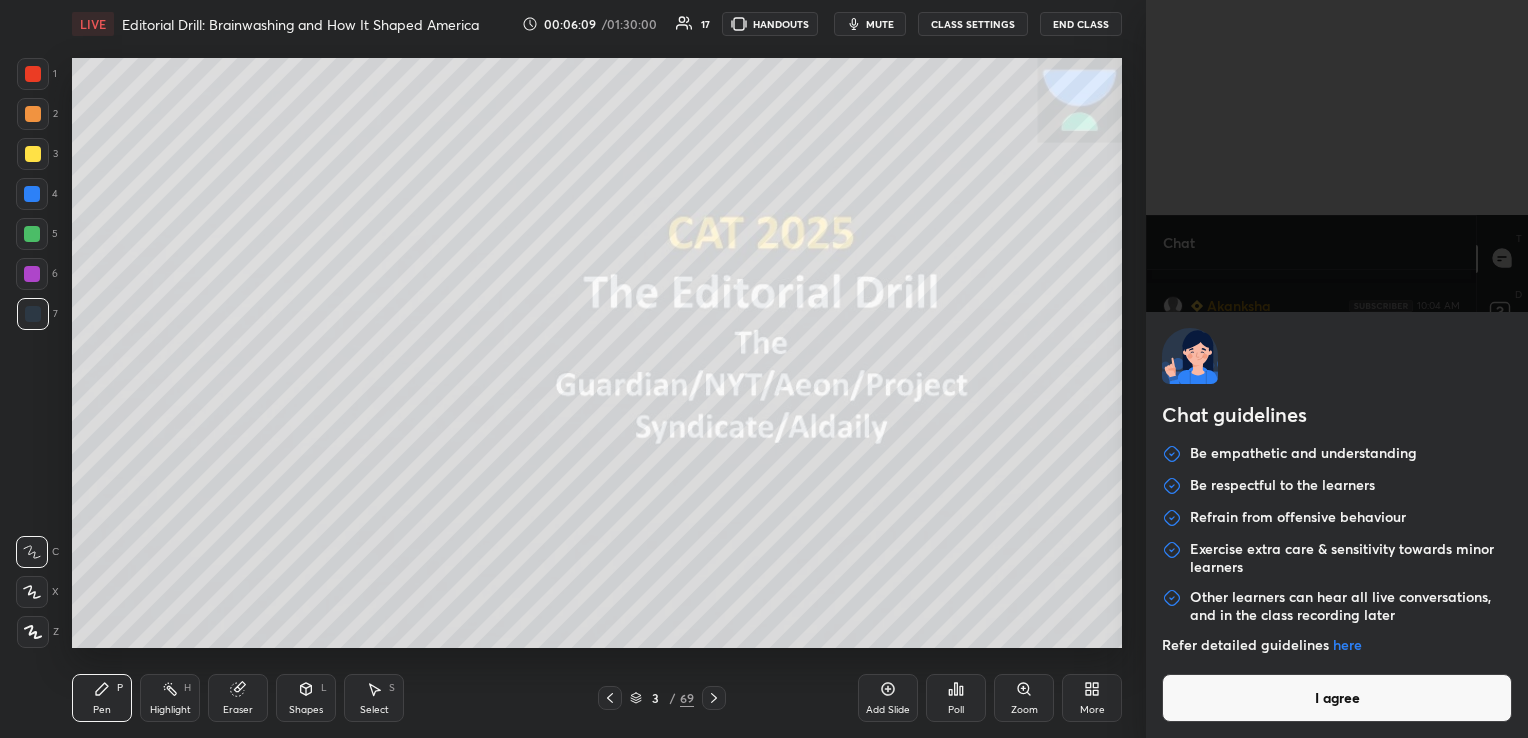 click on "I agree" at bounding box center (1337, 698) 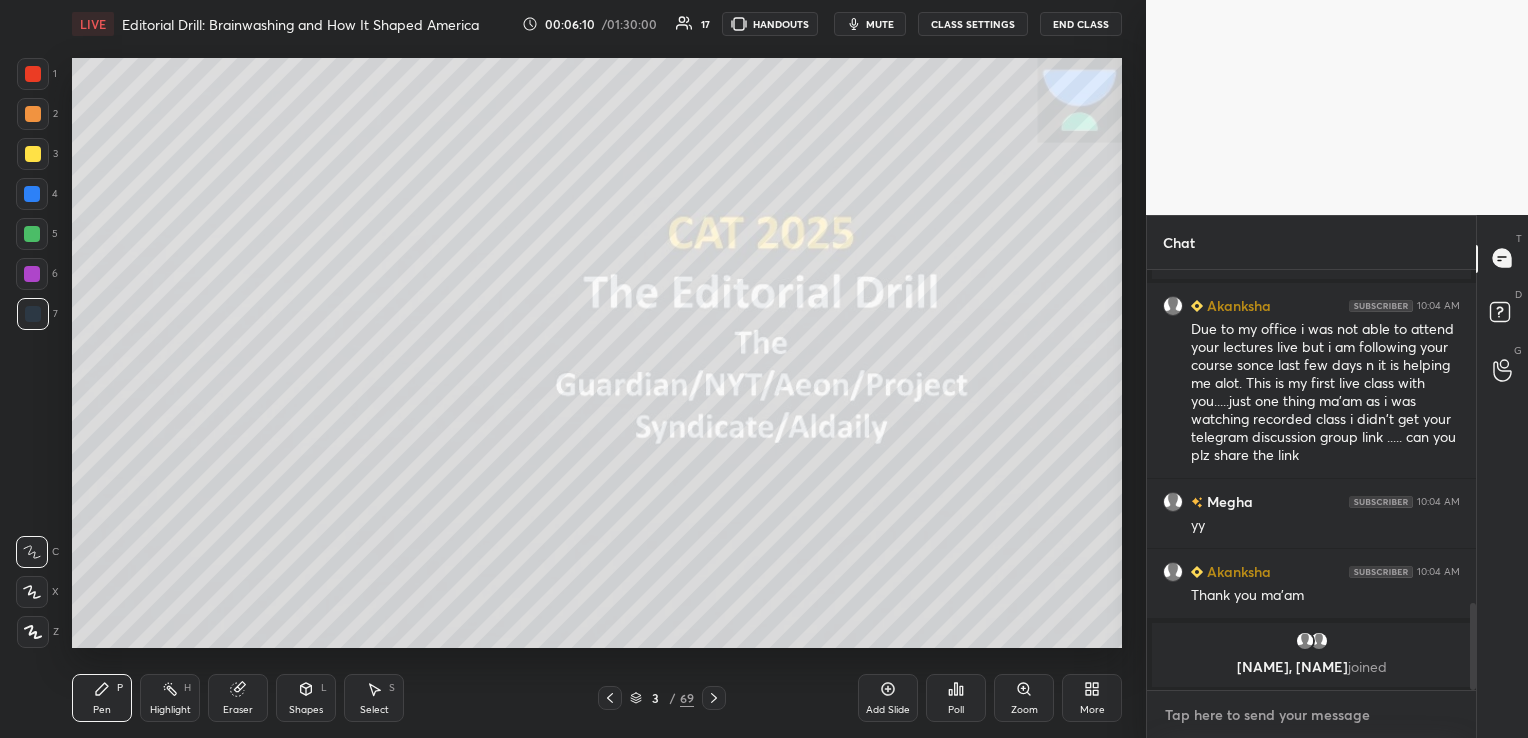 click at bounding box center (1311, 715) 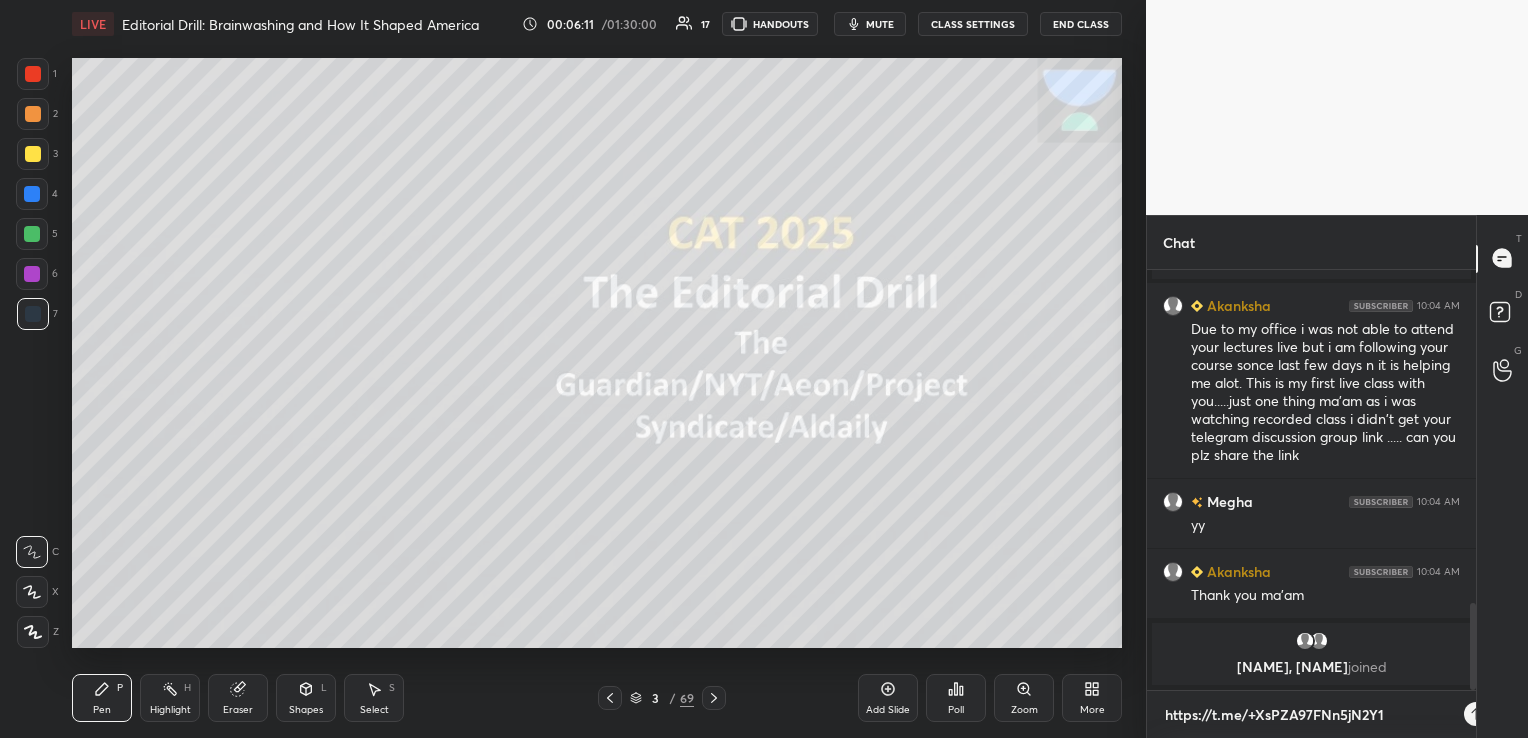 scroll, scrollTop: 409, scrollLeft: 323, axis: both 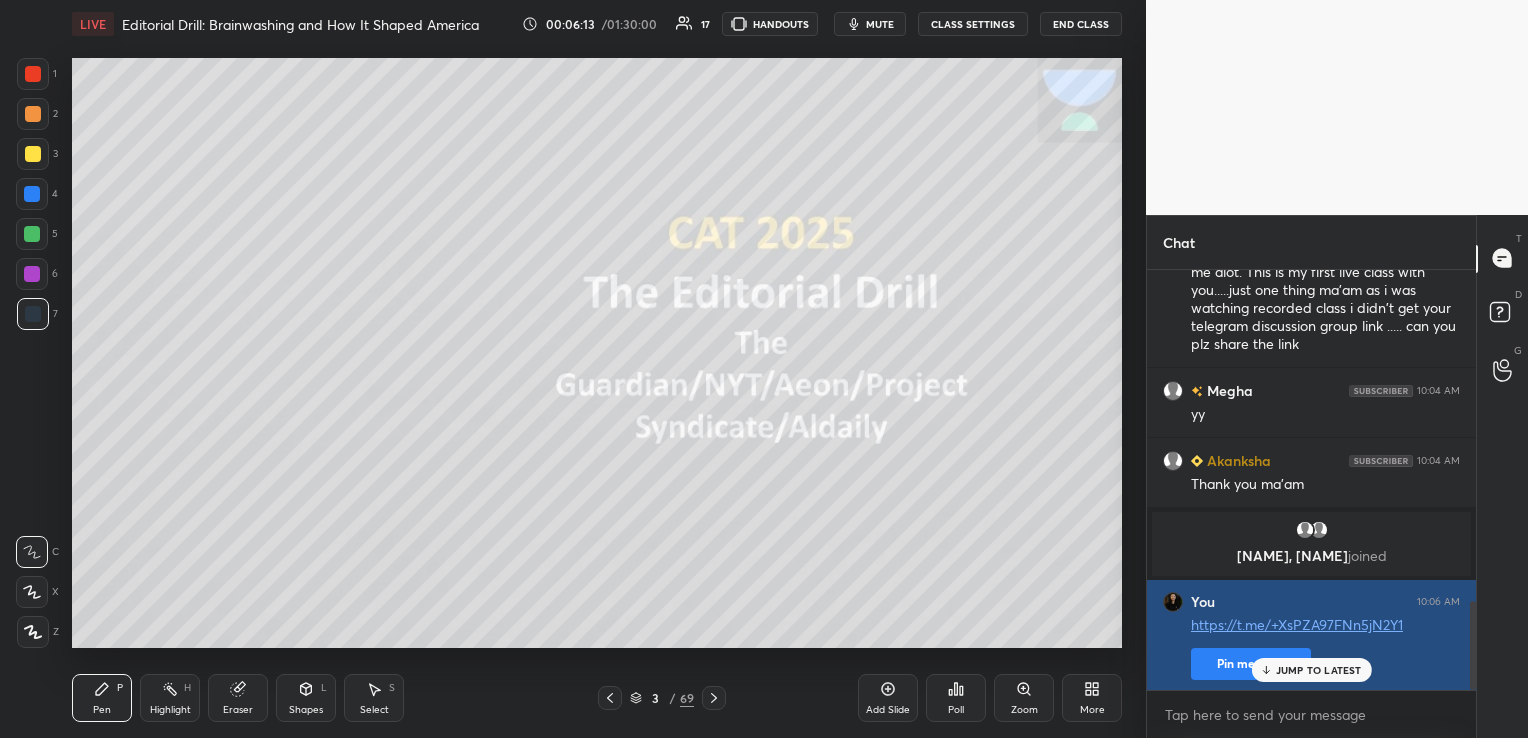 click on "Pin message" at bounding box center (1251, 664) 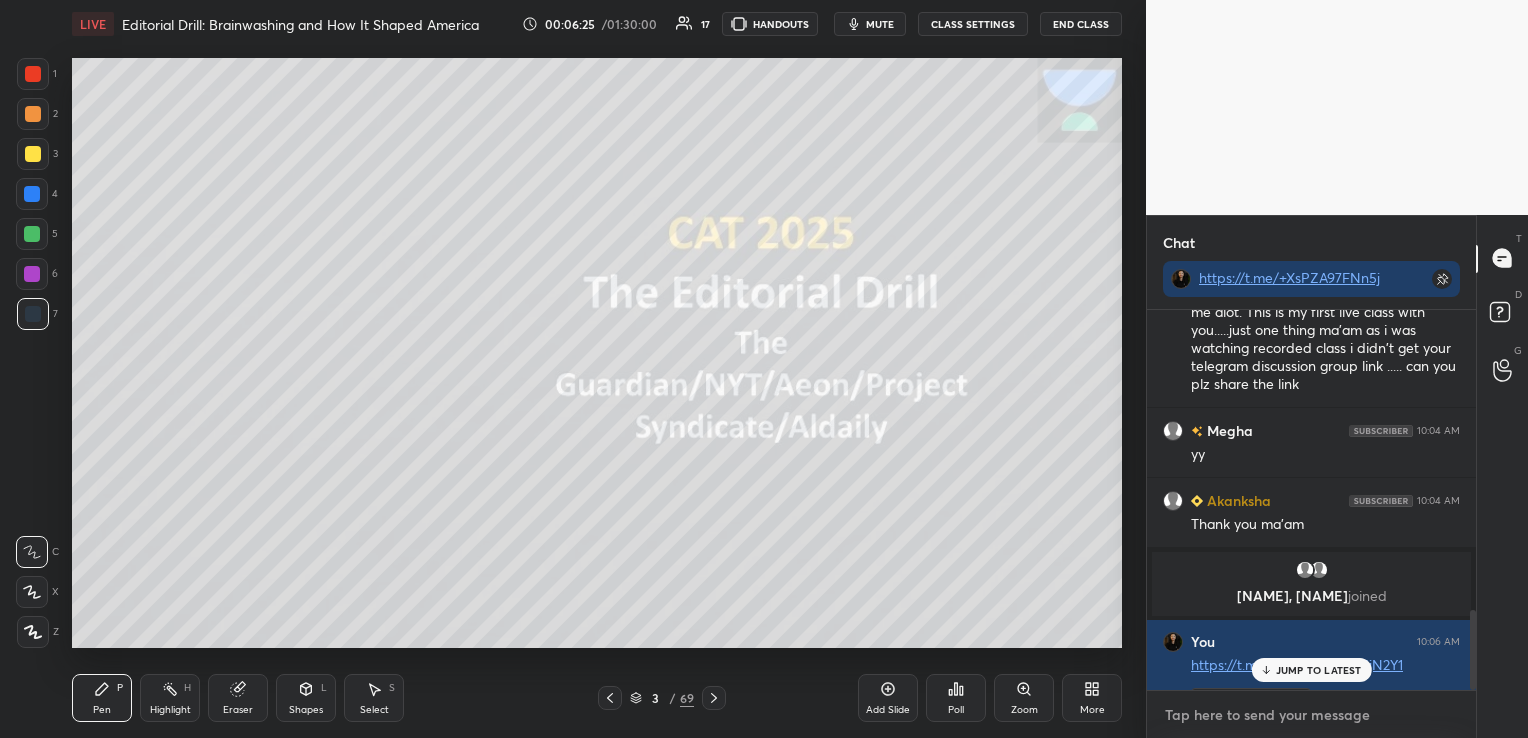 click at bounding box center [1311, 715] 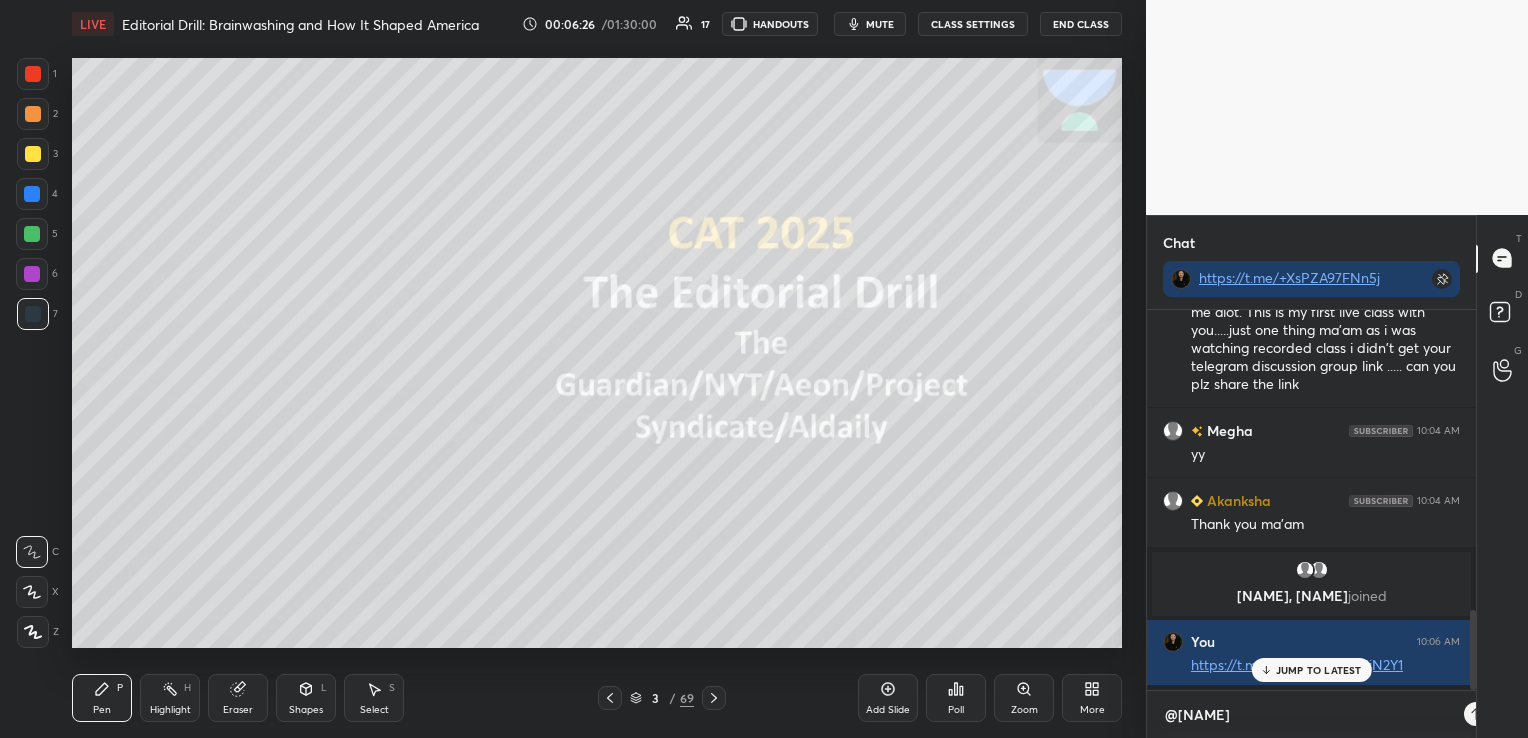 scroll, scrollTop: 369, scrollLeft: 323, axis: both 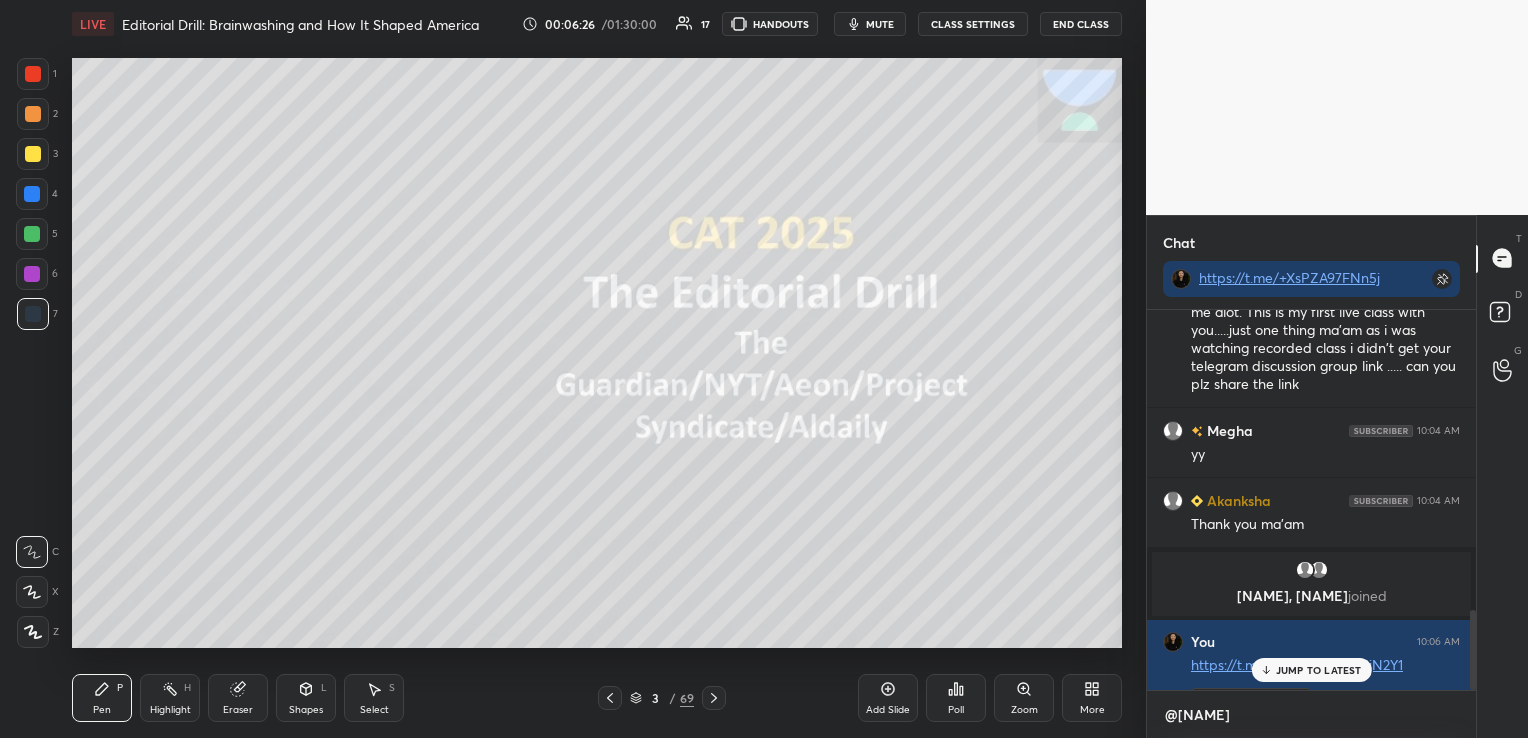 type 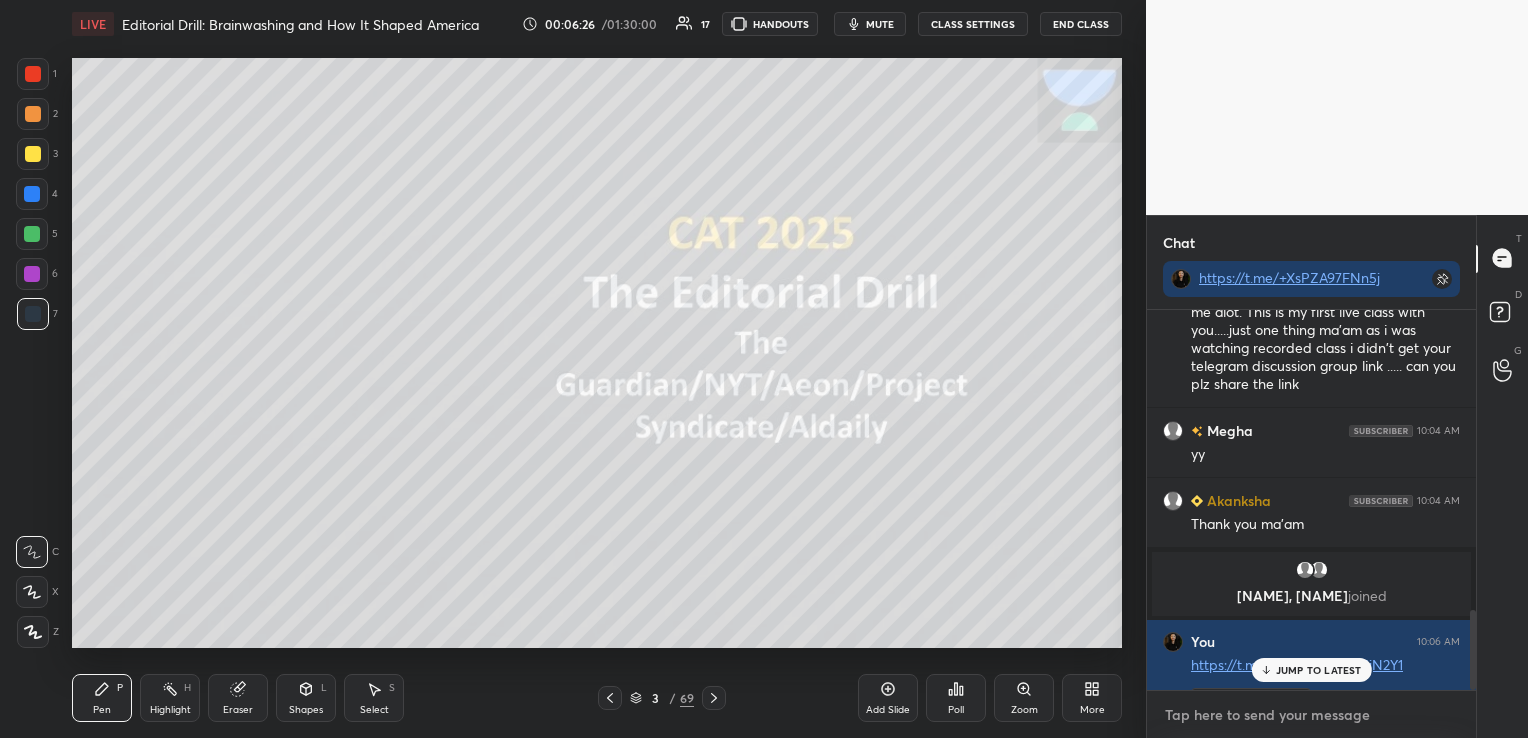 scroll, scrollTop: 1724, scrollLeft: 0, axis: vertical 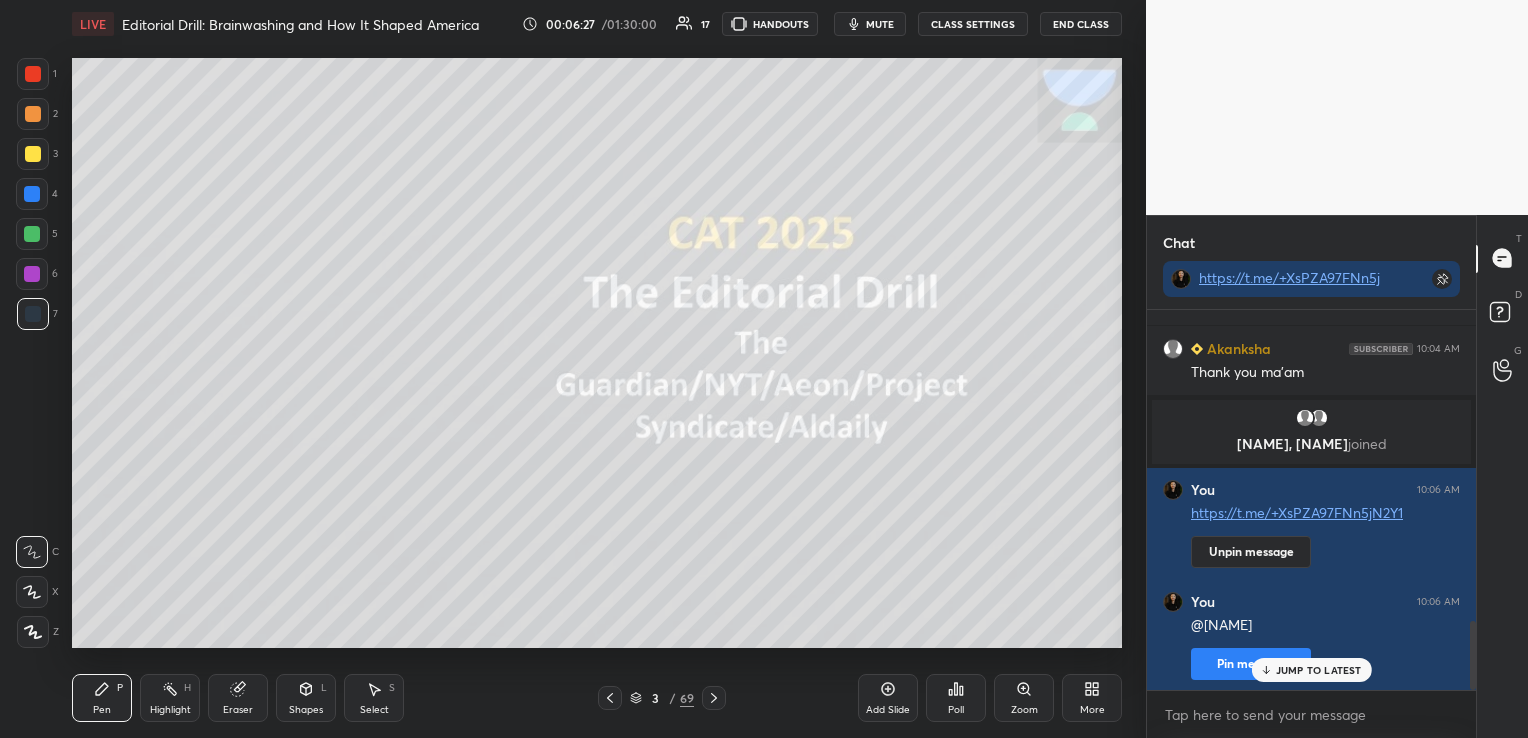 click on "JUMP TO LATEST" at bounding box center (1319, 670) 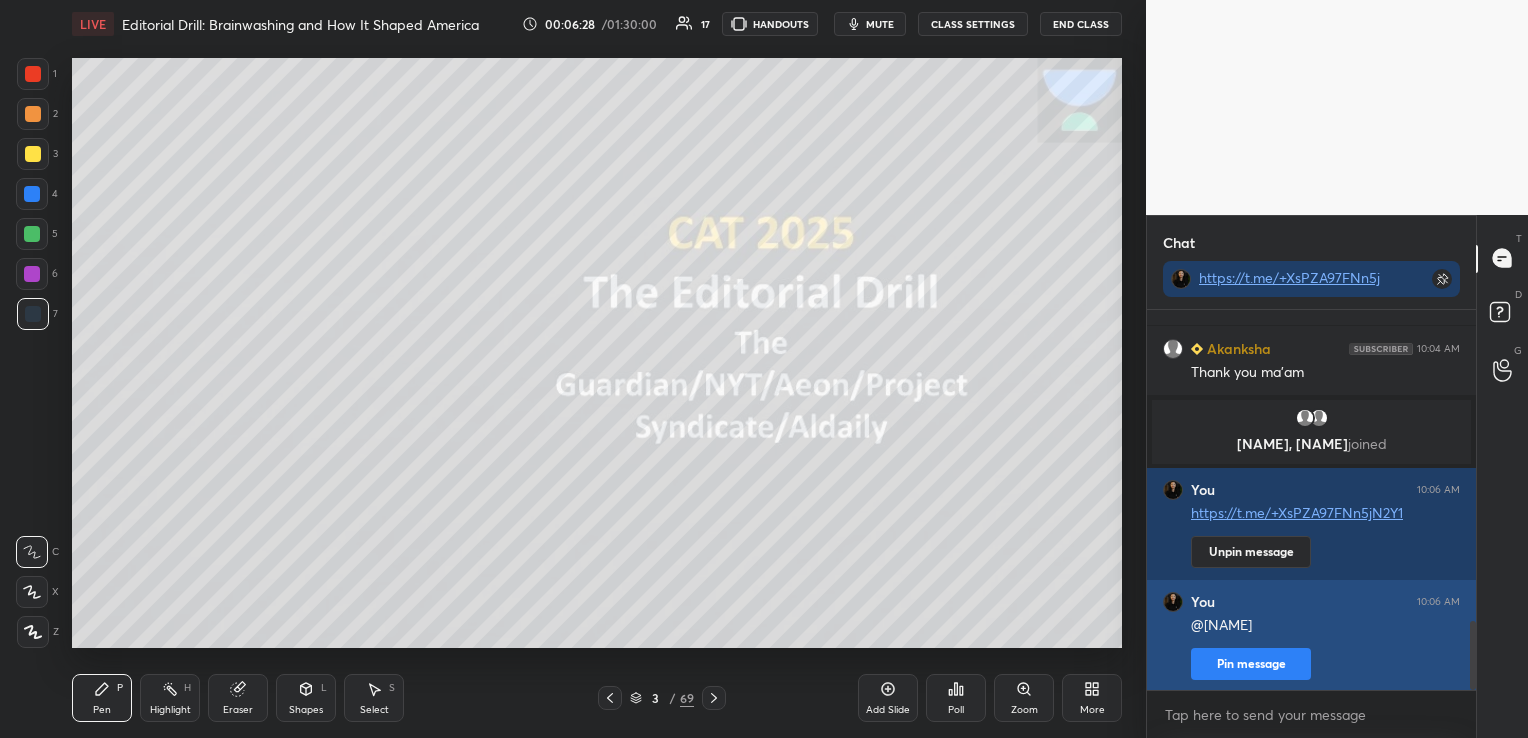 scroll, scrollTop: 1725, scrollLeft: 0, axis: vertical 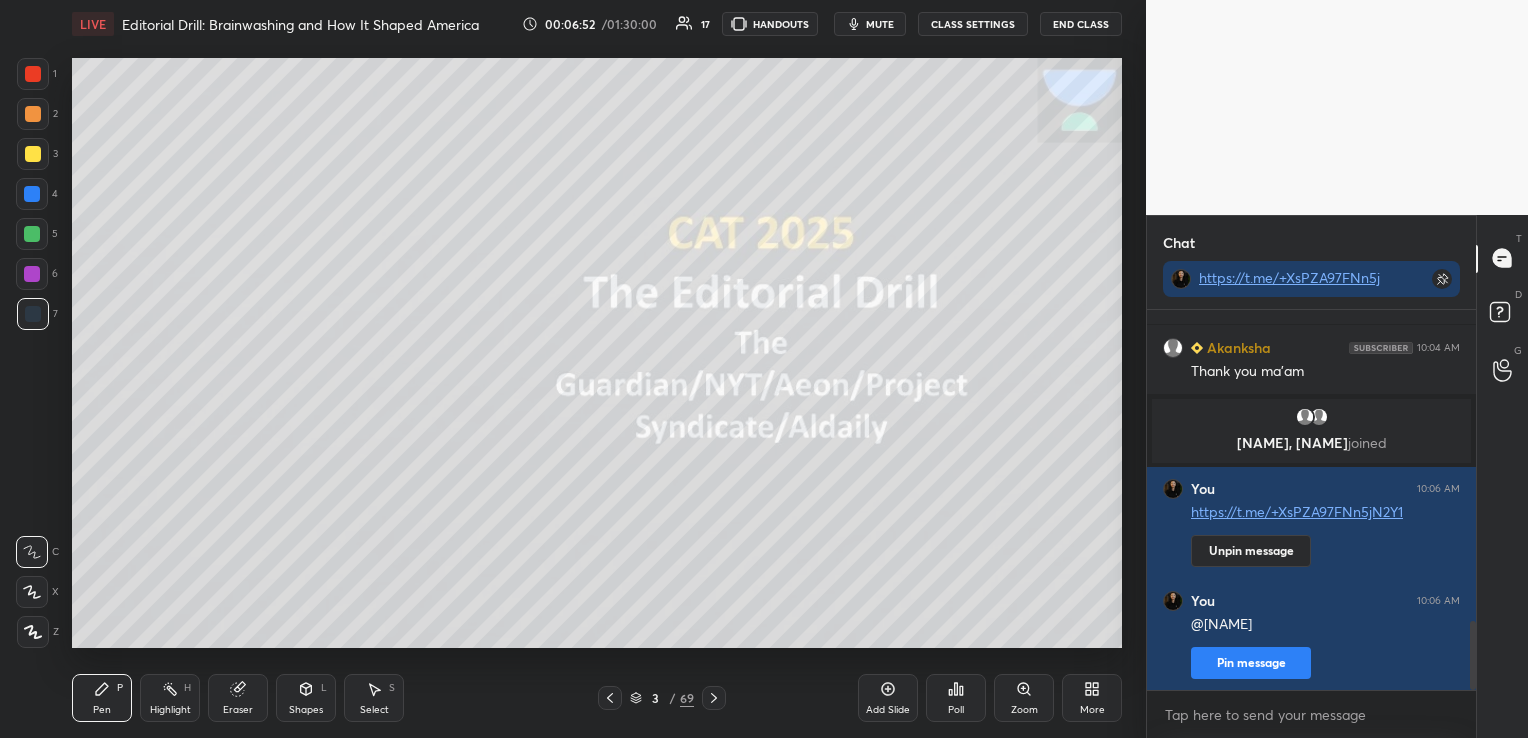 click 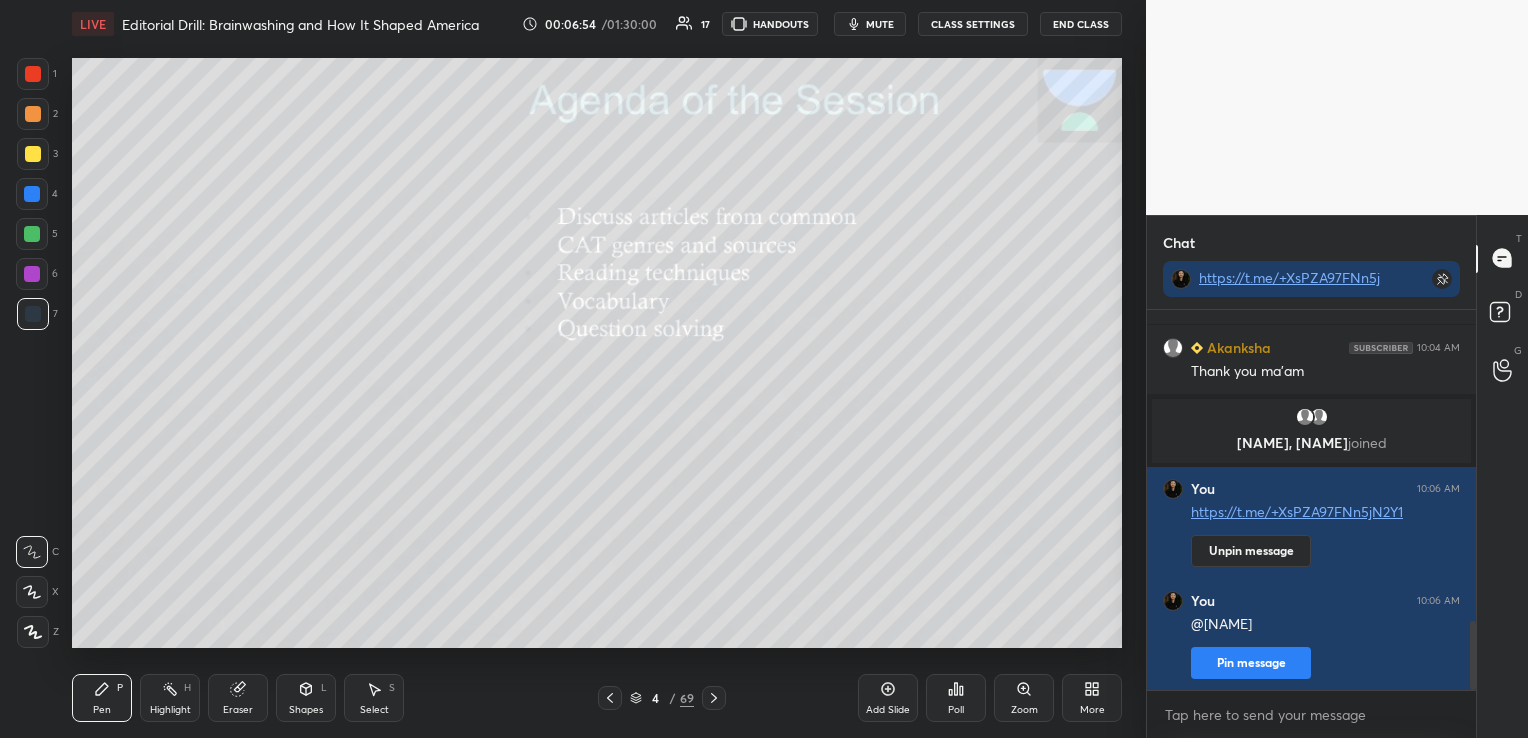 click 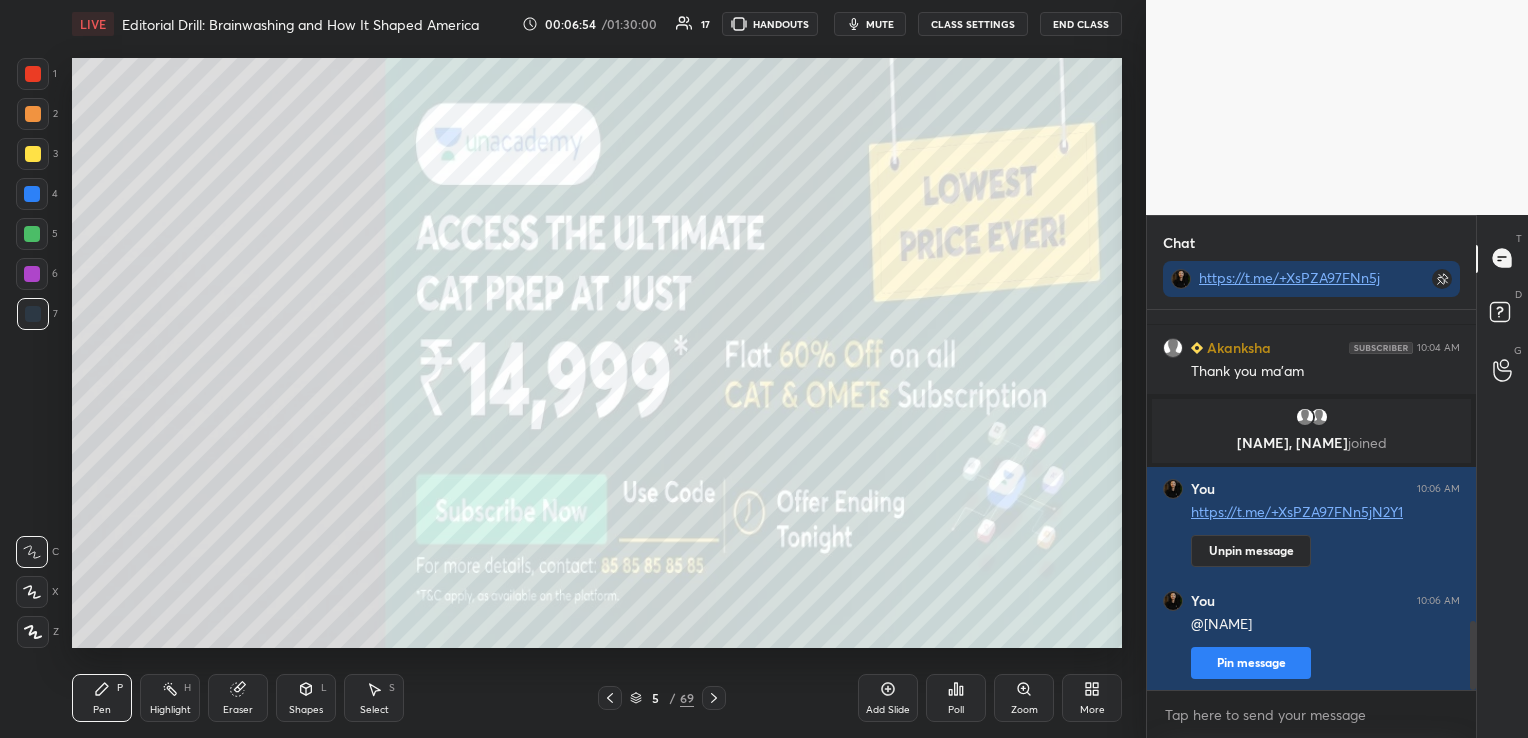 click 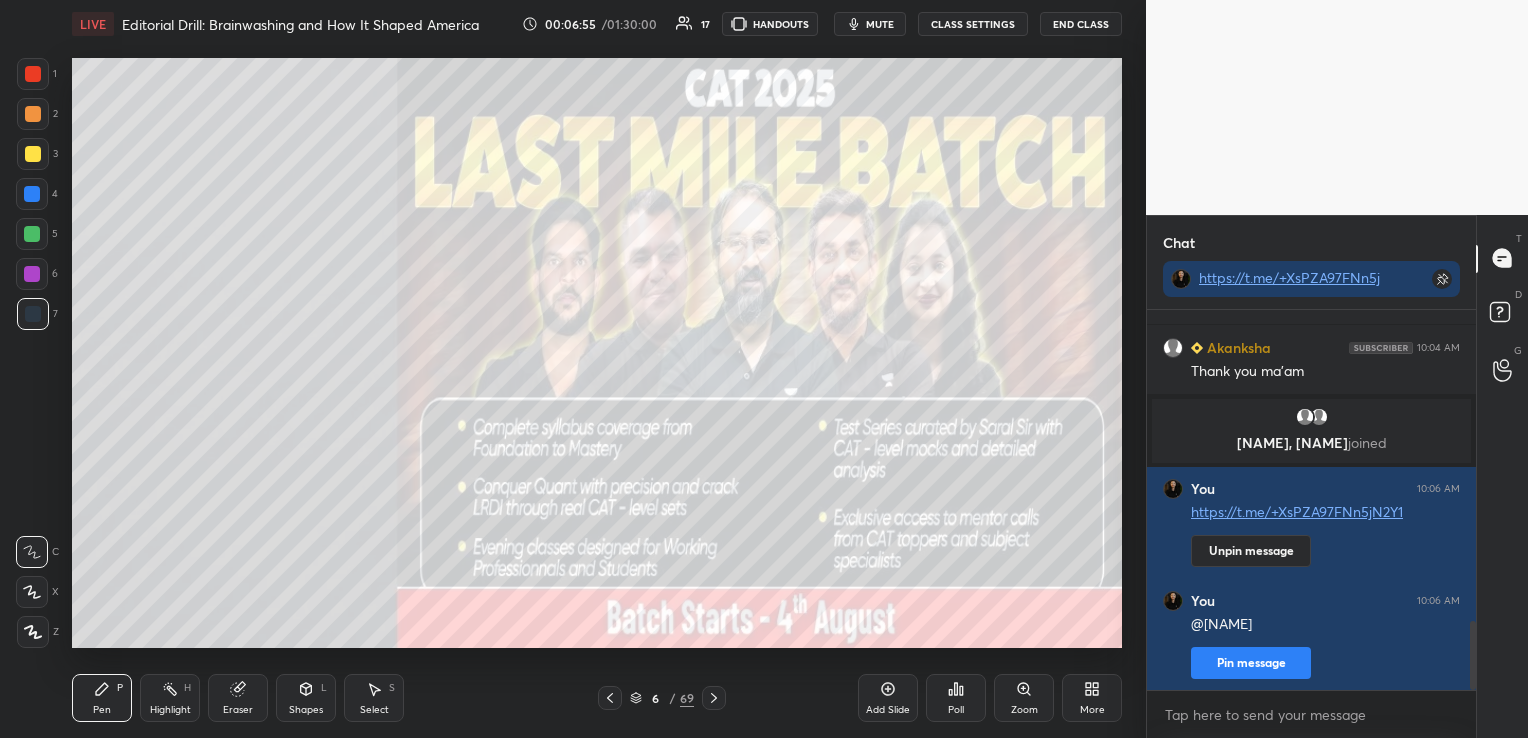 click 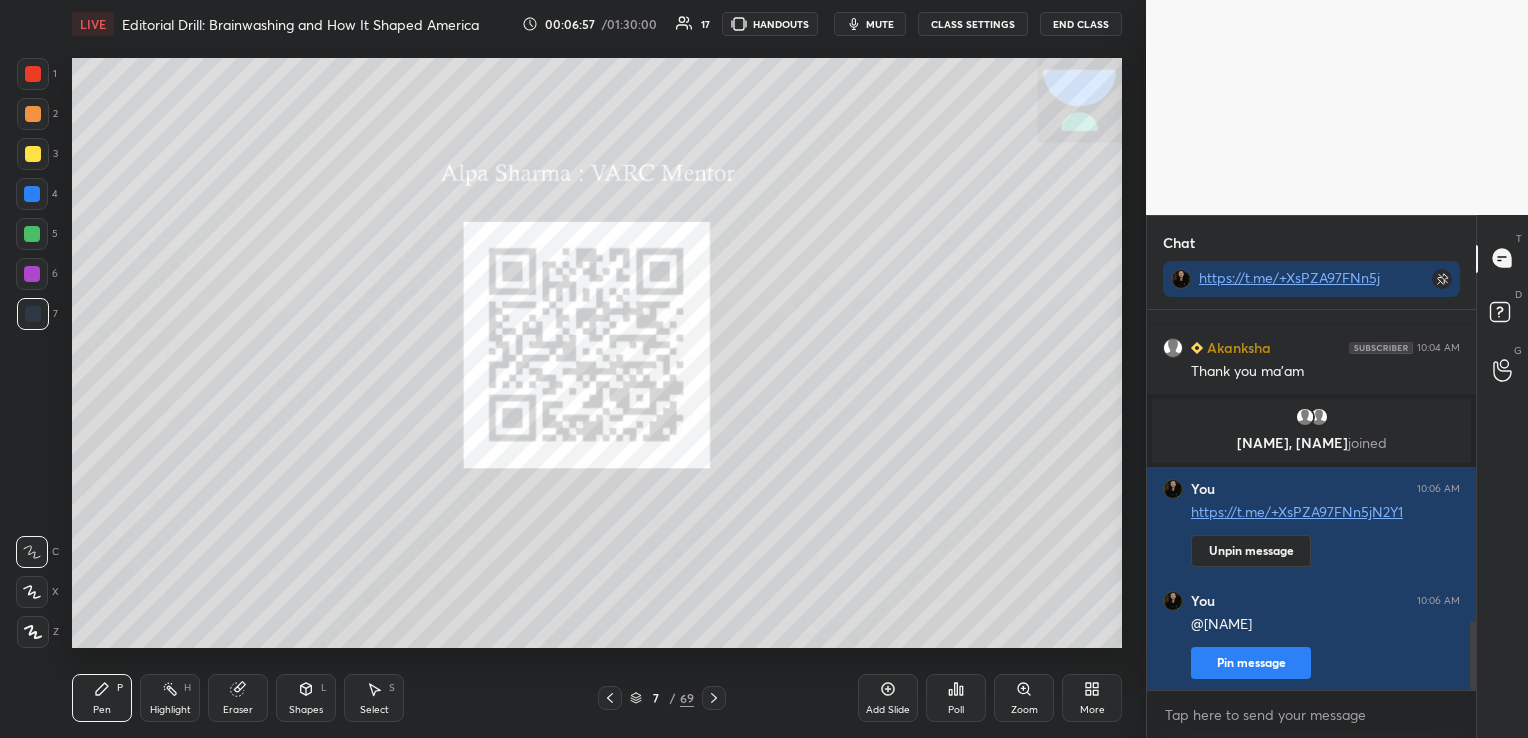 click 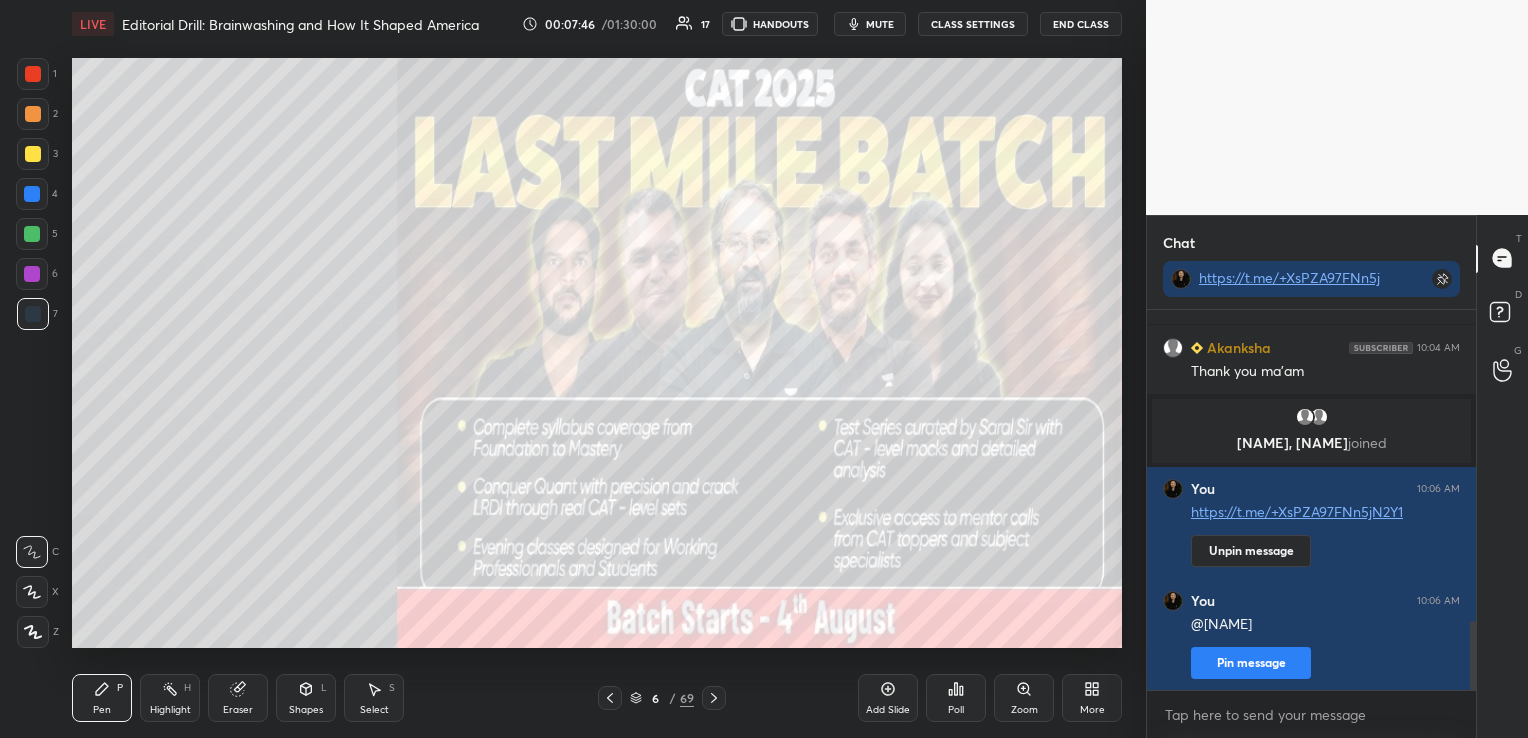 click at bounding box center [714, 698] 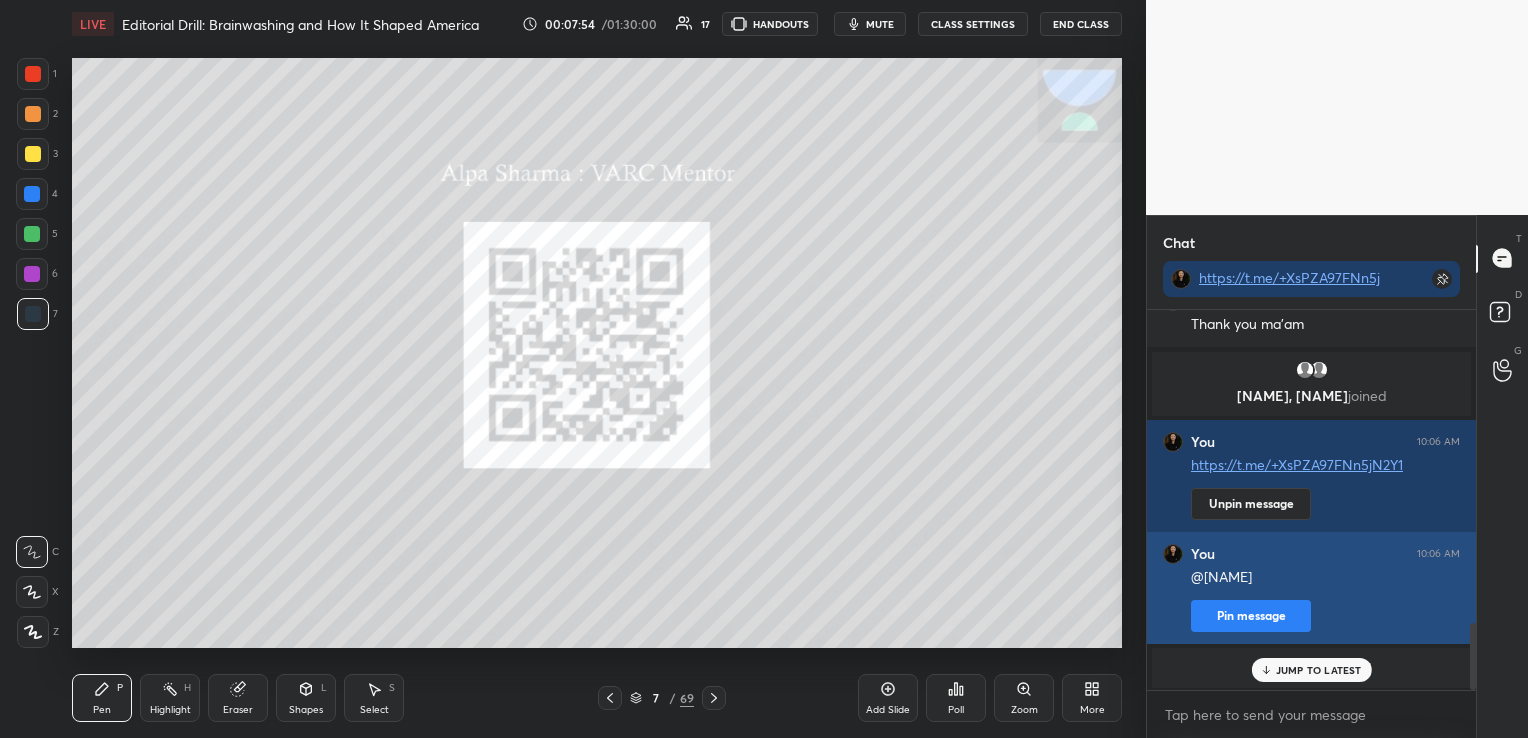 scroll, scrollTop: 1773, scrollLeft: 0, axis: vertical 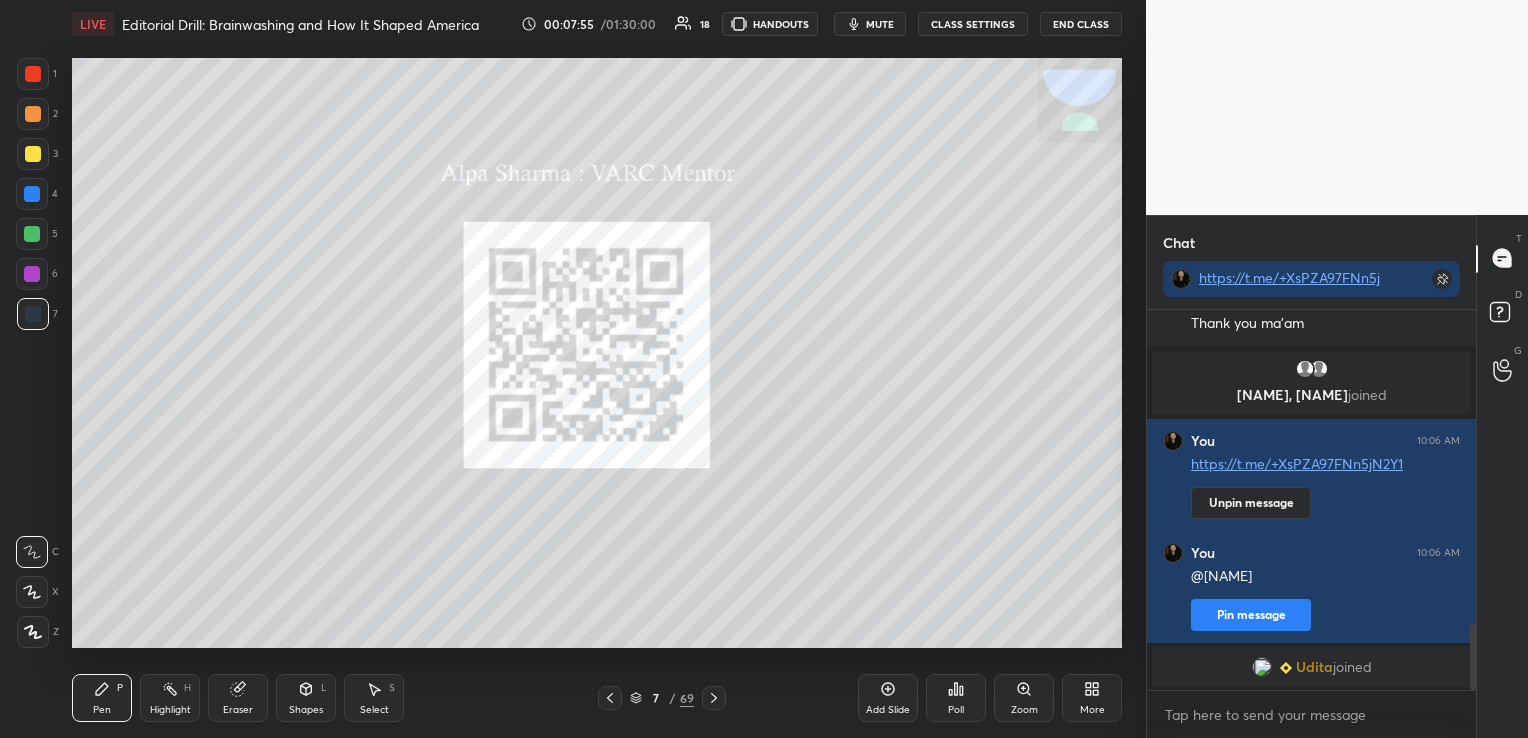 click 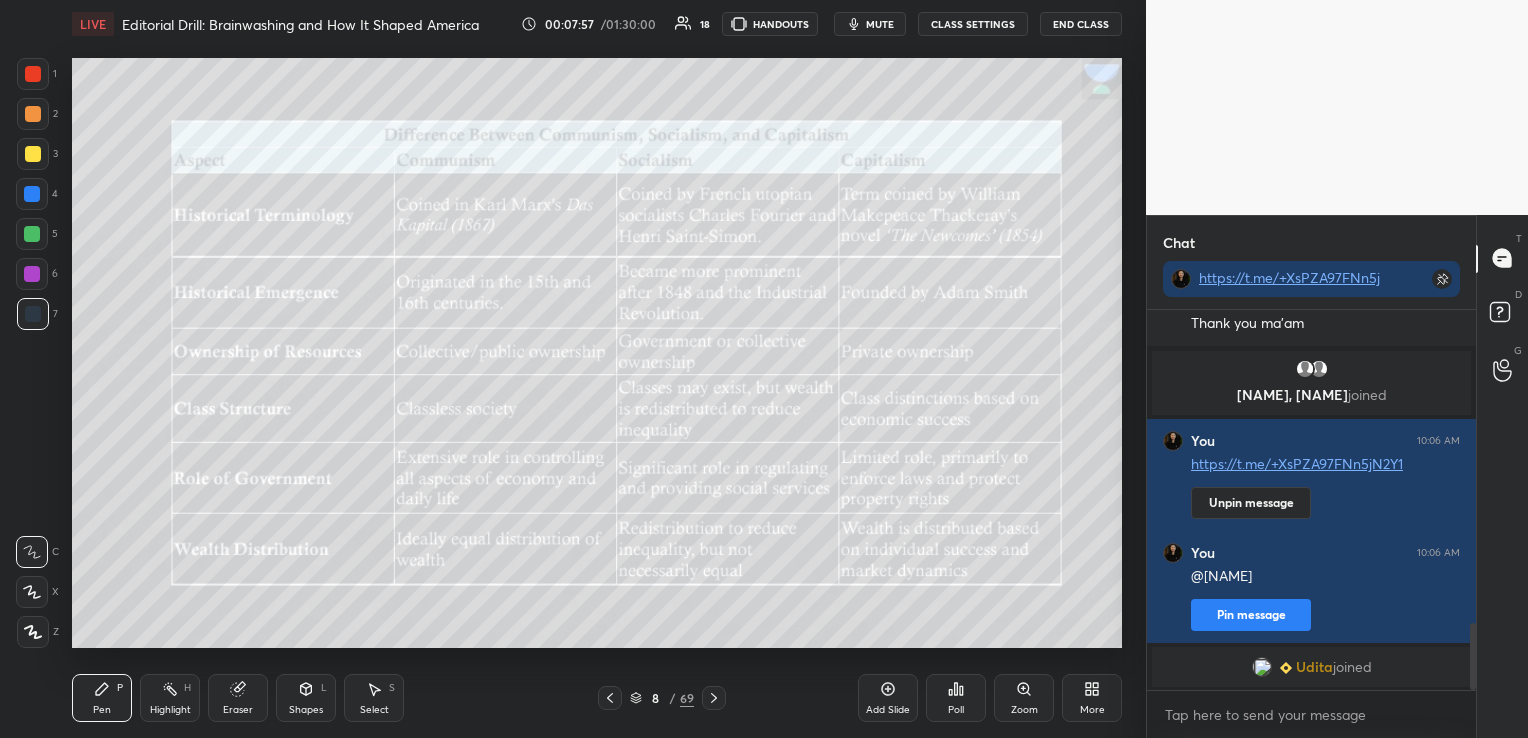 click 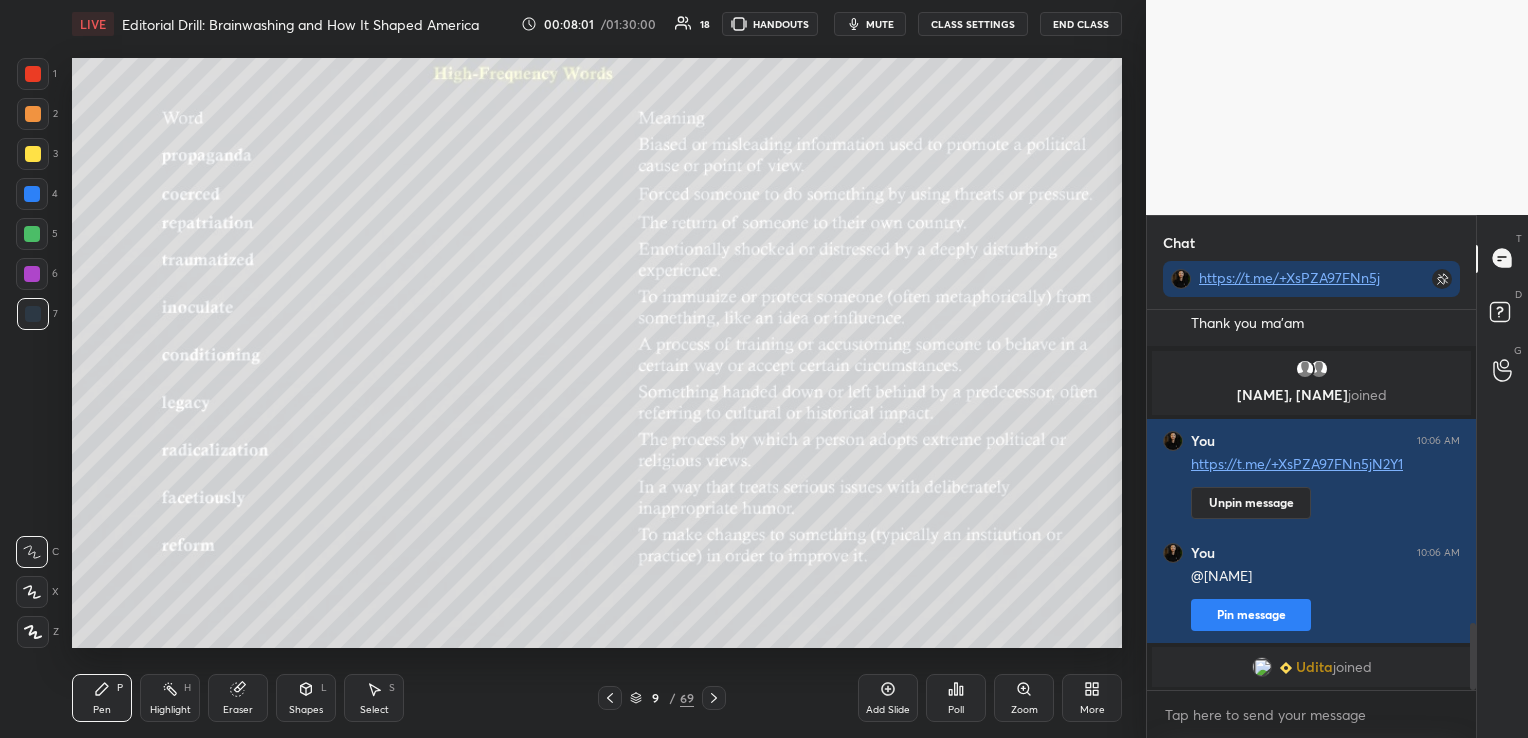 click 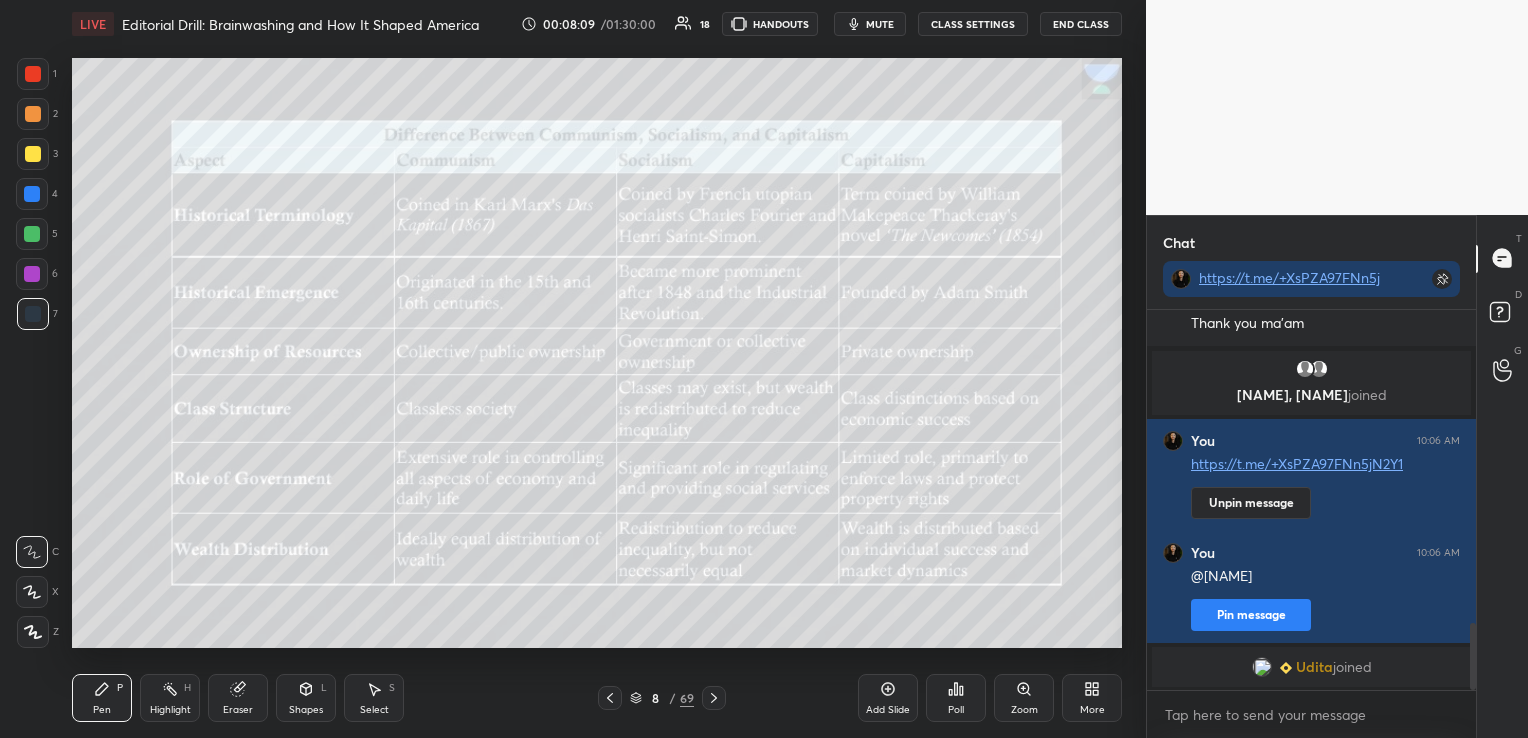 click at bounding box center [33, 74] 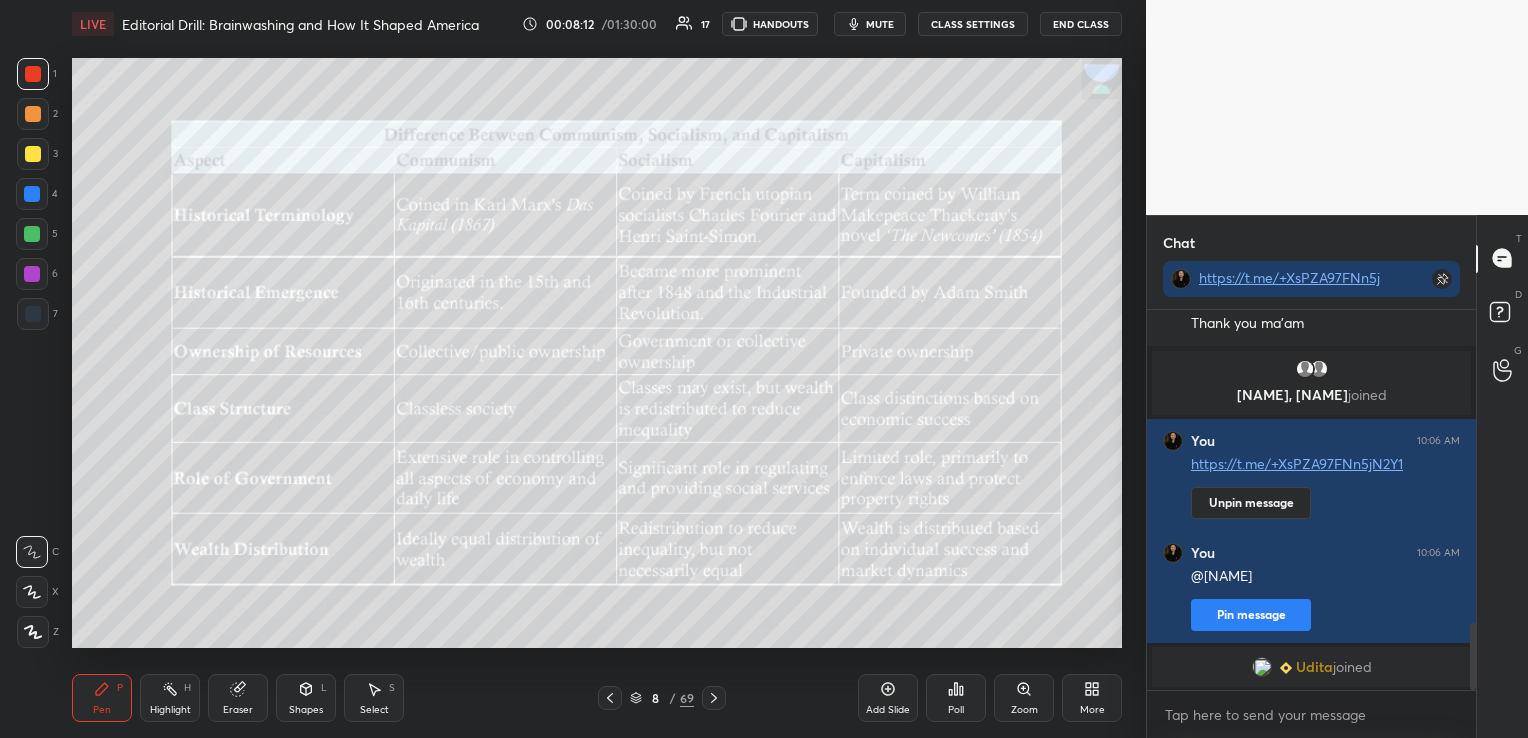 click 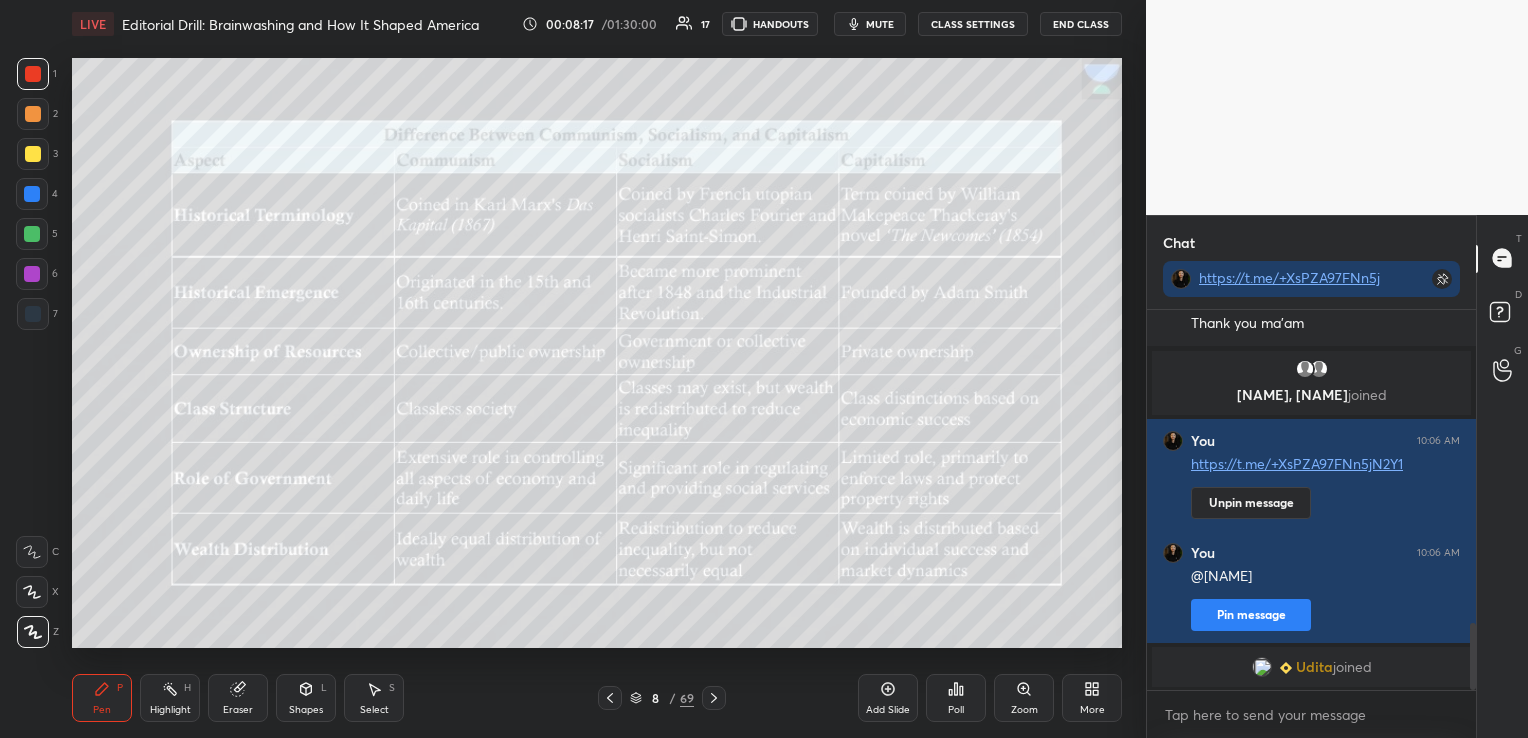 click on "Eraser" at bounding box center [238, 710] 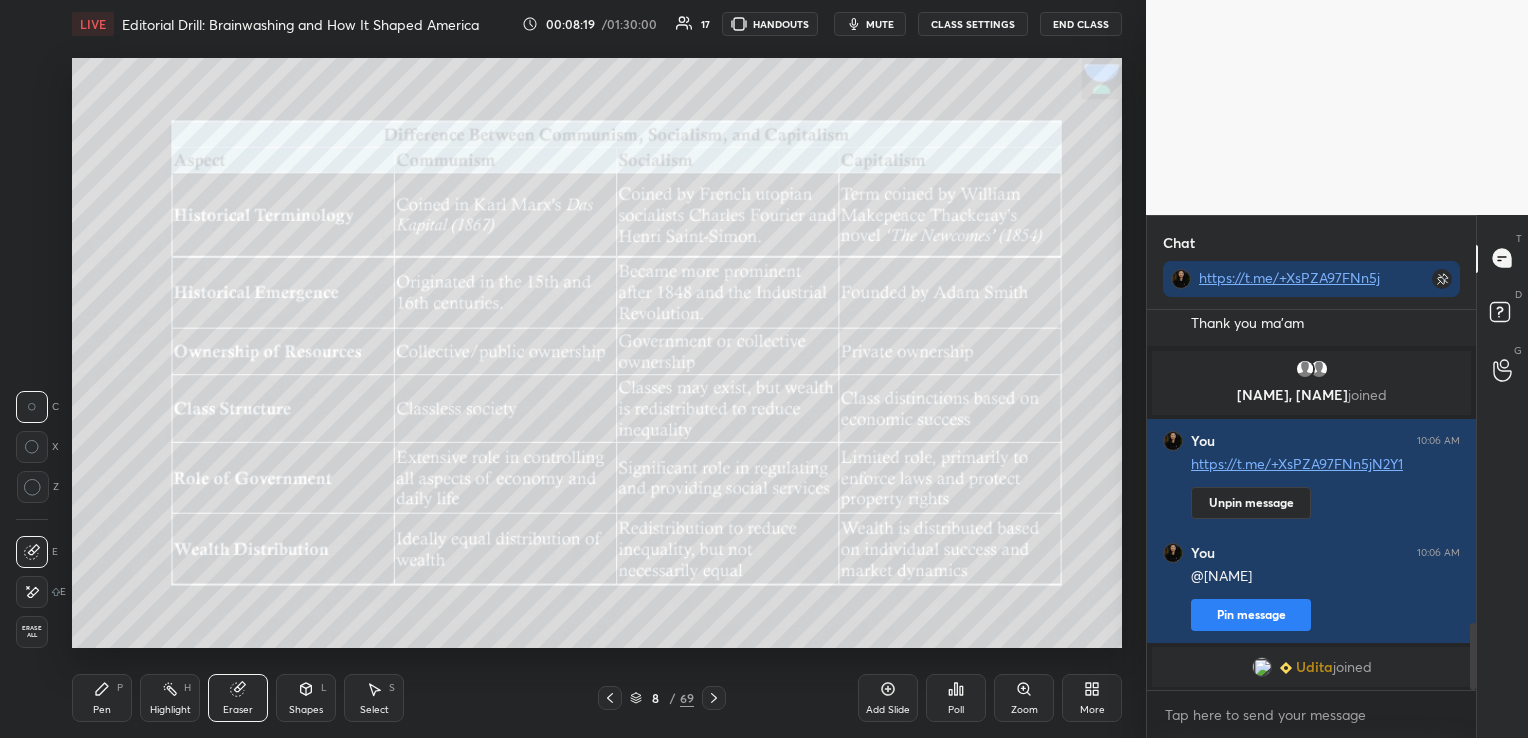 click on "Erase all" at bounding box center [32, 632] 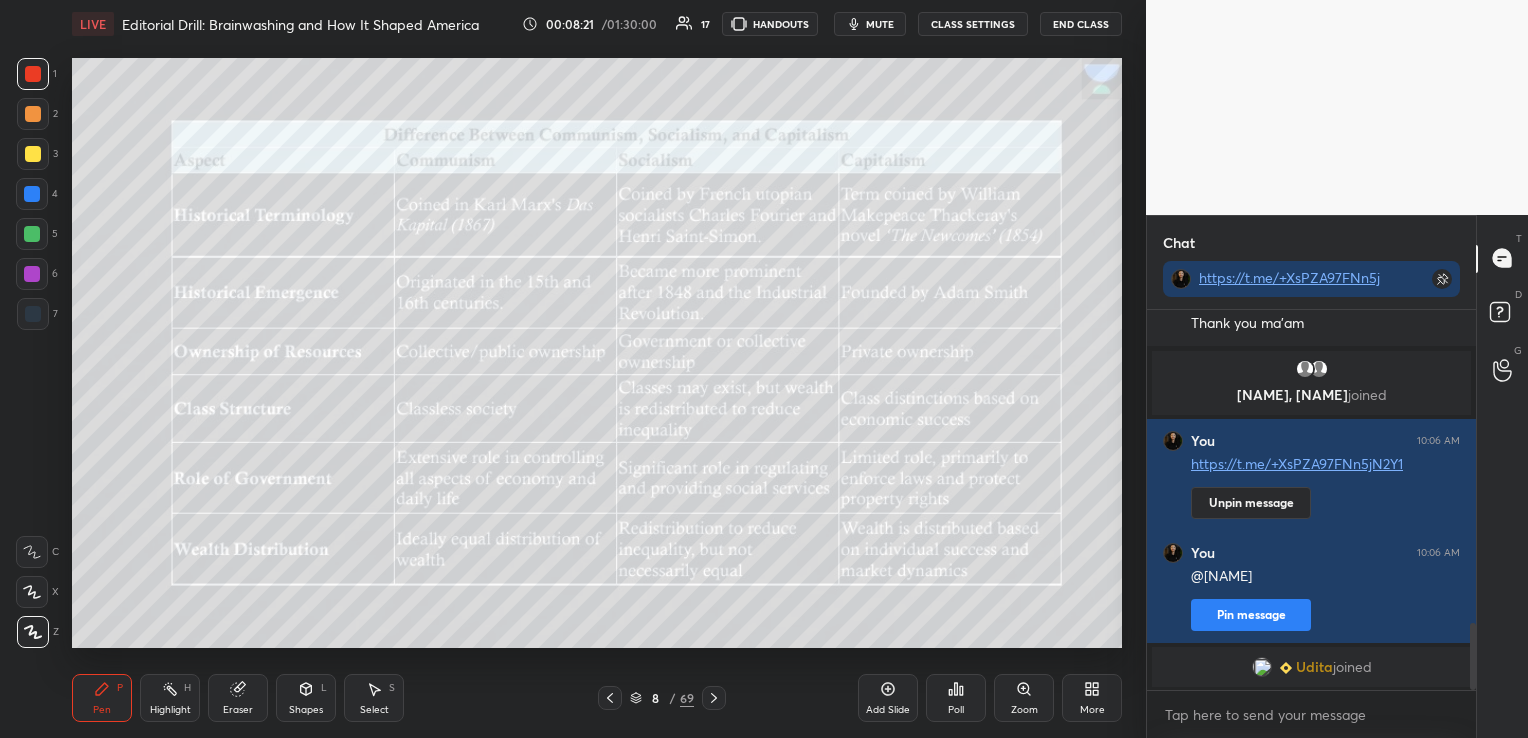 click 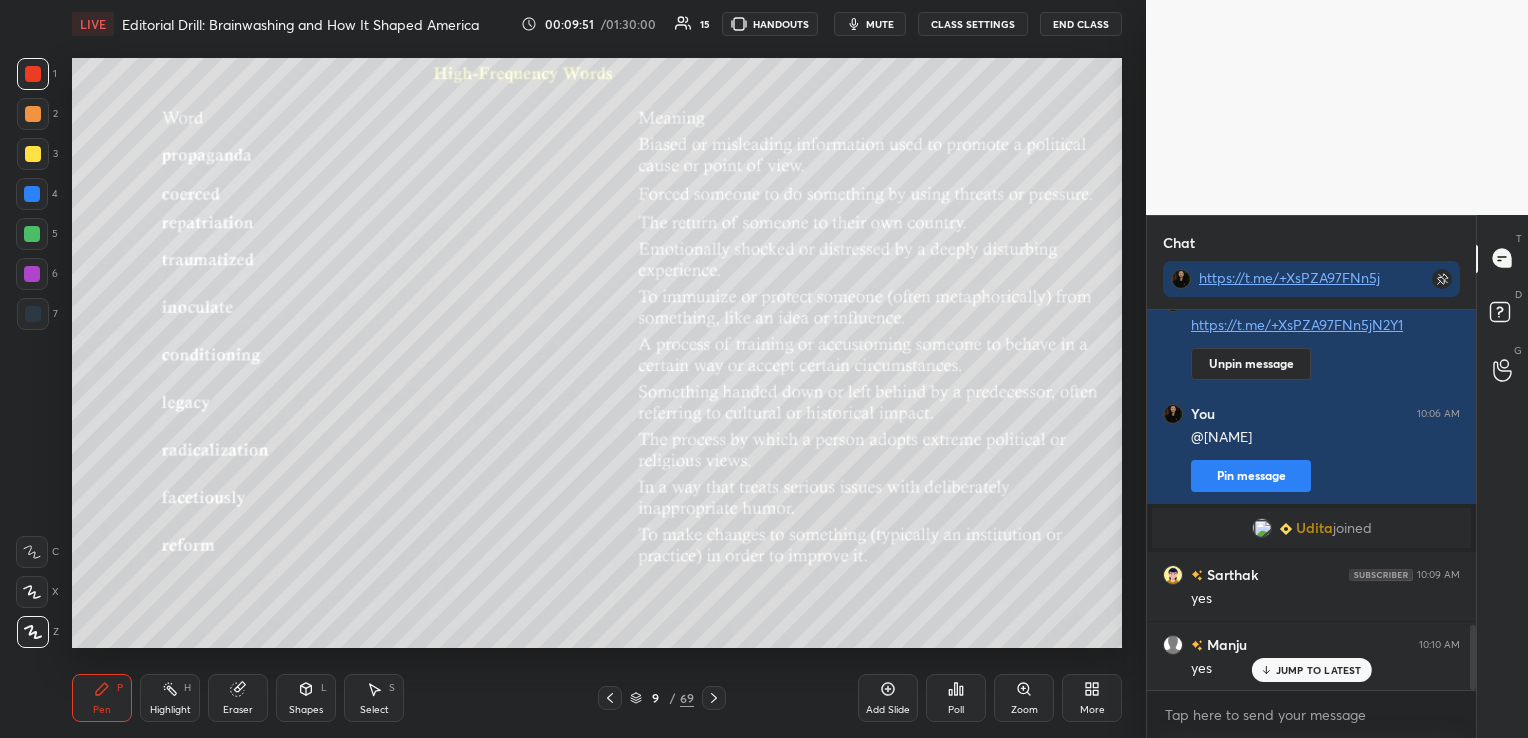 scroll, scrollTop: 1903, scrollLeft: 0, axis: vertical 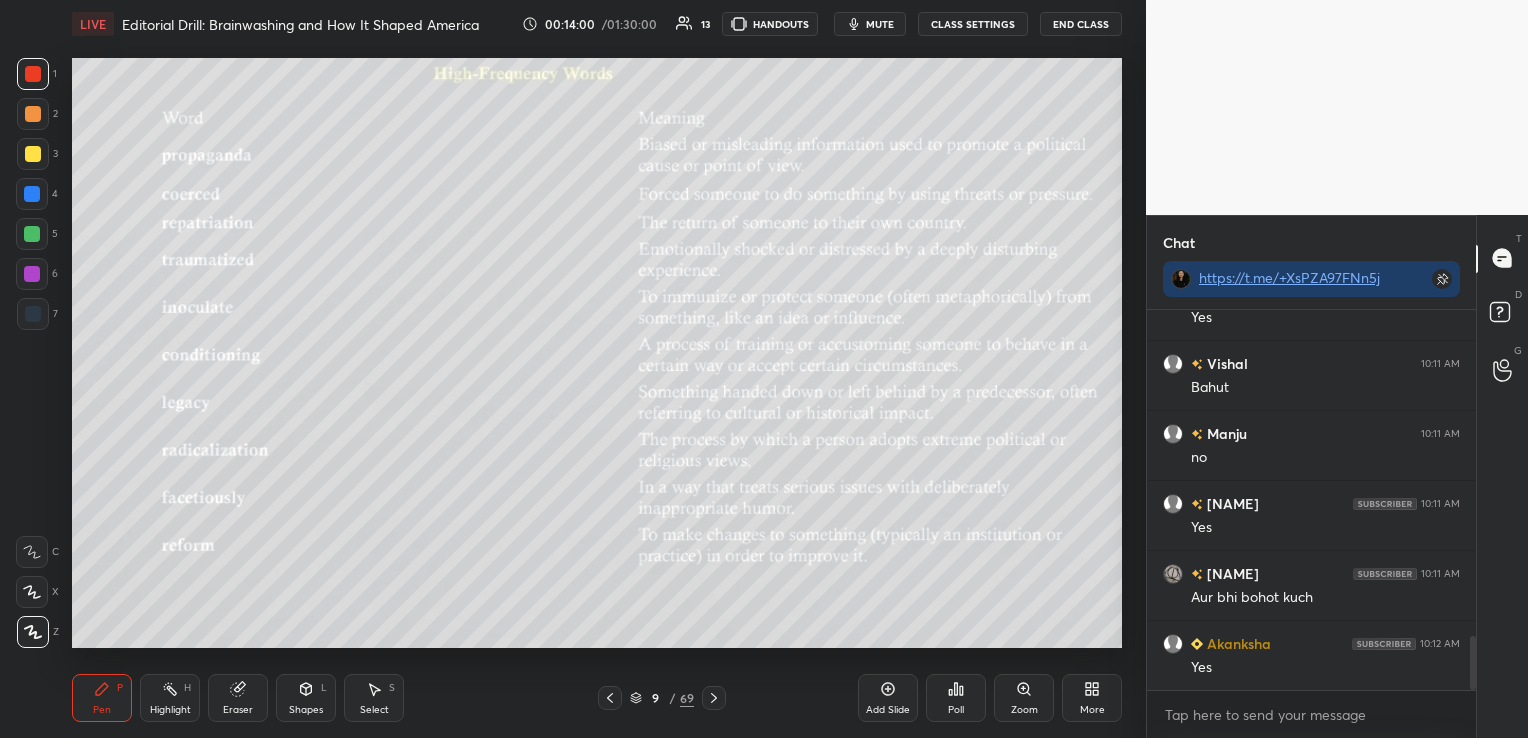 click 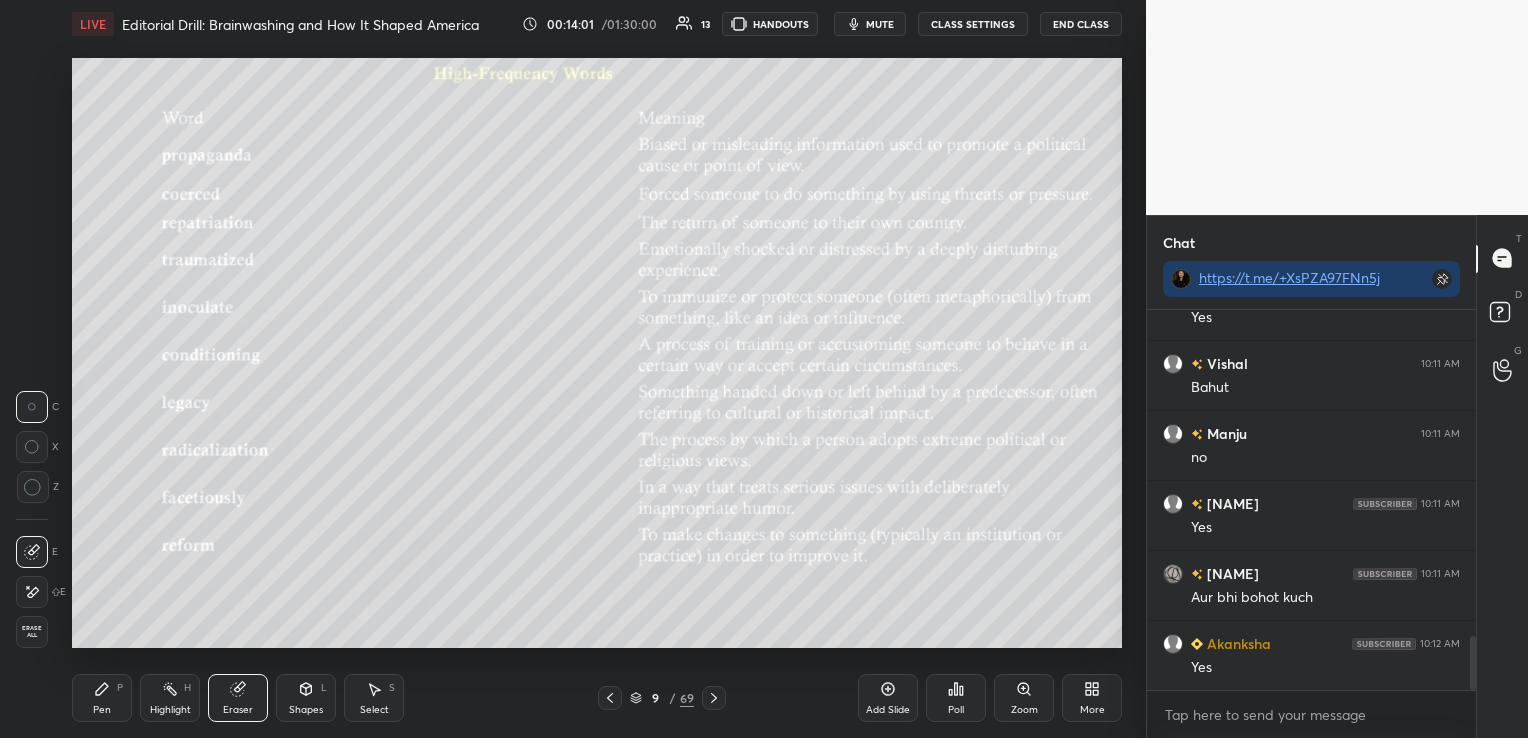 click on "Erase all" at bounding box center [32, 632] 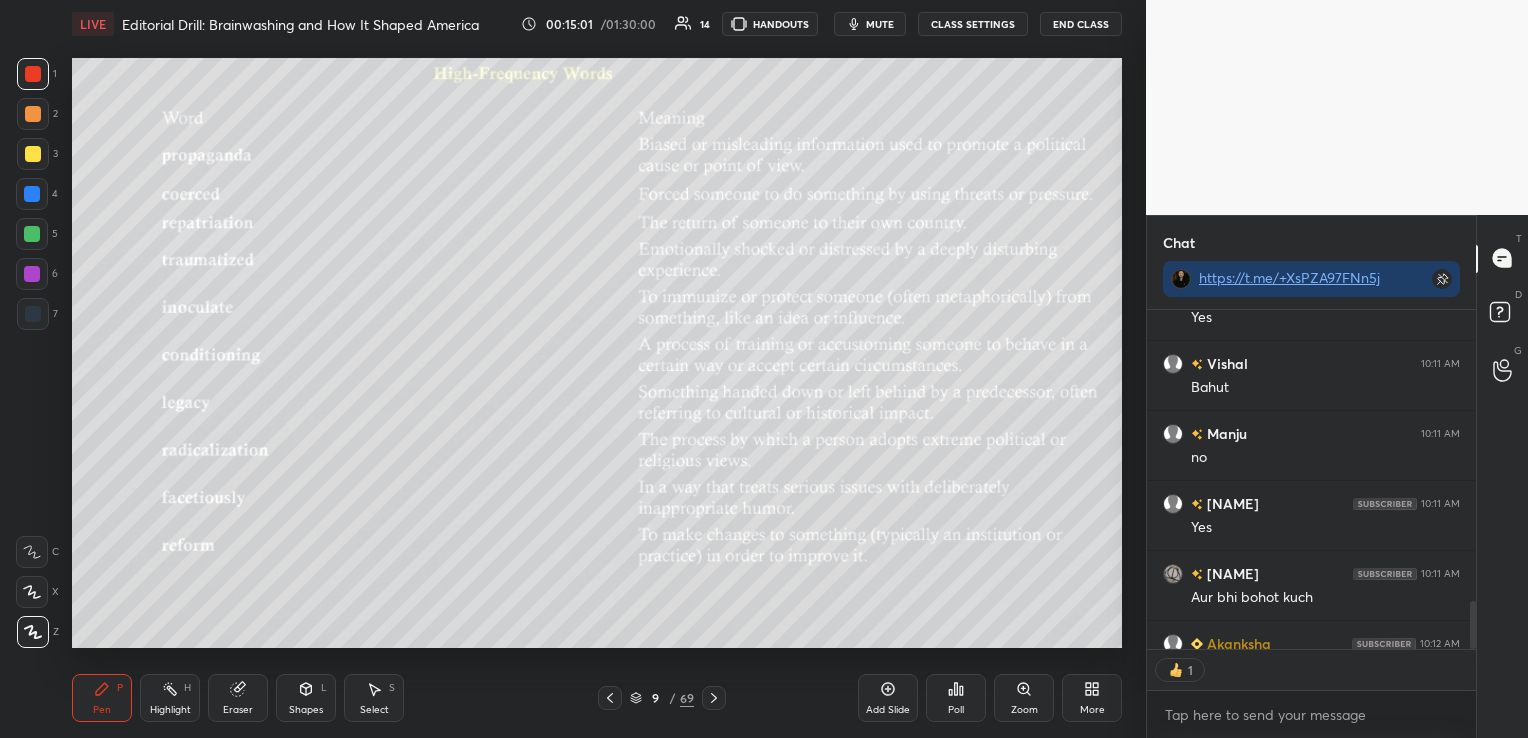 scroll, scrollTop: 333, scrollLeft: 323, axis: both 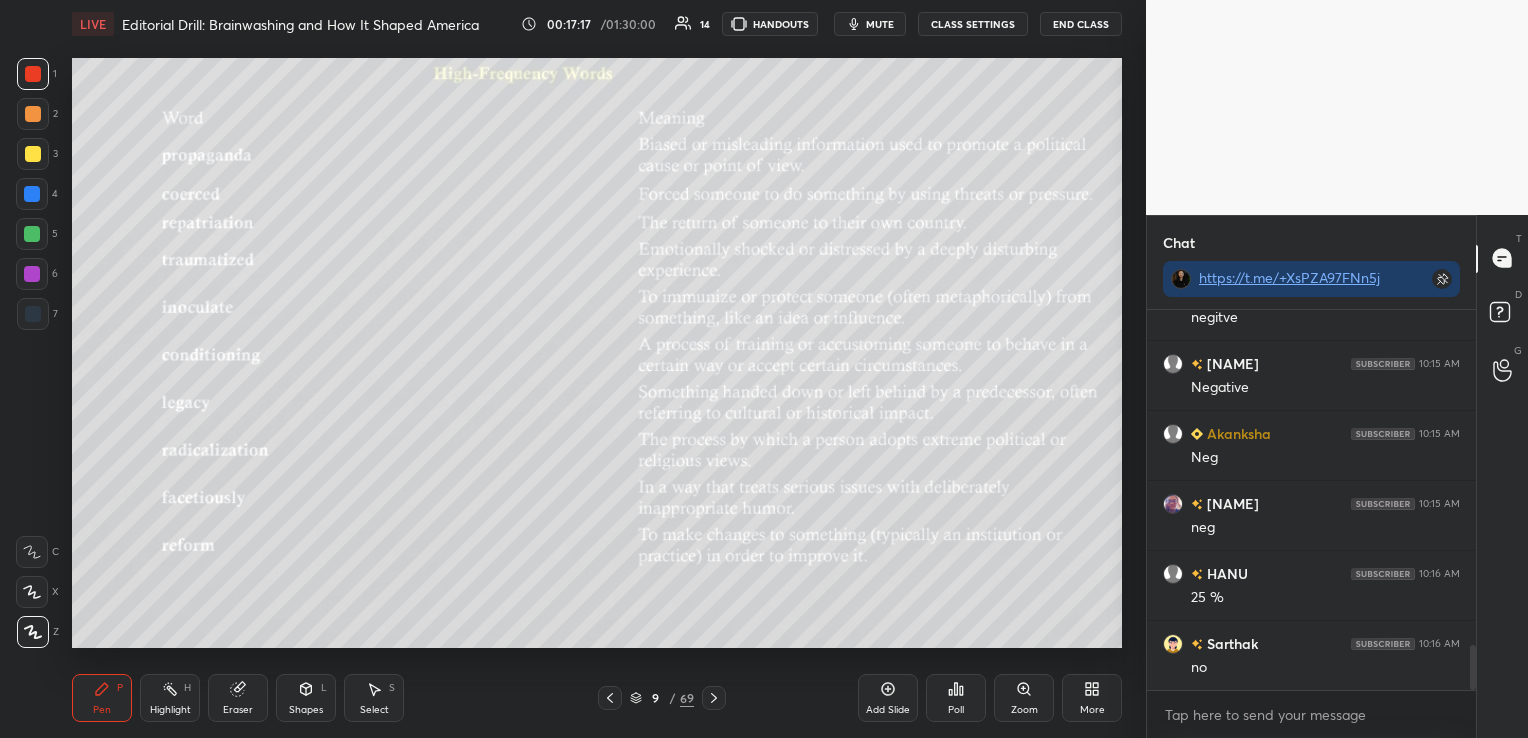 click 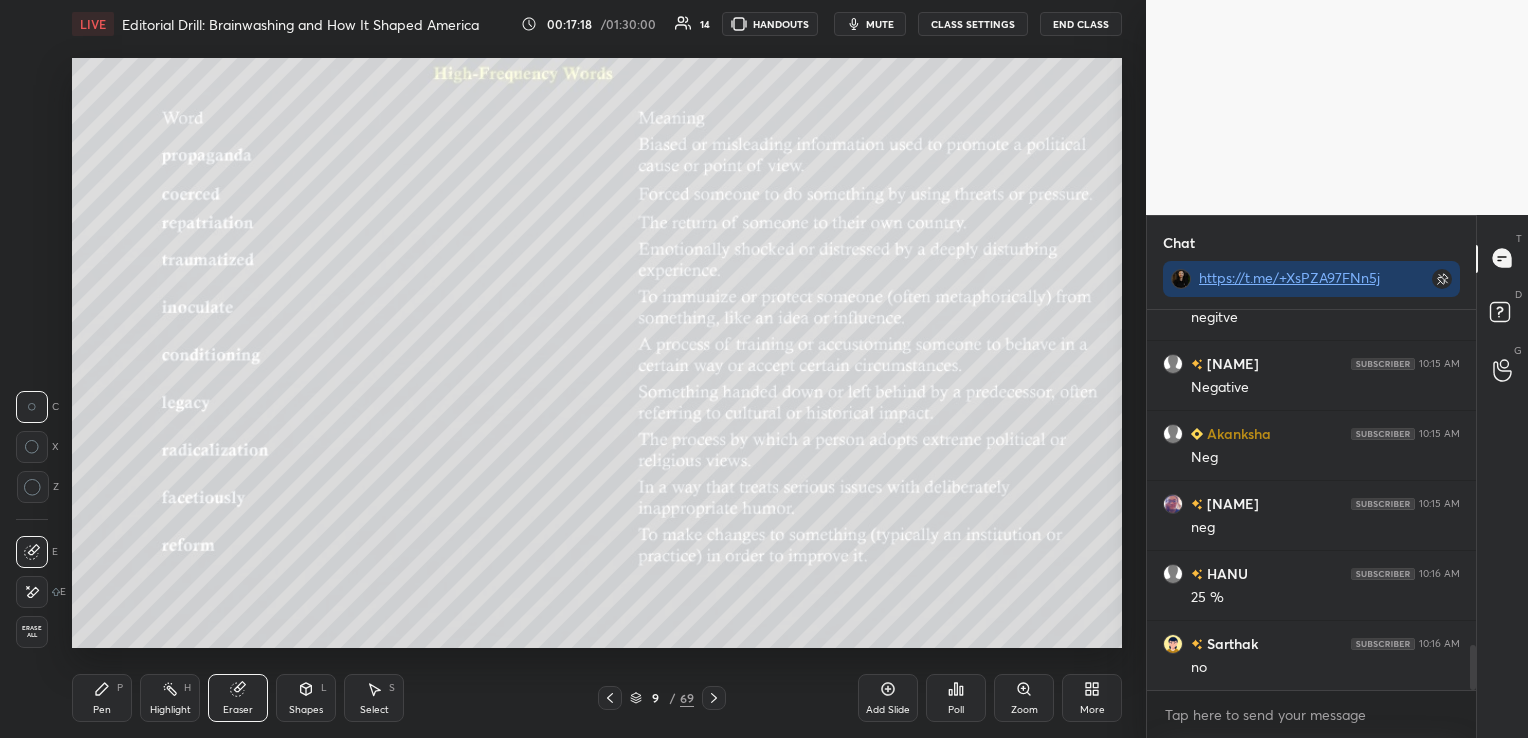 click on "Erase all" at bounding box center [32, 632] 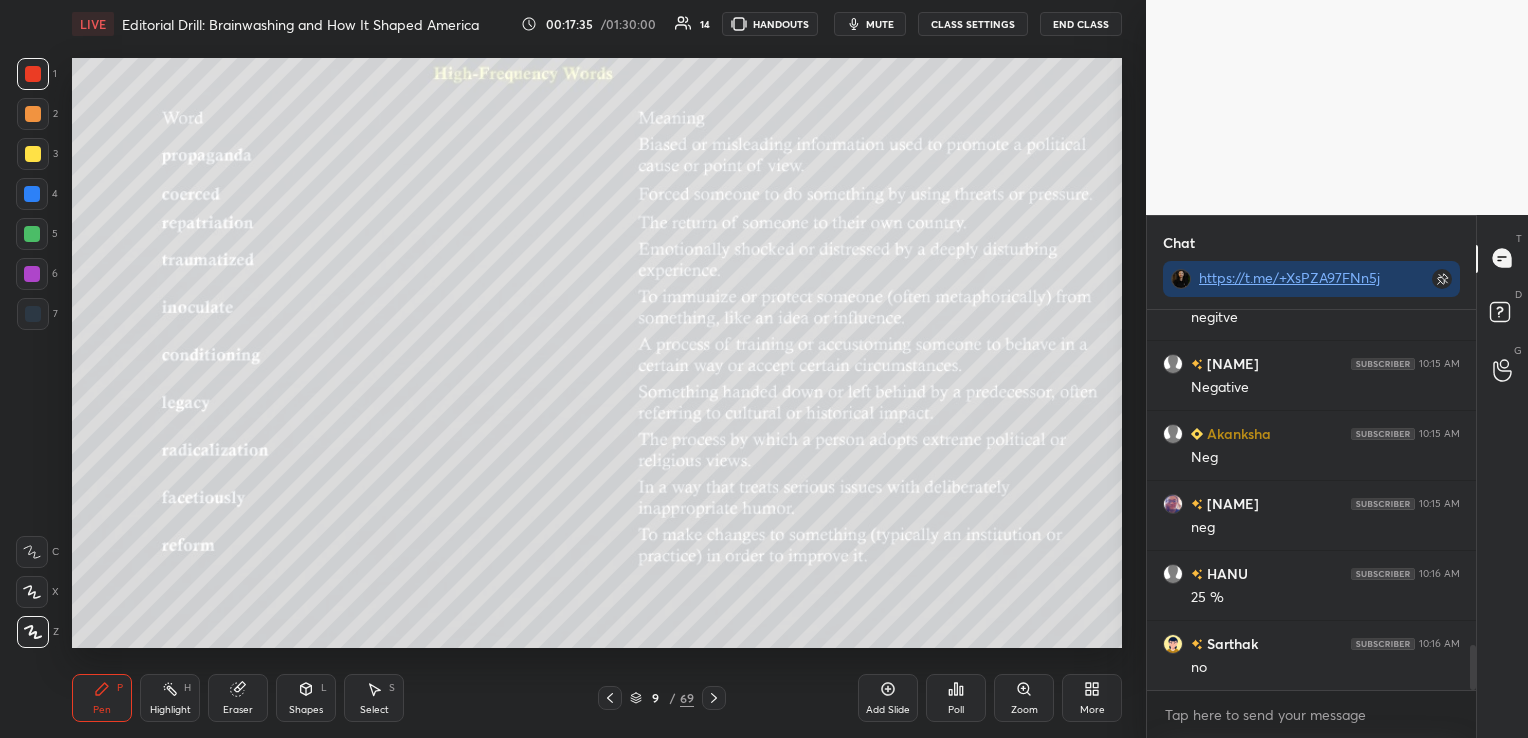 click 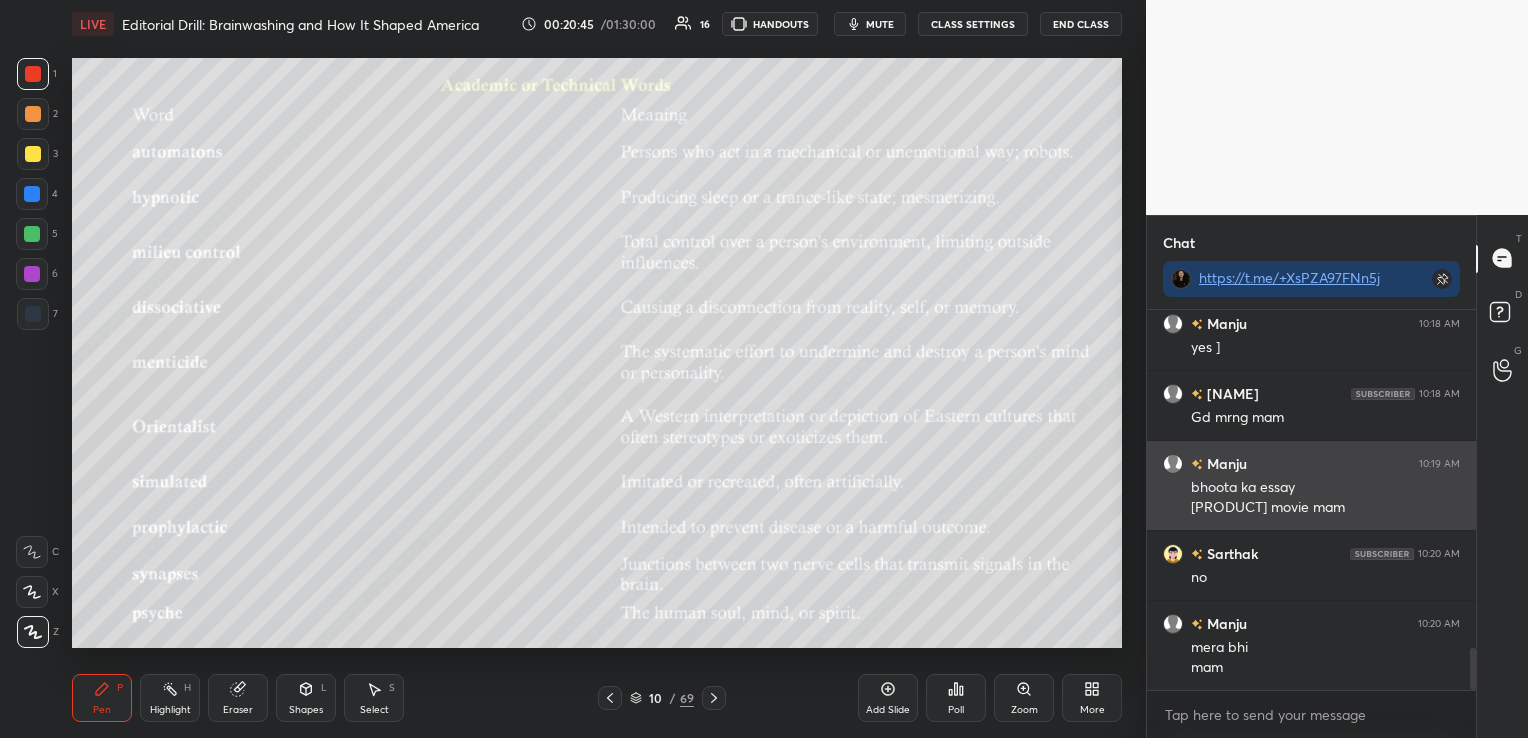 scroll, scrollTop: 3091, scrollLeft: 0, axis: vertical 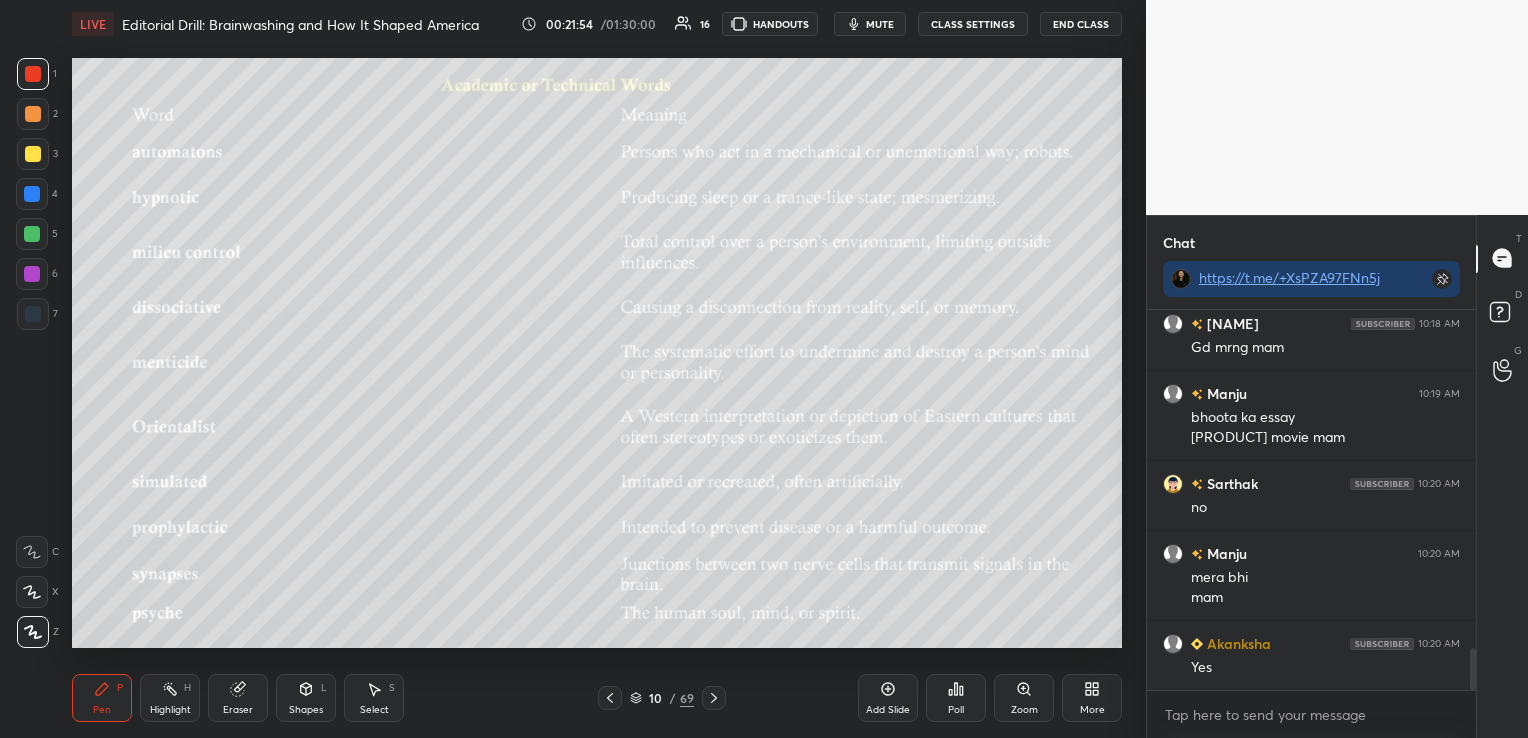 click 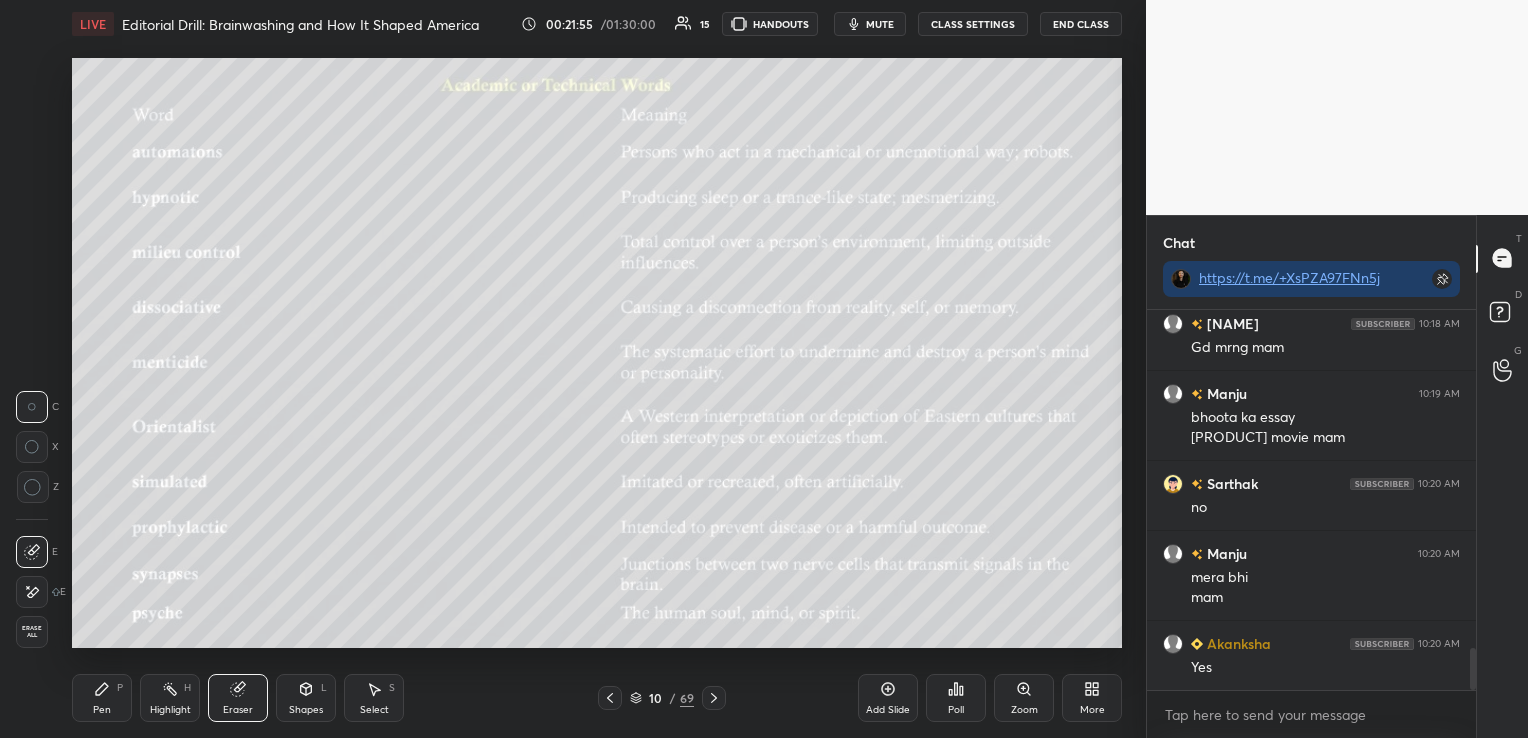 click on "Erase all" at bounding box center (32, 632) 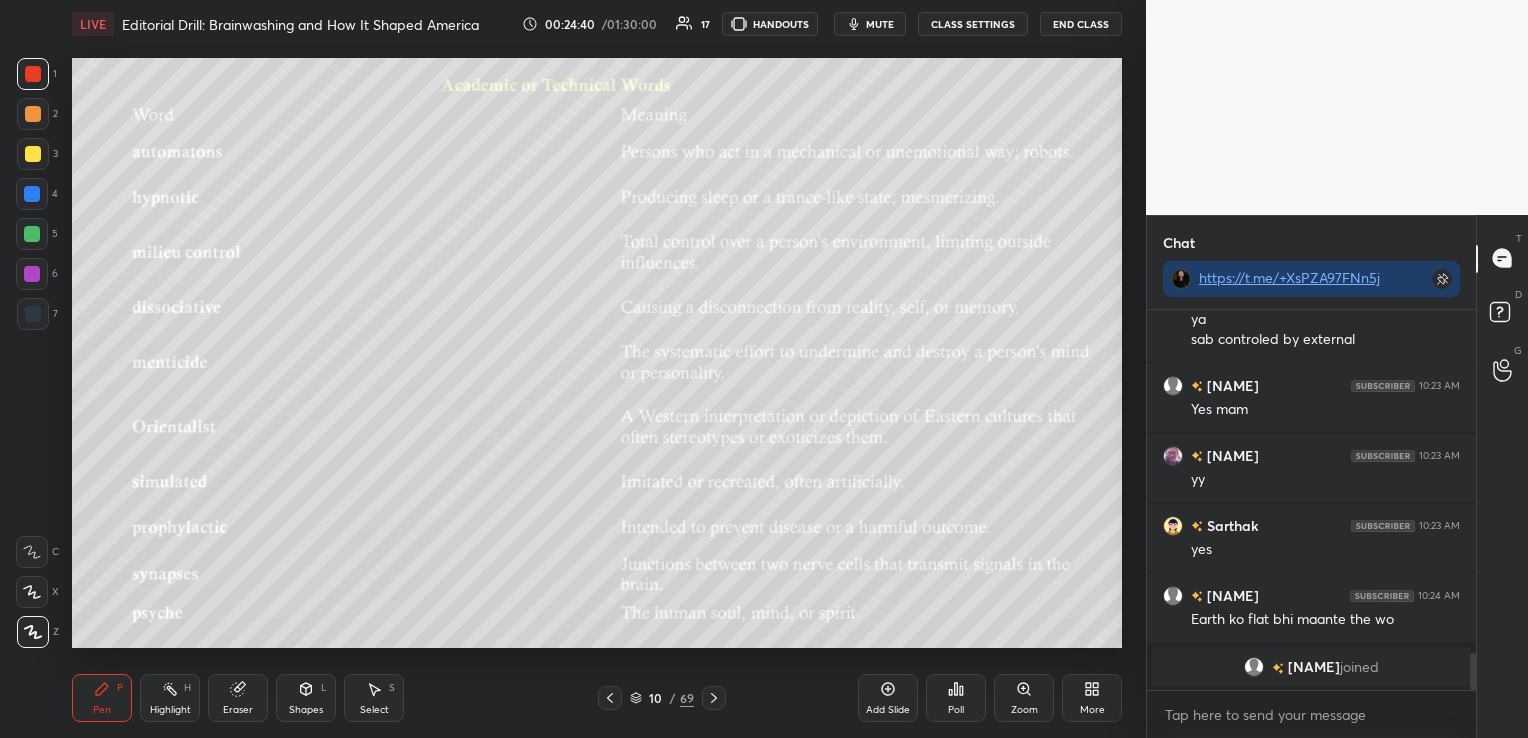 scroll, scrollTop: 3579, scrollLeft: 0, axis: vertical 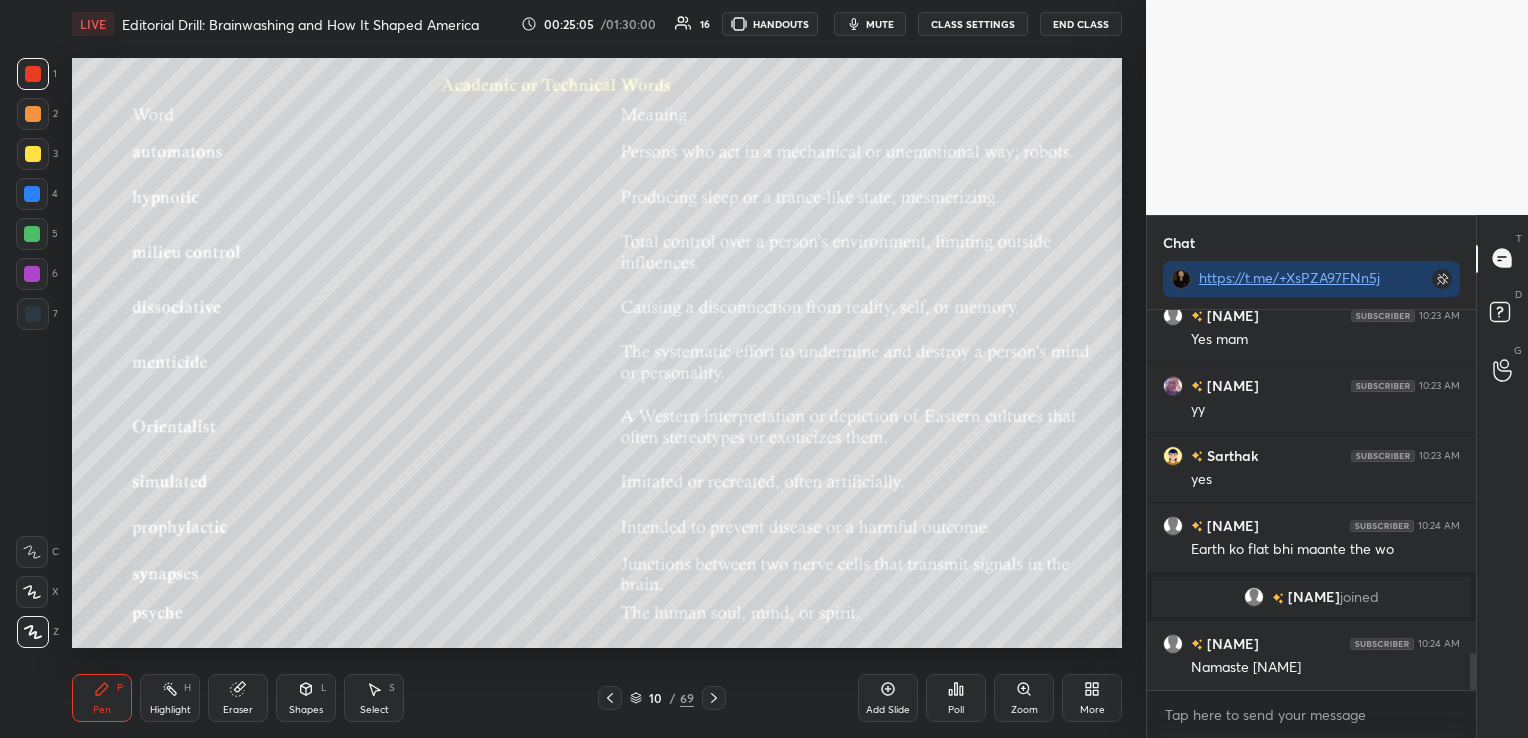 click on "Eraser" at bounding box center [238, 698] 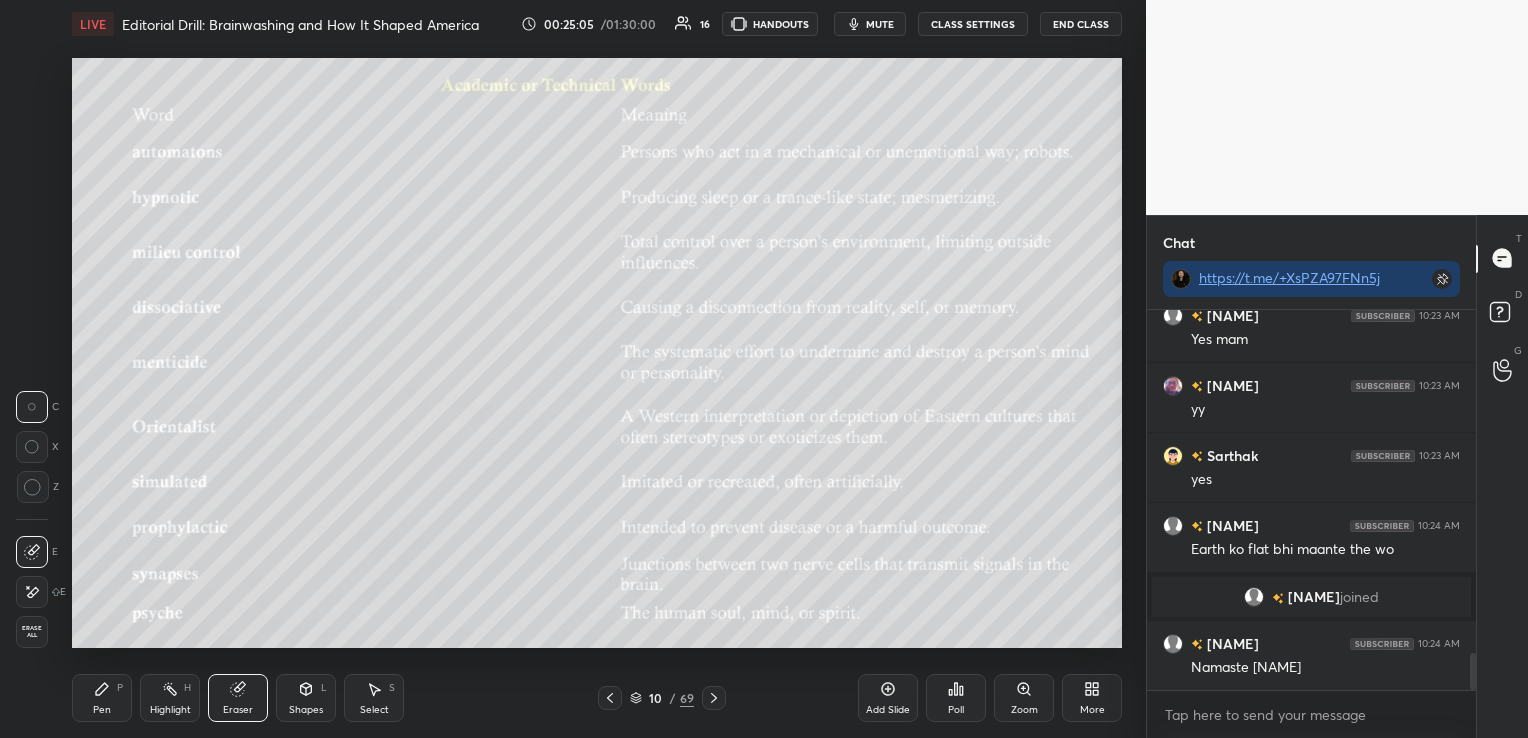 click on "Erase all" at bounding box center (32, 632) 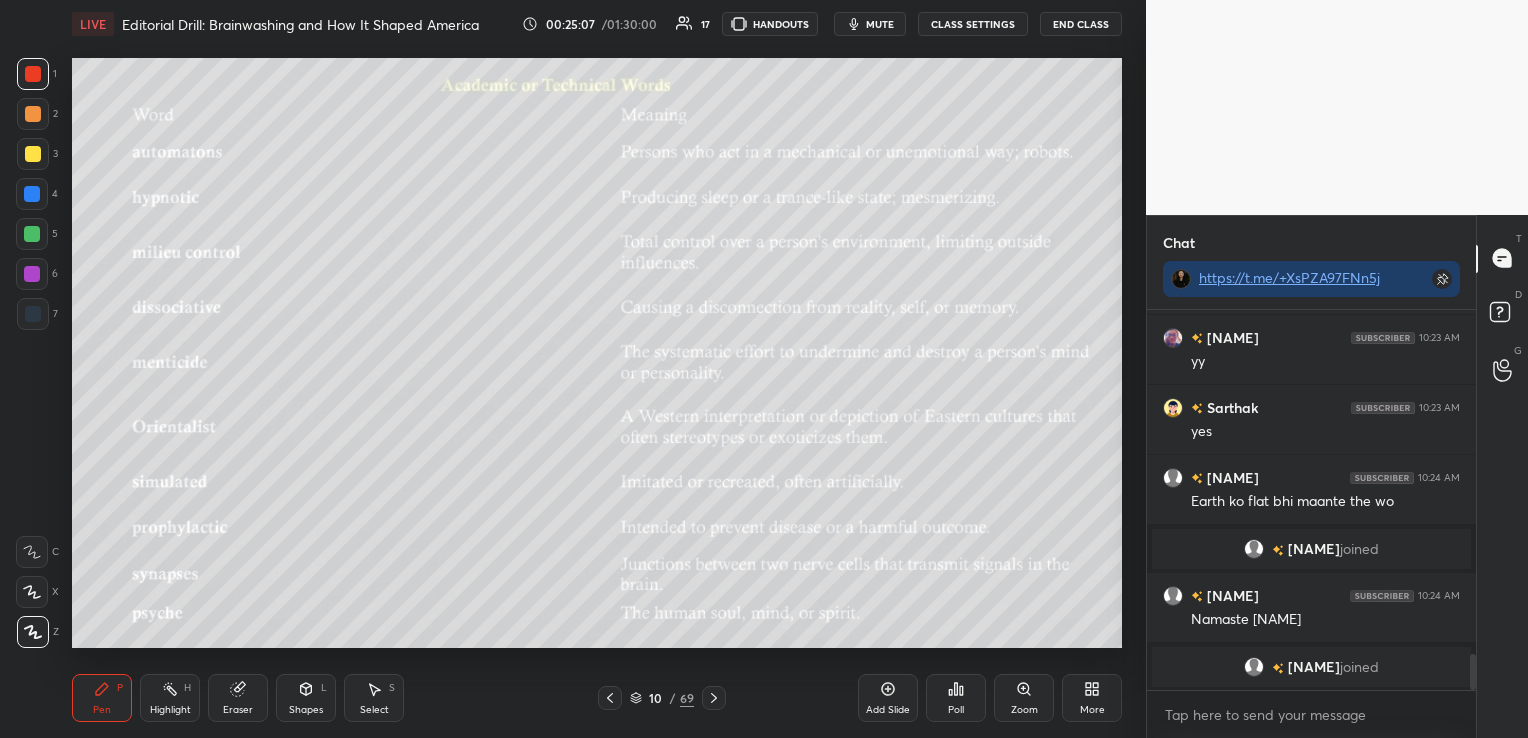 scroll, scrollTop: 3436, scrollLeft: 0, axis: vertical 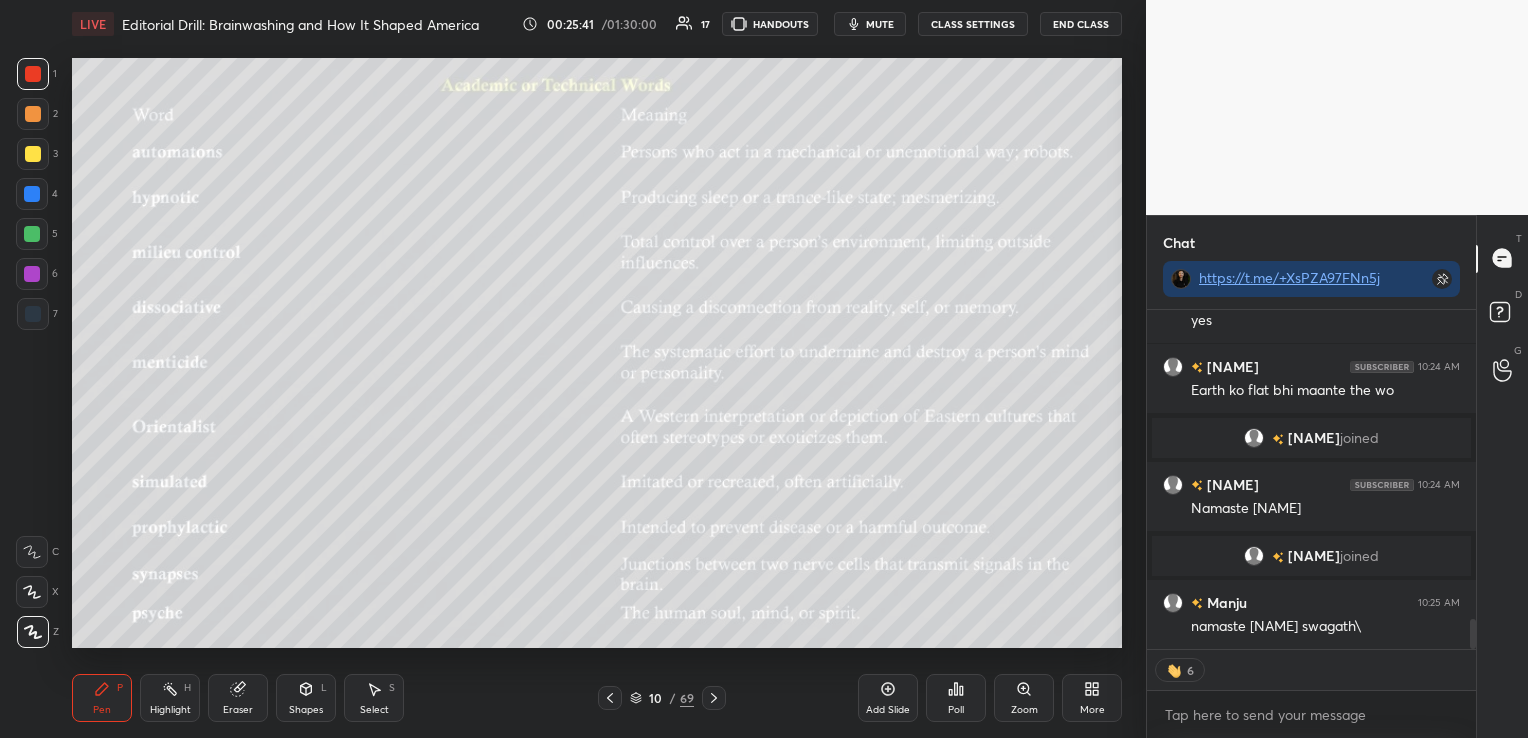 click on "Eraser" at bounding box center (238, 698) 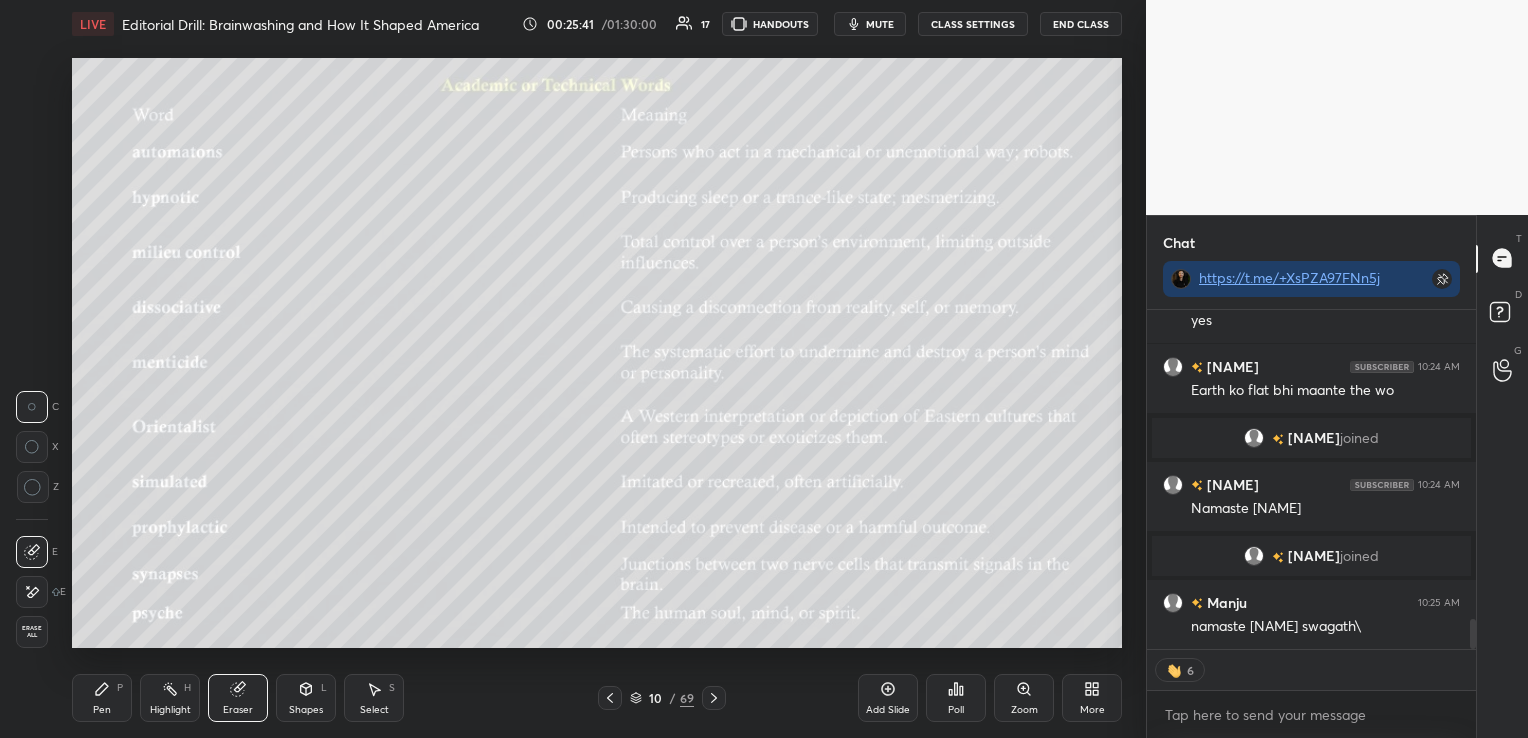 click on "Erase all" at bounding box center (32, 632) 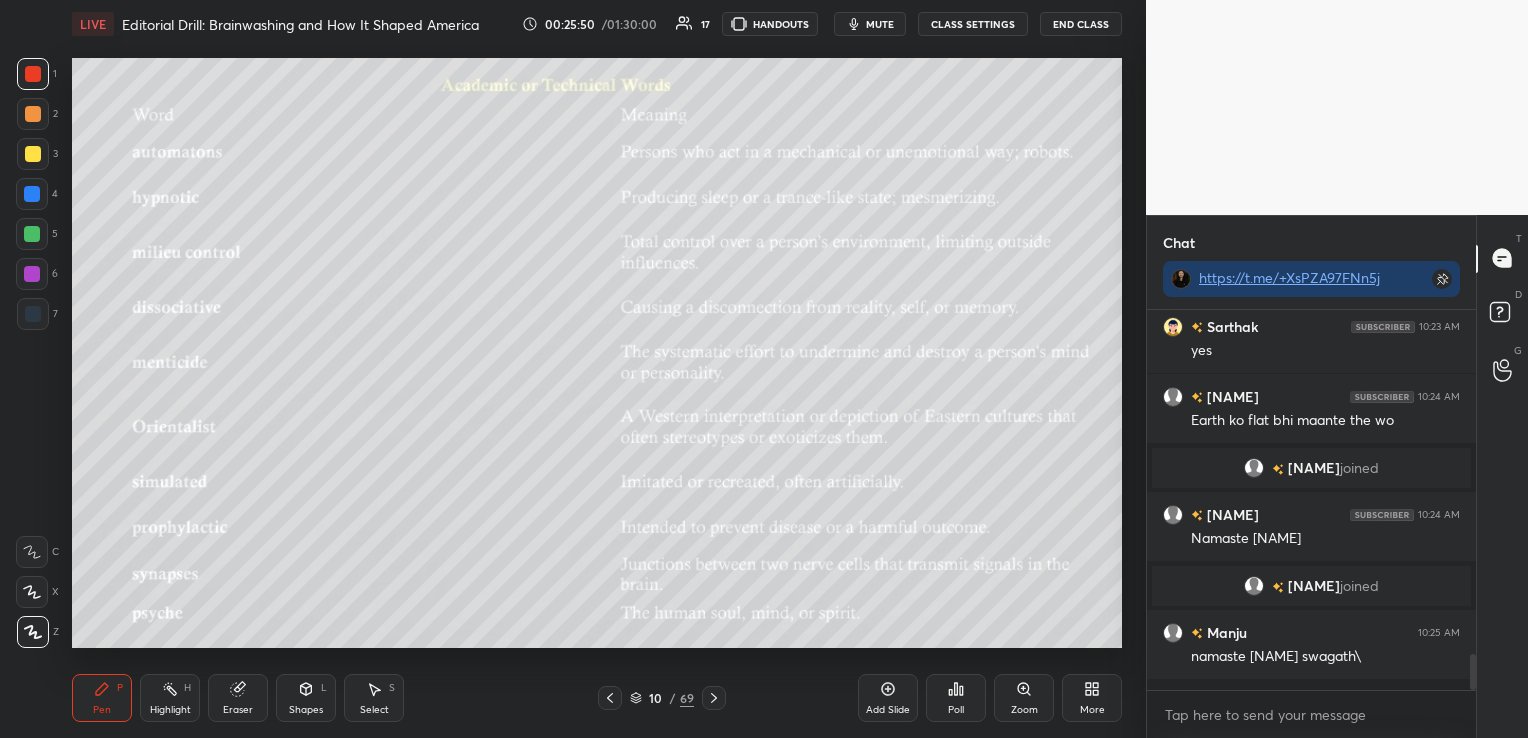 scroll, scrollTop: 7, scrollLeft: 6, axis: both 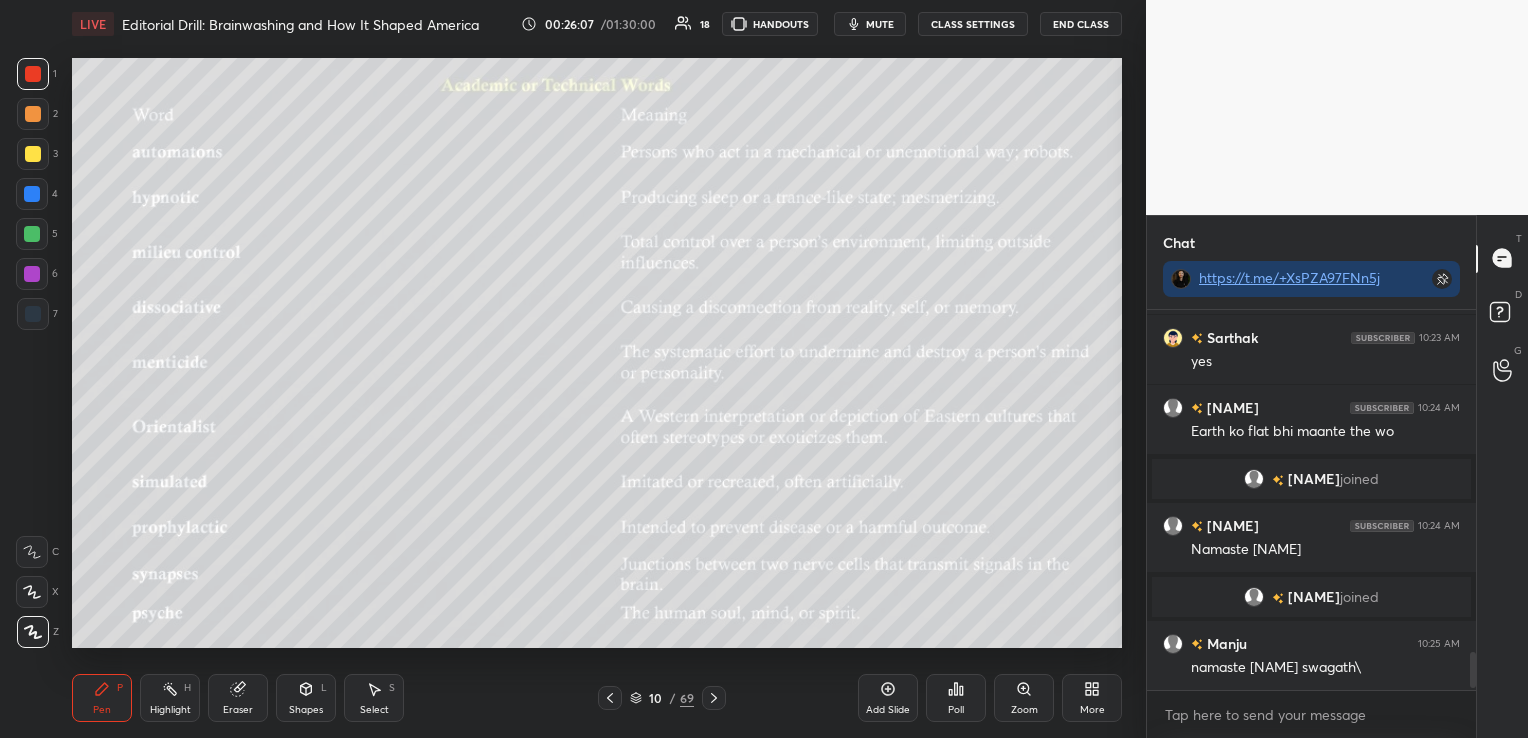 click 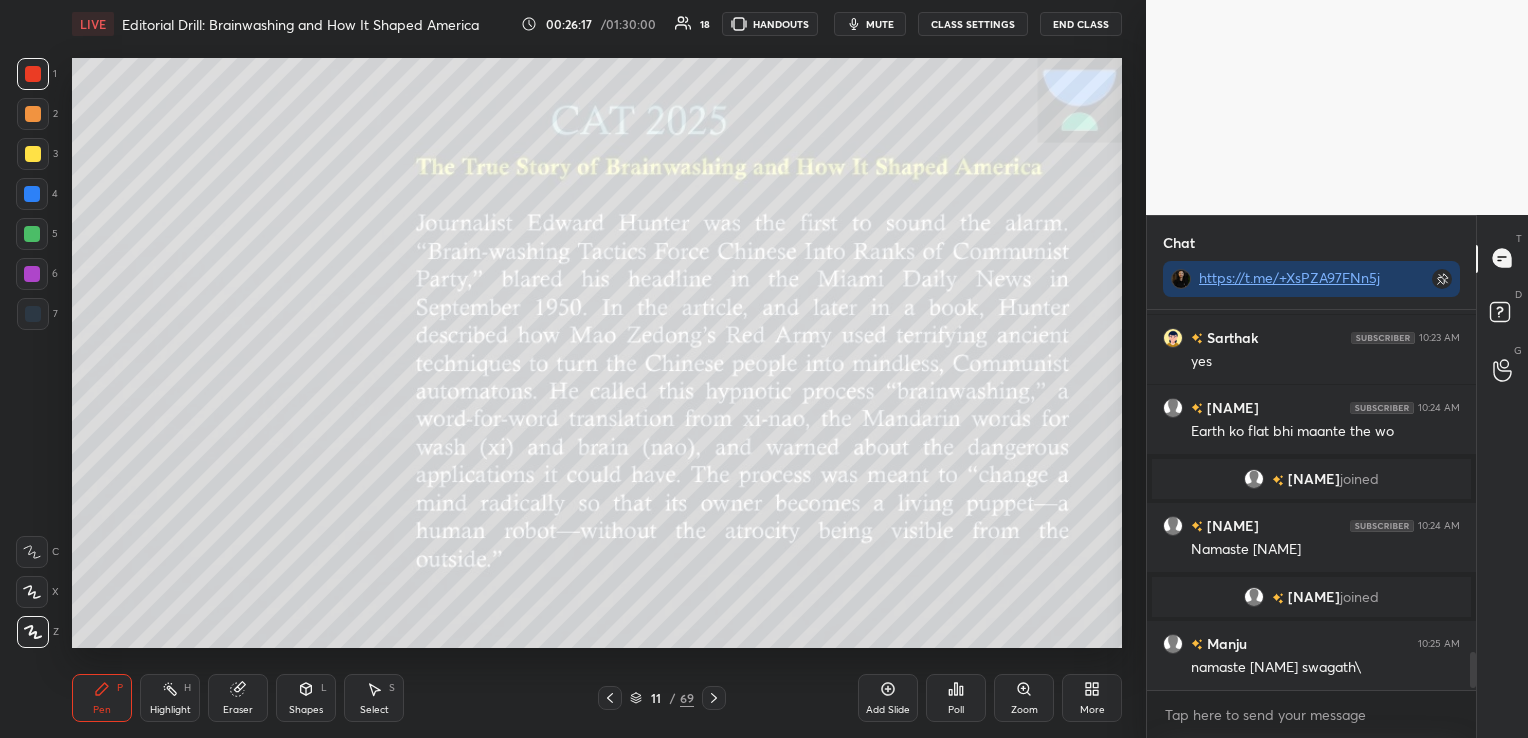 click on "Eraser" at bounding box center [238, 698] 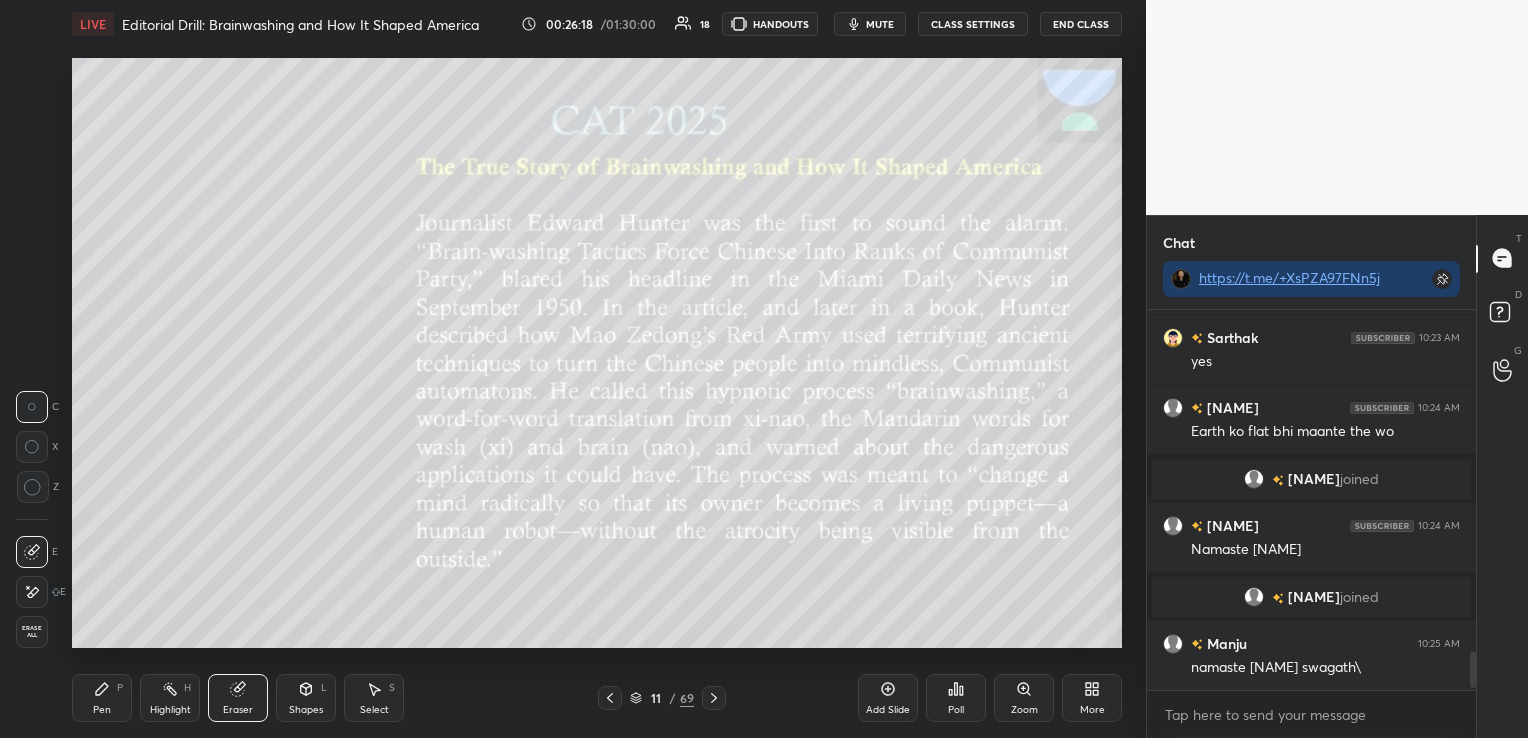click on "Erase all" at bounding box center [32, 632] 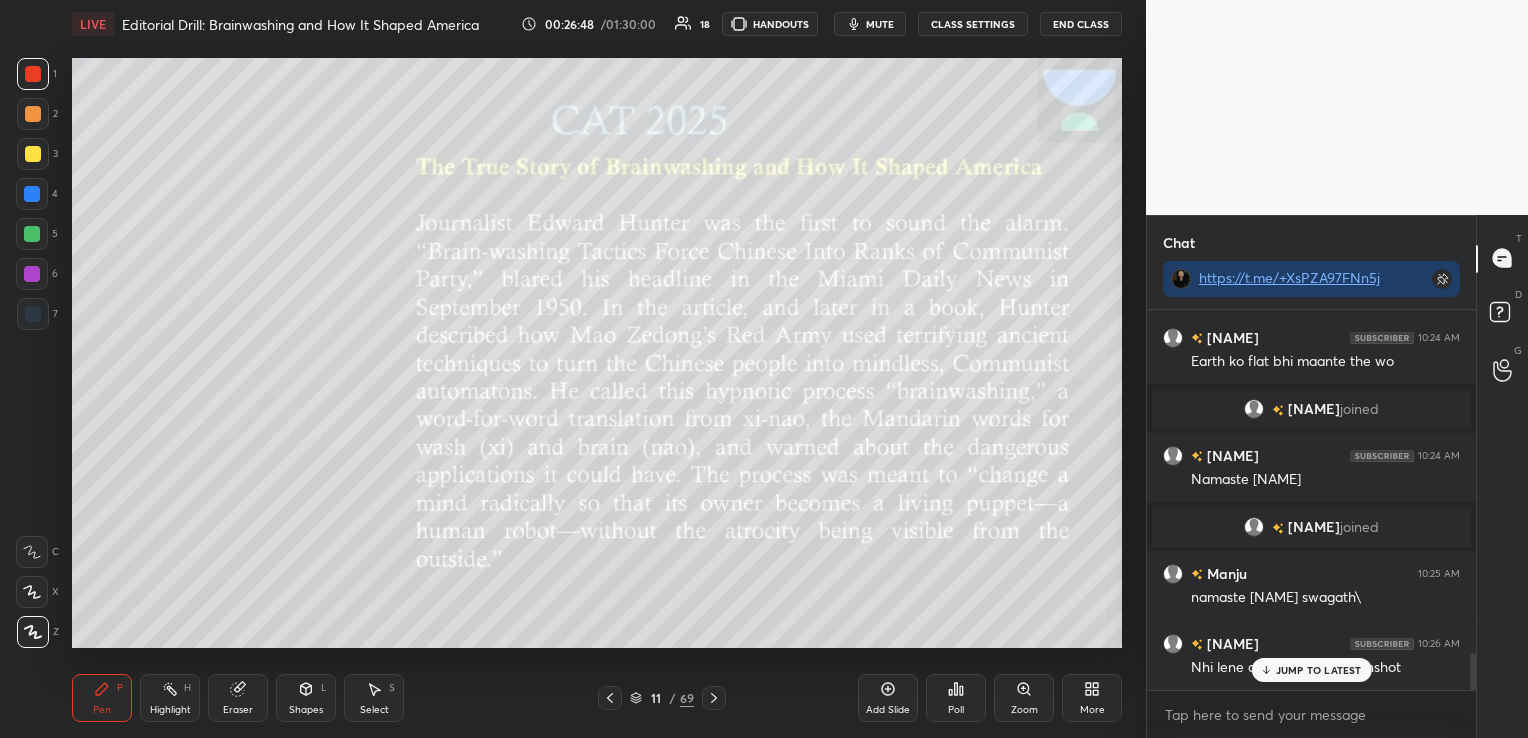 scroll, scrollTop: 3576, scrollLeft: 0, axis: vertical 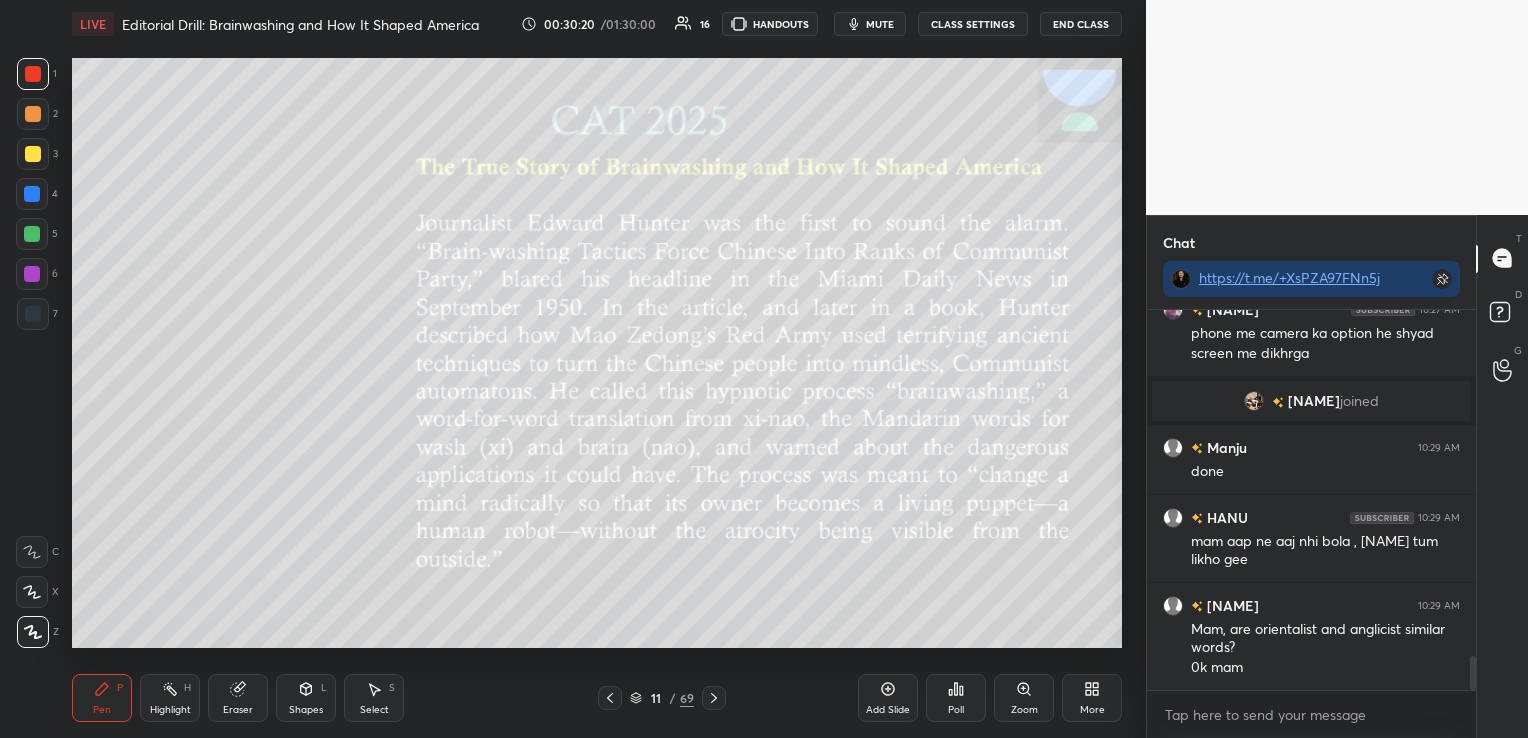 click 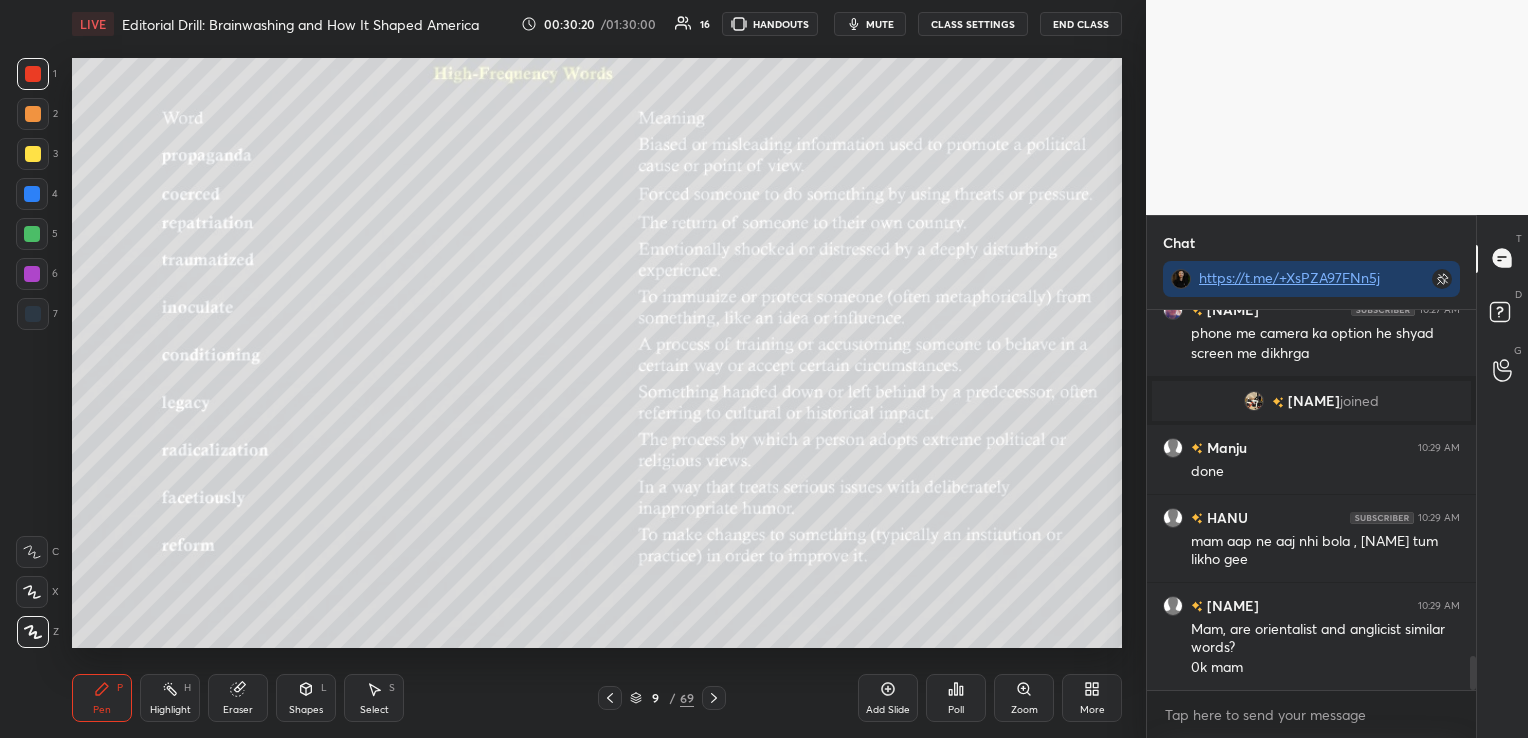 click 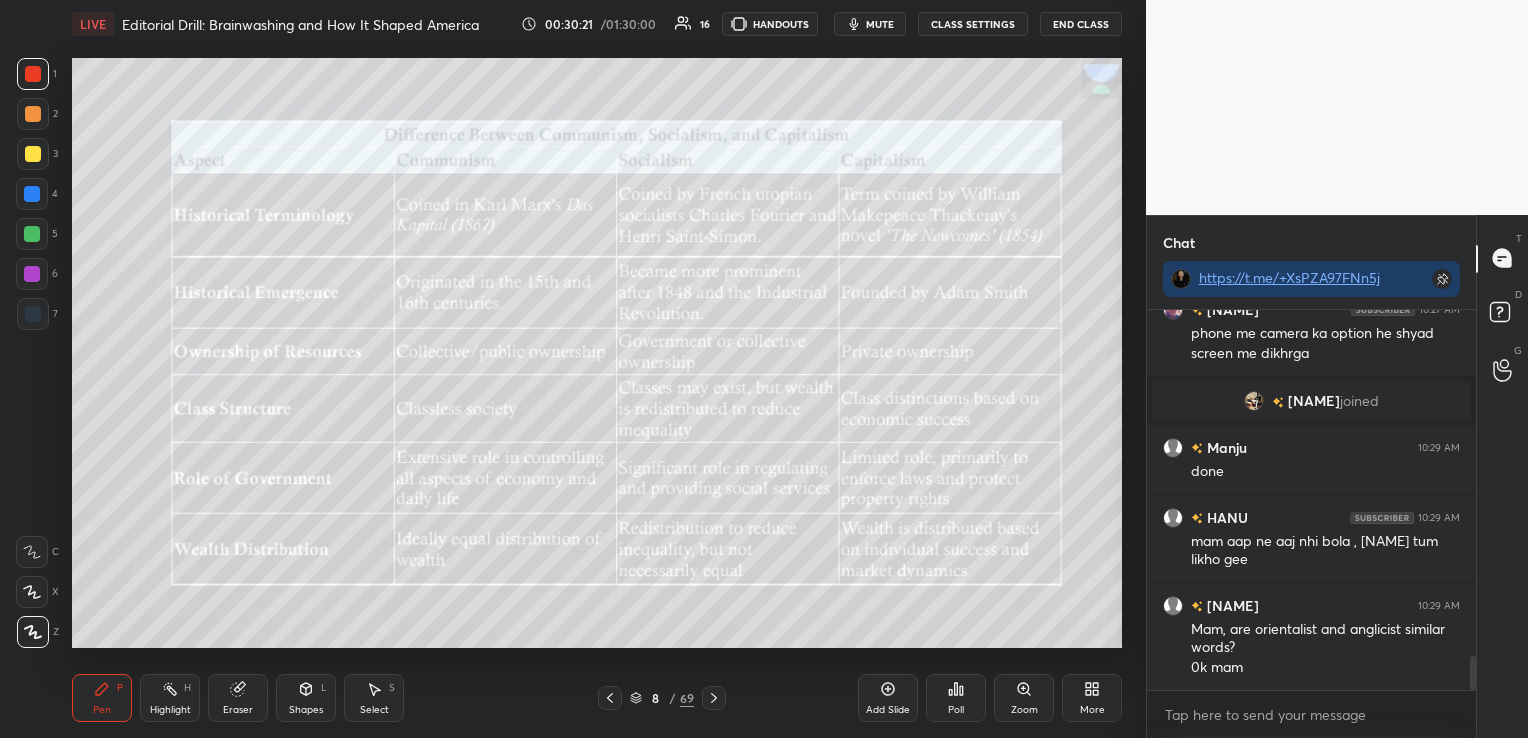 click 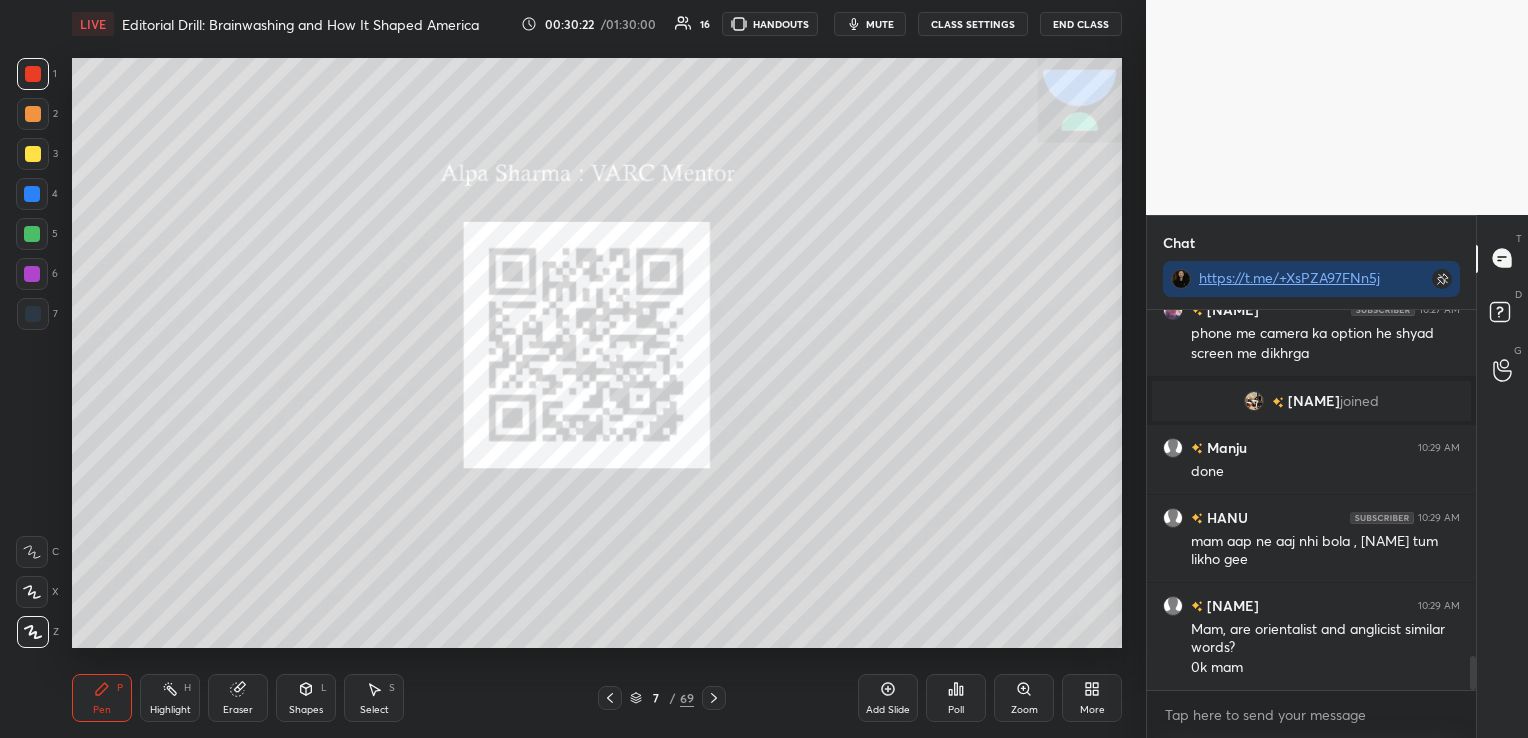 click 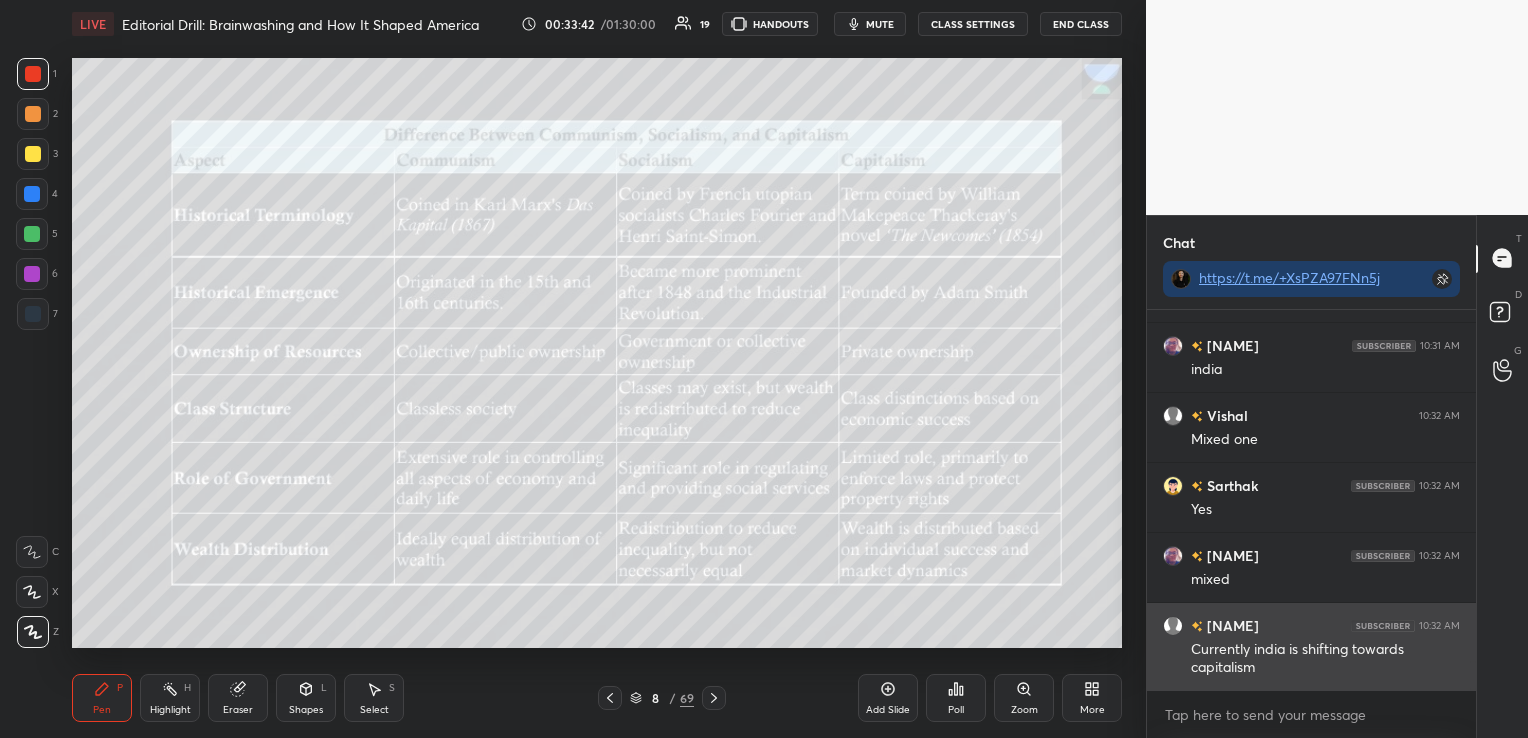 scroll, scrollTop: 4671, scrollLeft: 0, axis: vertical 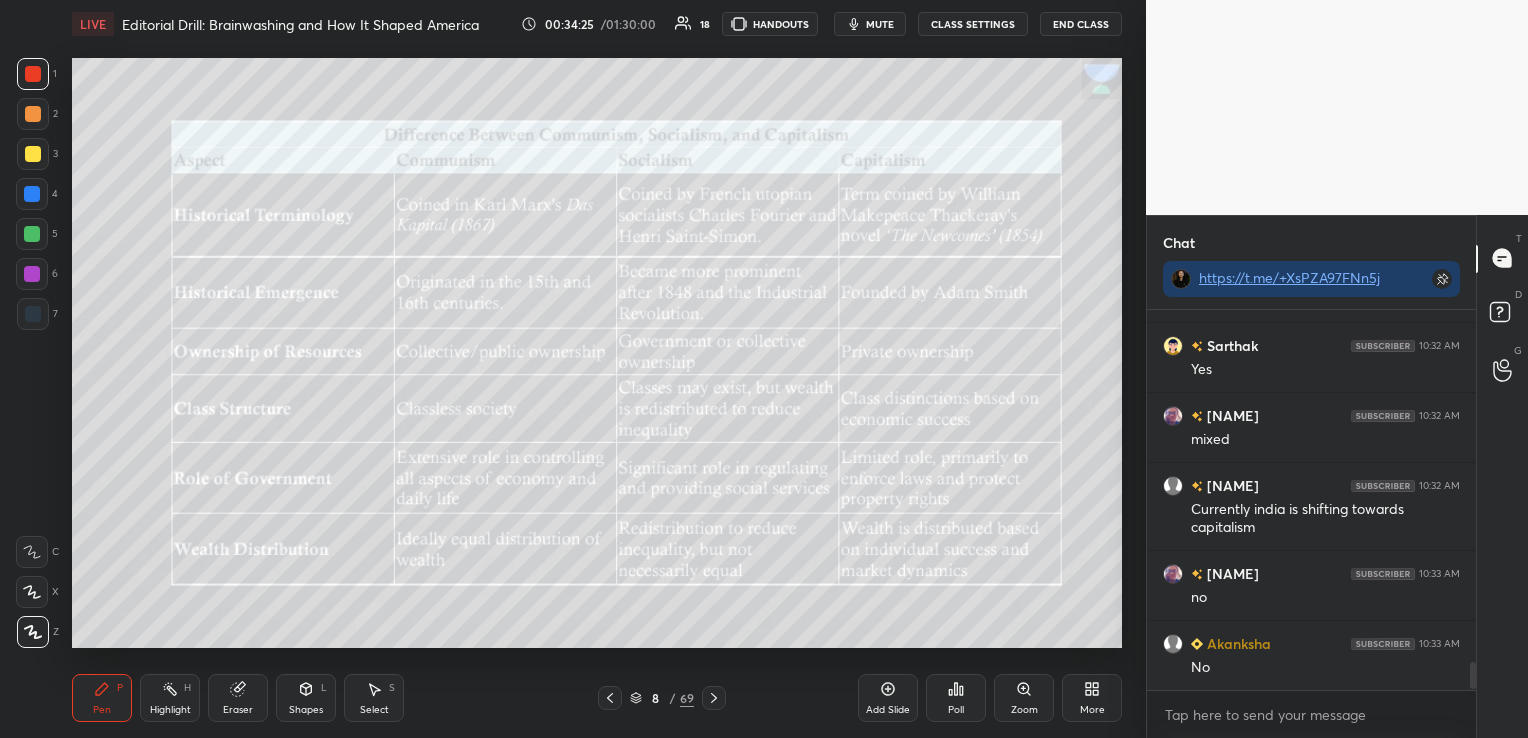 click on "Eraser" at bounding box center (238, 698) 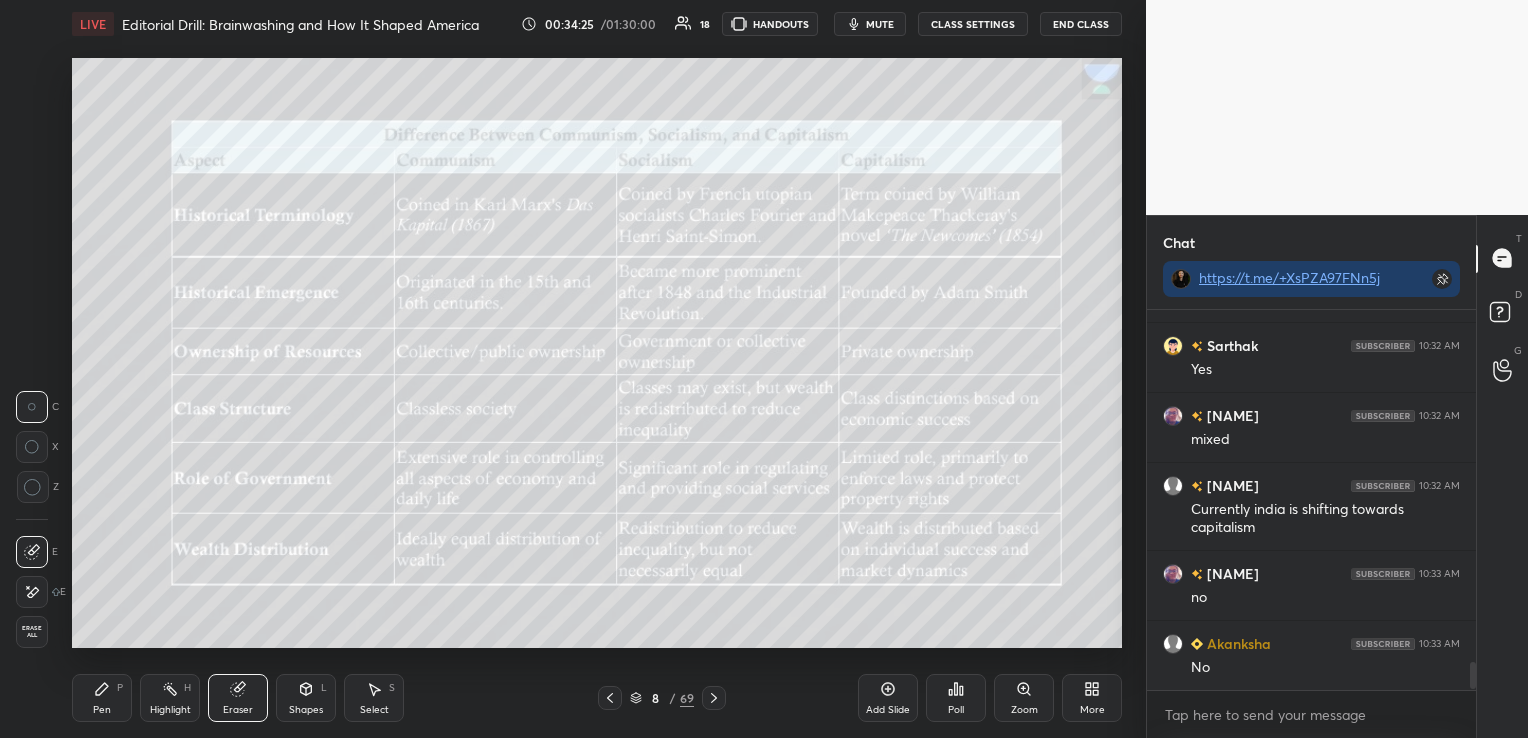 click on "Erase all" at bounding box center (32, 632) 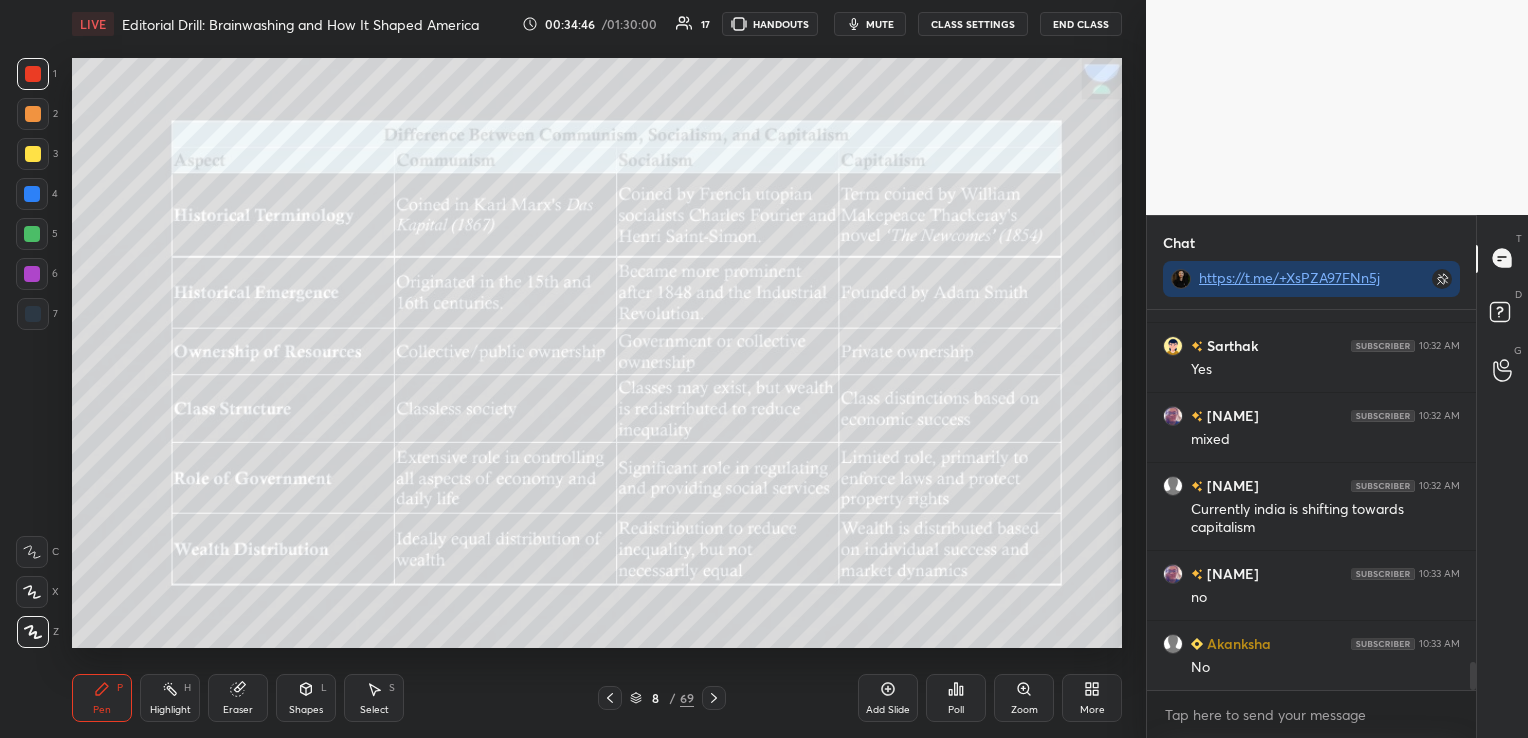 scroll, scrollTop: 4811, scrollLeft: 0, axis: vertical 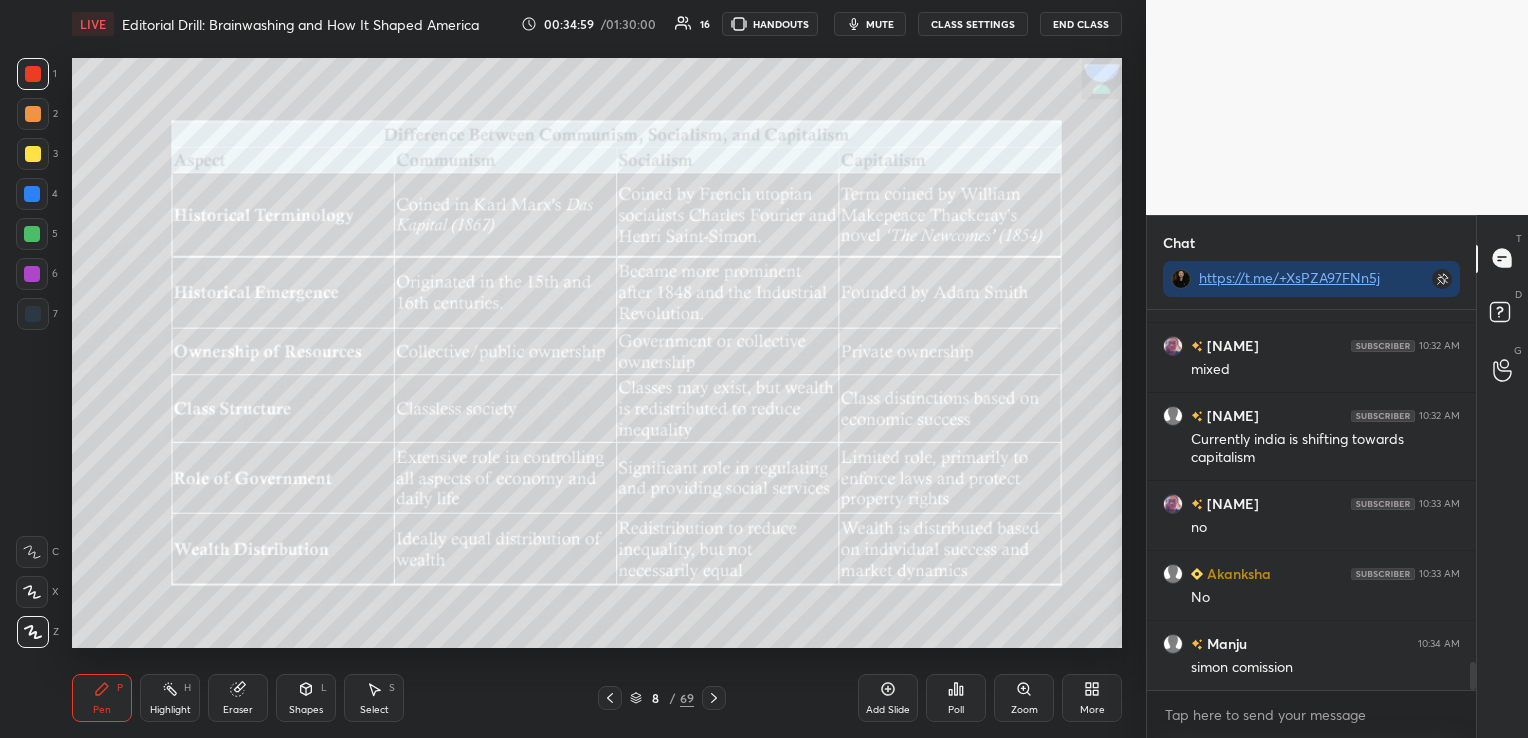 drag, startPoint x: 245, startPoint y: 692, endPoint x: 219, endPoint y: 684, distance: 27.202942 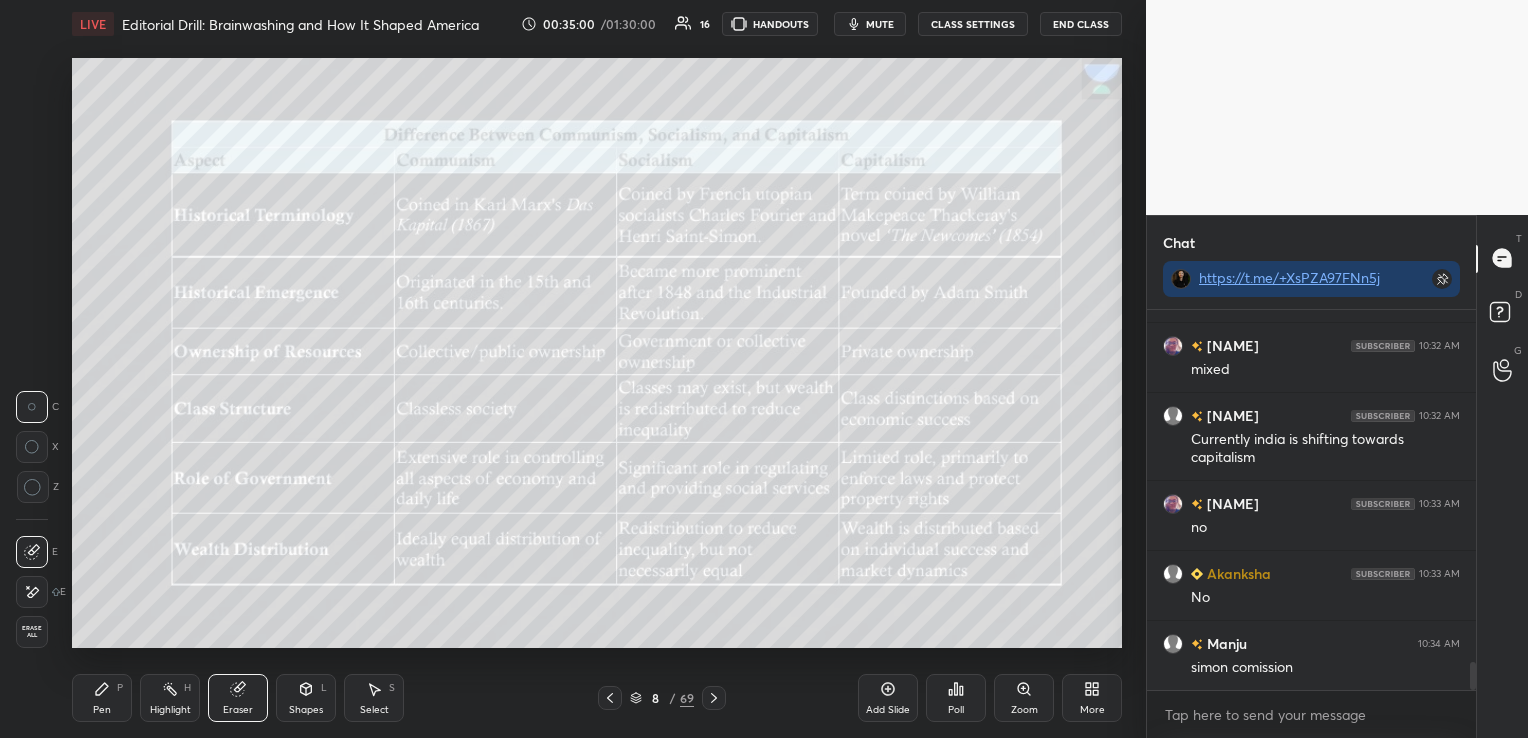 click on "Erase all" at bounding box center (32, 632) 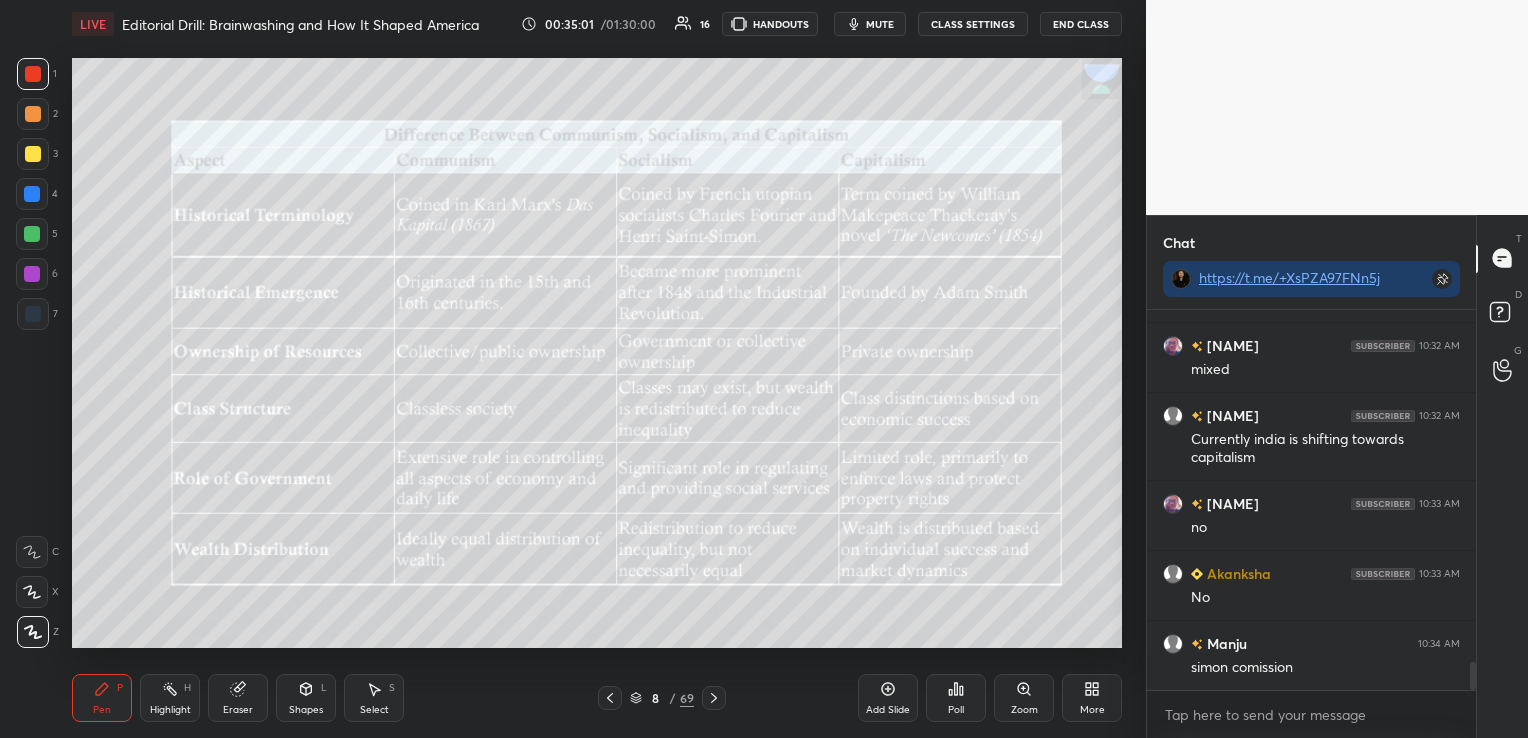click 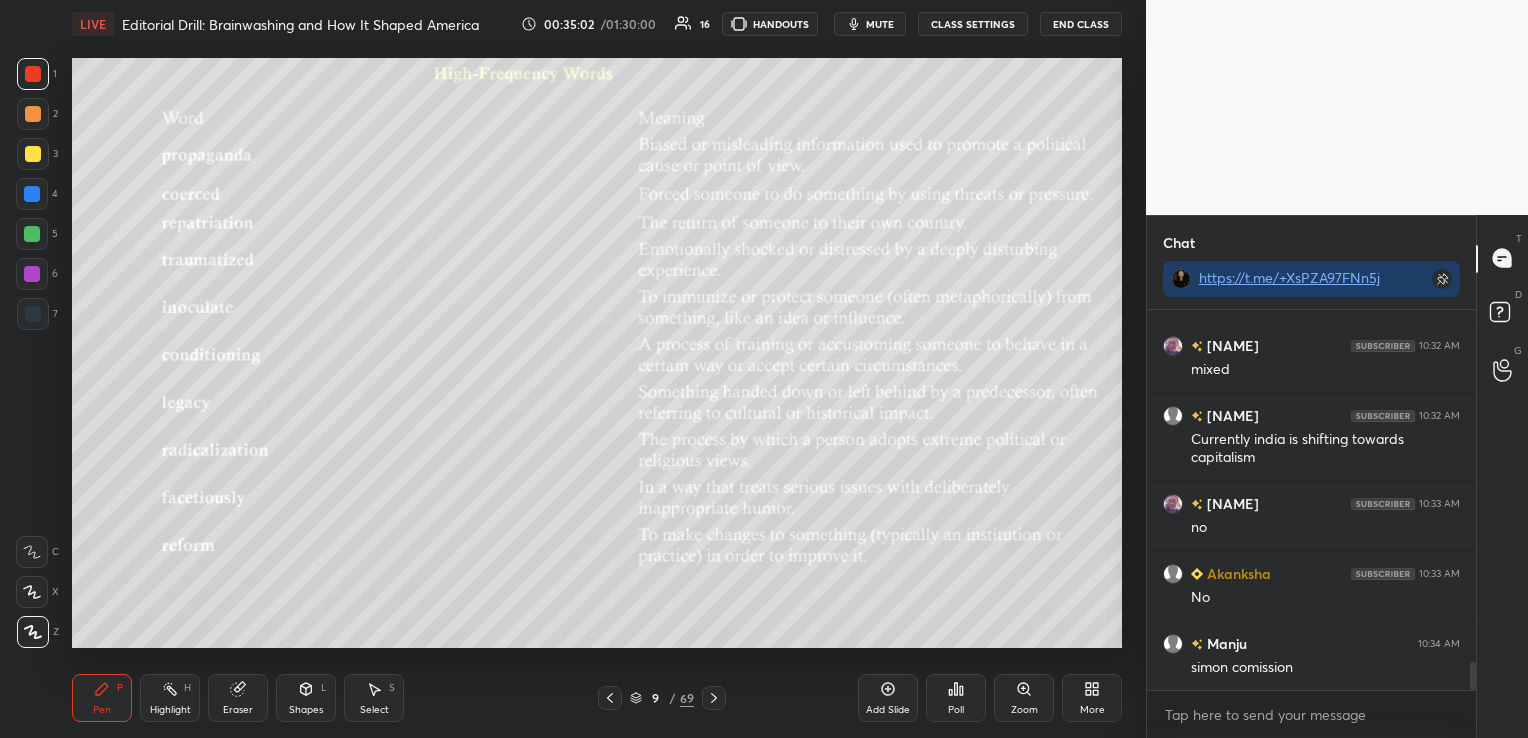 click 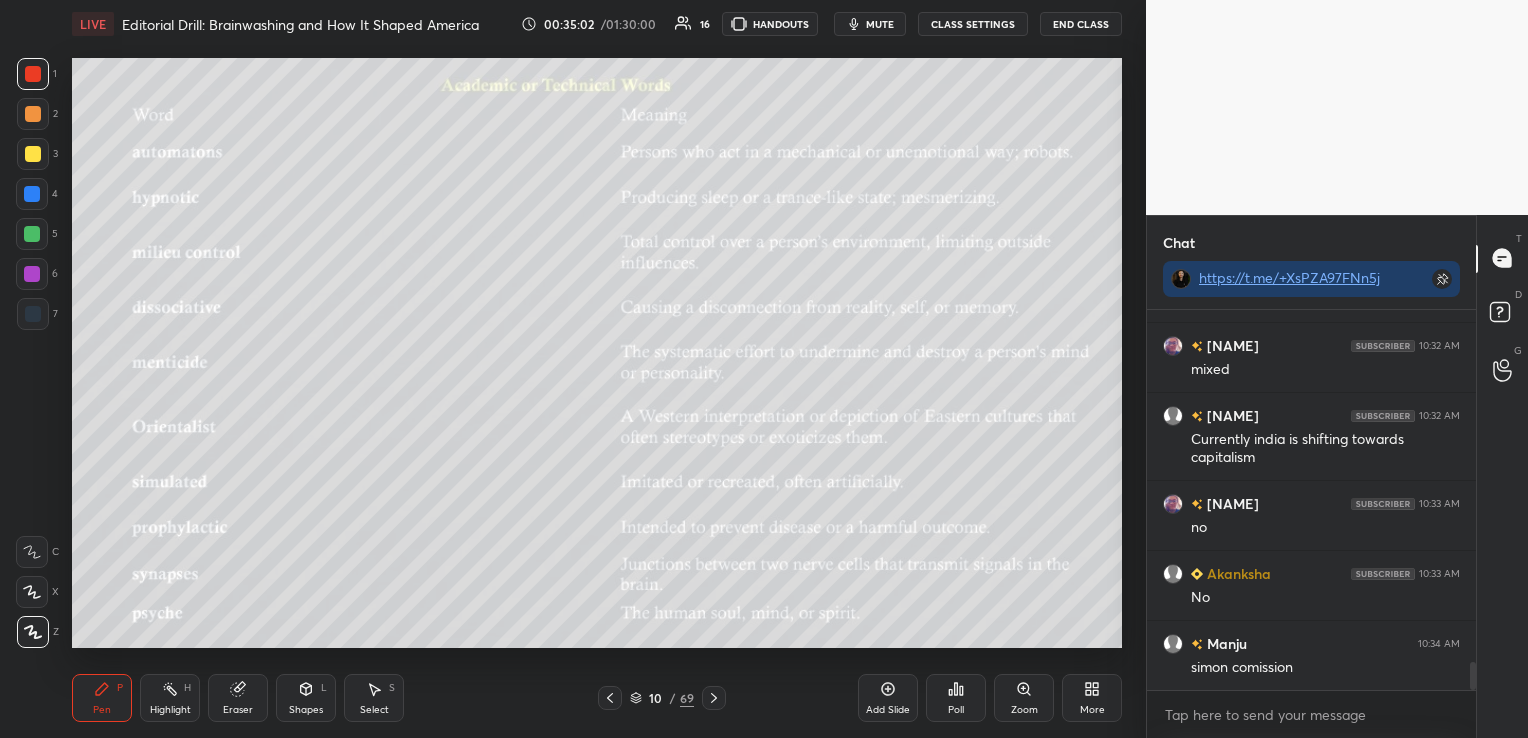 click 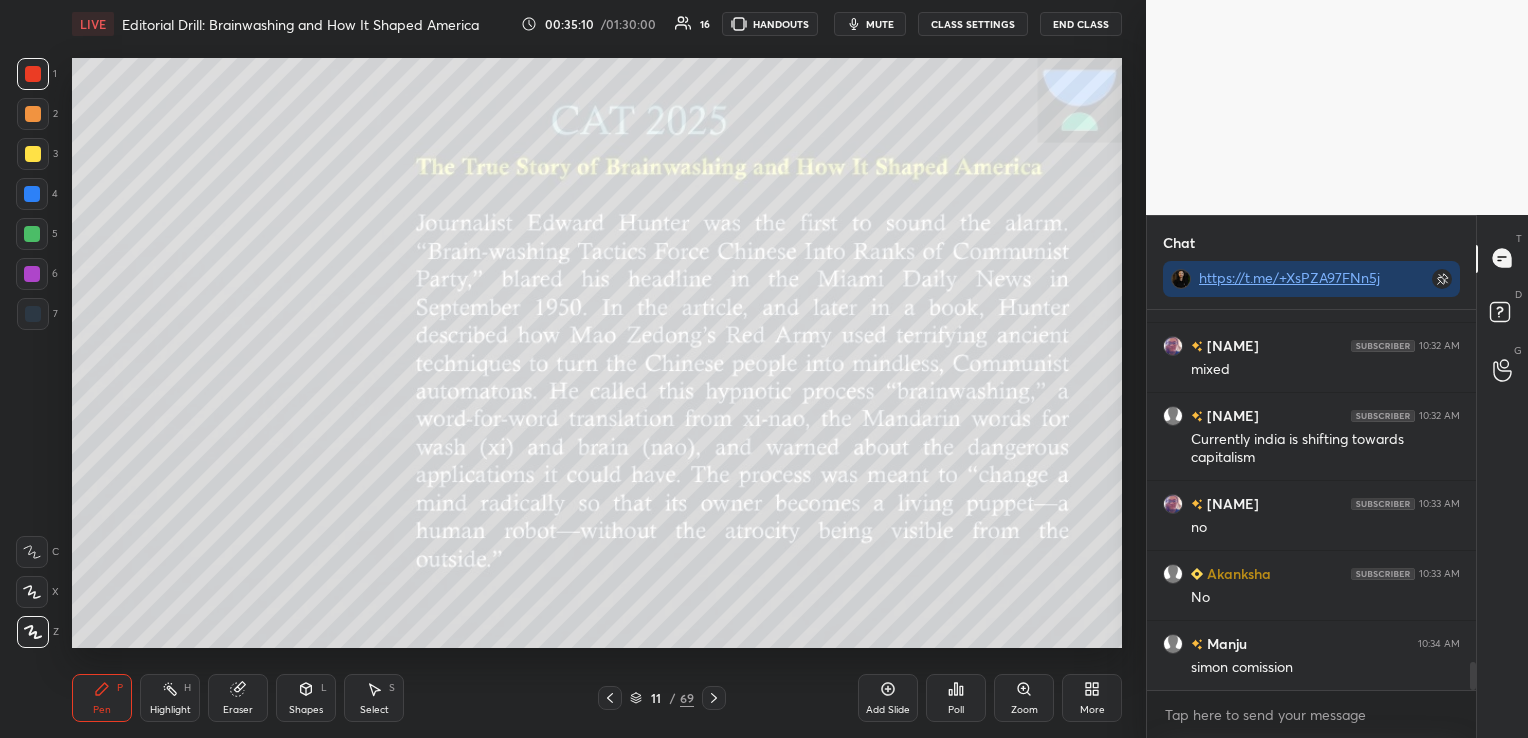 click on "mute" at bounding box center [870, 24] 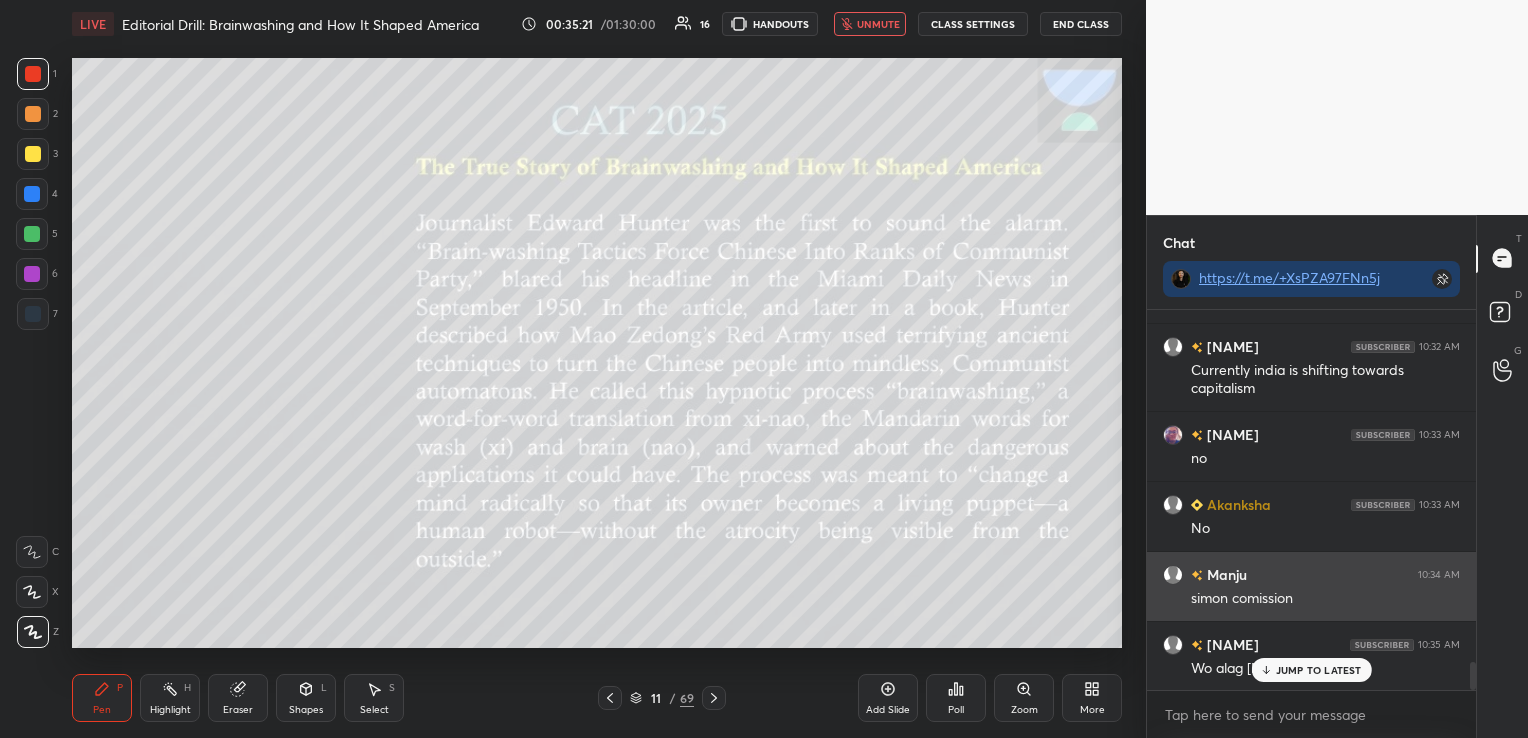 scroll, scrollTop: 4881, scrollLeft: 0, axis: vertical 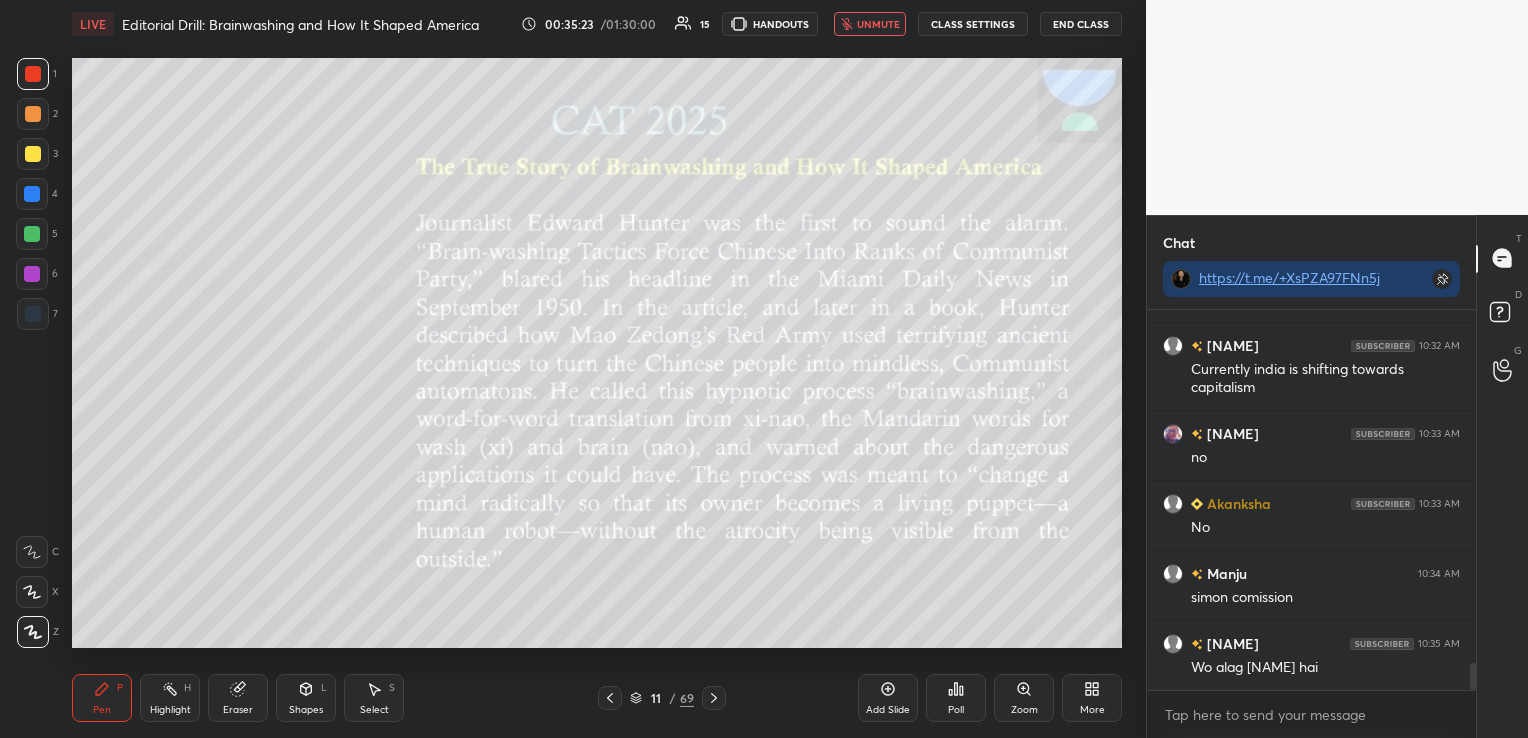 click on "unmute" at bounding box center (878, 24) 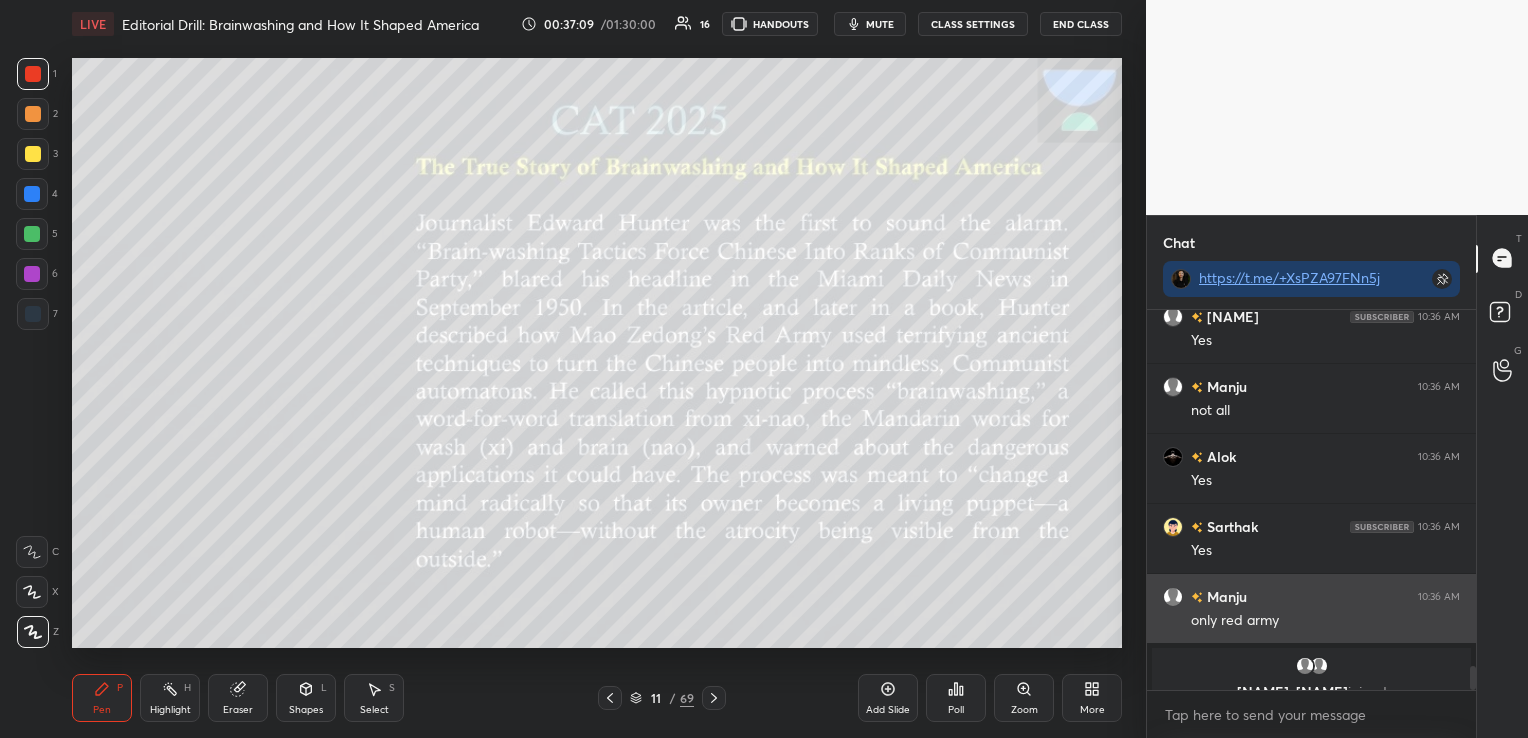scroll, scrollTop: 5677, scrollLeft: 0, axis: vertical 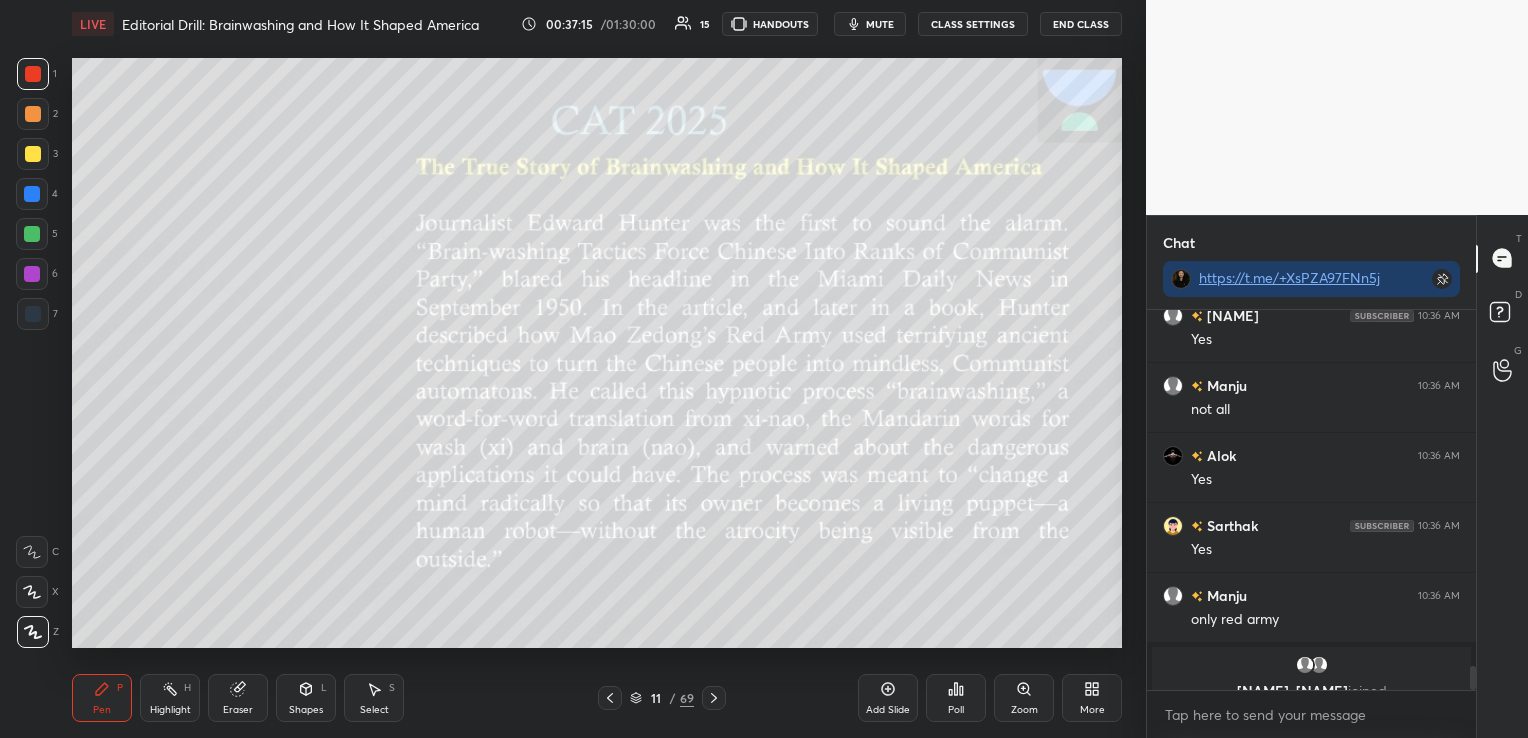 click 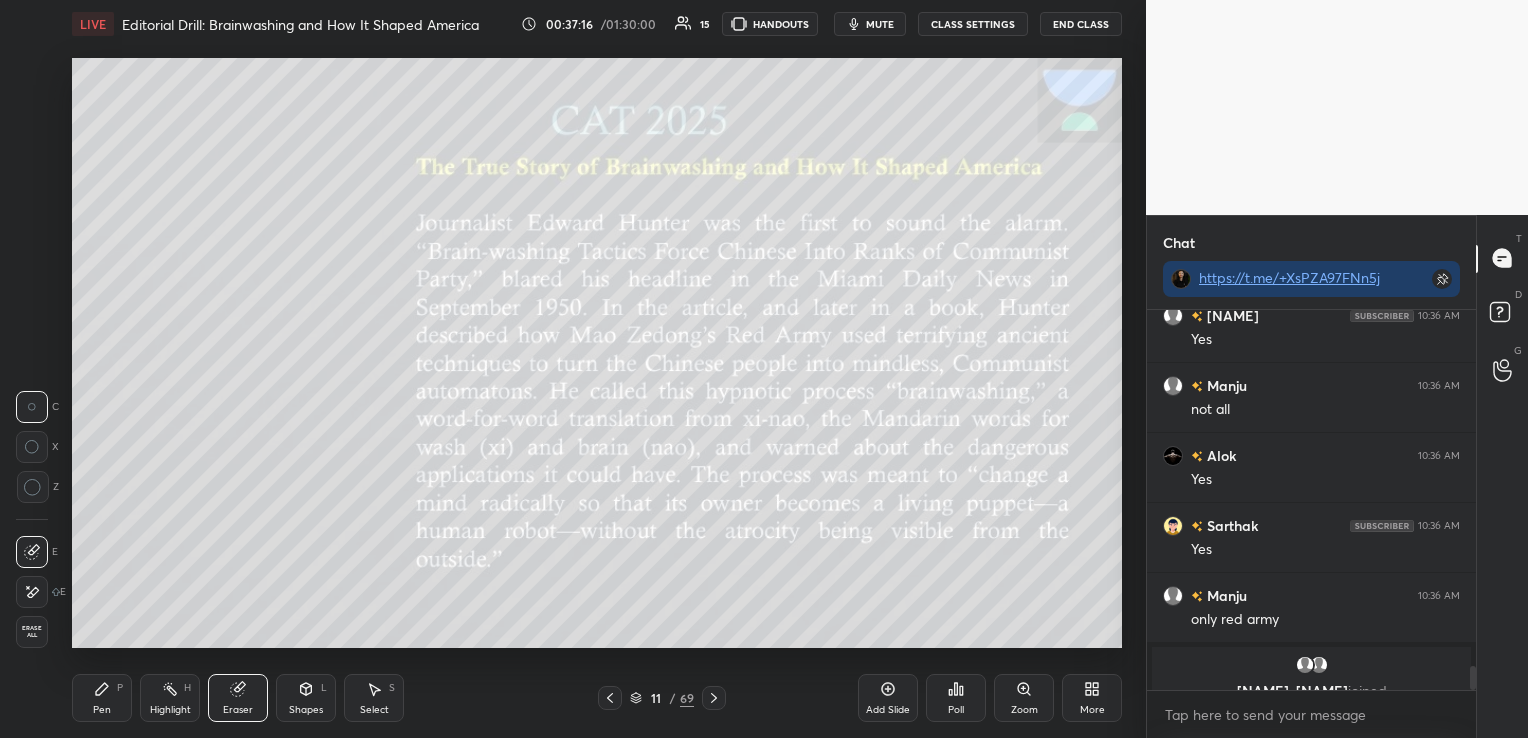 click on "Erase all" at bounding box center [32, 632] 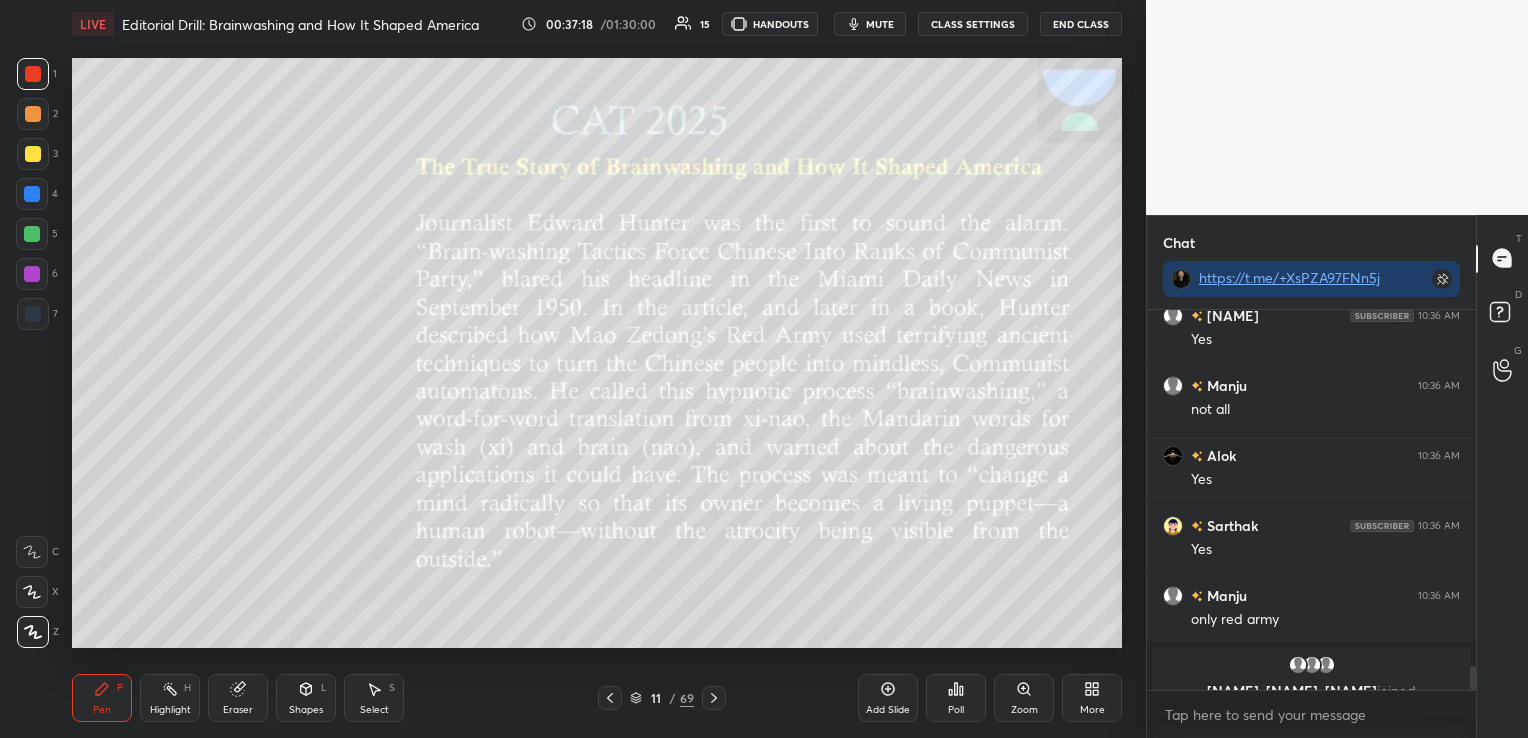 click 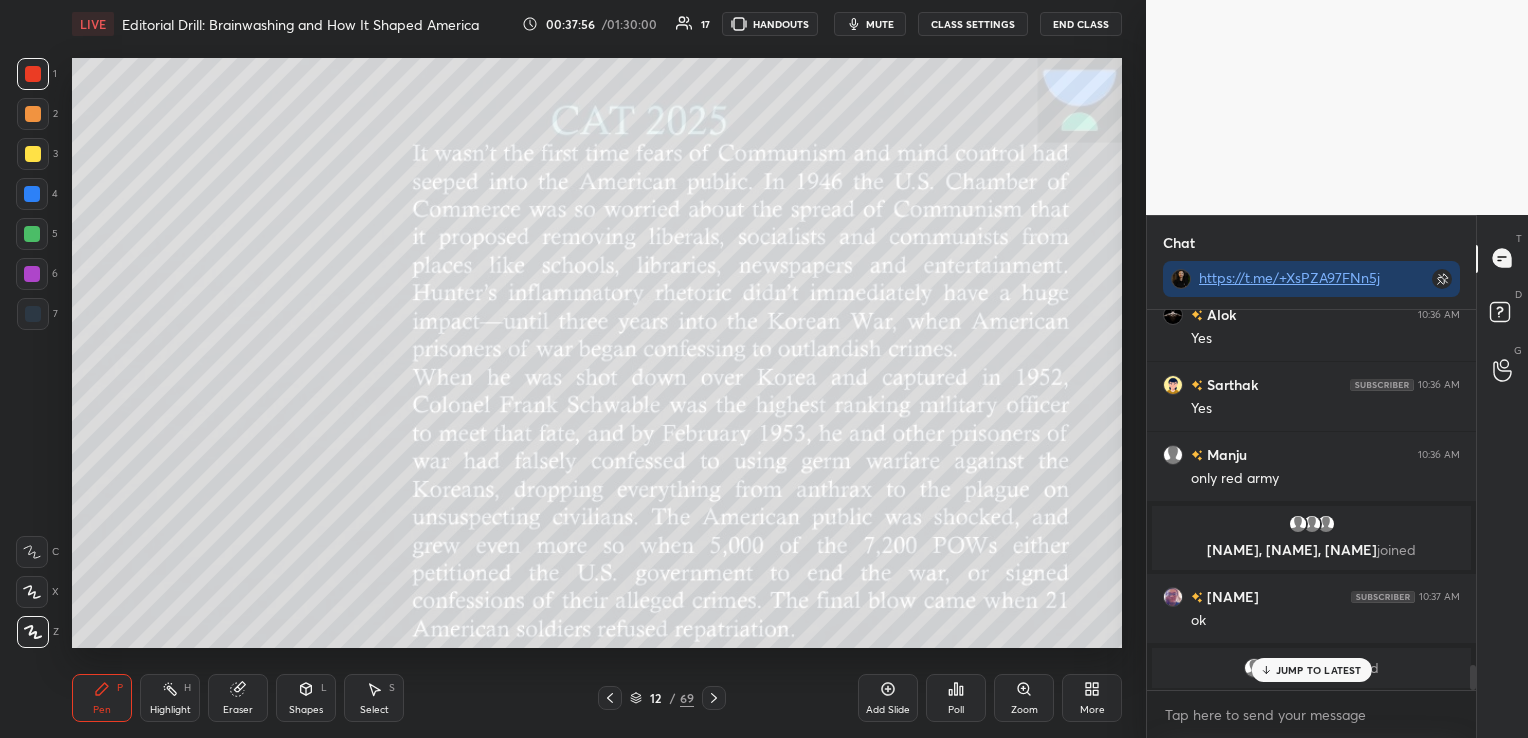 scroll, scrollTop: 5337, scrollLeft: 0, axis: vertical 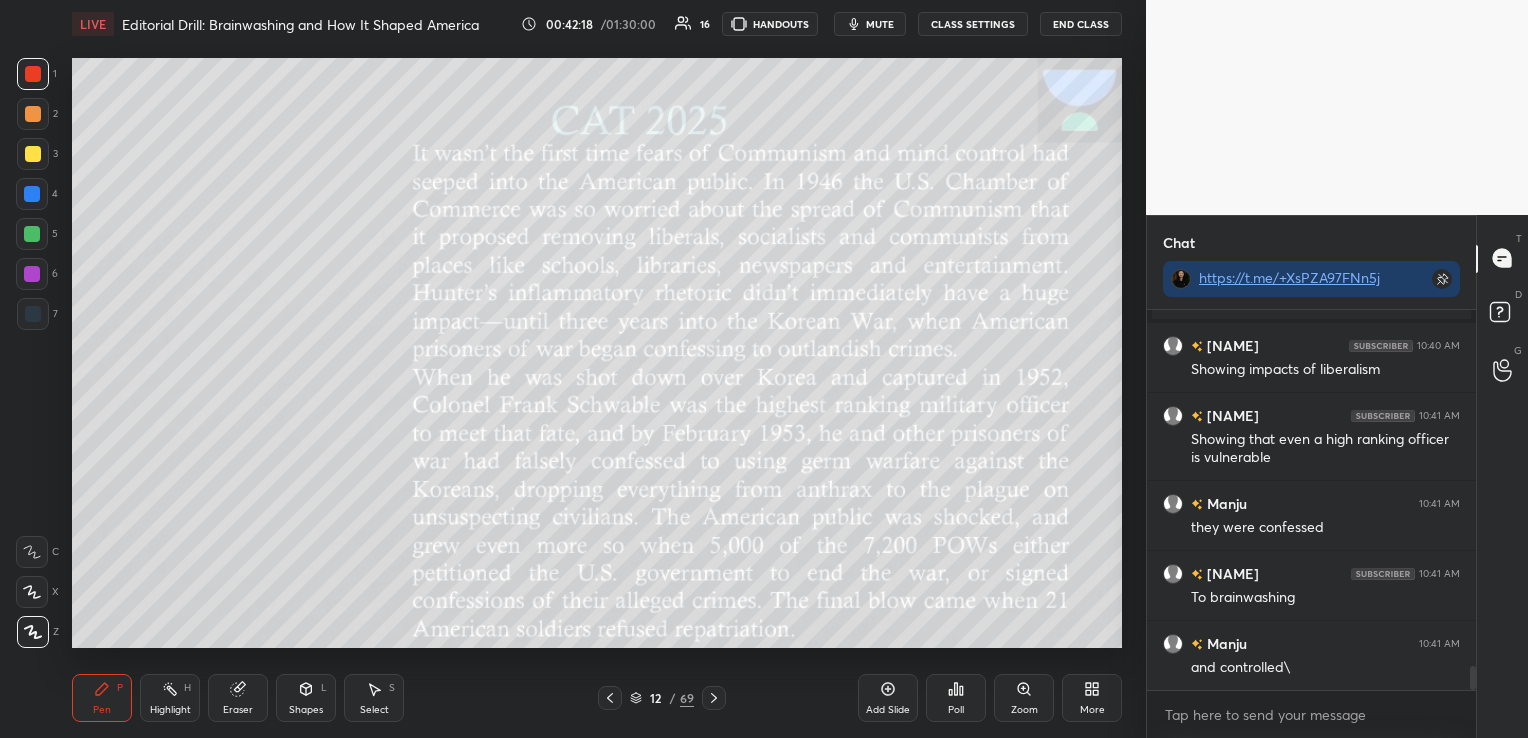 click at bounding box center (610, 698) 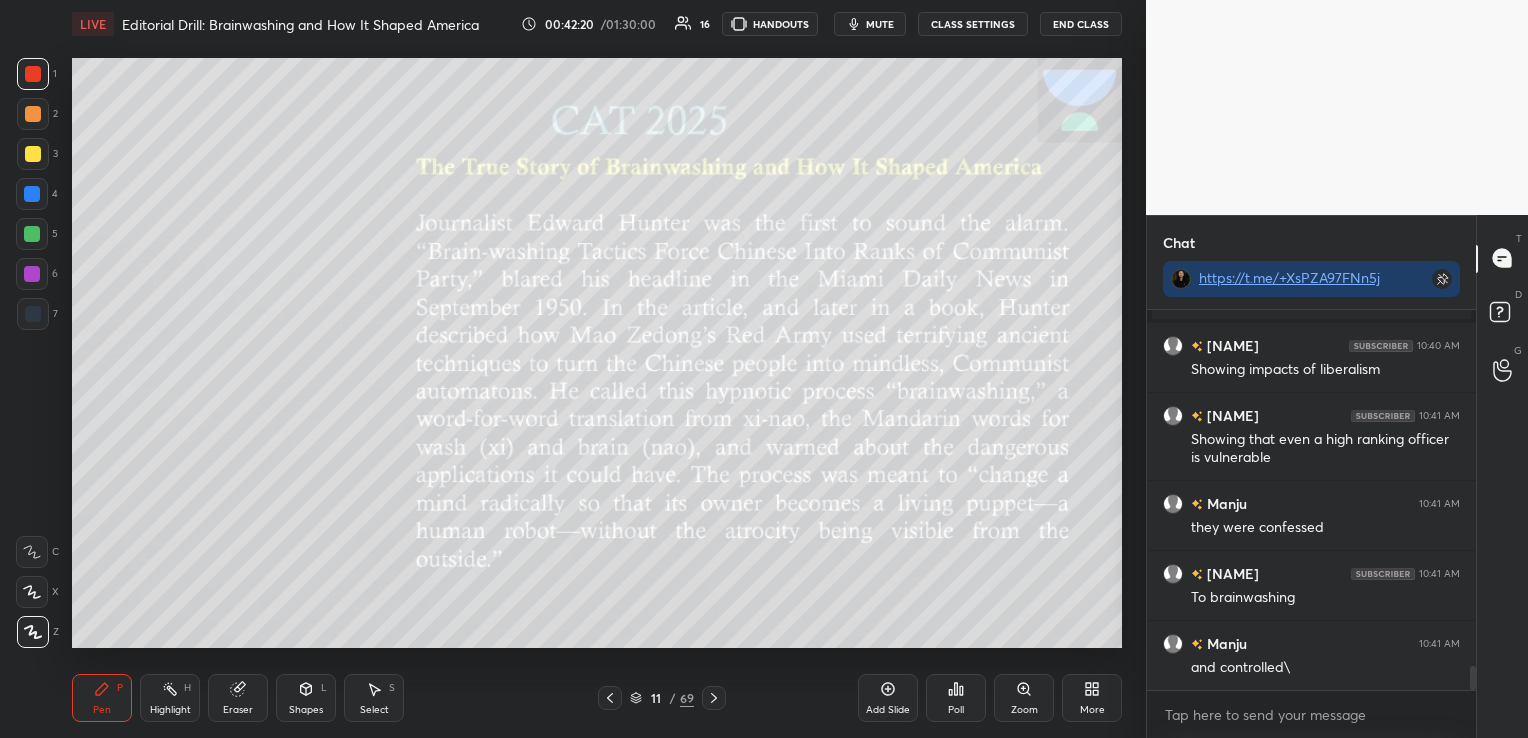 scroll, scrollTop: 5735, scrollLeft: 0, axis: vertical 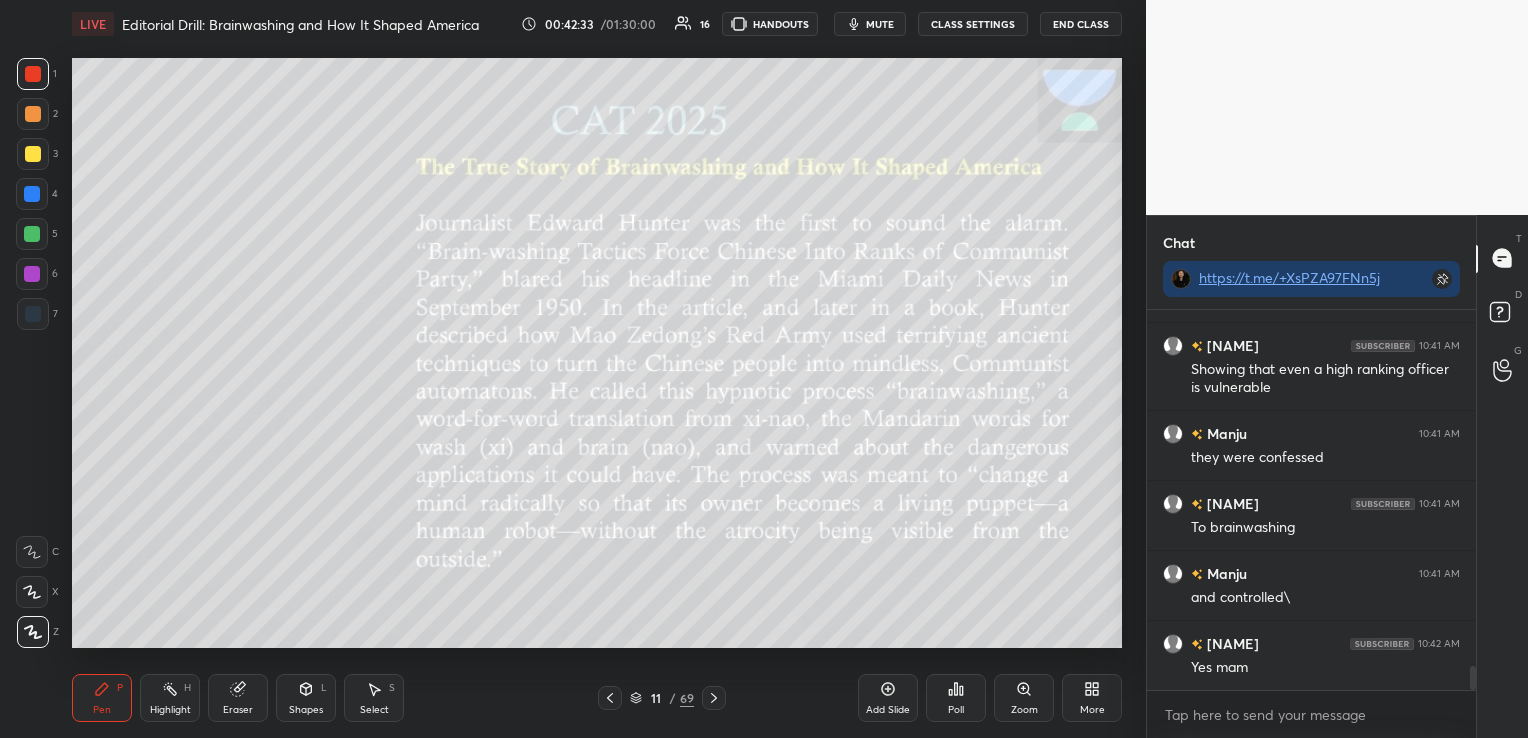 click 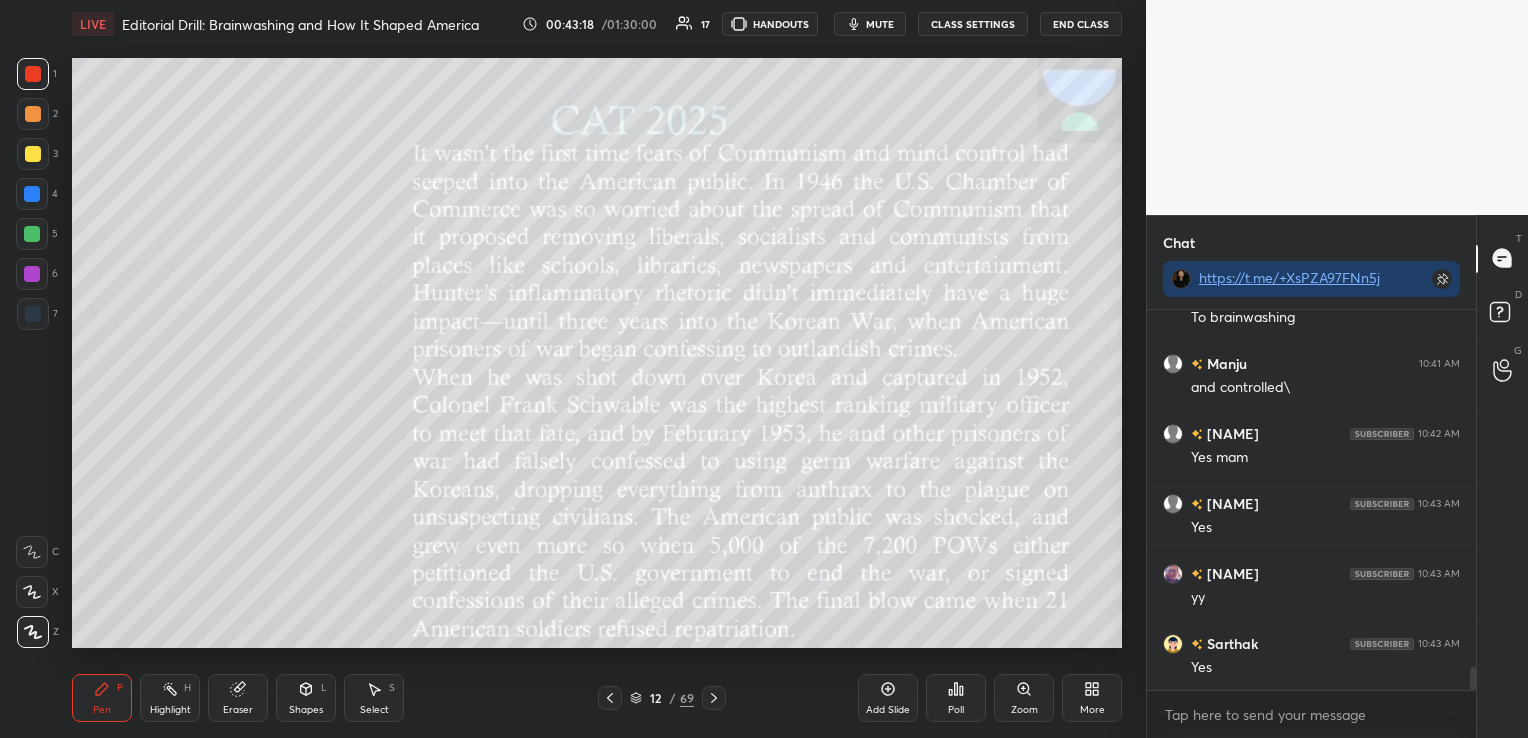 scroll, scrollTop: 6015, scrollLeft: 0, axis: vertical 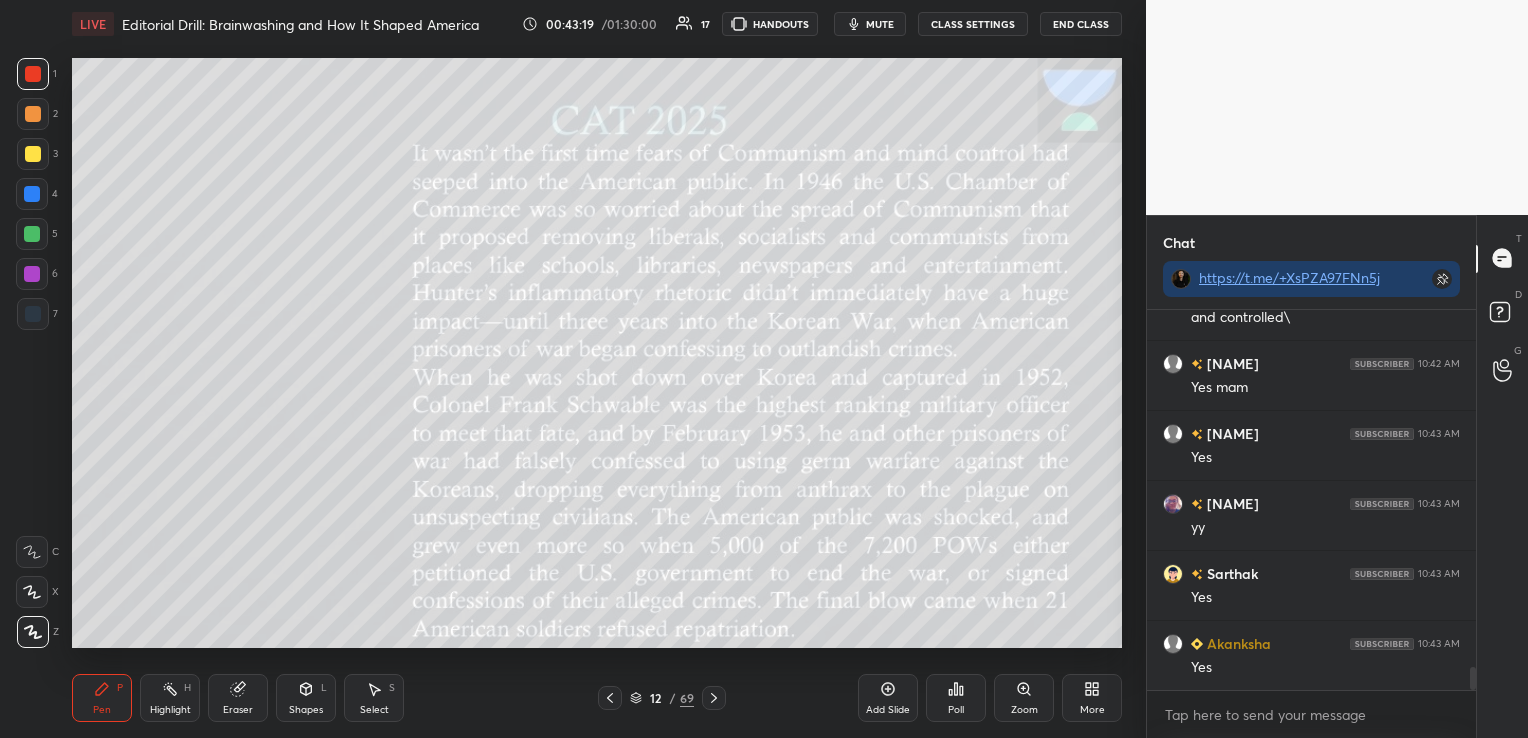 click at bounding box center [714, 698] 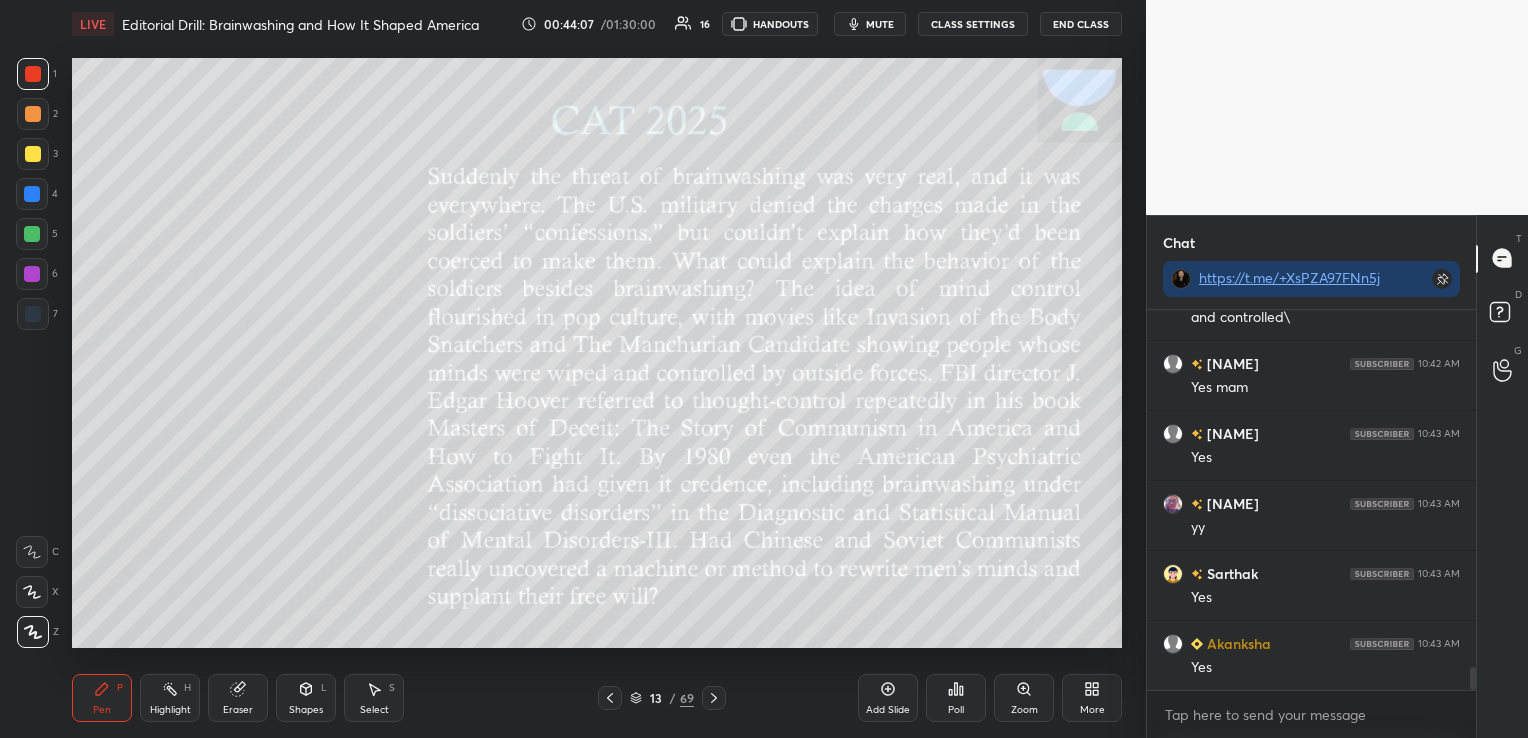 click on "Highlight H" at bounding box center (170, 698) 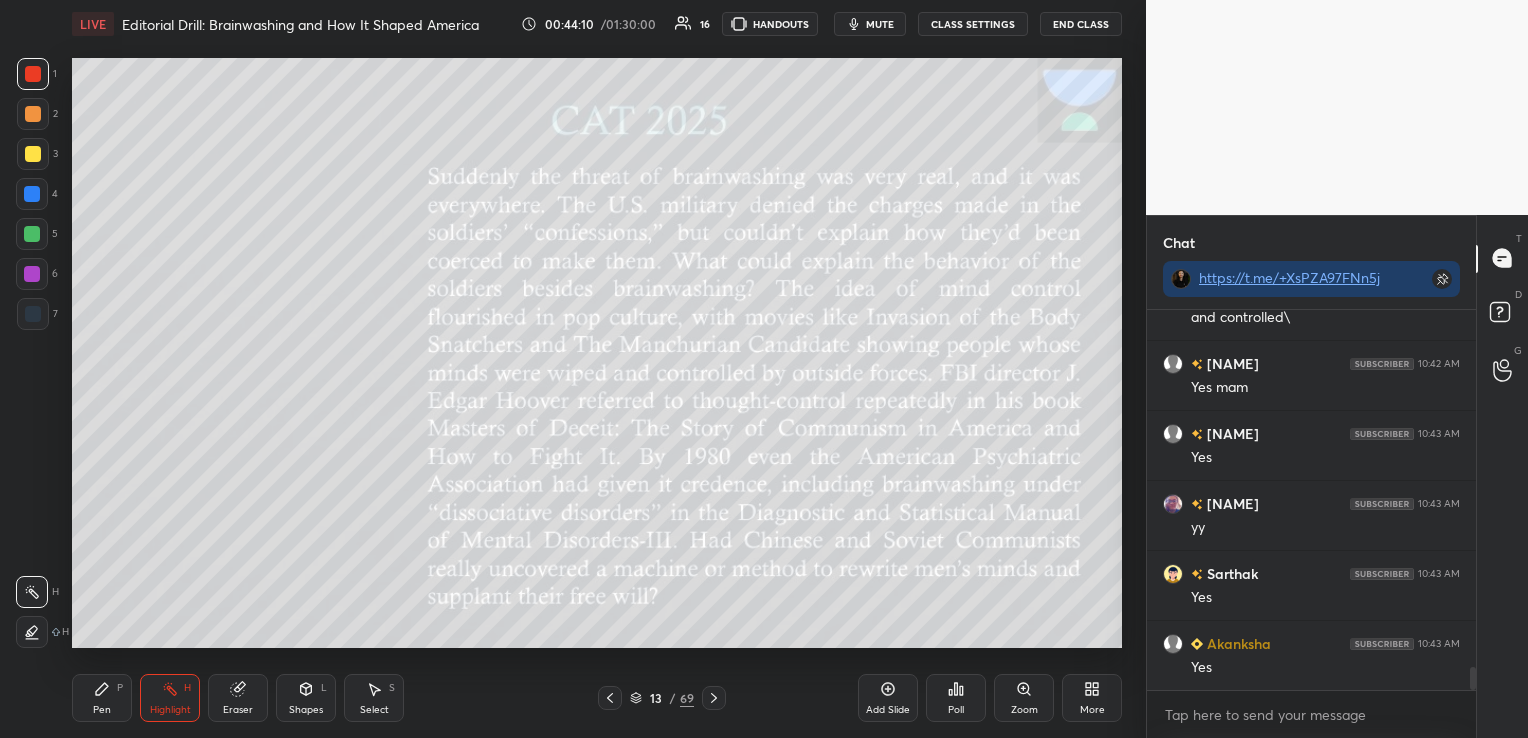 click at bounding box center [32, 632] 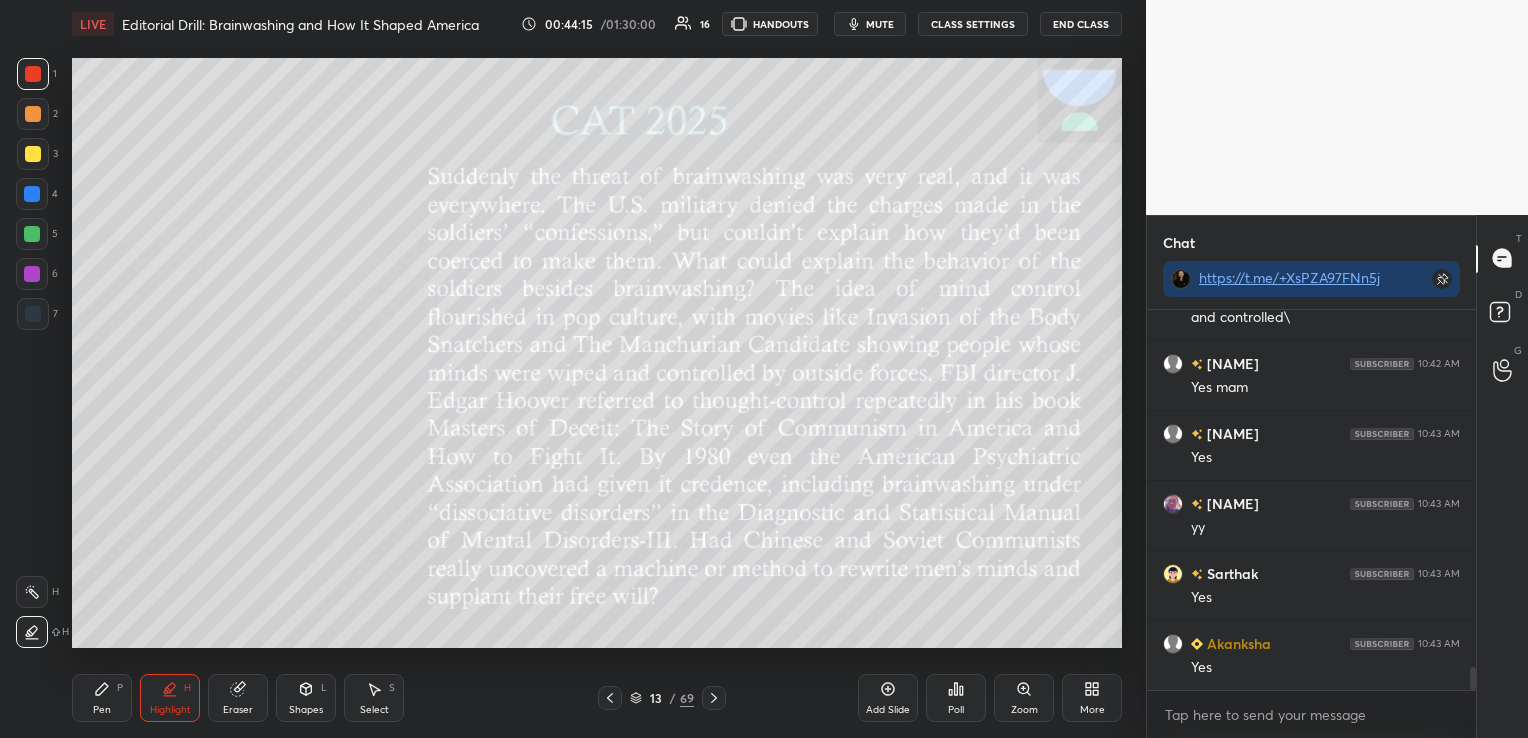 click at bounding box center [33, 114] 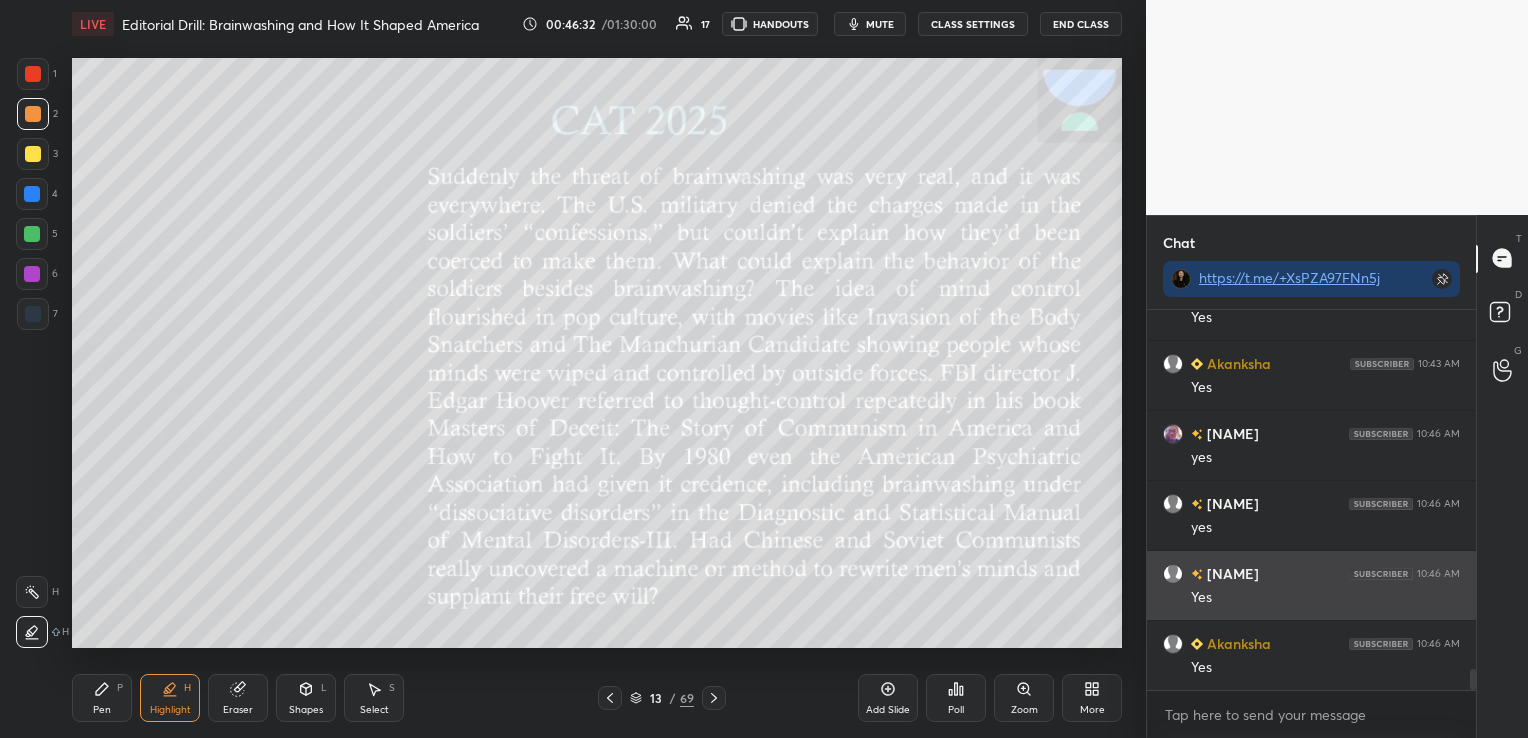 scroll, scrollTop: 6383, scrollLeft: 0, axis: vertical 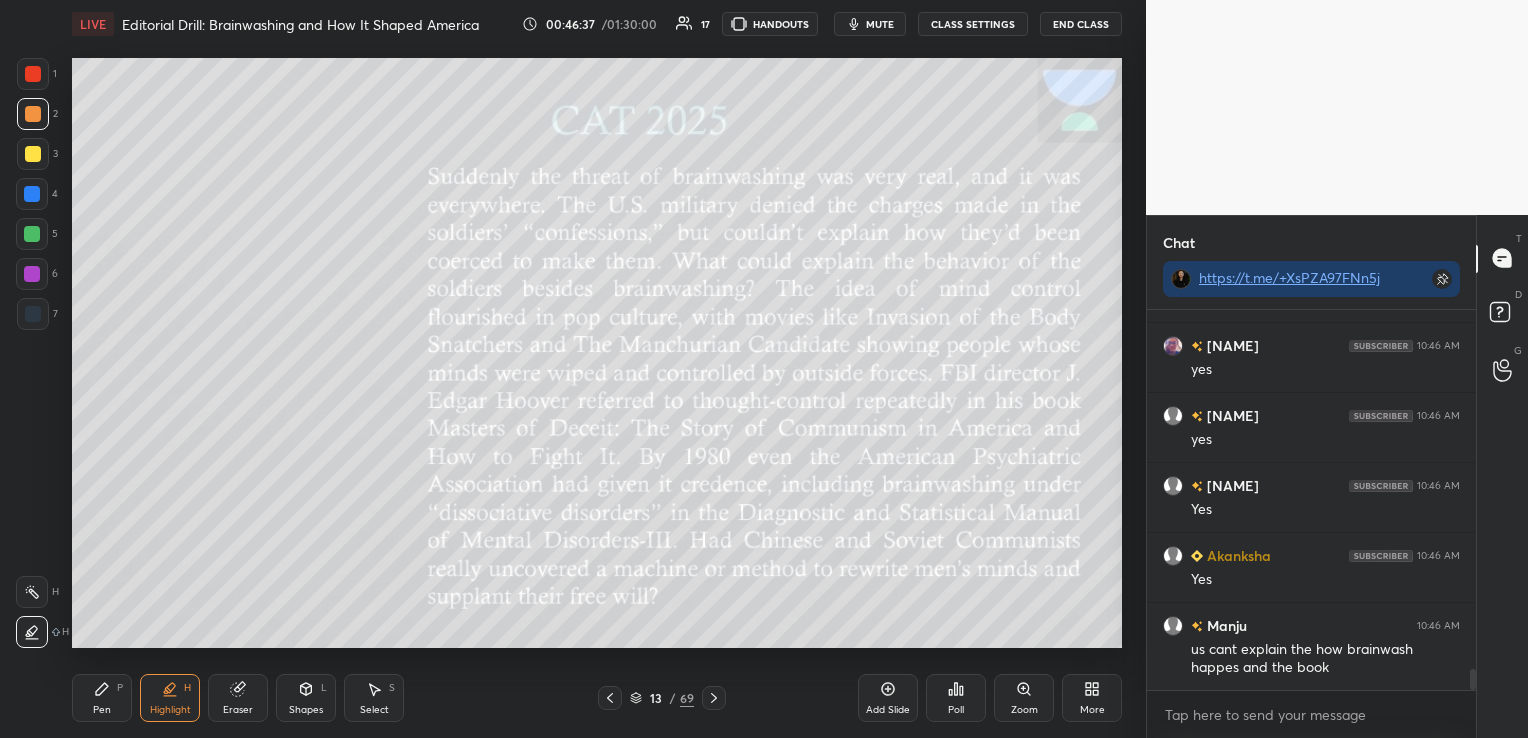 click on "Pen P" at bounding box center [102, 698] 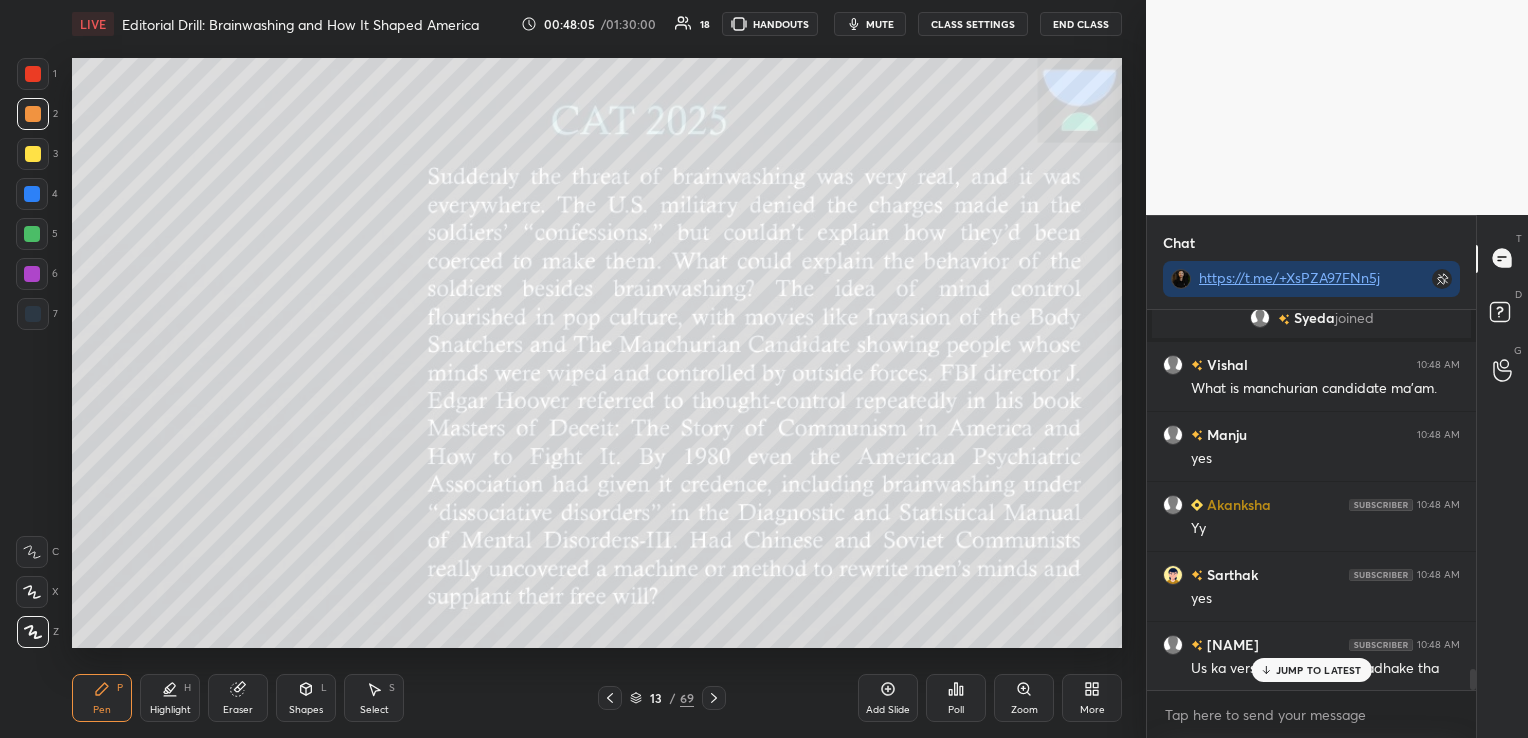 scroll, scrollTop: 6553, scrollLeft: 0, axis: vertical 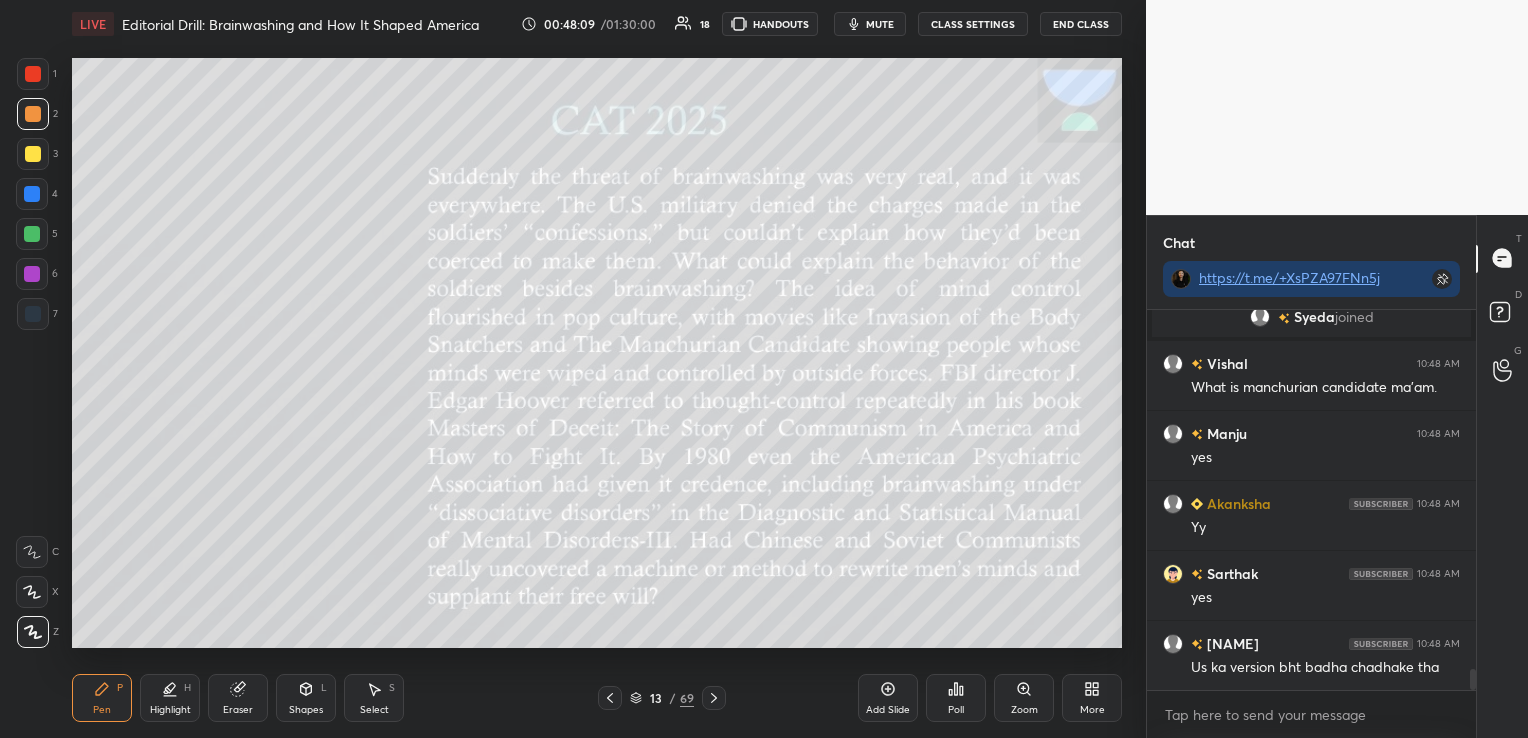 click 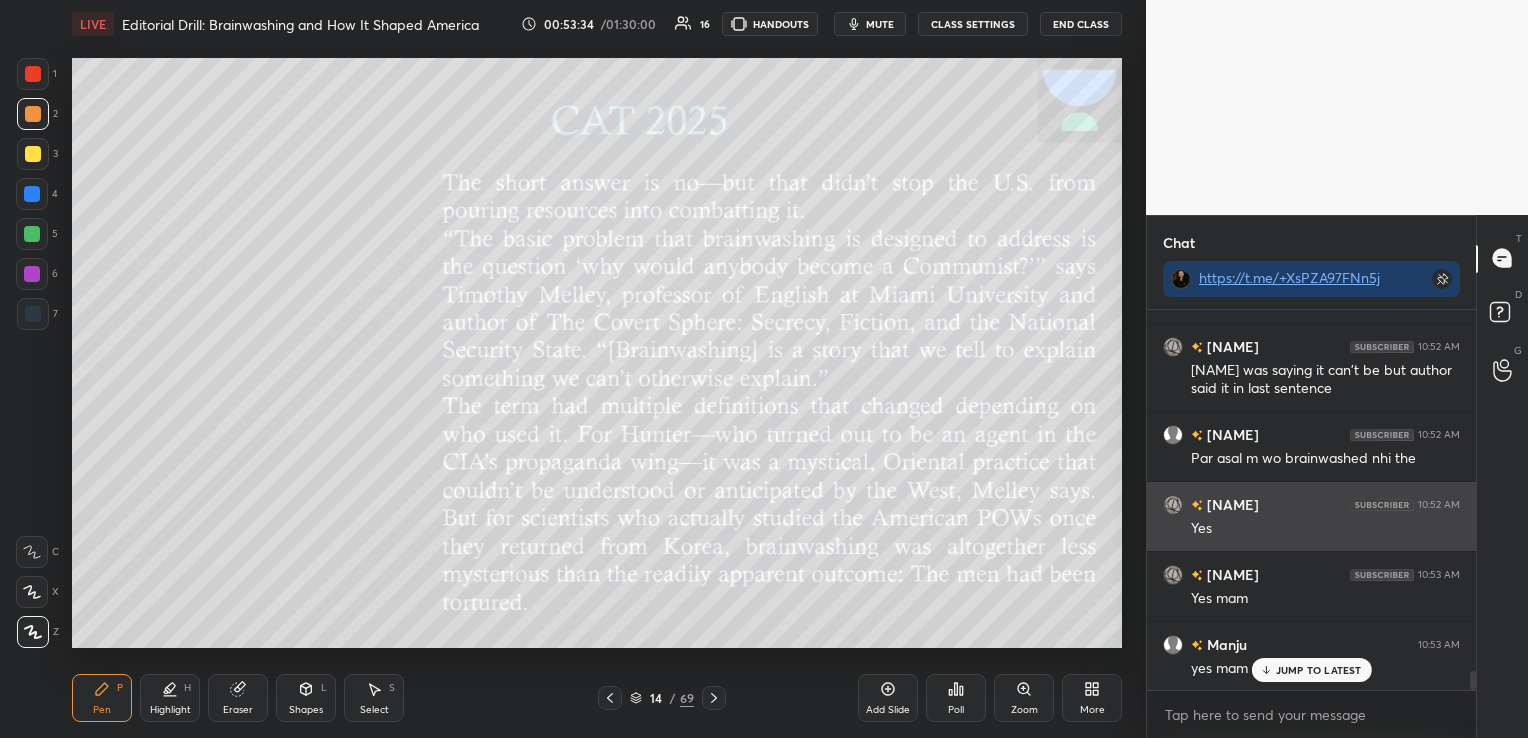 scroll, scrollTop: 7181, scrollLeft: 0, axis: vertical 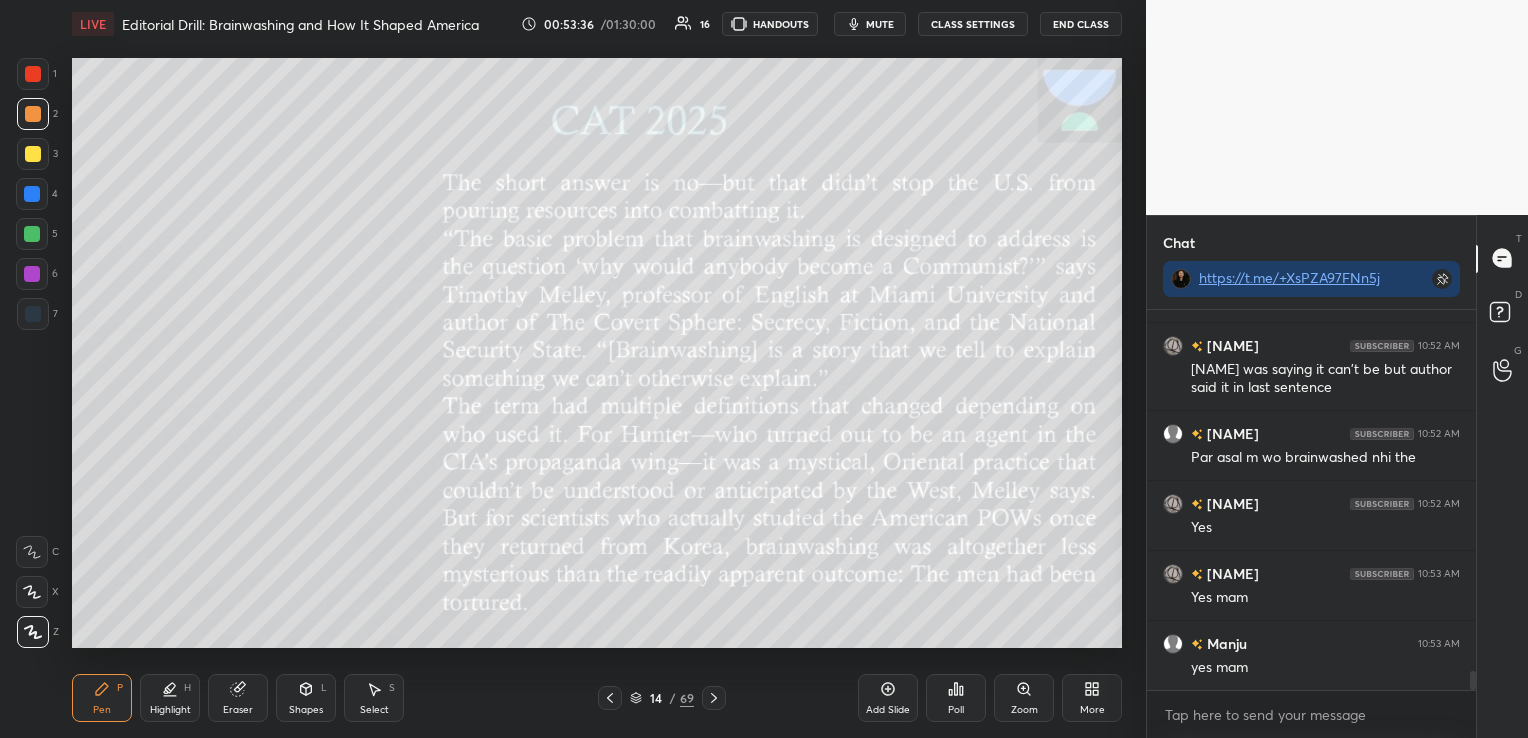 click on "Eraser" at bounding box center [238, 698] 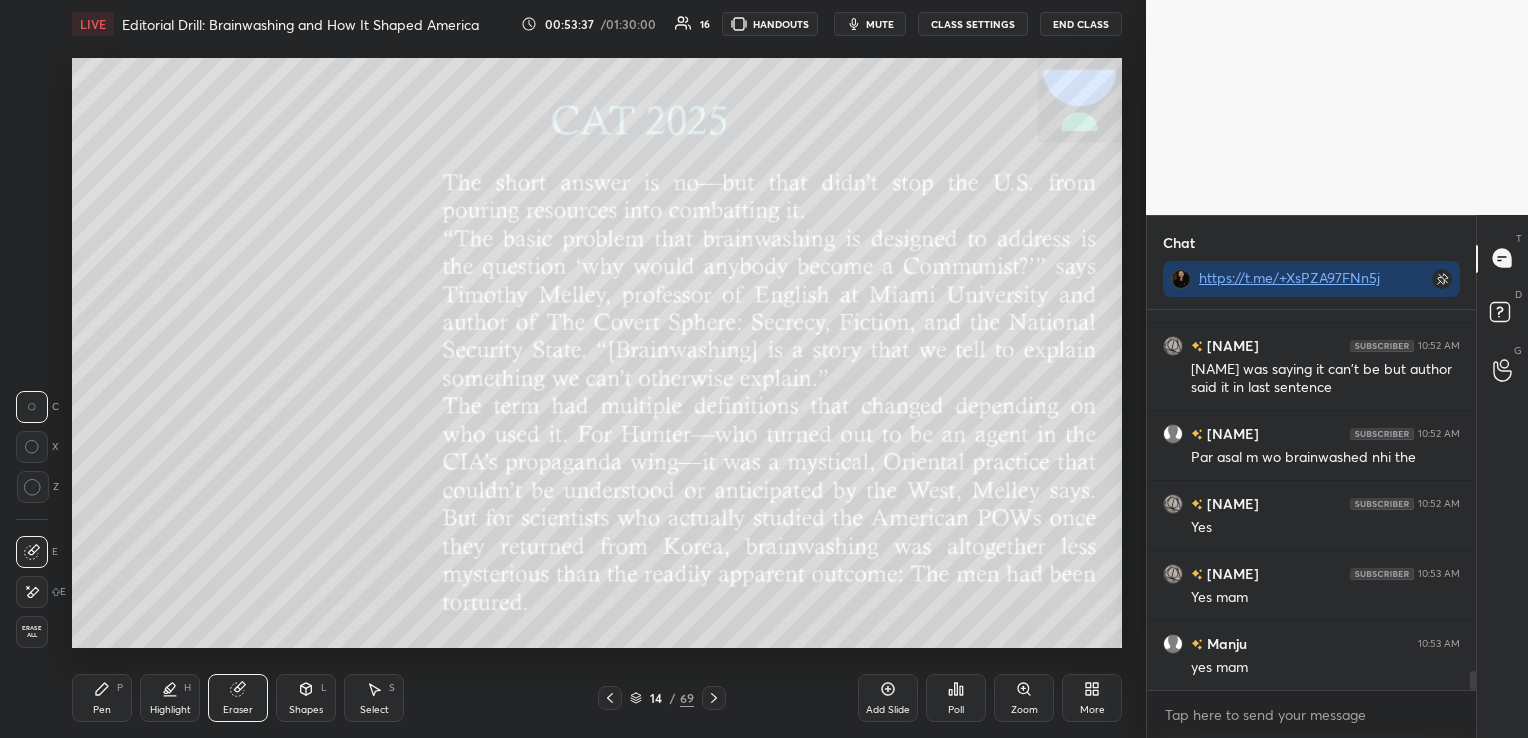 click on "Erase all" at bounding box center [32, 632] 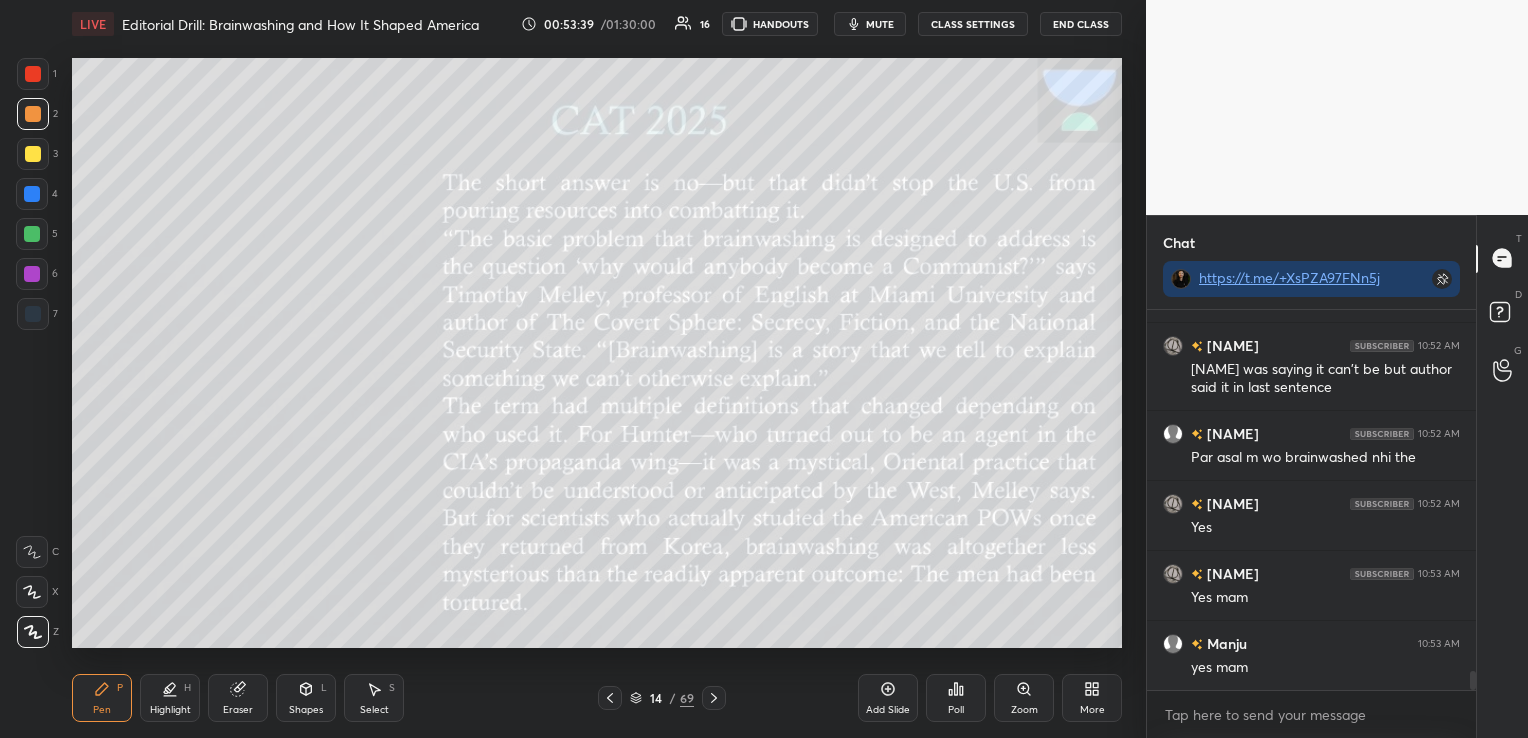 scroll, scrollTop: 7251, scrollLeft: 0, axis: vertical 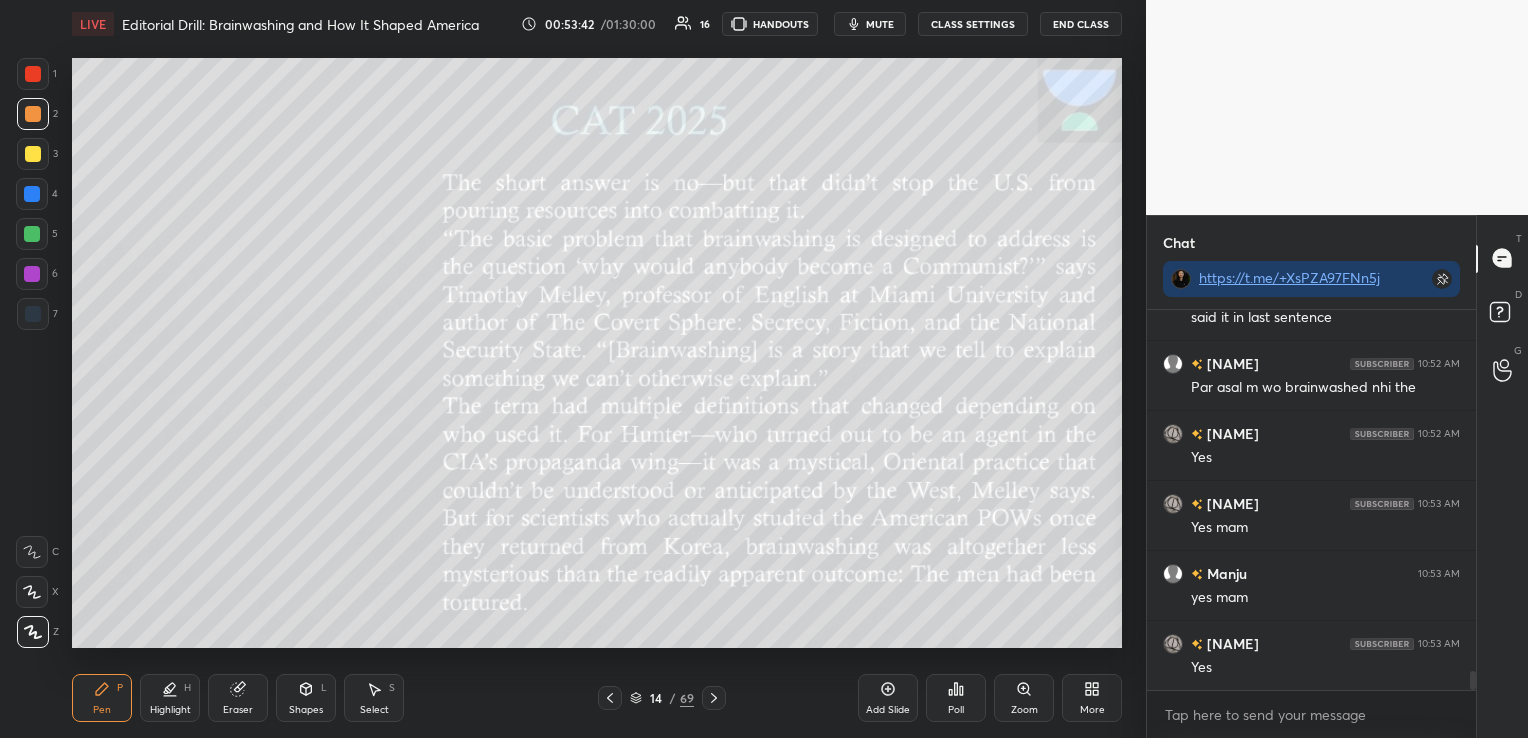 click 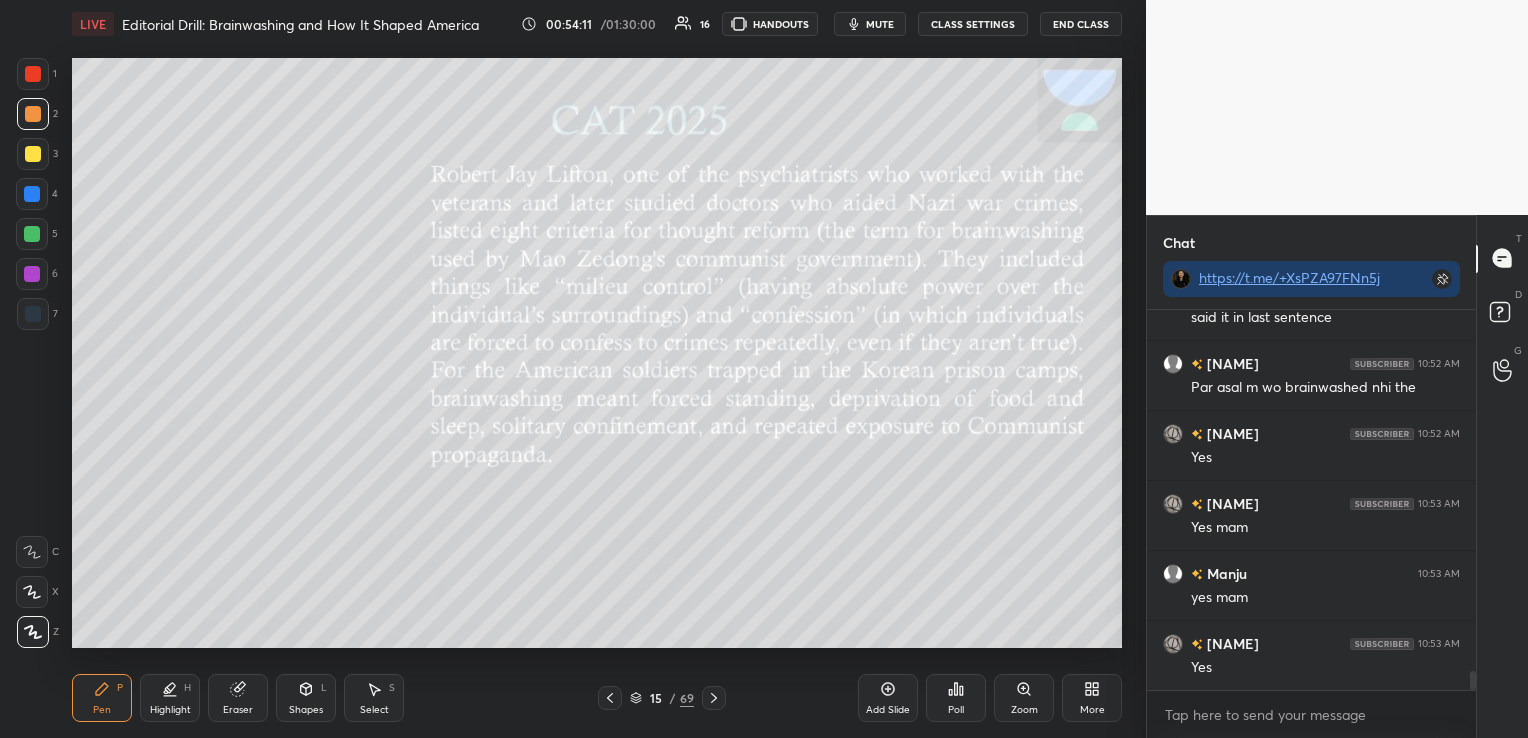 click 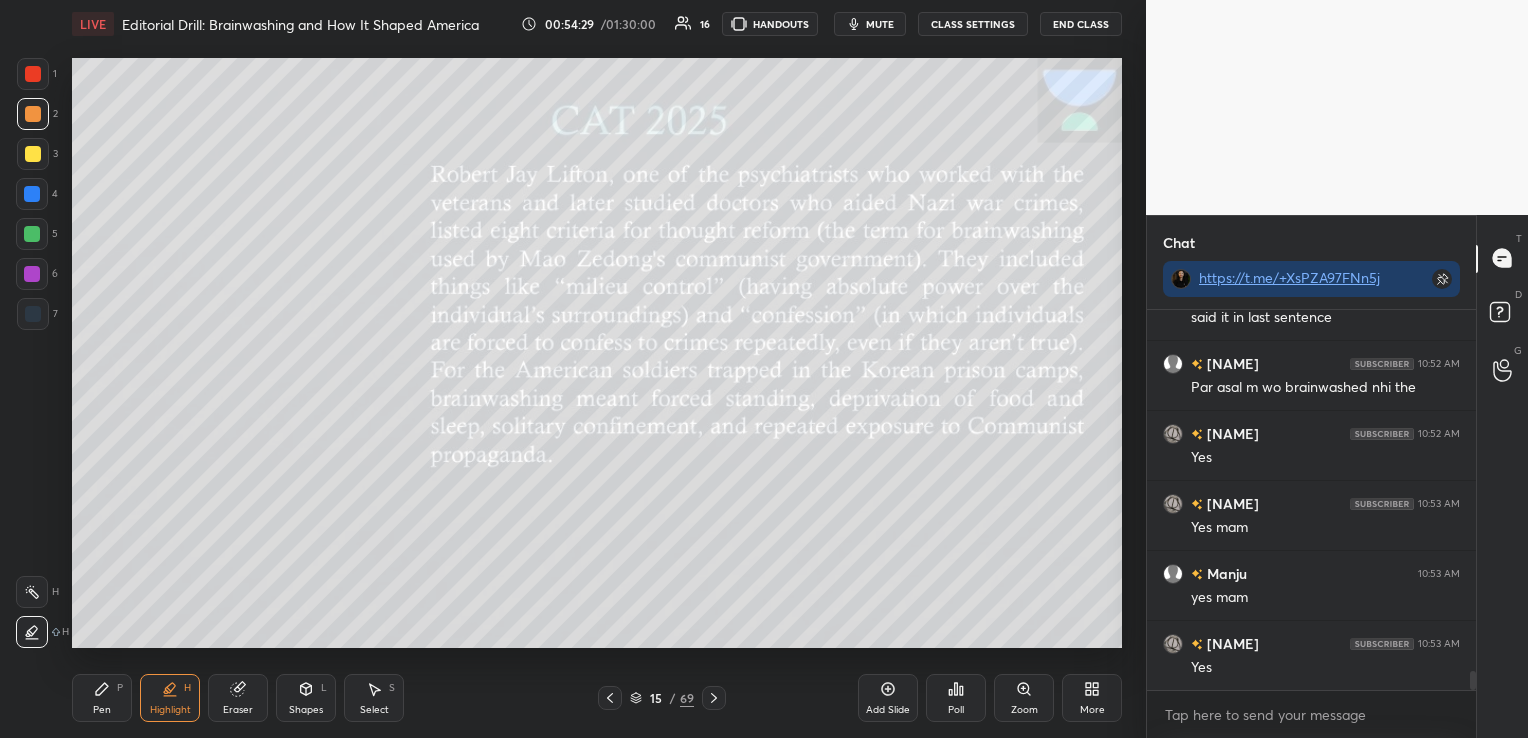 click on "Pen P" at bounding box center (102, 698) 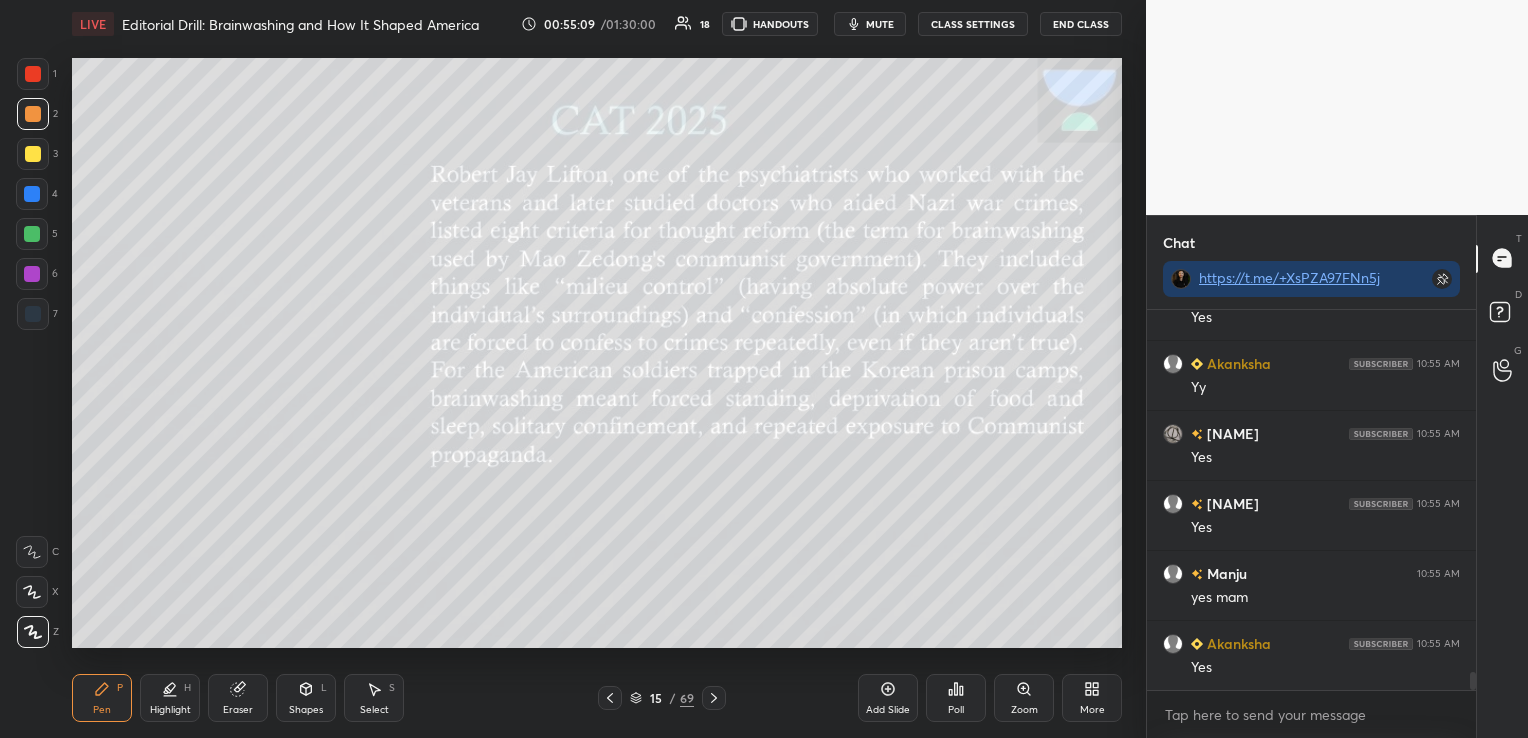 scroll, scrollTop: 7603, scrollLeft: 0, axis: vertical 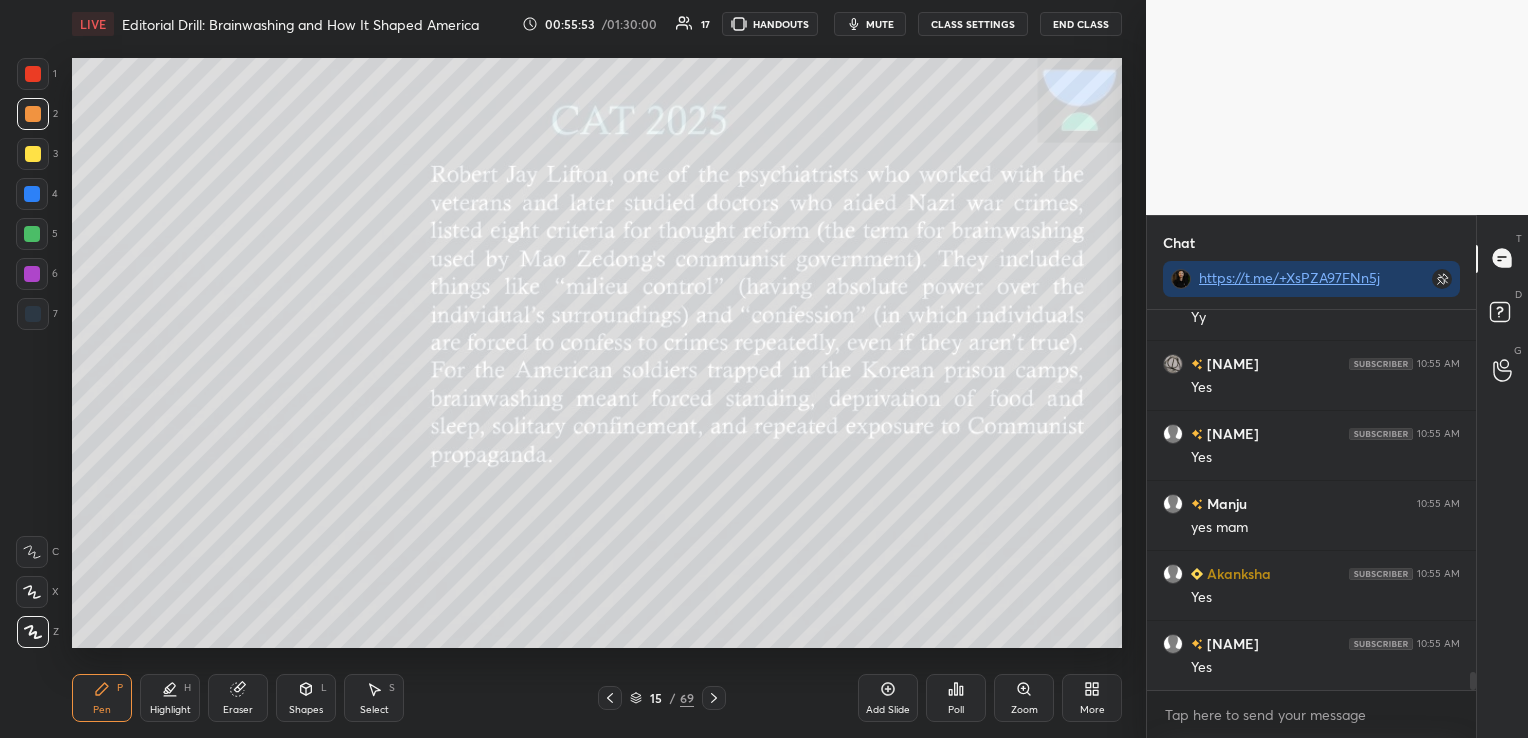 click 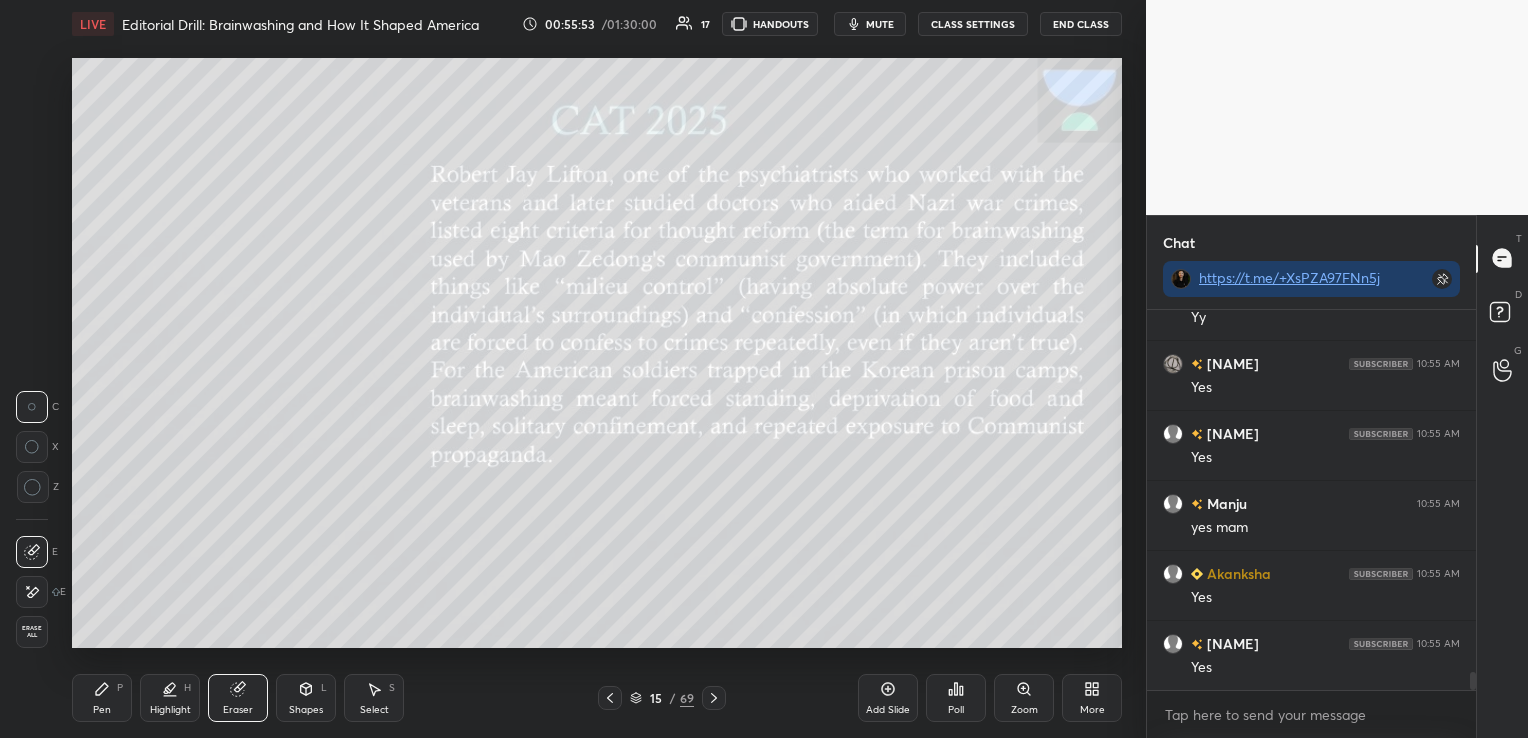 click on "Erase all" at bounding box center [32, 632] 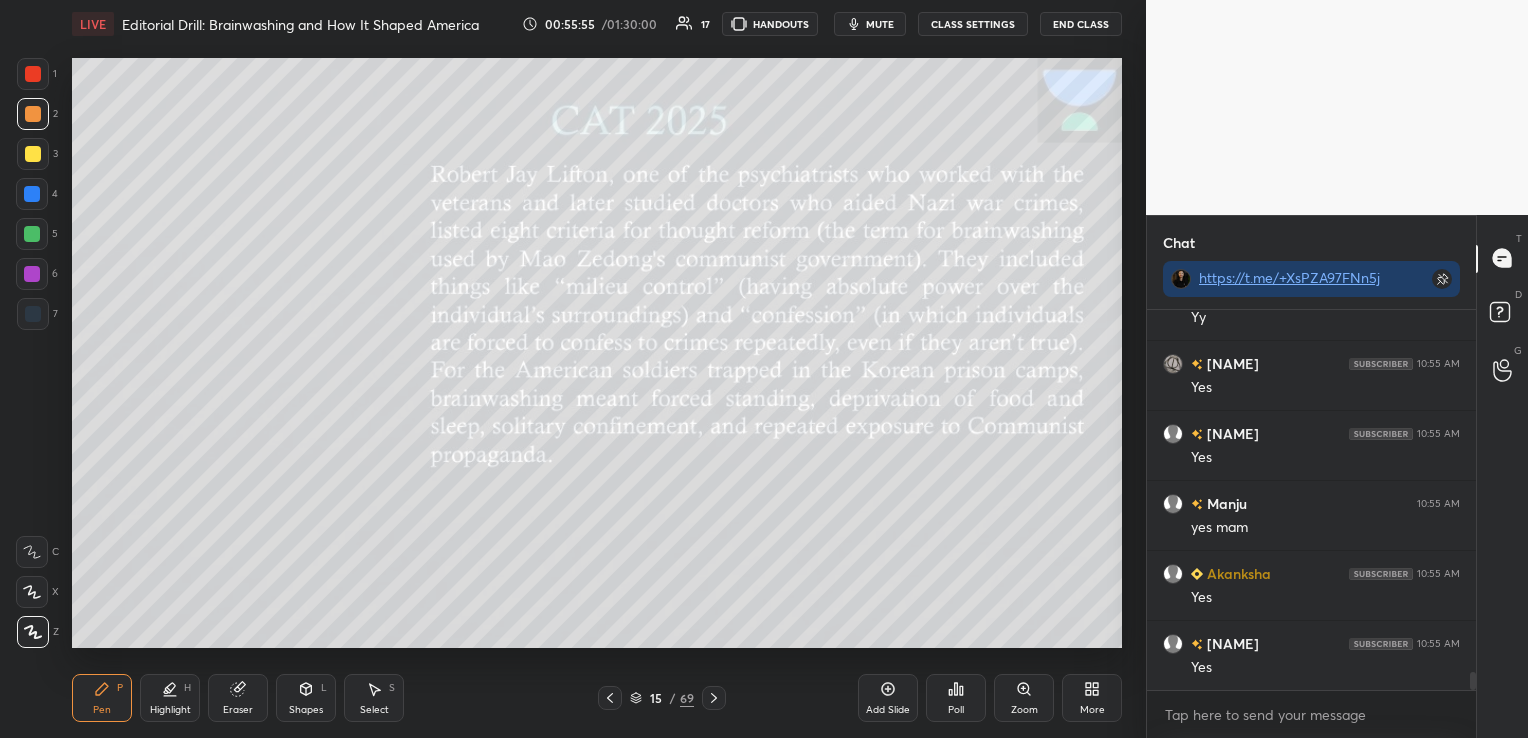 click 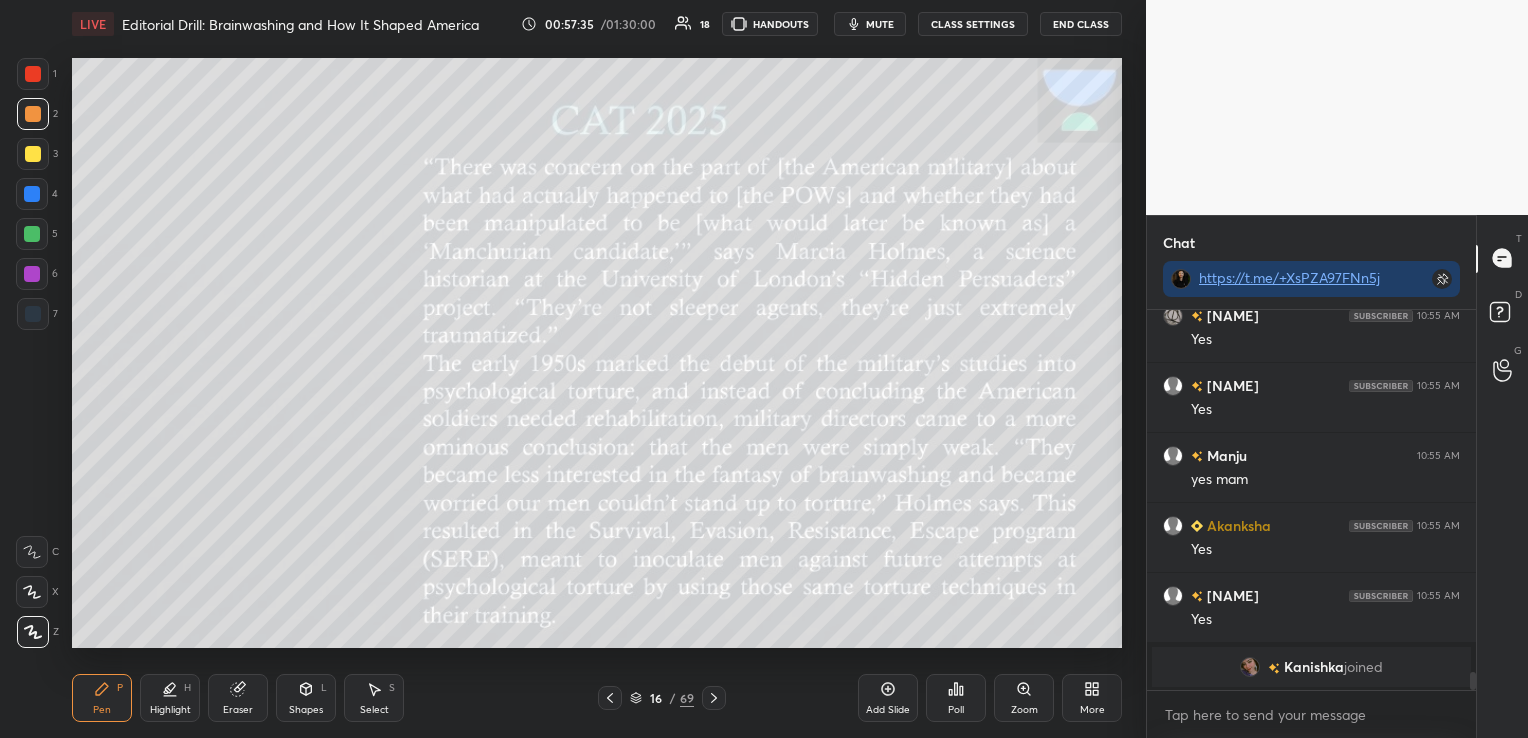 scroll, scrollTop: 7675, scrollLeft: 0, axis: vertical 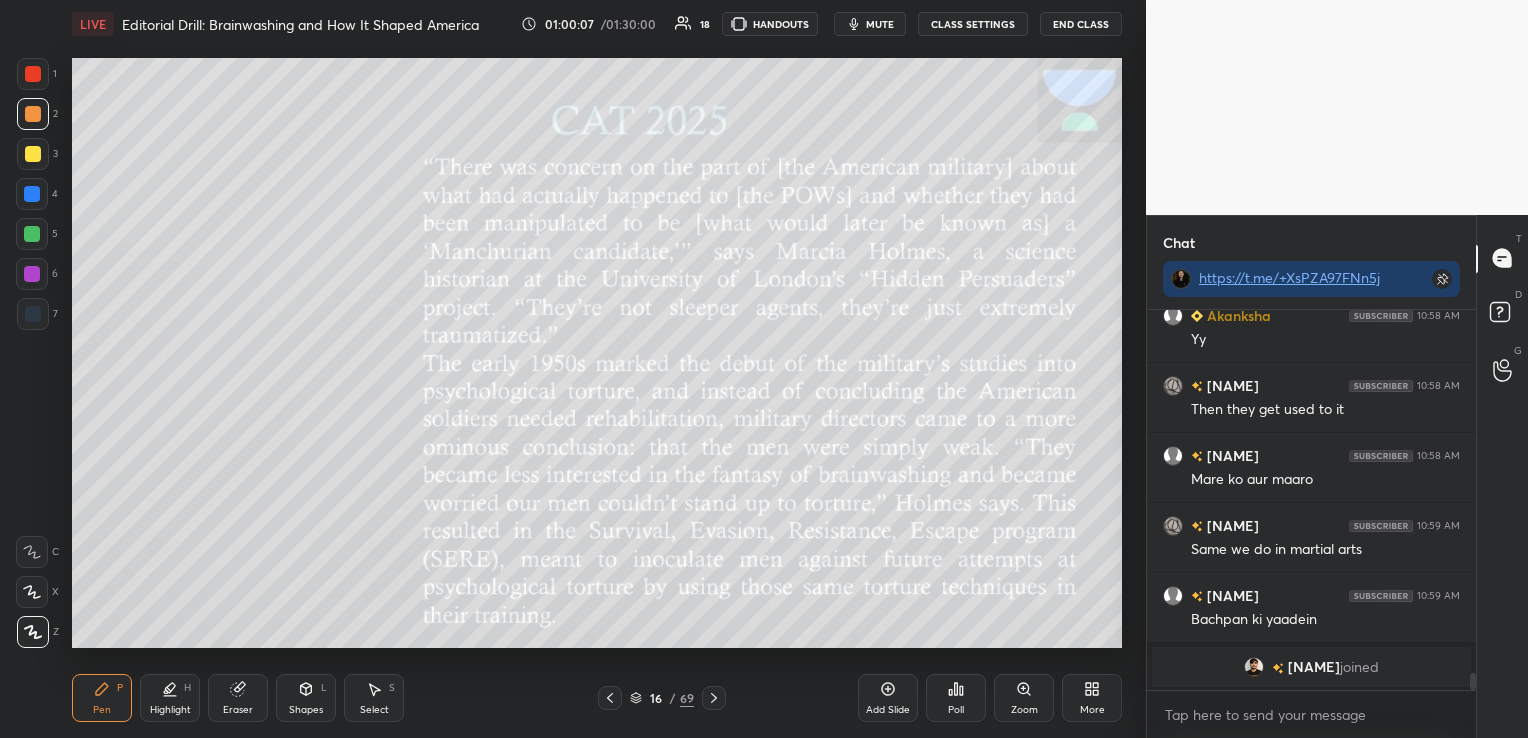 click 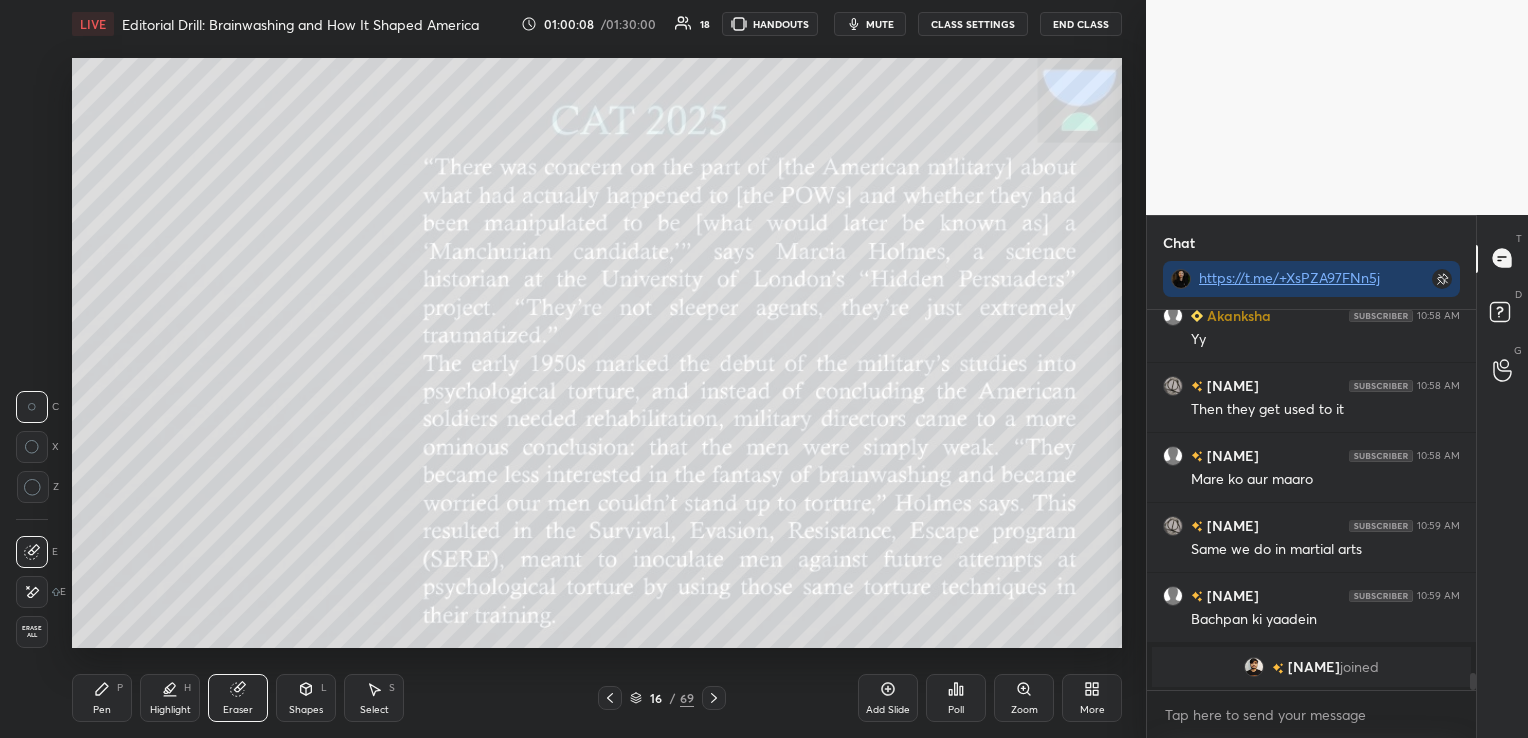 click on "Erase all" at bounding box center (32, 632) 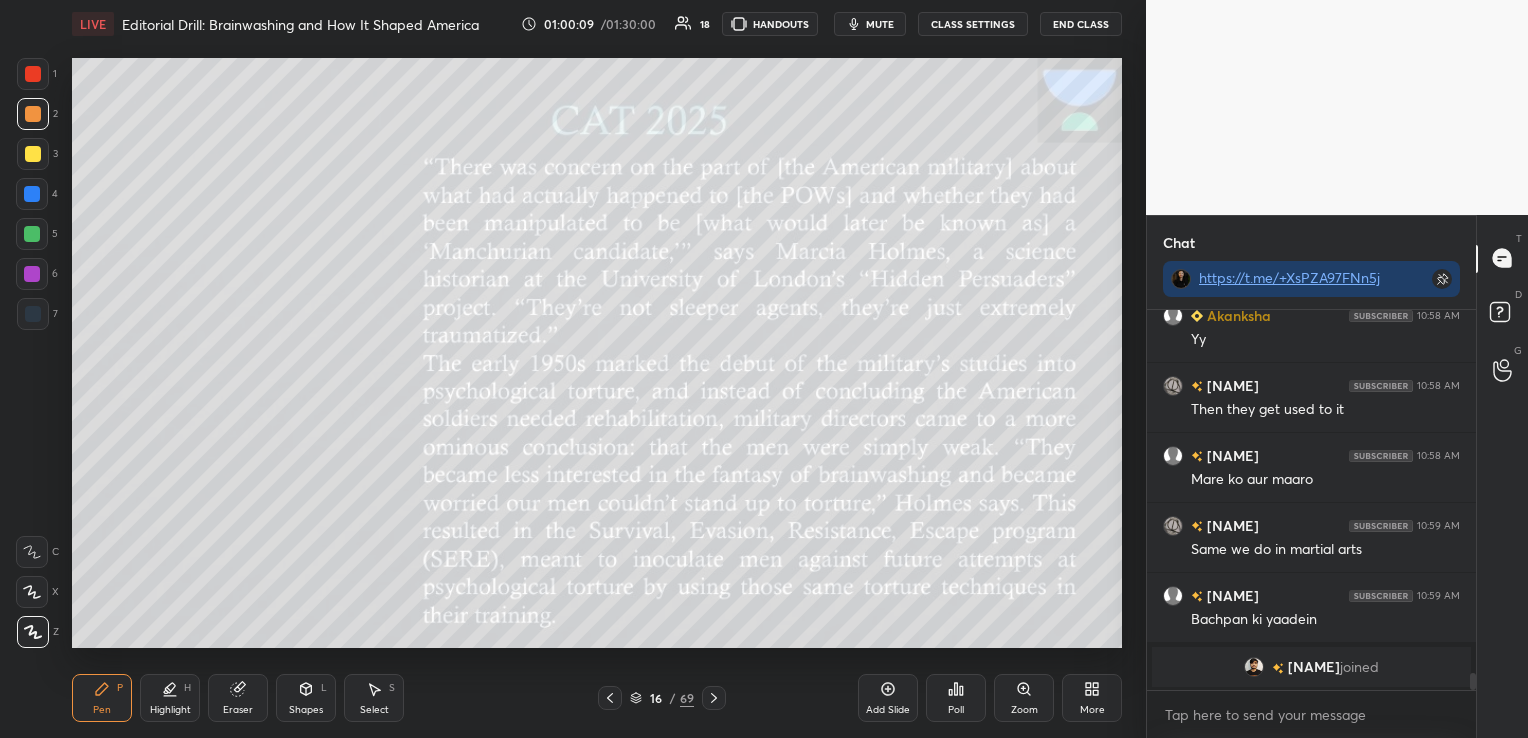click at bounding box center [714, 698] 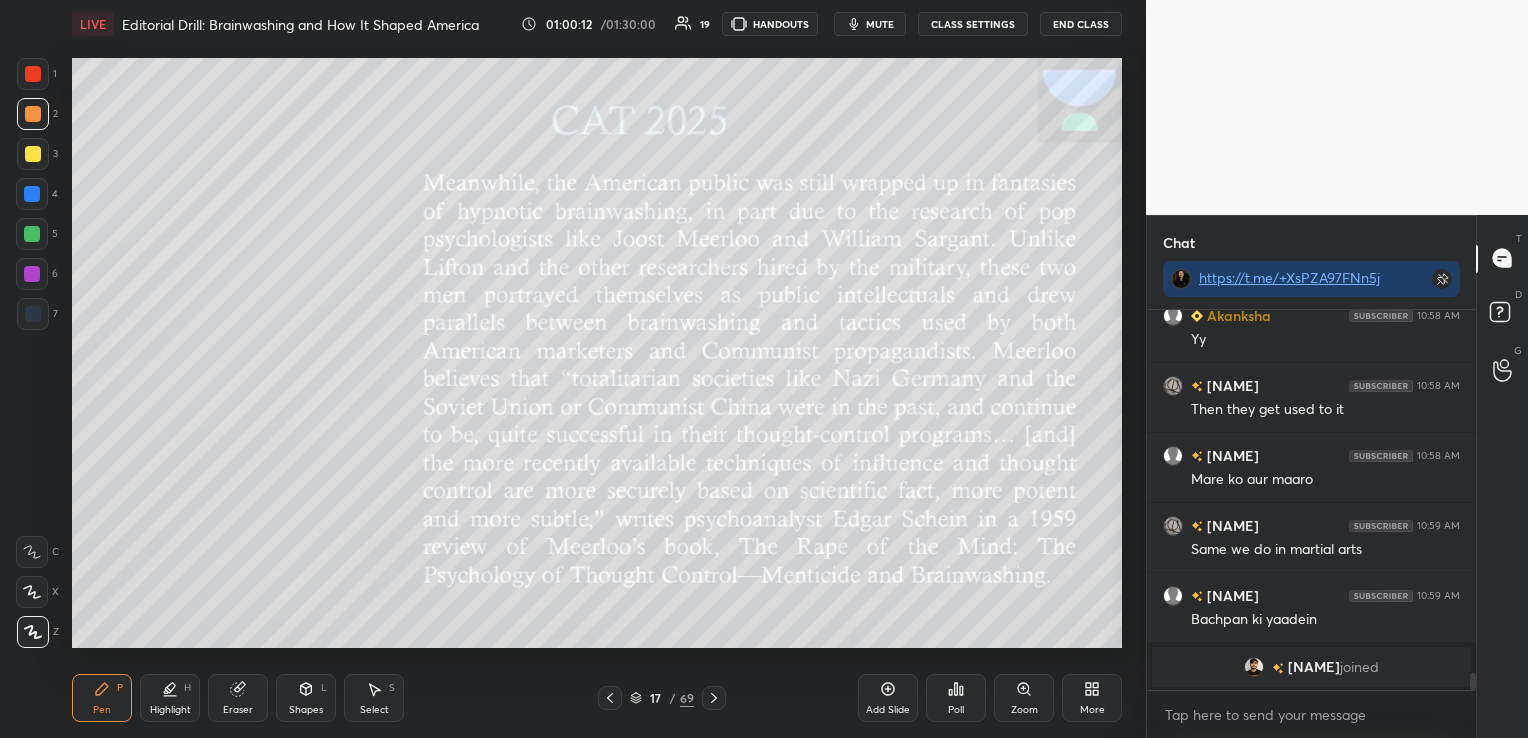 click at bounding box center (610, 698) 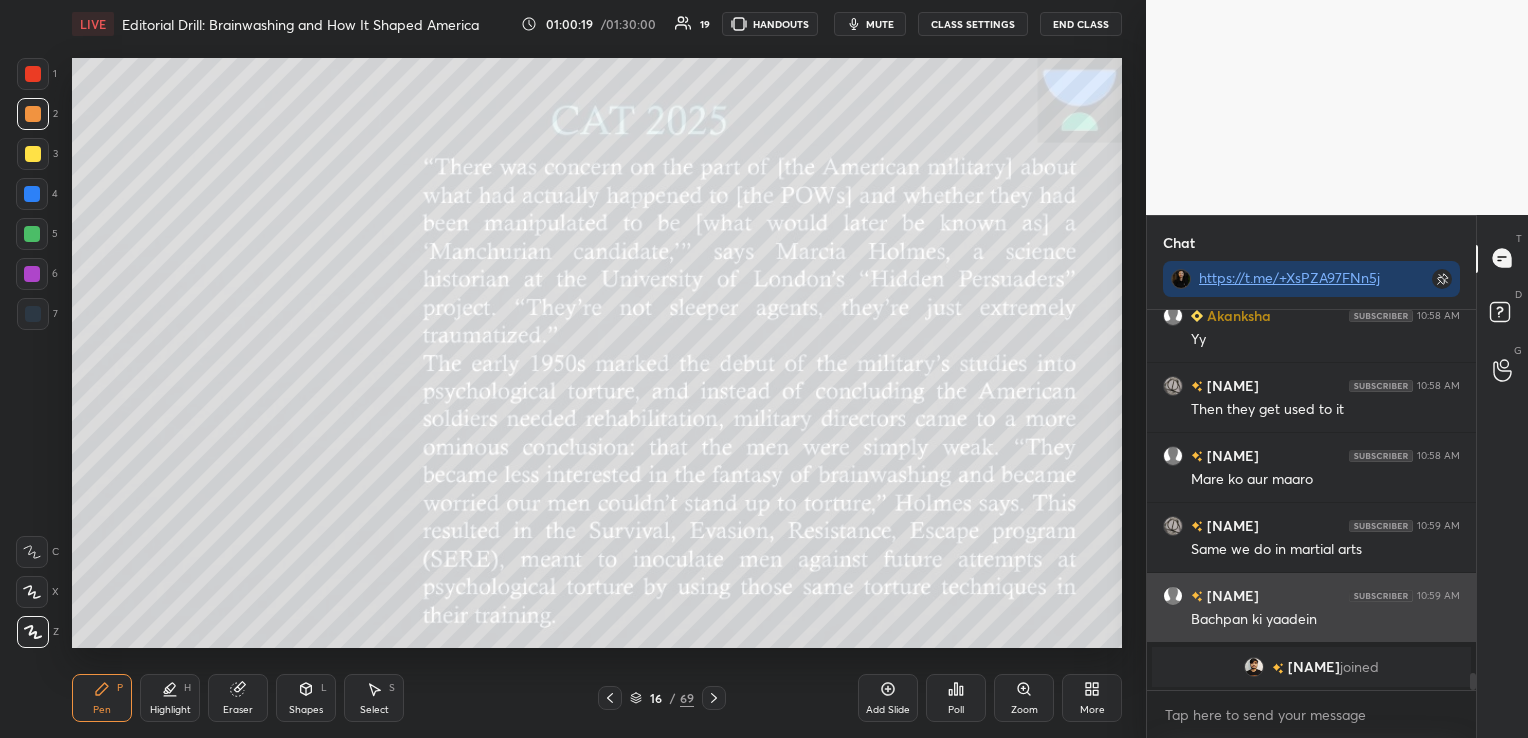 scroll, scrollTop: 8059, scrollLeft: 0, axis: vertical 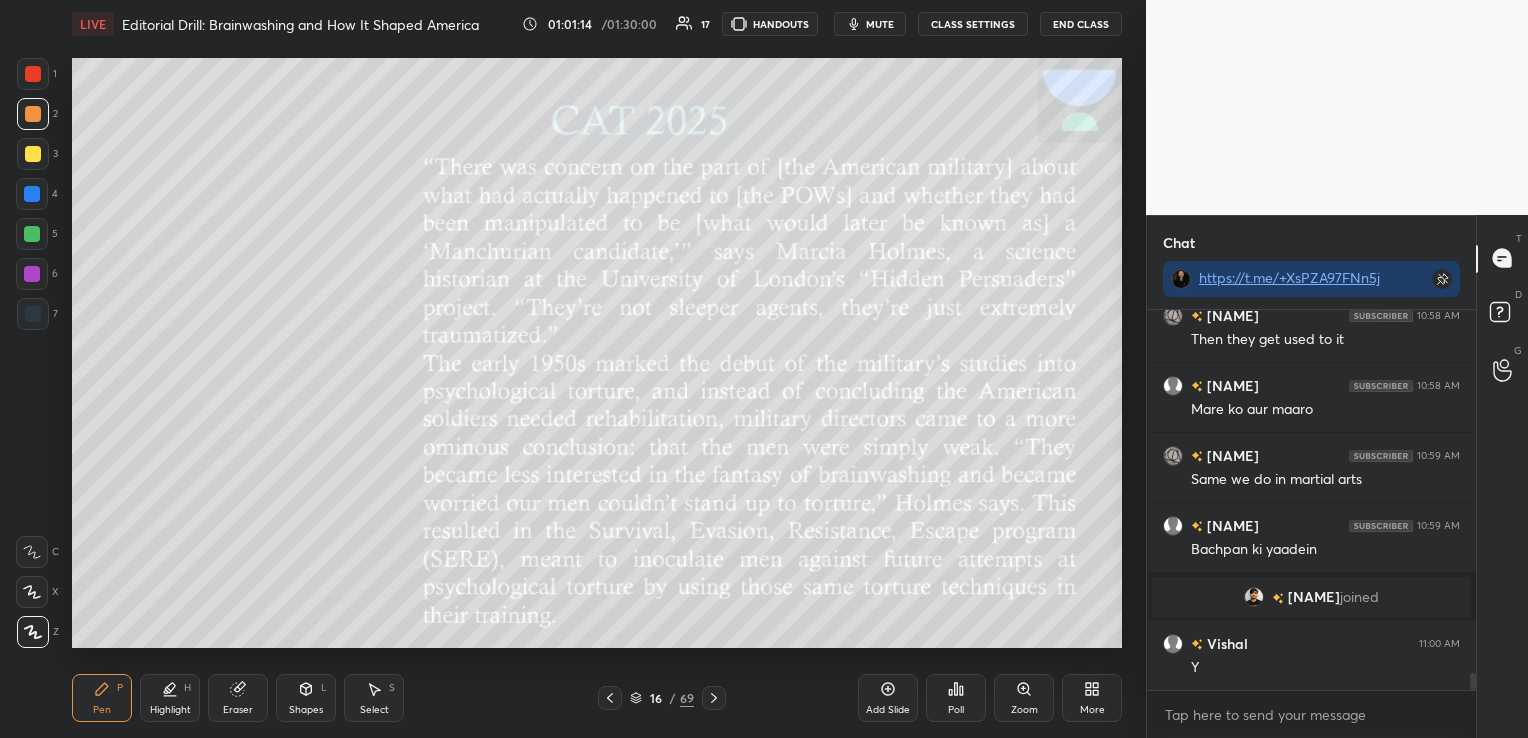 click on "Eraser" at bounding box center [238, 698] 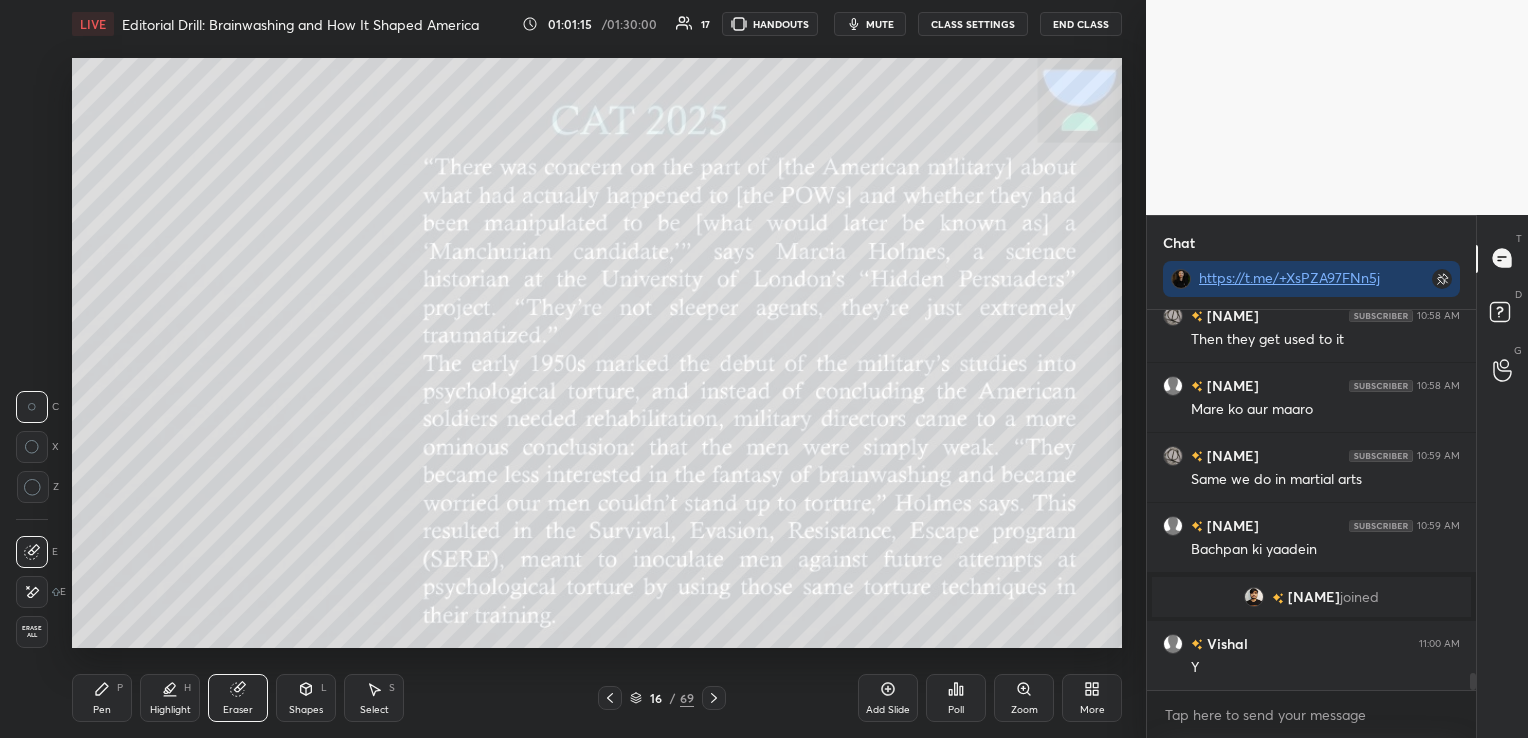 click on "Erase all" at bounding box center (32, 632) 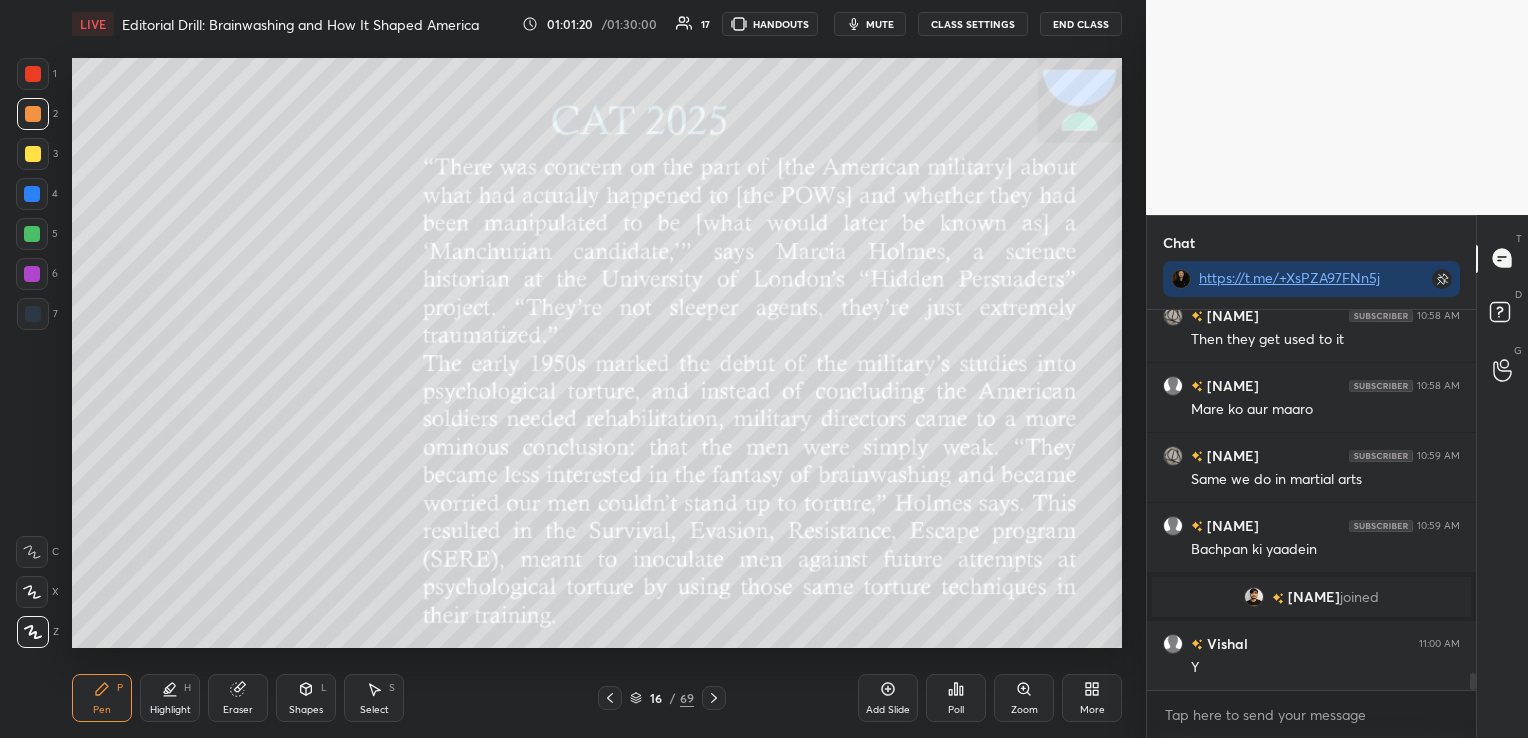 click 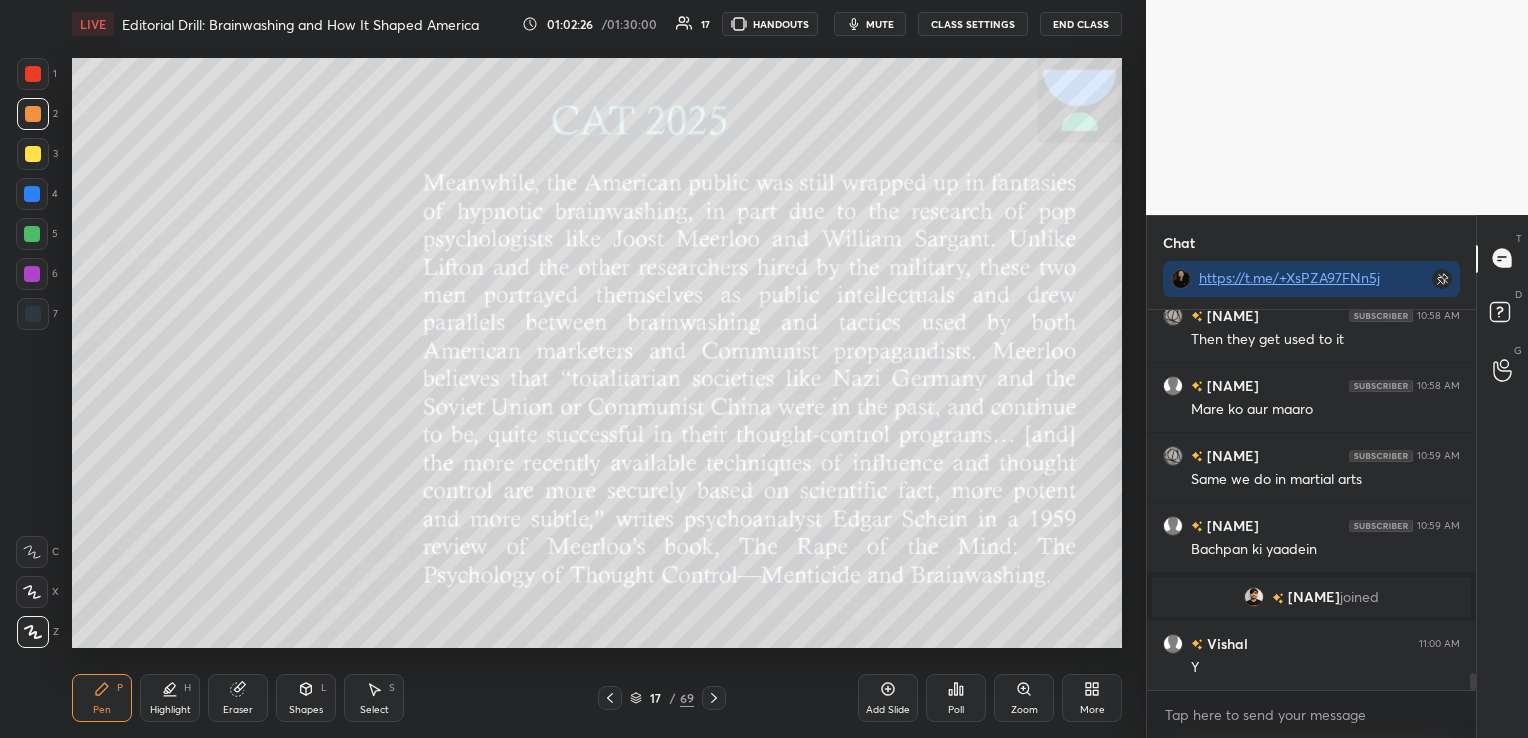 scroll, scrollTop: 8107, scrollLeft: 0, axis: vertical 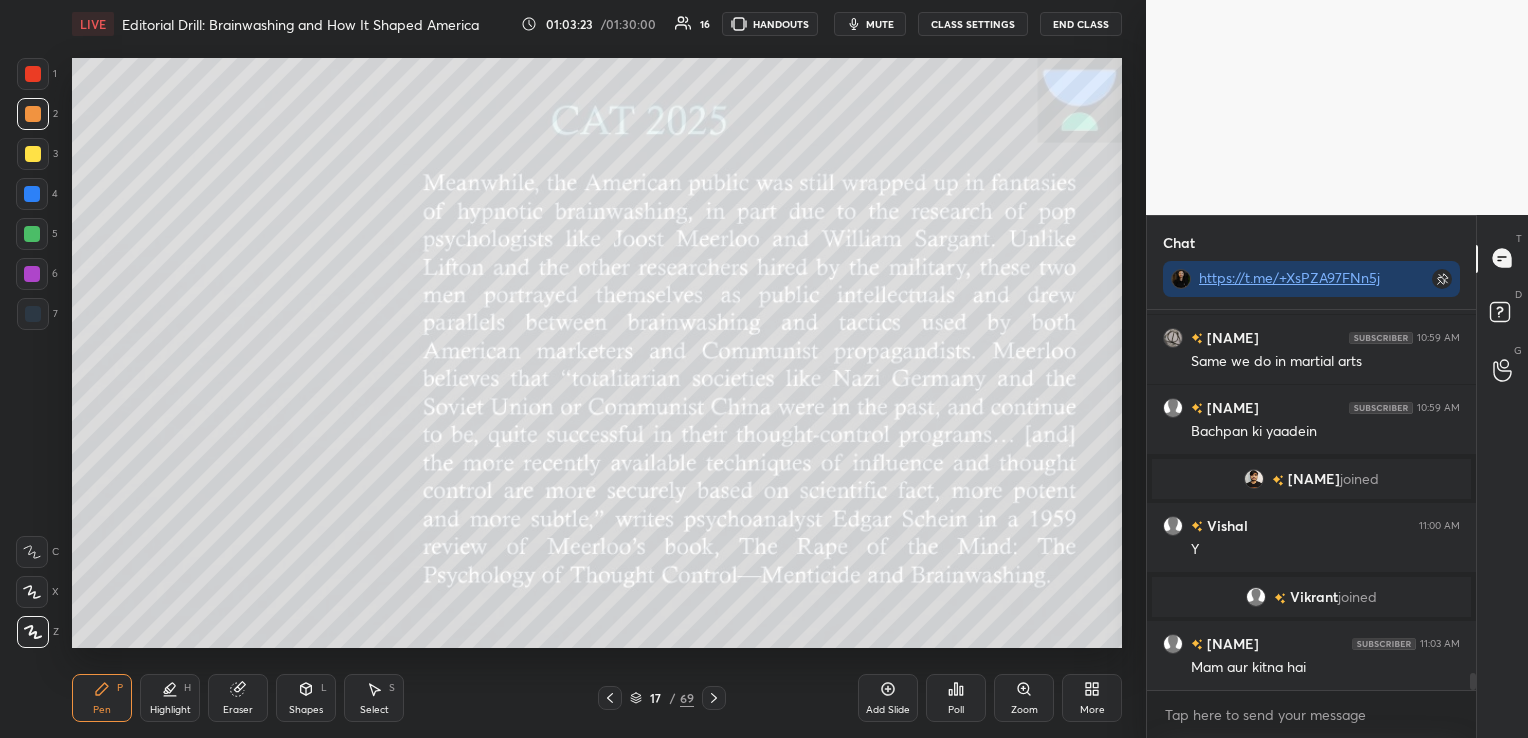 click 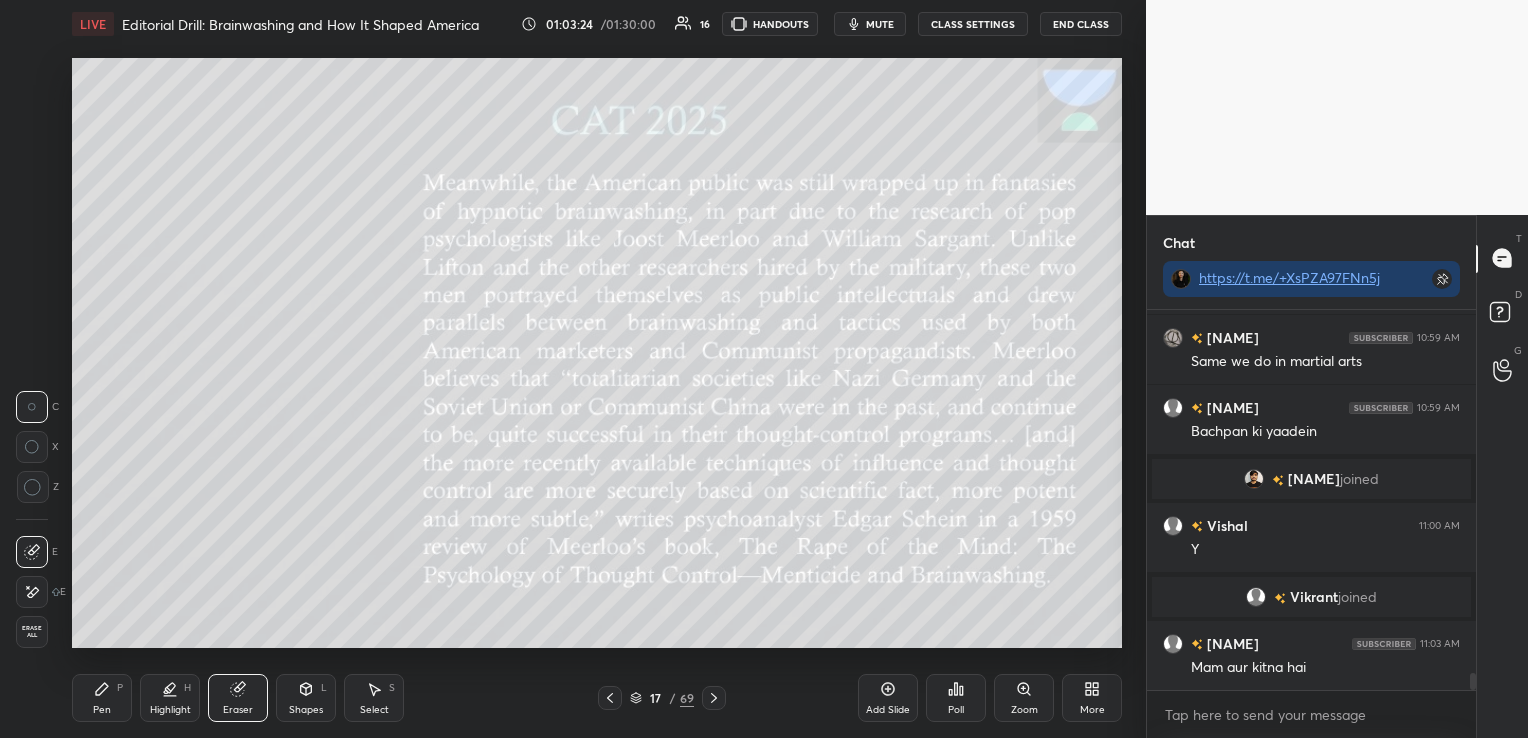 click on "Highlight H" at bounding box center [170, 698] 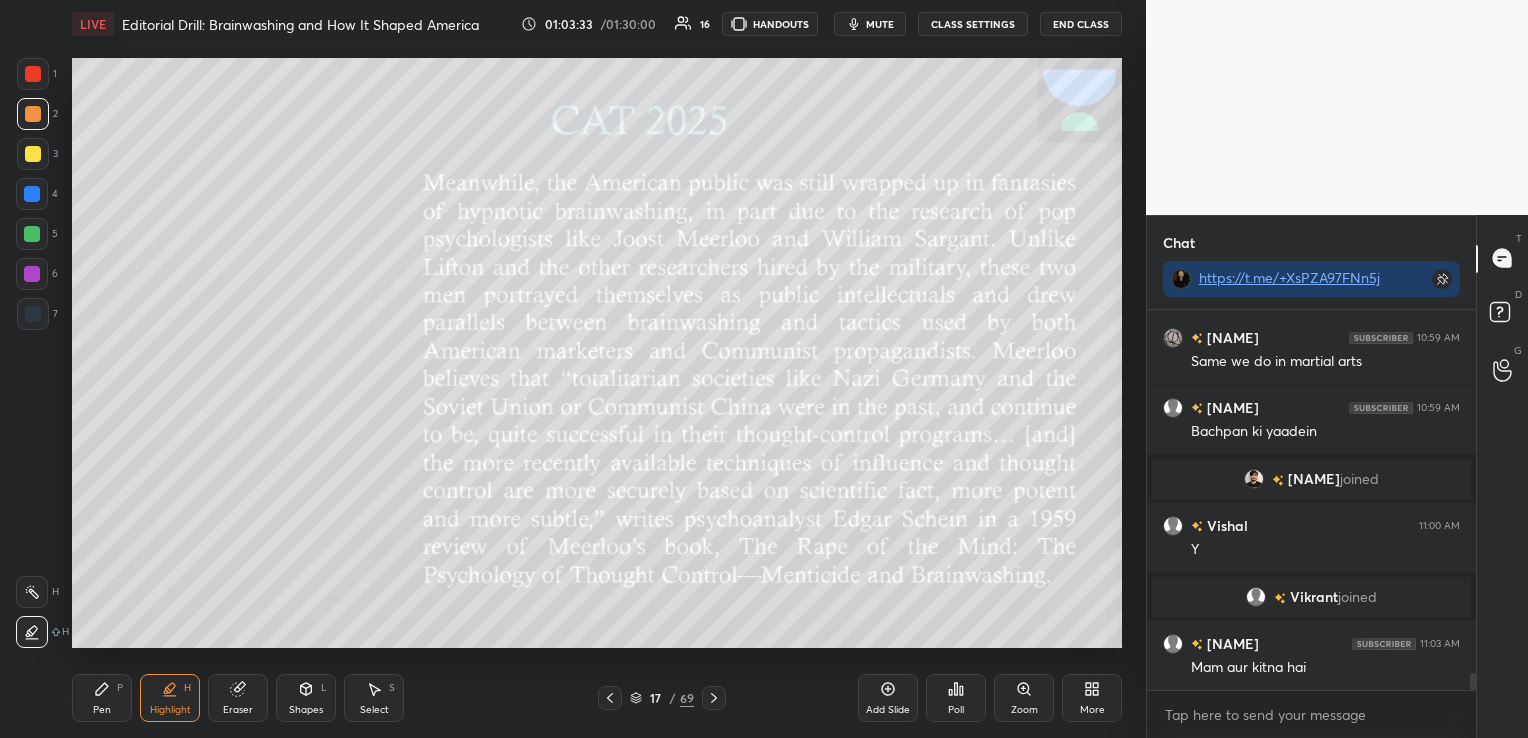 click 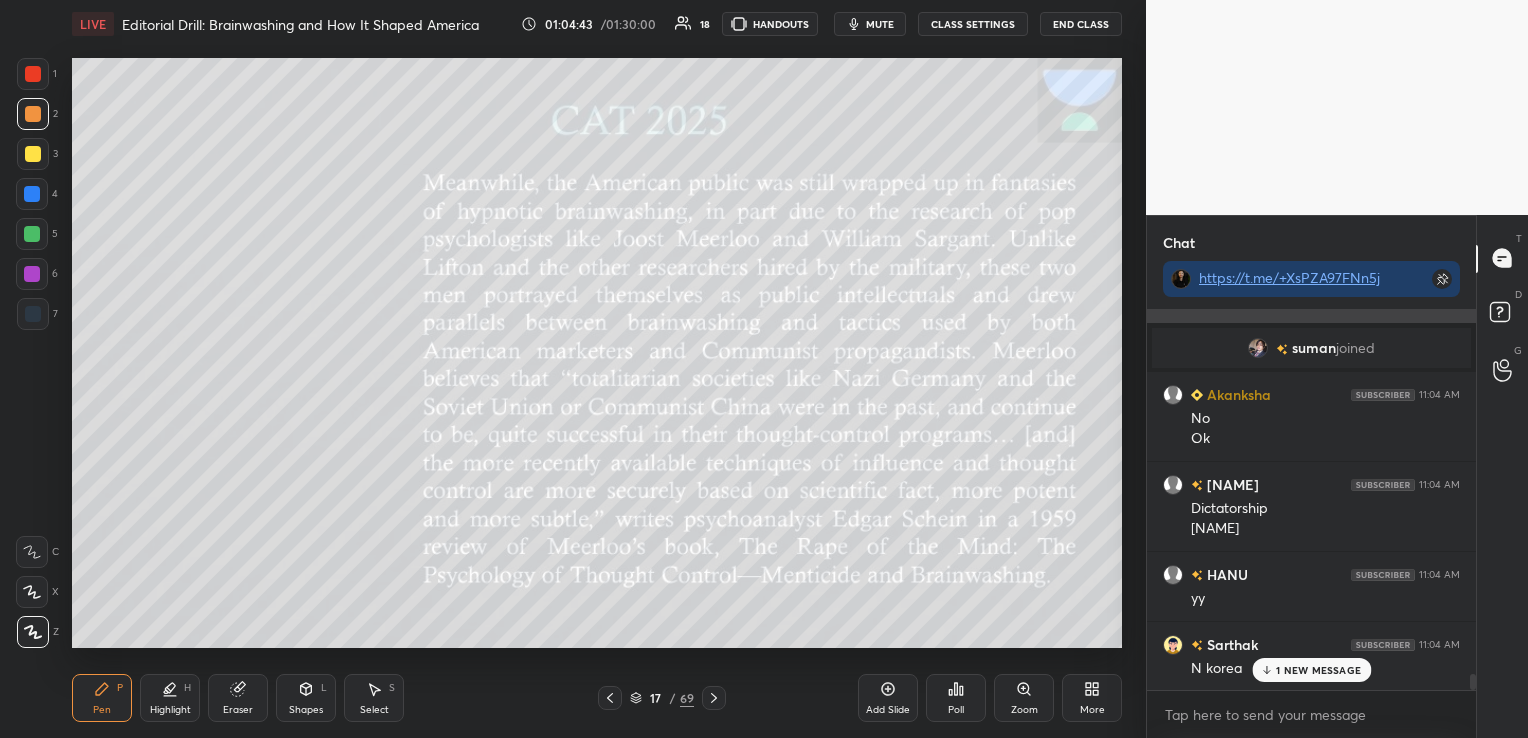 scroll, scrollTop: 8555, scrollLeft: 0, axis: vertical 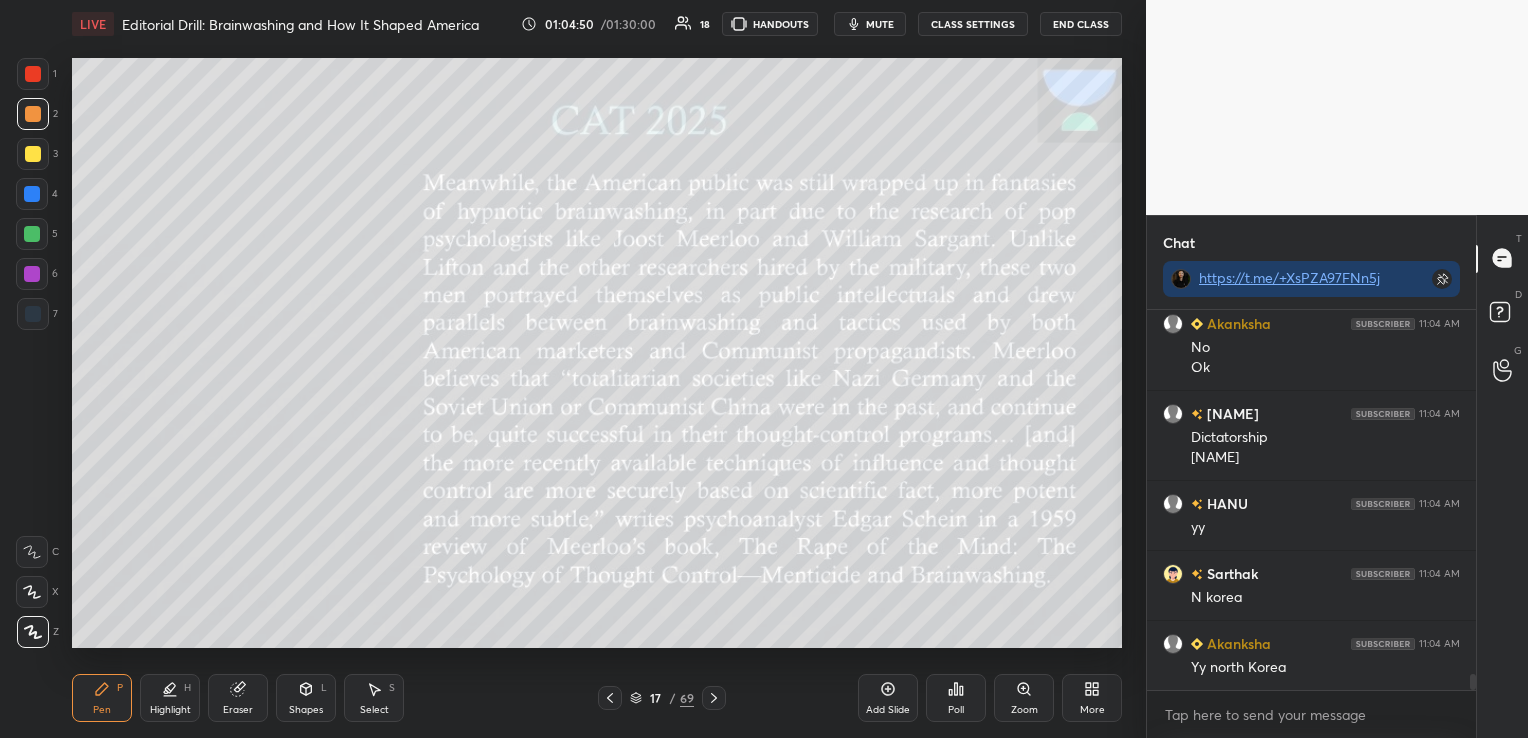 click on "Eraser" at bounding box center [238, 698] 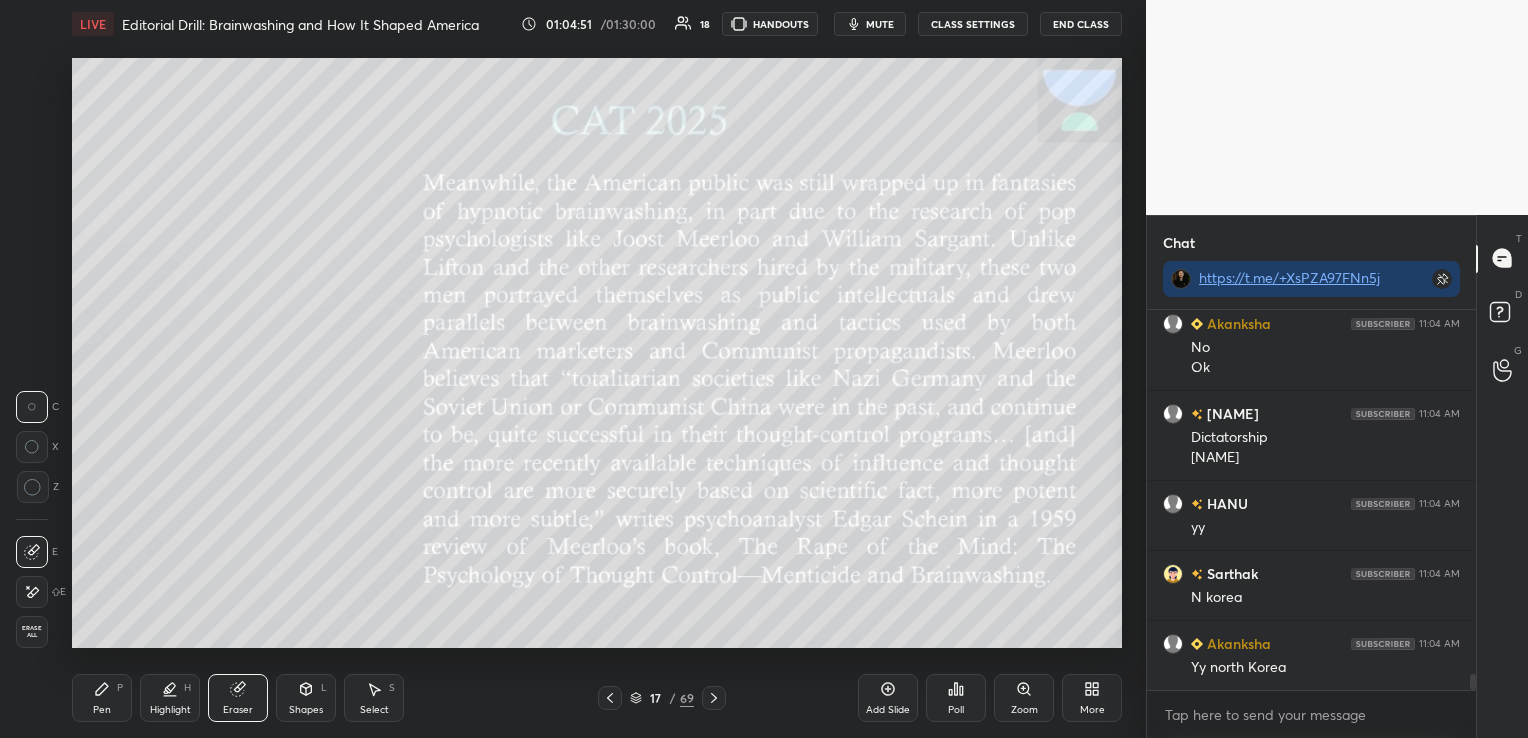 click on "Erase all" at bounding box center (32, 632) 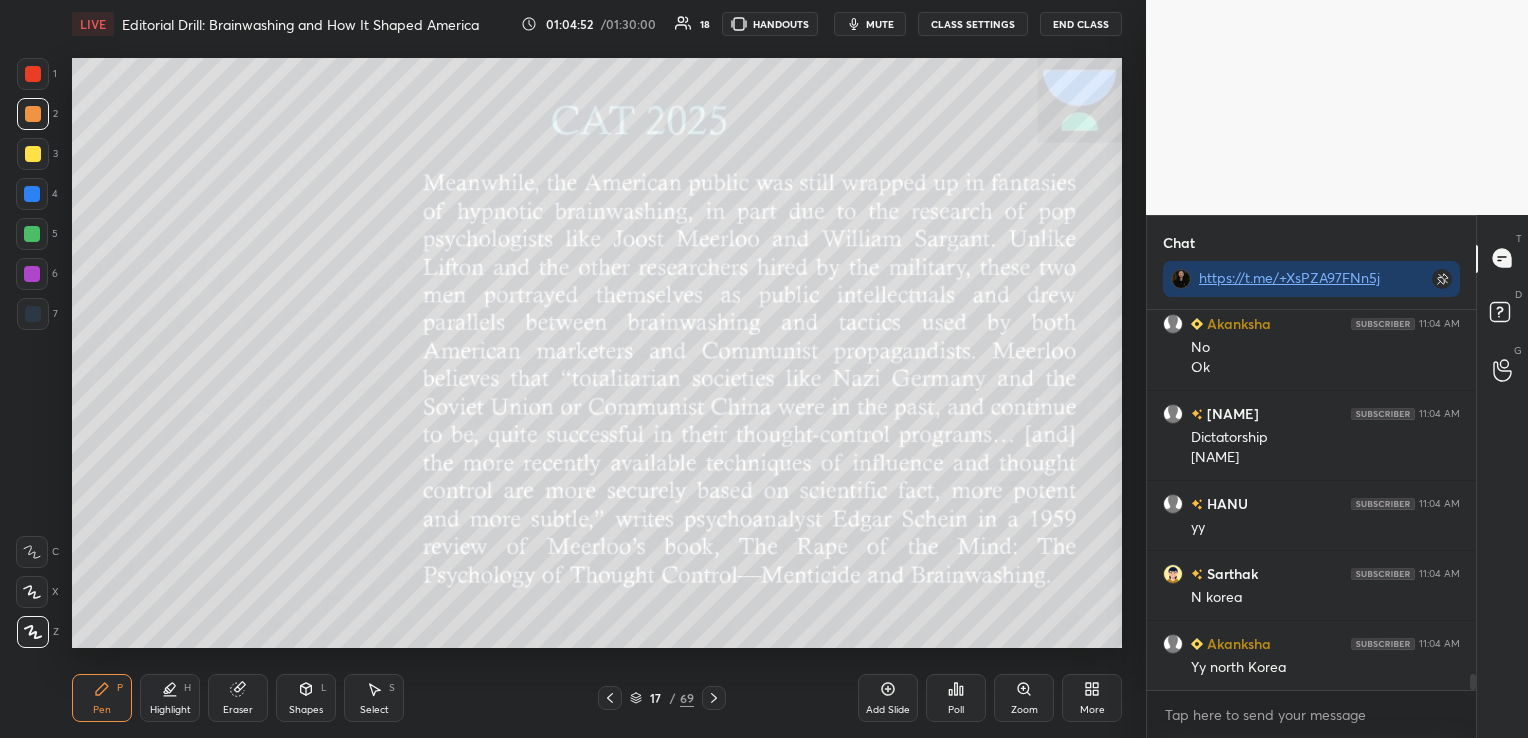 click 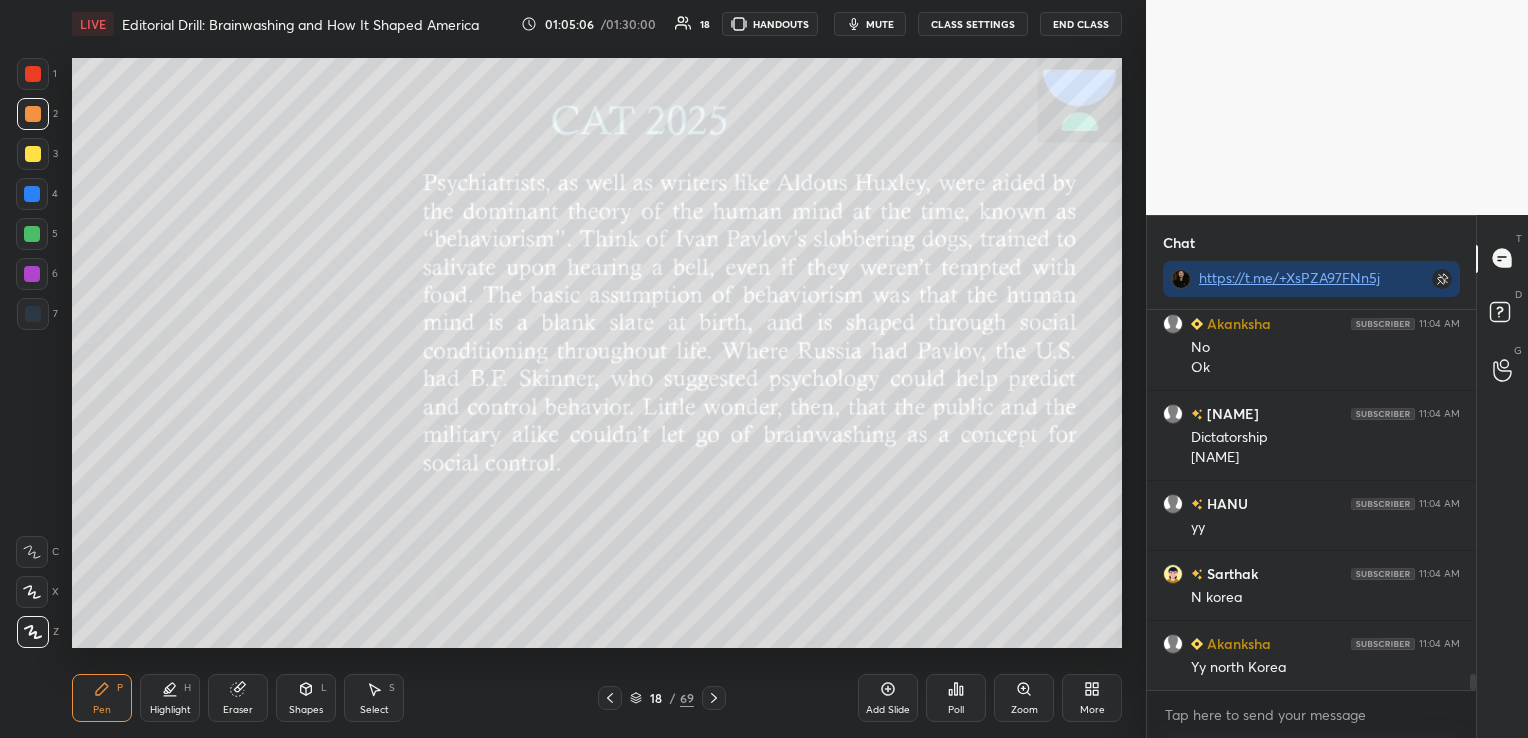 click 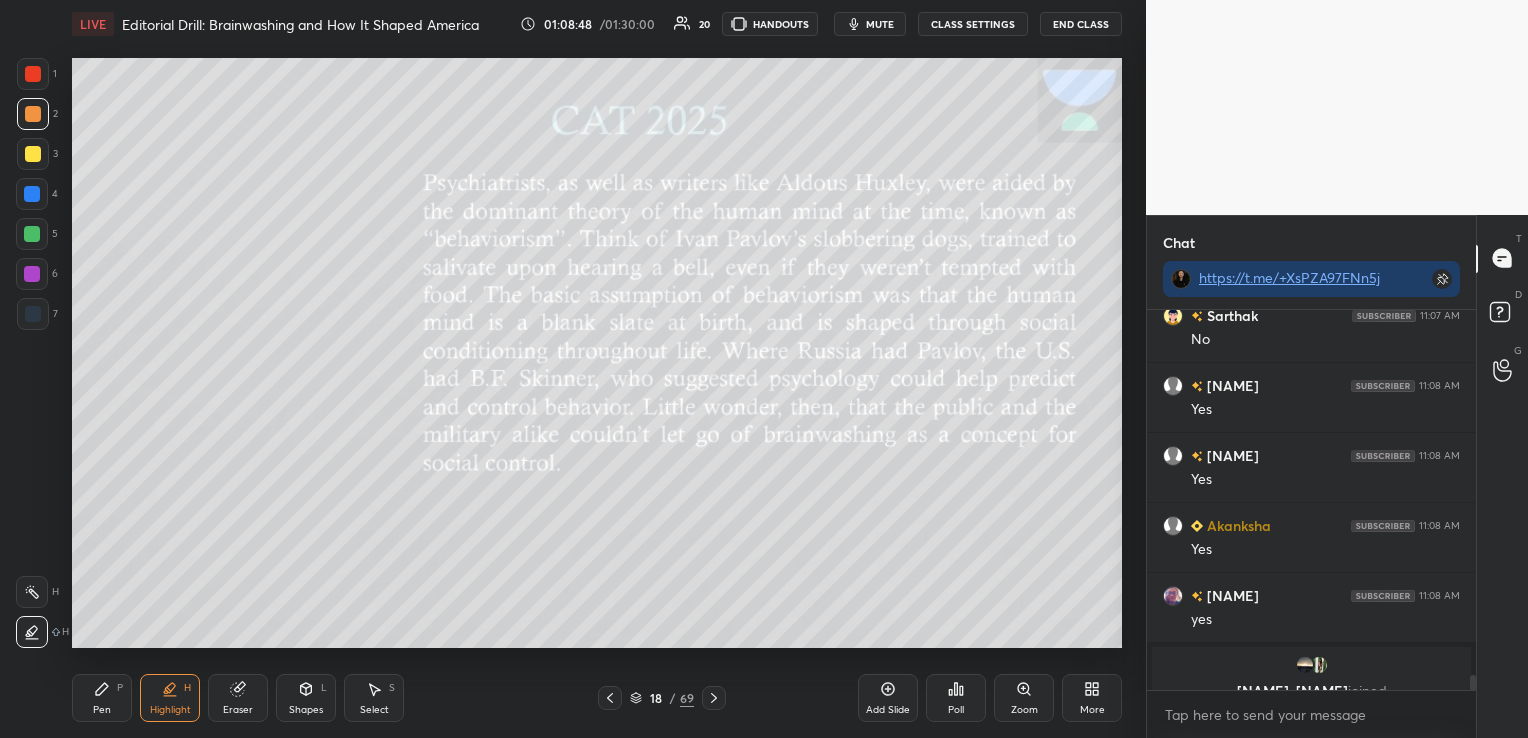 scroll, scrollTop: 9223, scrollLeft: 0, axis: vertical 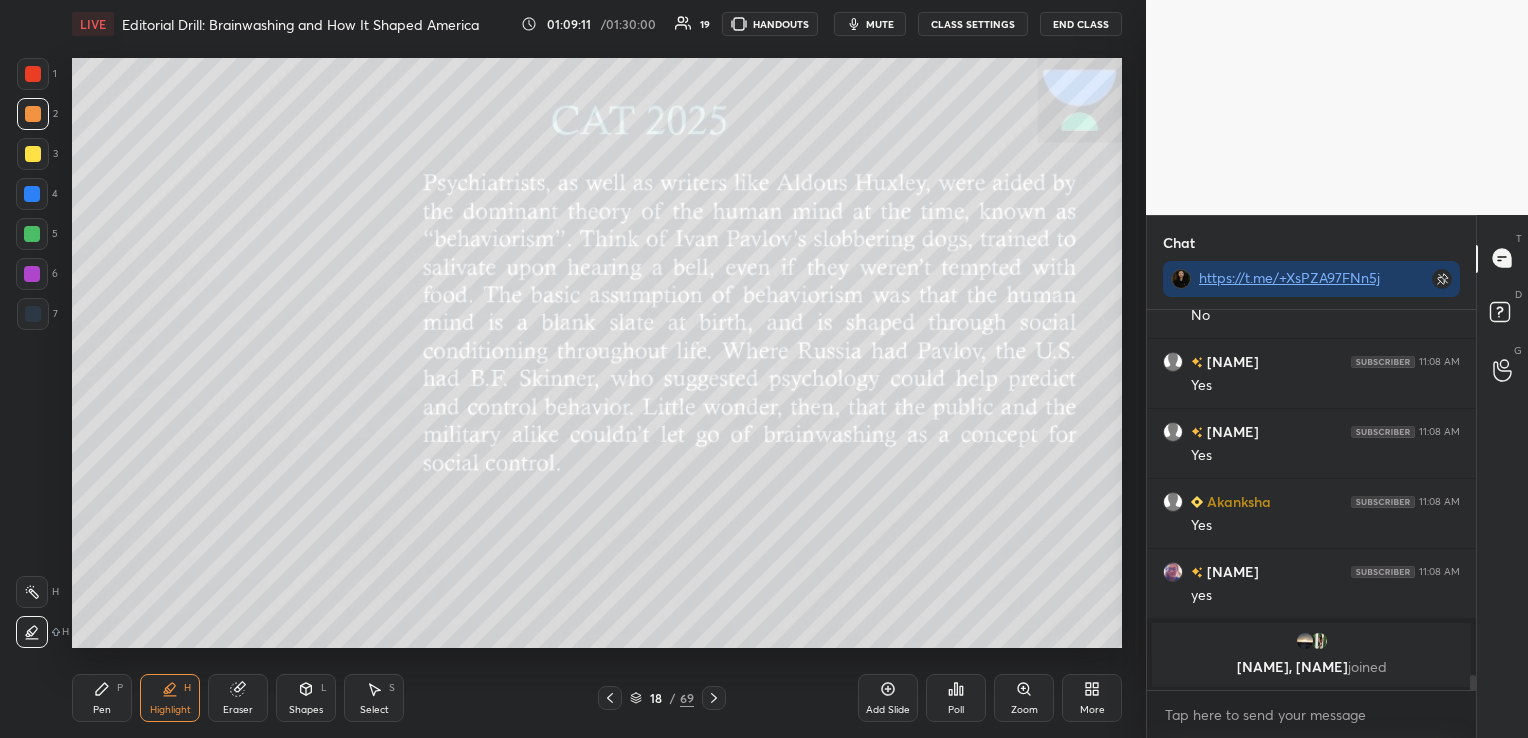 click 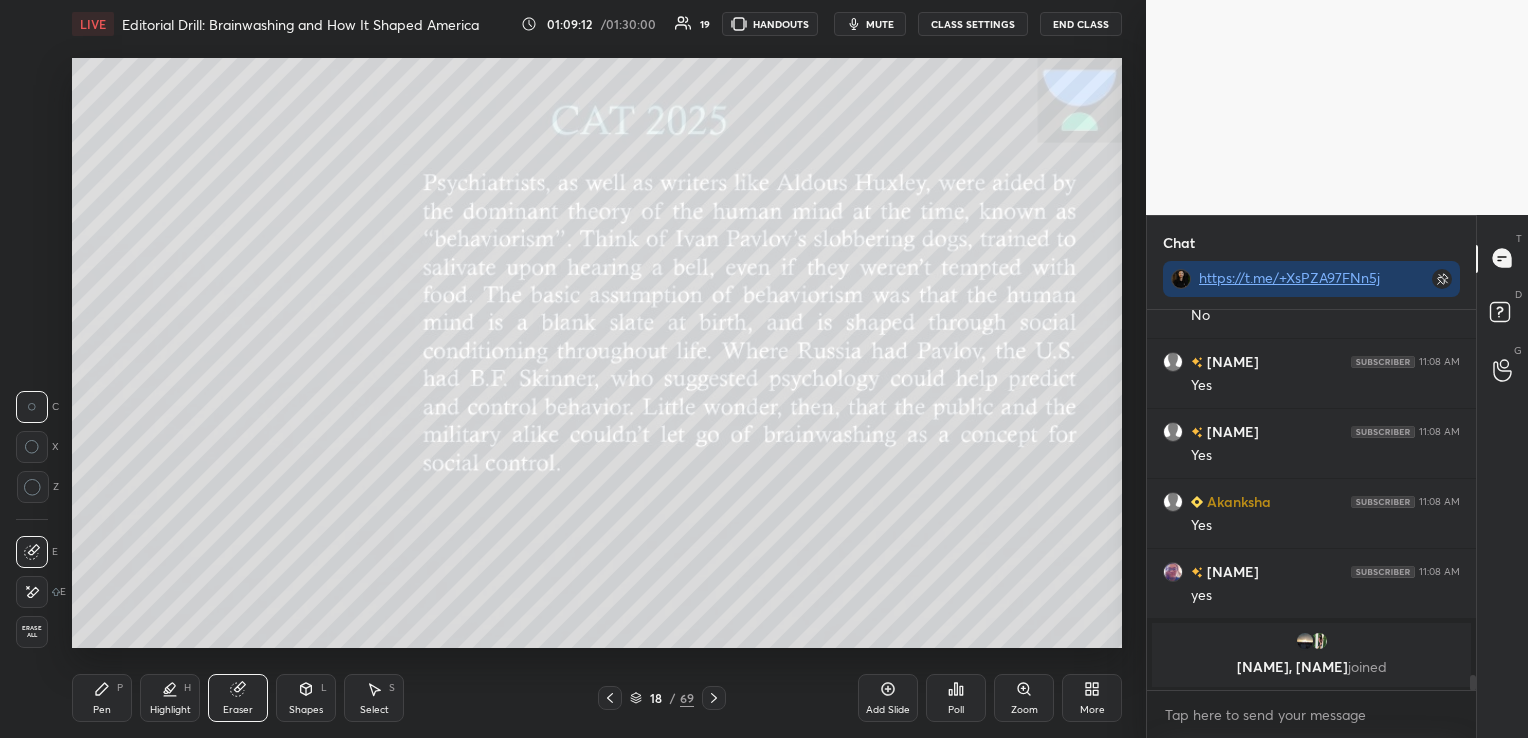 click on "Erase all" at bounding box center [32, 632] 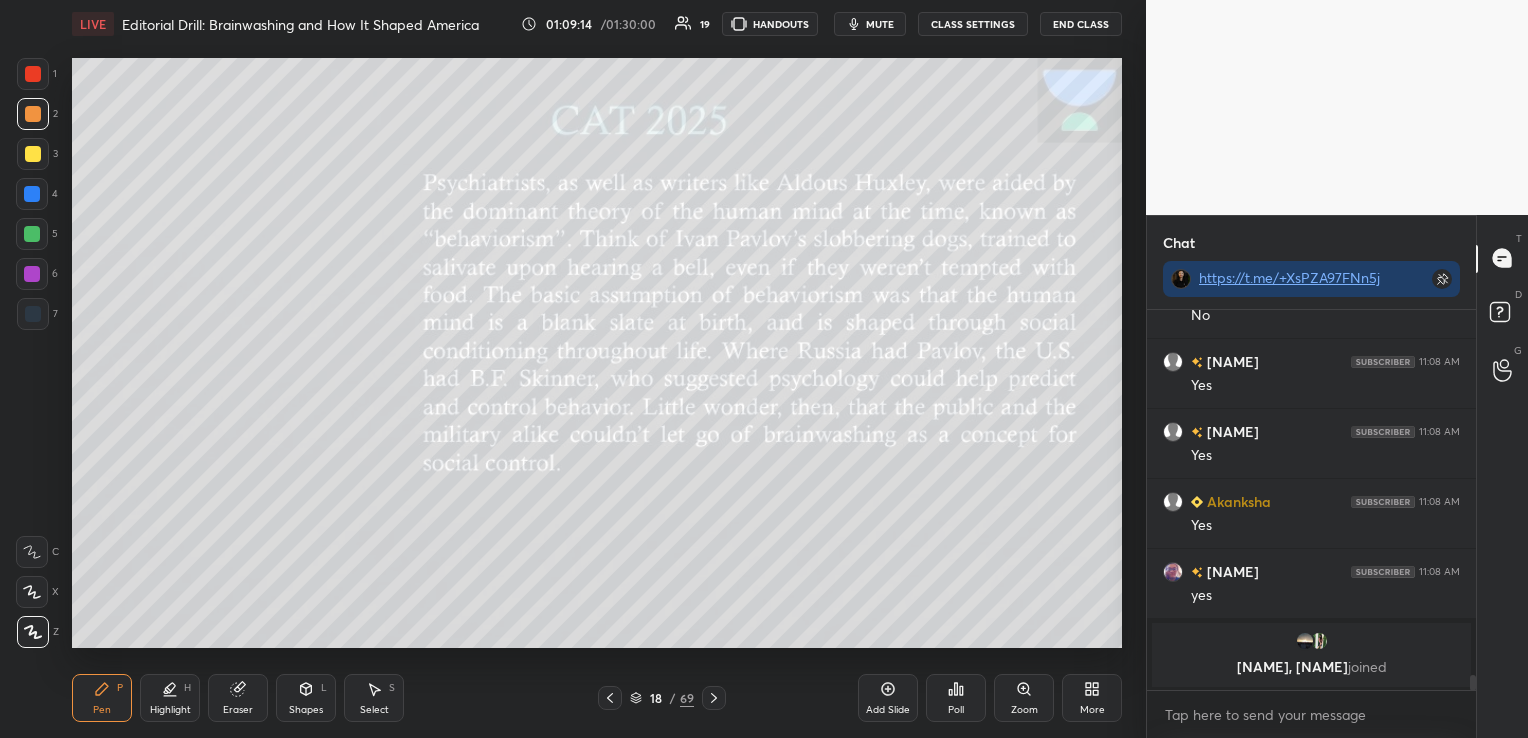 click at bounding box center (714, 698) 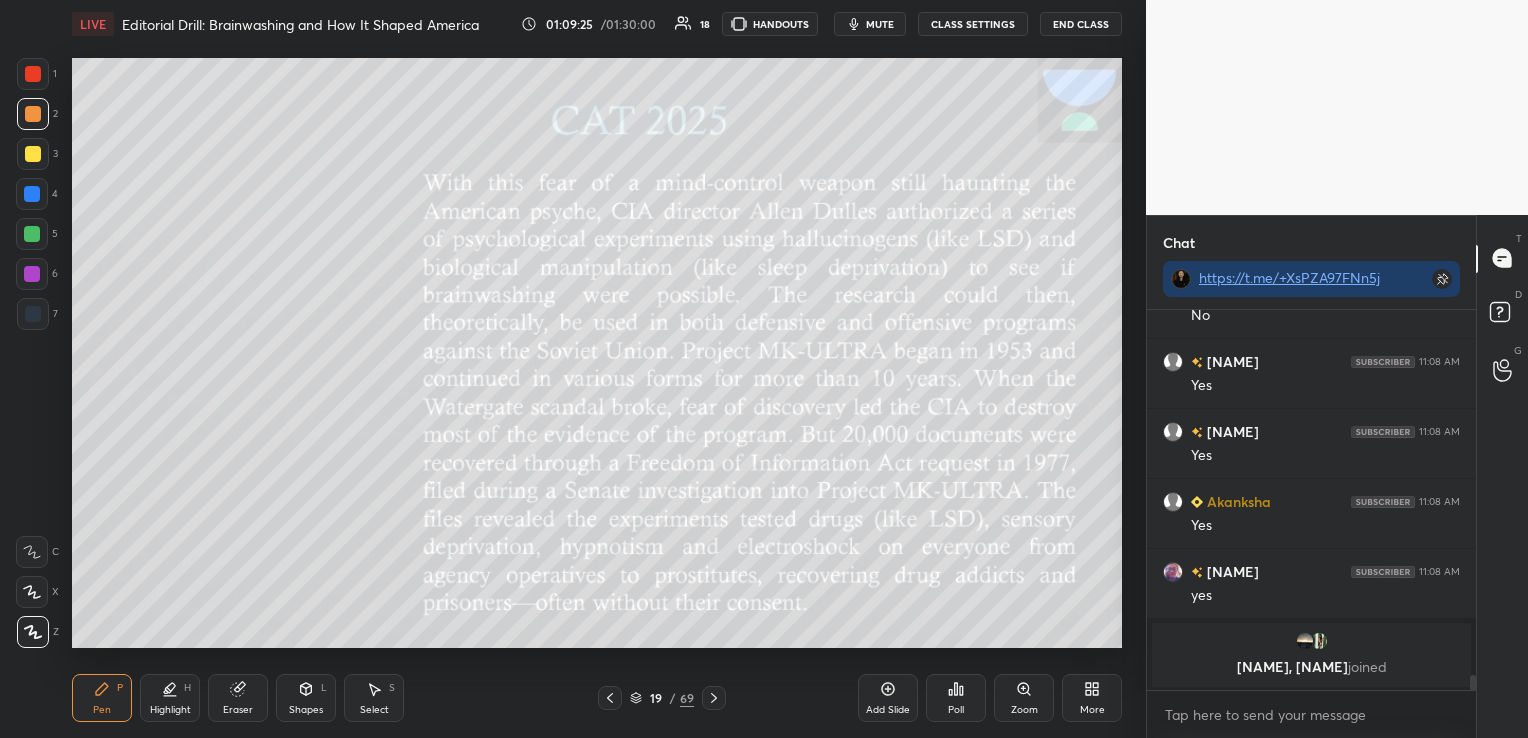 click on "Highlight H" at bounding box center [170, 698] 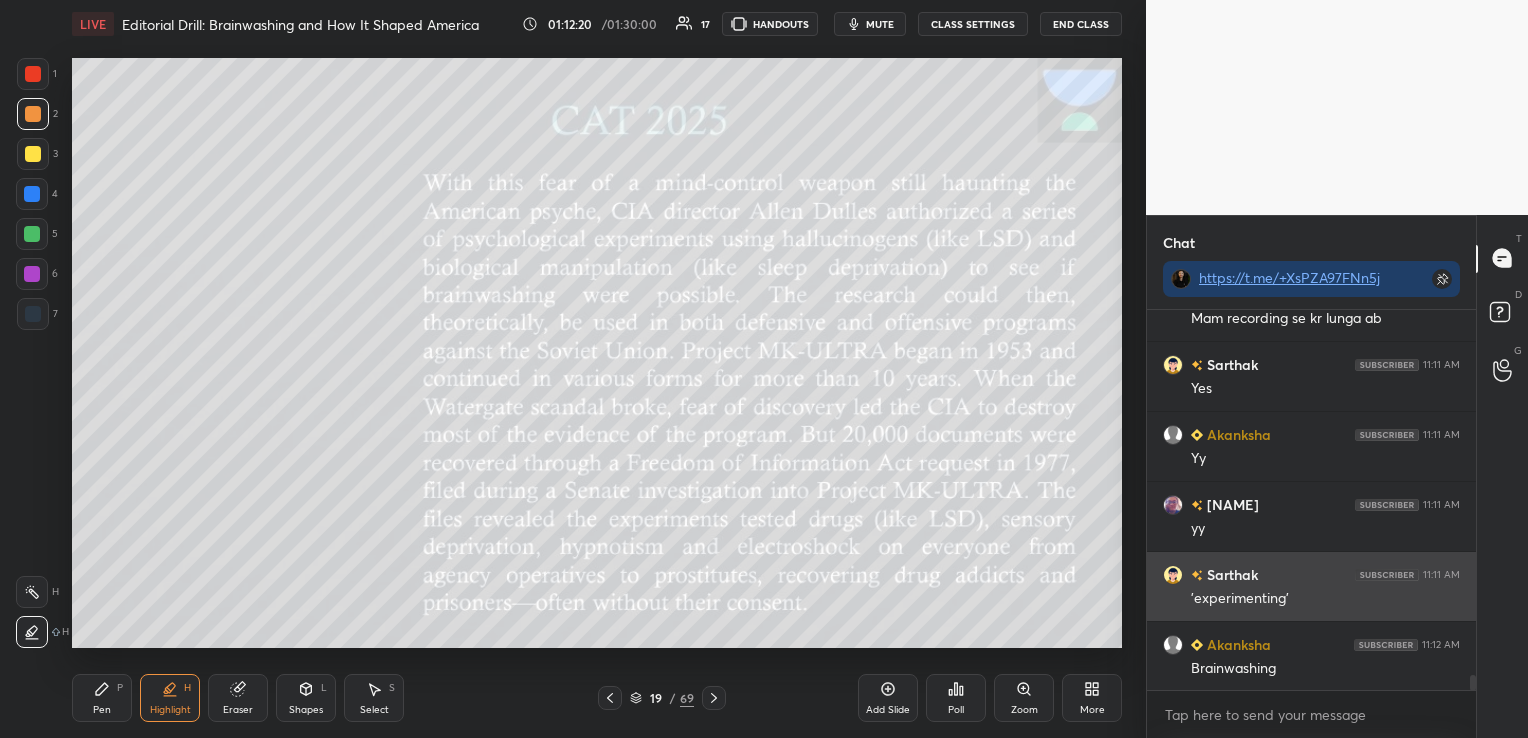 scroll, scrollTop: 9569, scrollLeft: 0, axis: vertical 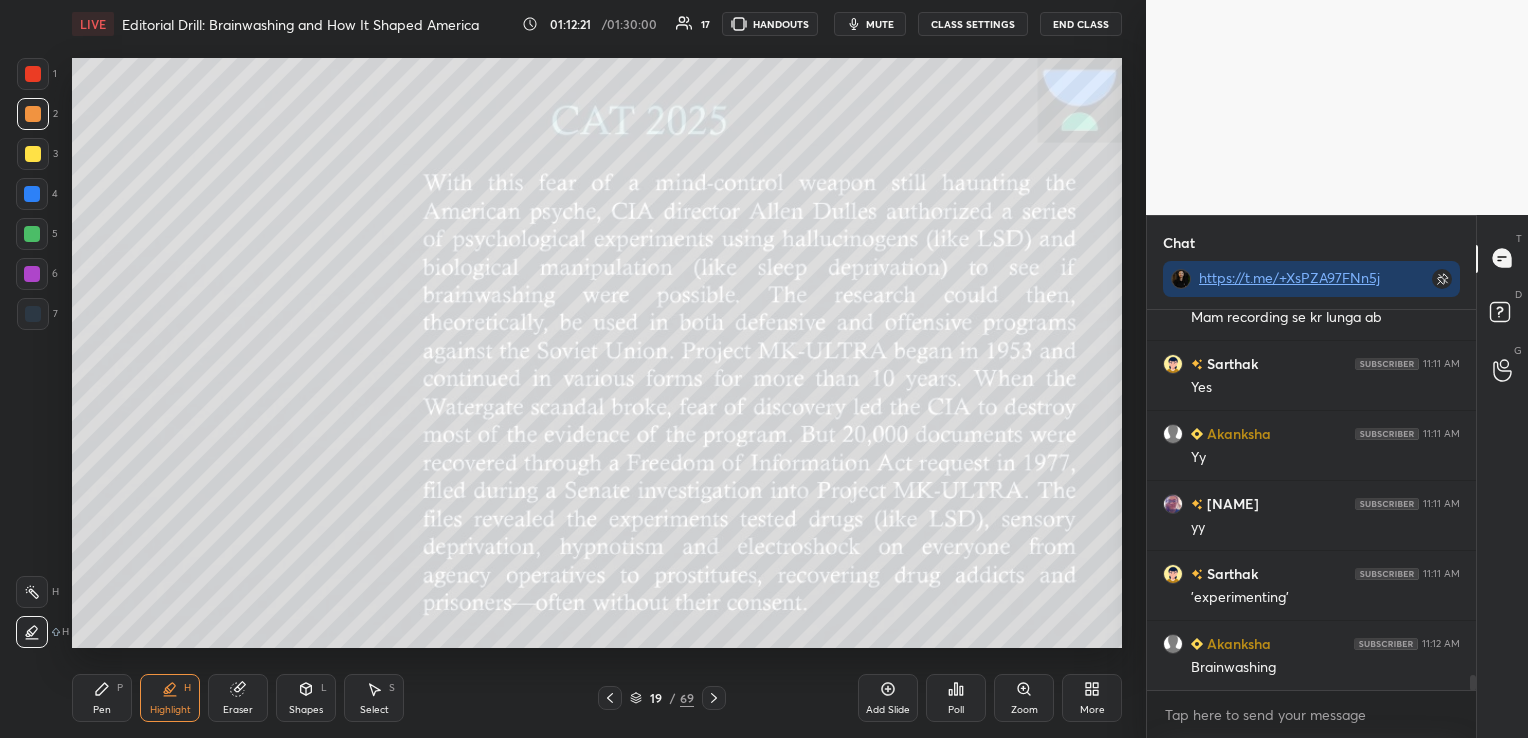 click on "Eraser" at bounding box center (238, 698) 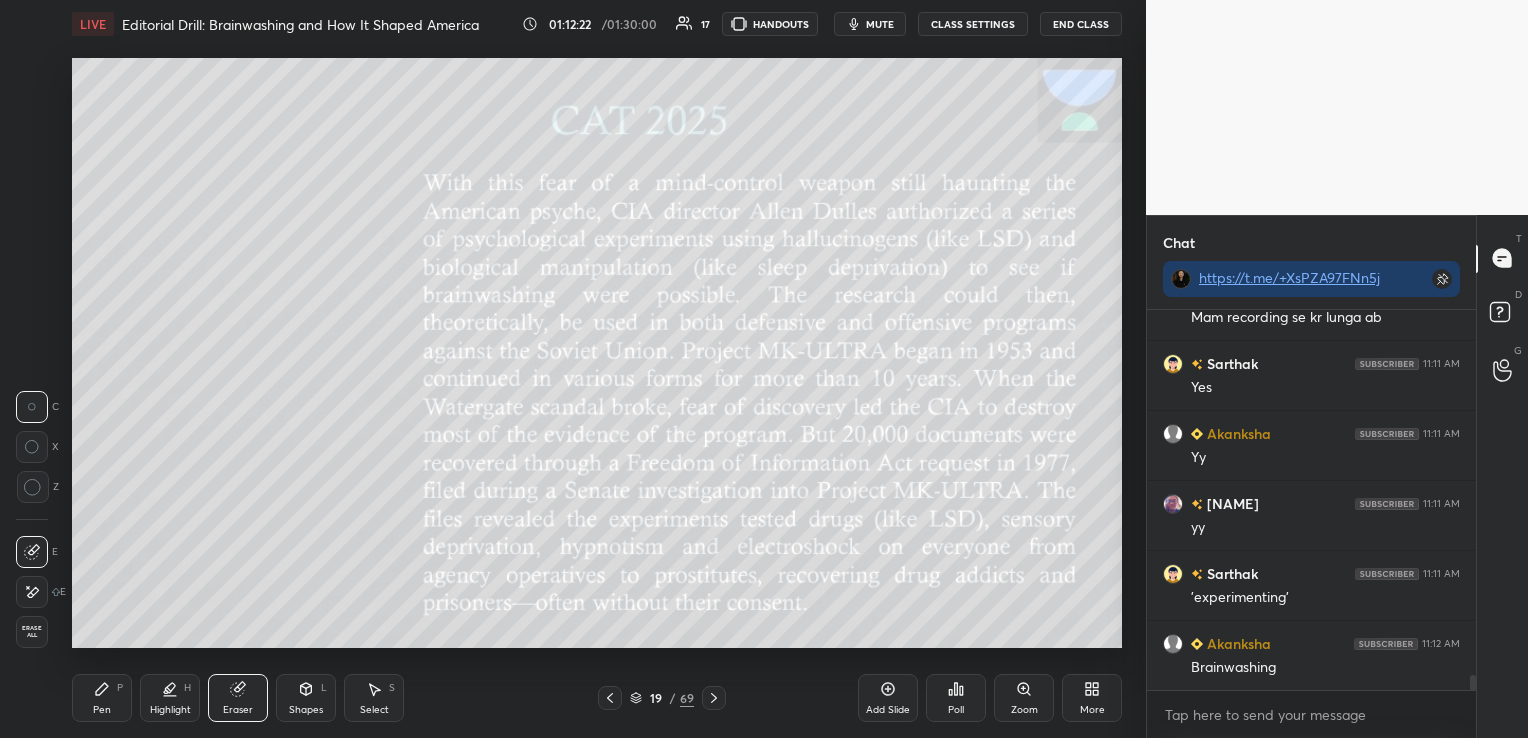 click on "Erase all" at bounding box center (32, 632) 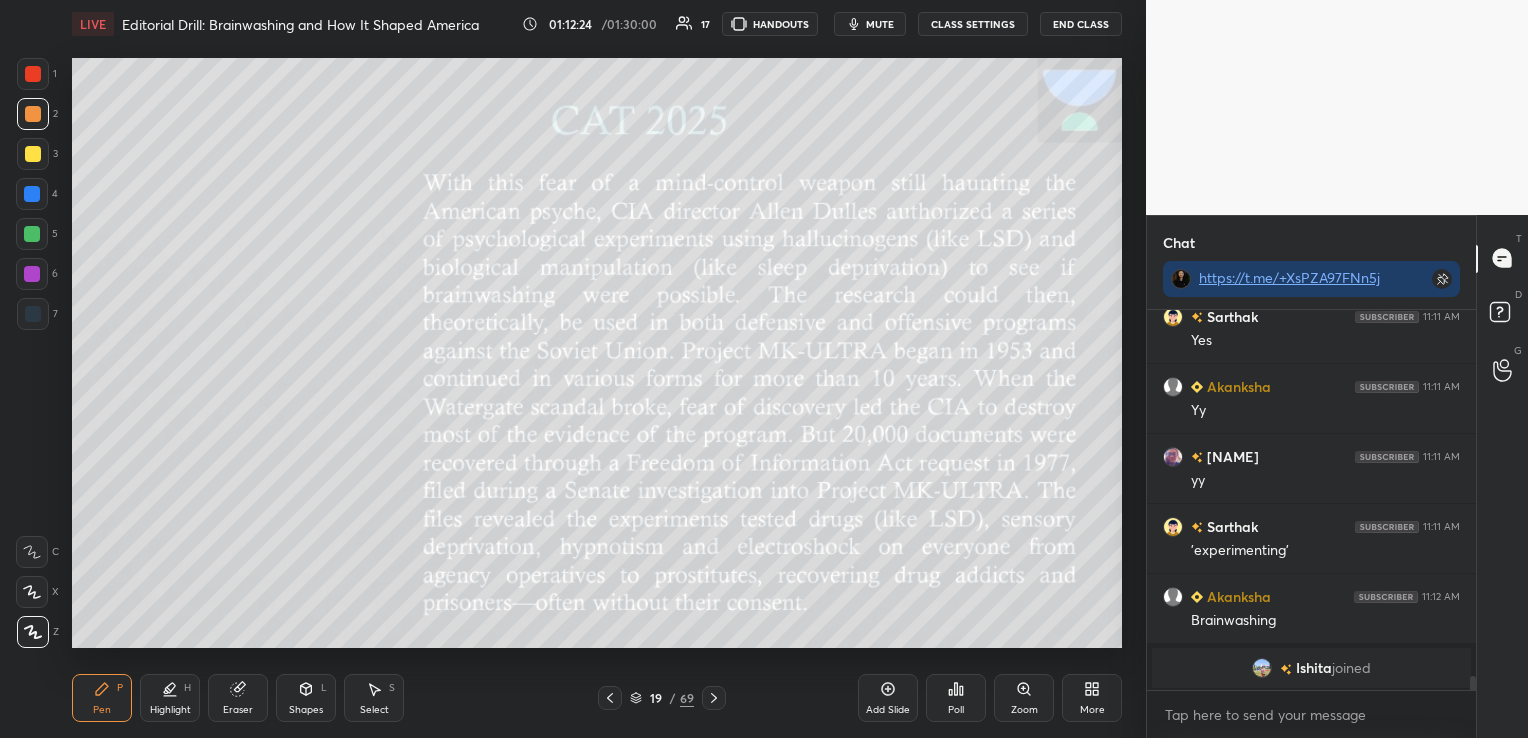 scroll, scrollTop: 9617, scrollLeft: 0, axis: vertical 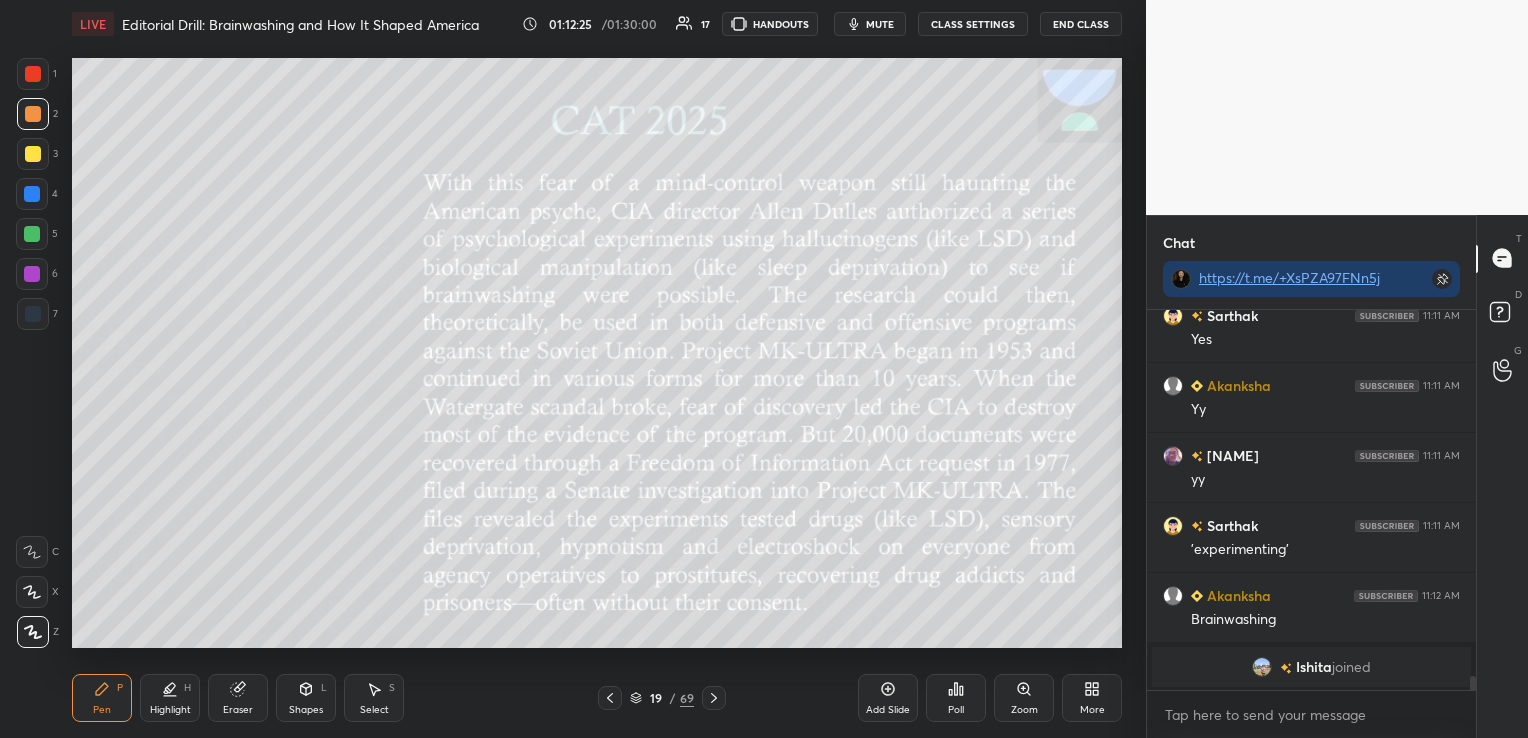 click 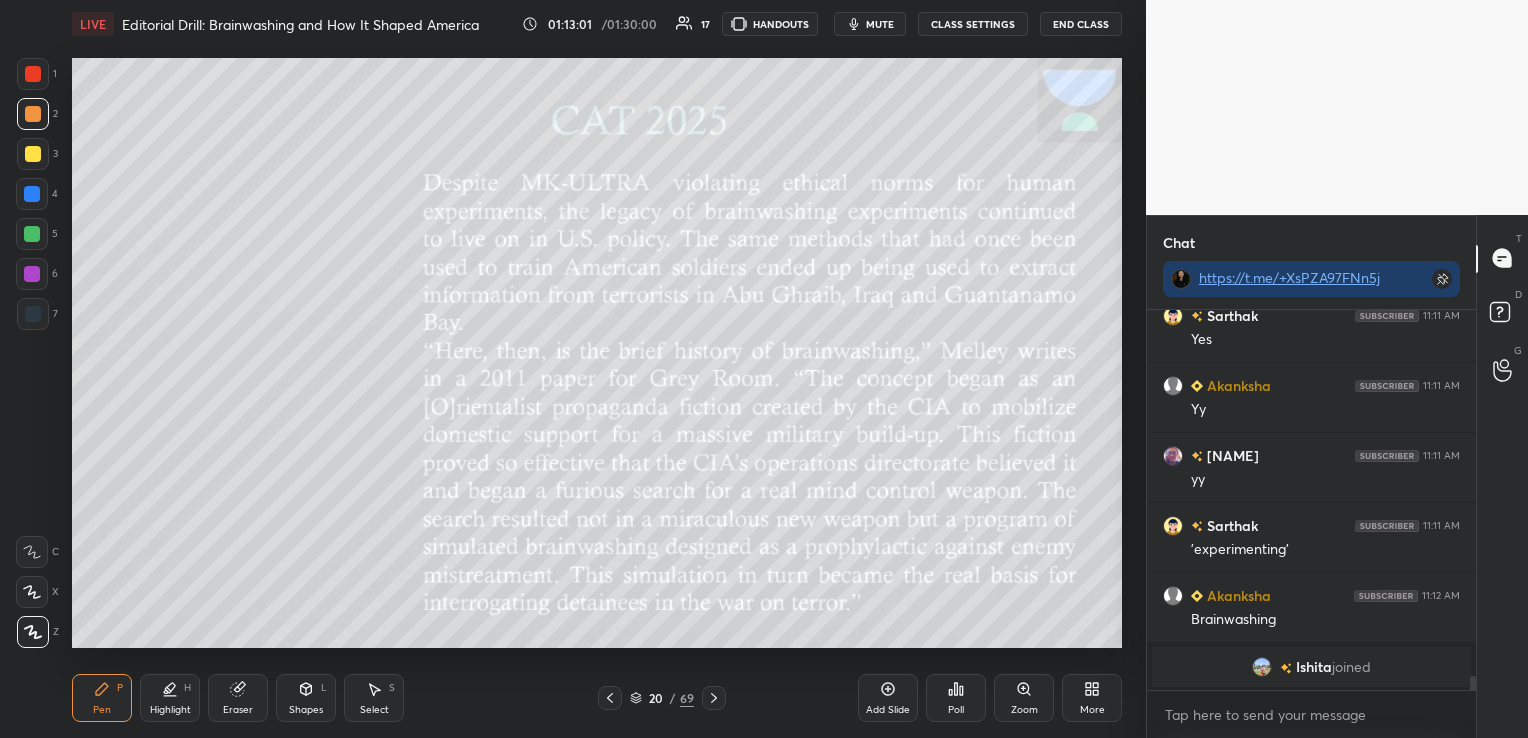 click 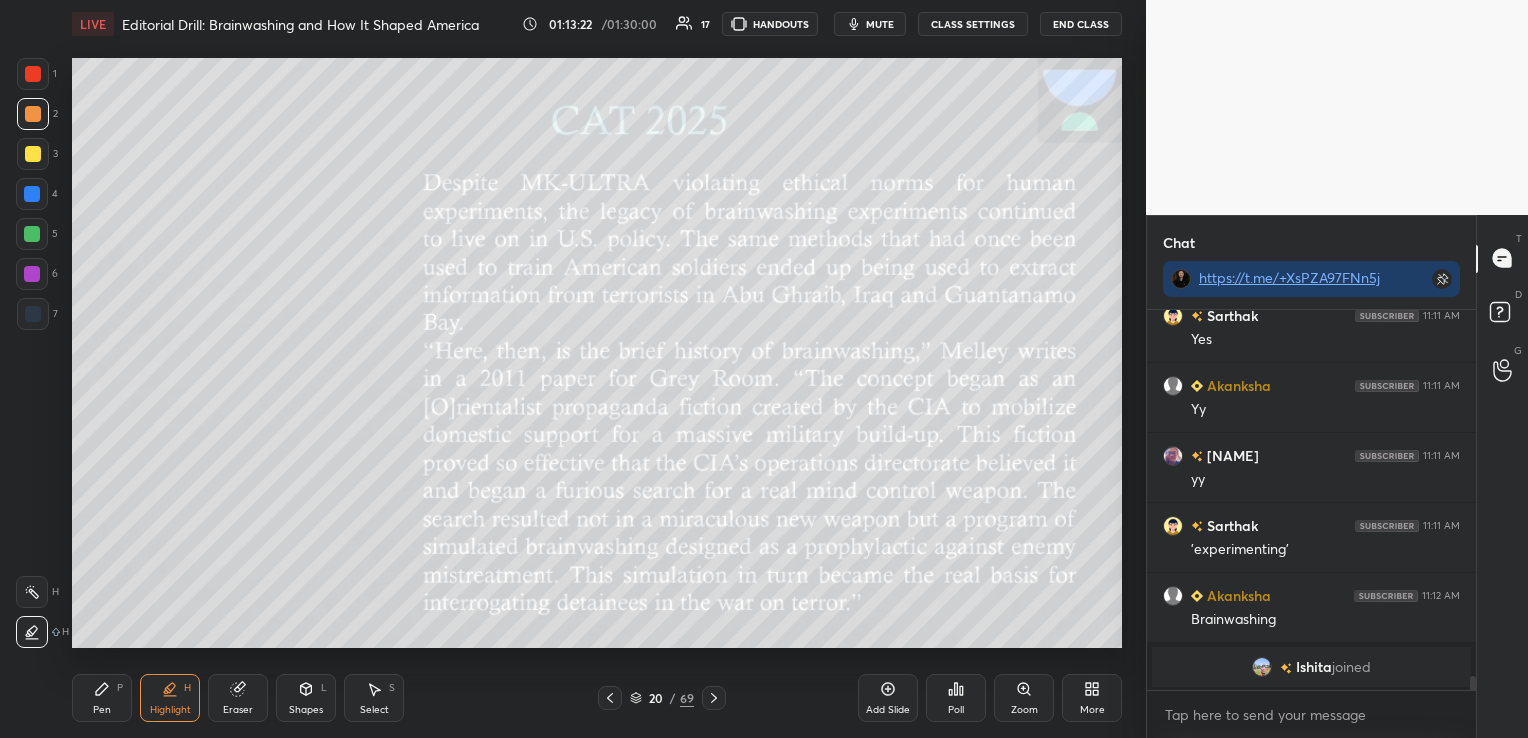 click 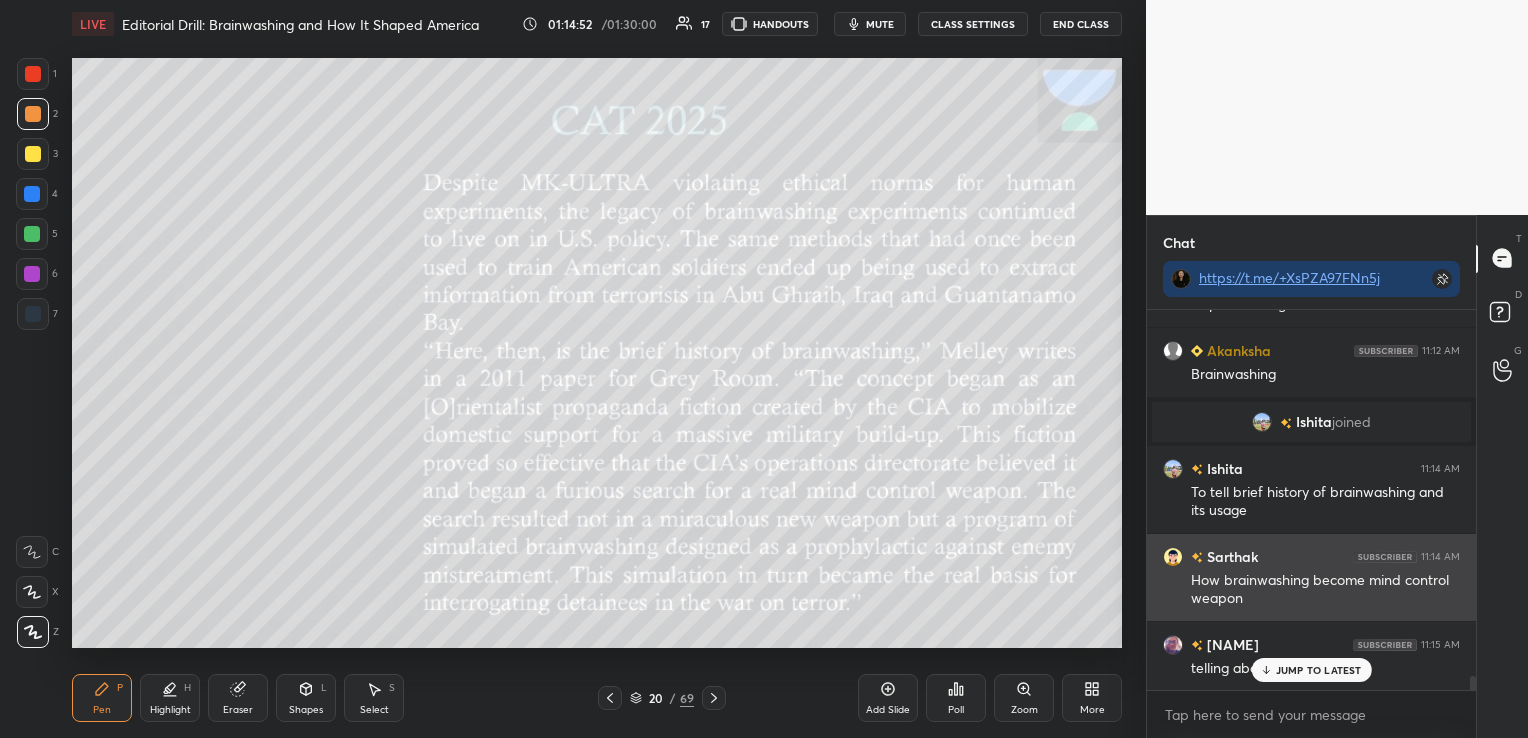 scroll, scrollTop: 9665, scrollLeft: 0, axis: vertical 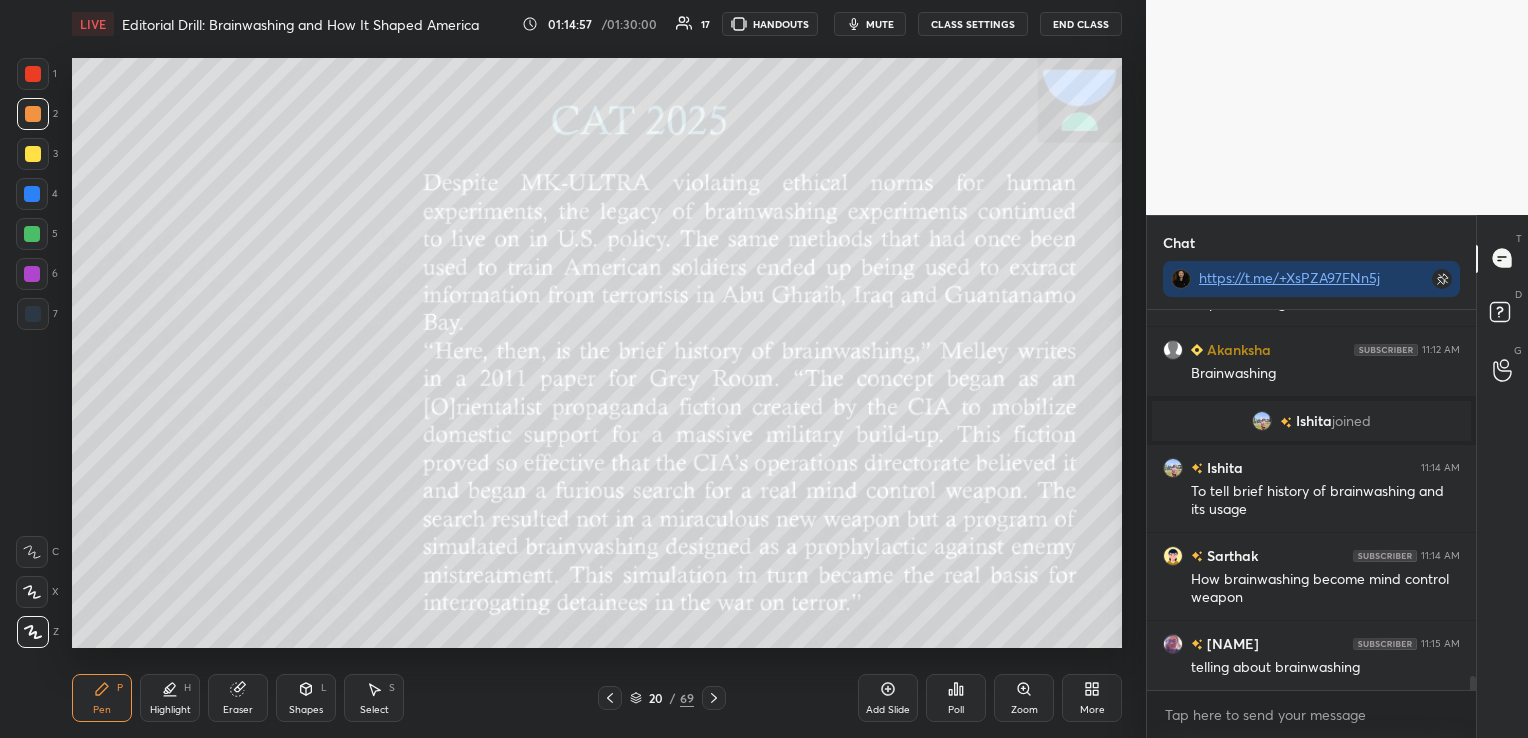 click 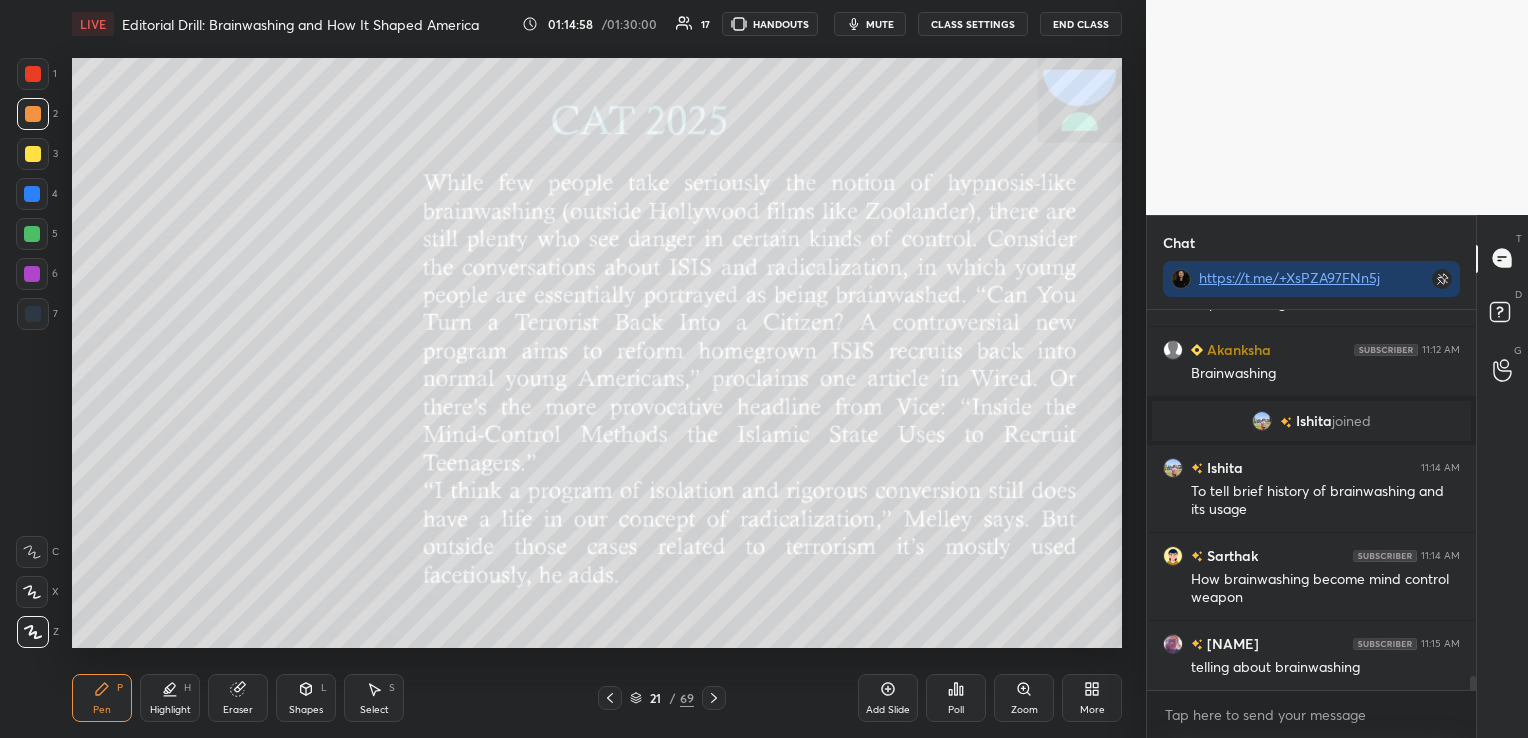 click 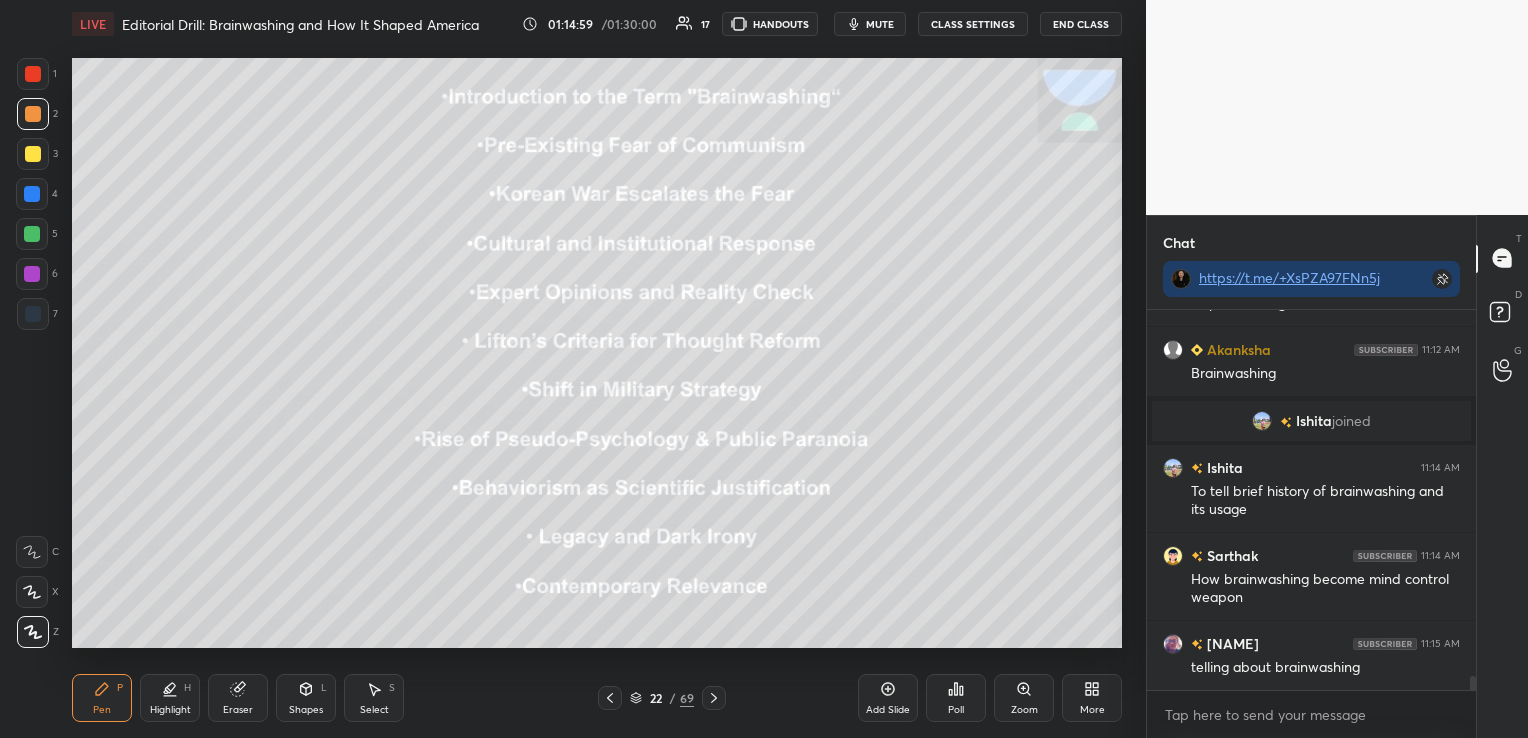 click 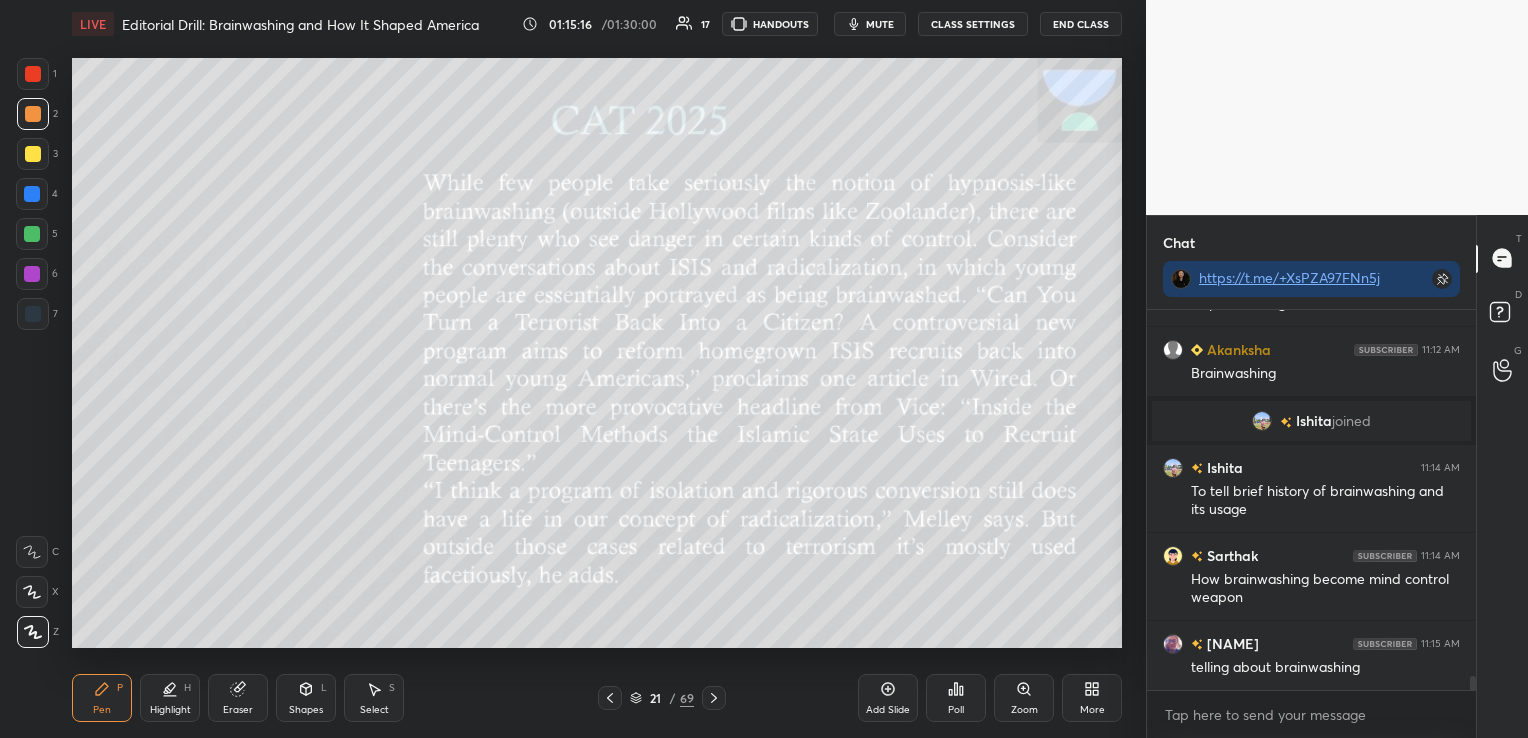 click 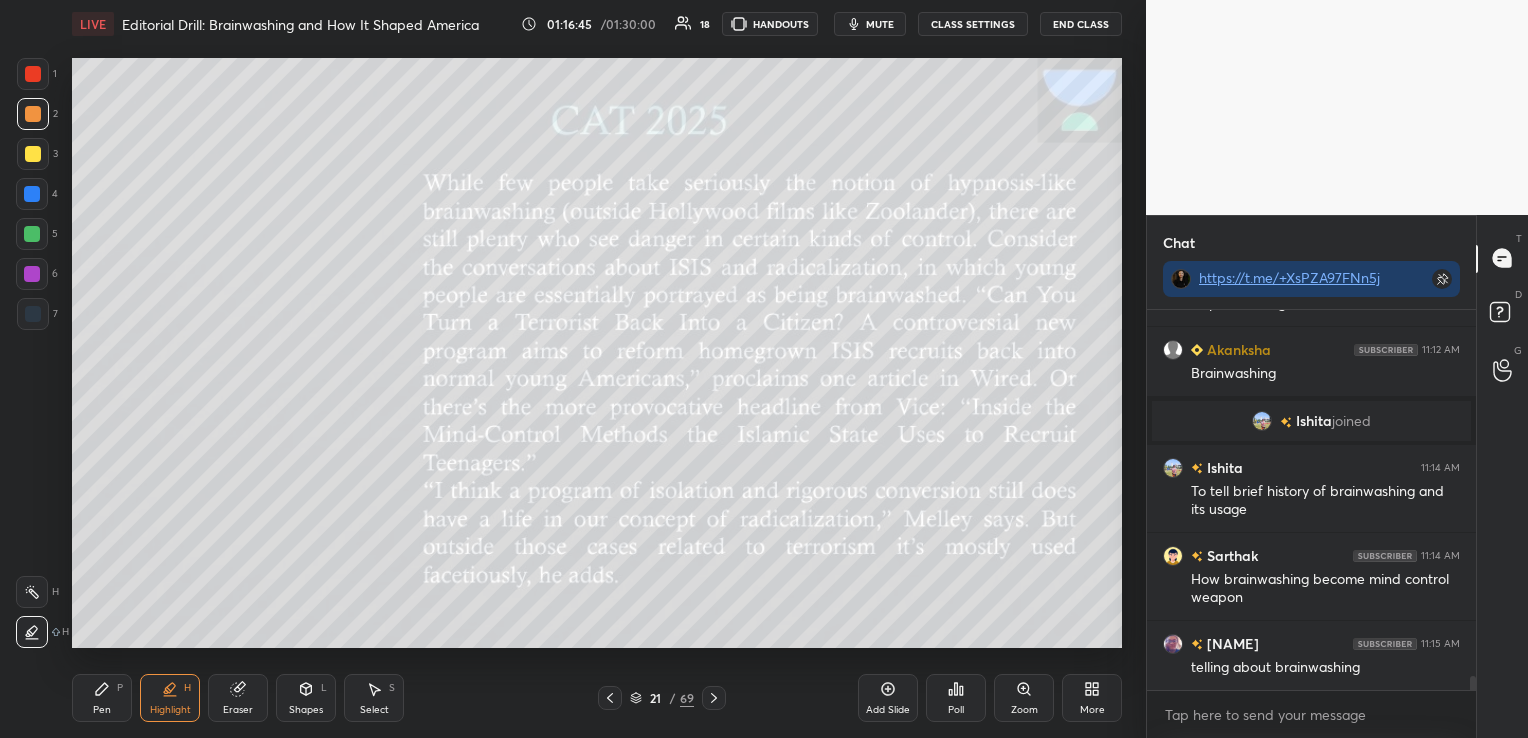 scroll, scrollTop: 333, scrollLeft: 323, axis: both 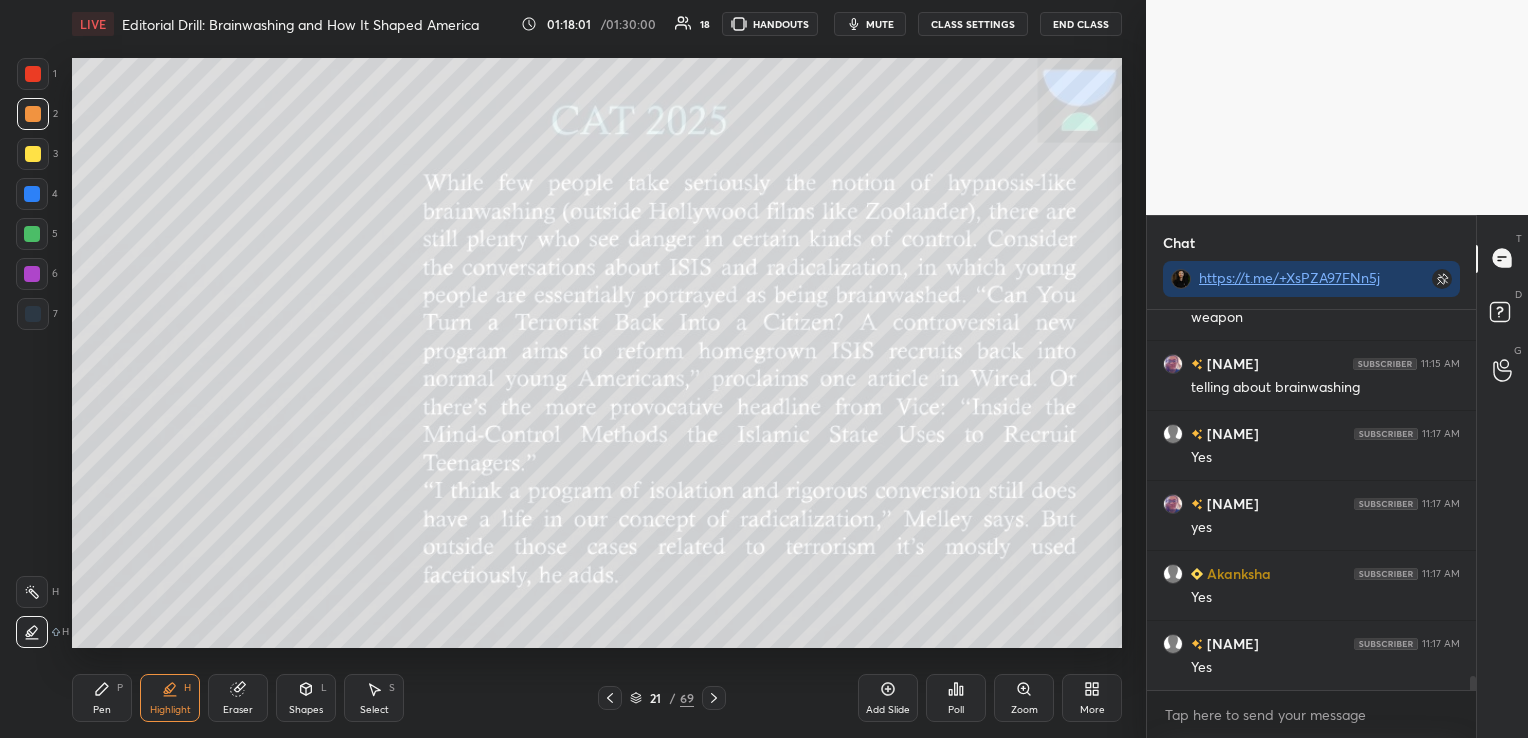 click on "Eraser" at bounding box center [238, 710] 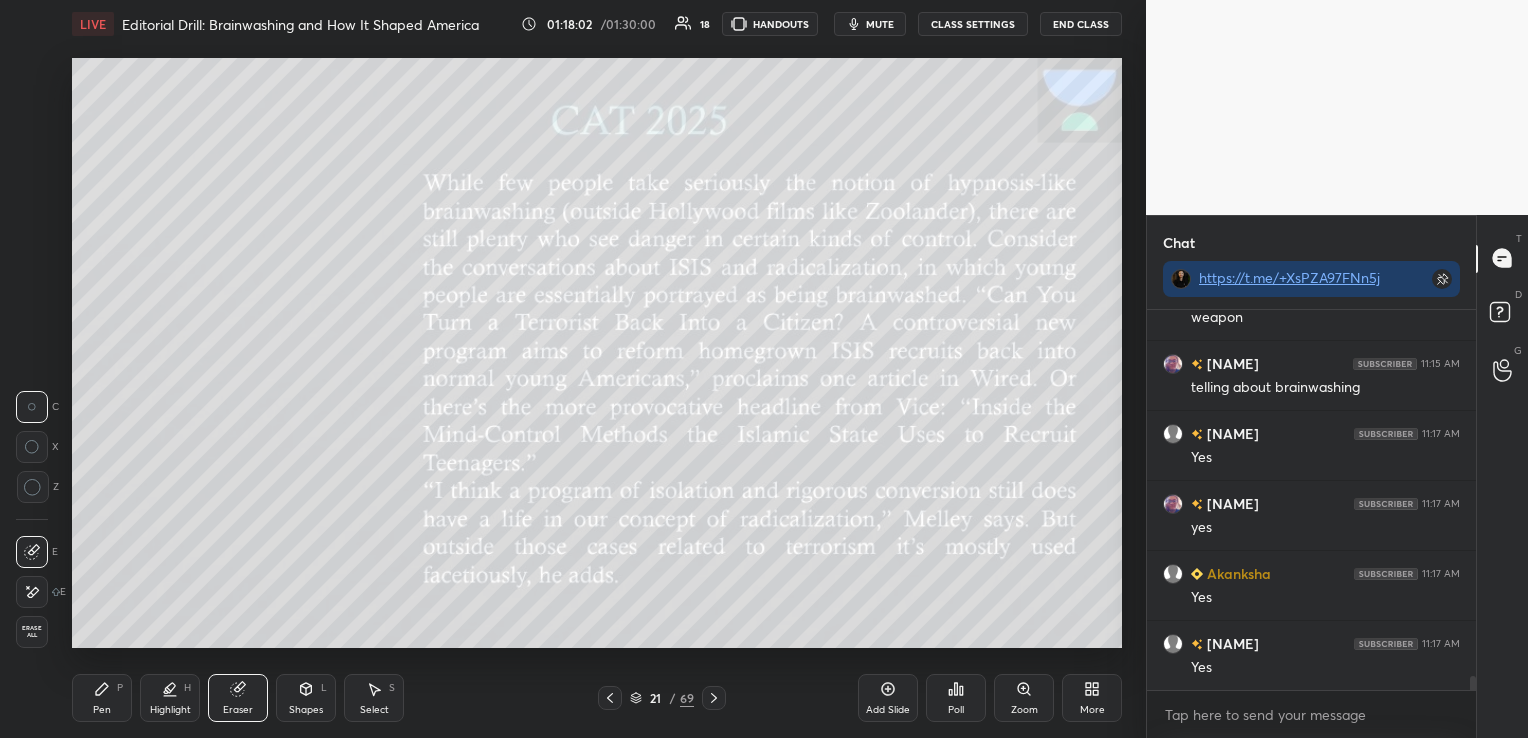 click on "Erase all" at bounding box center [32, 632] 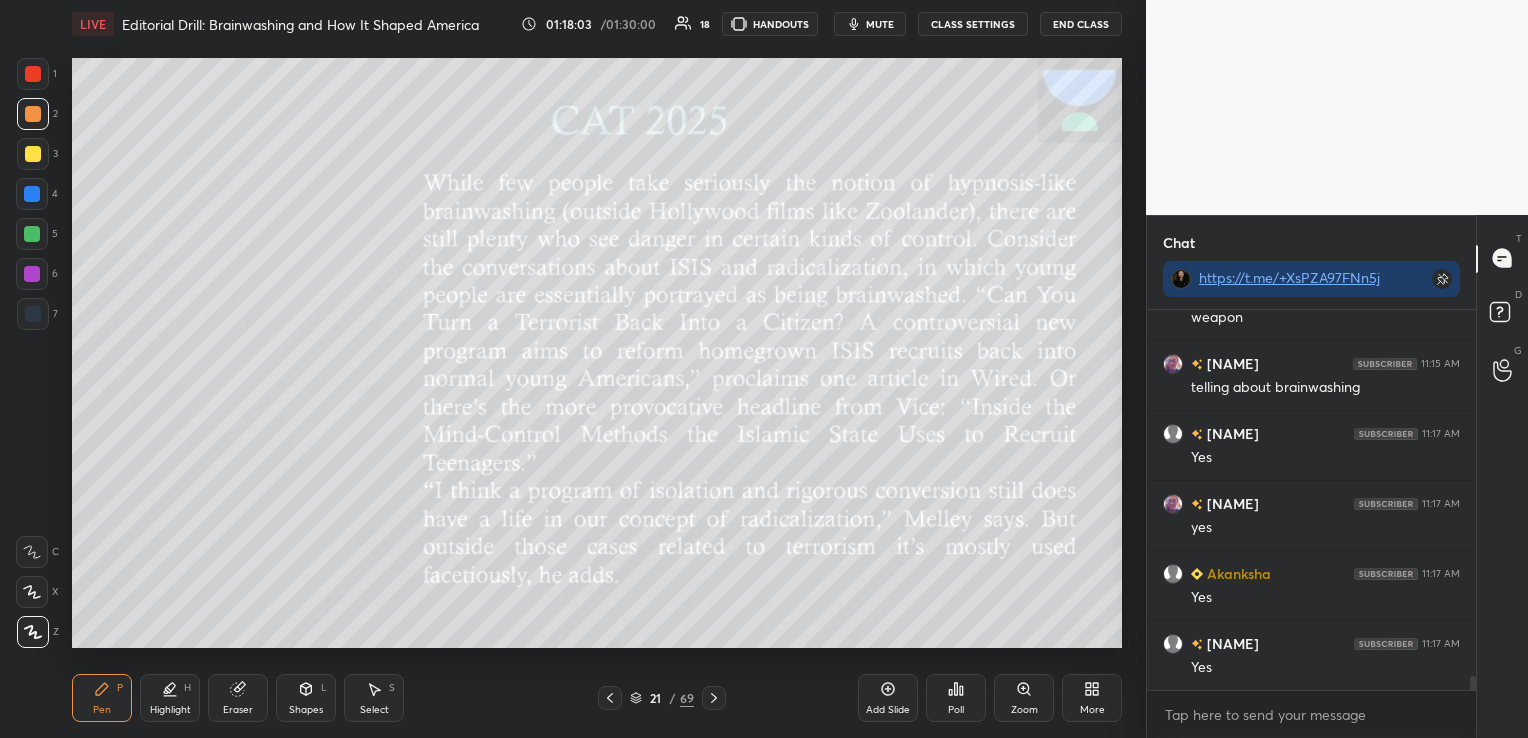 click 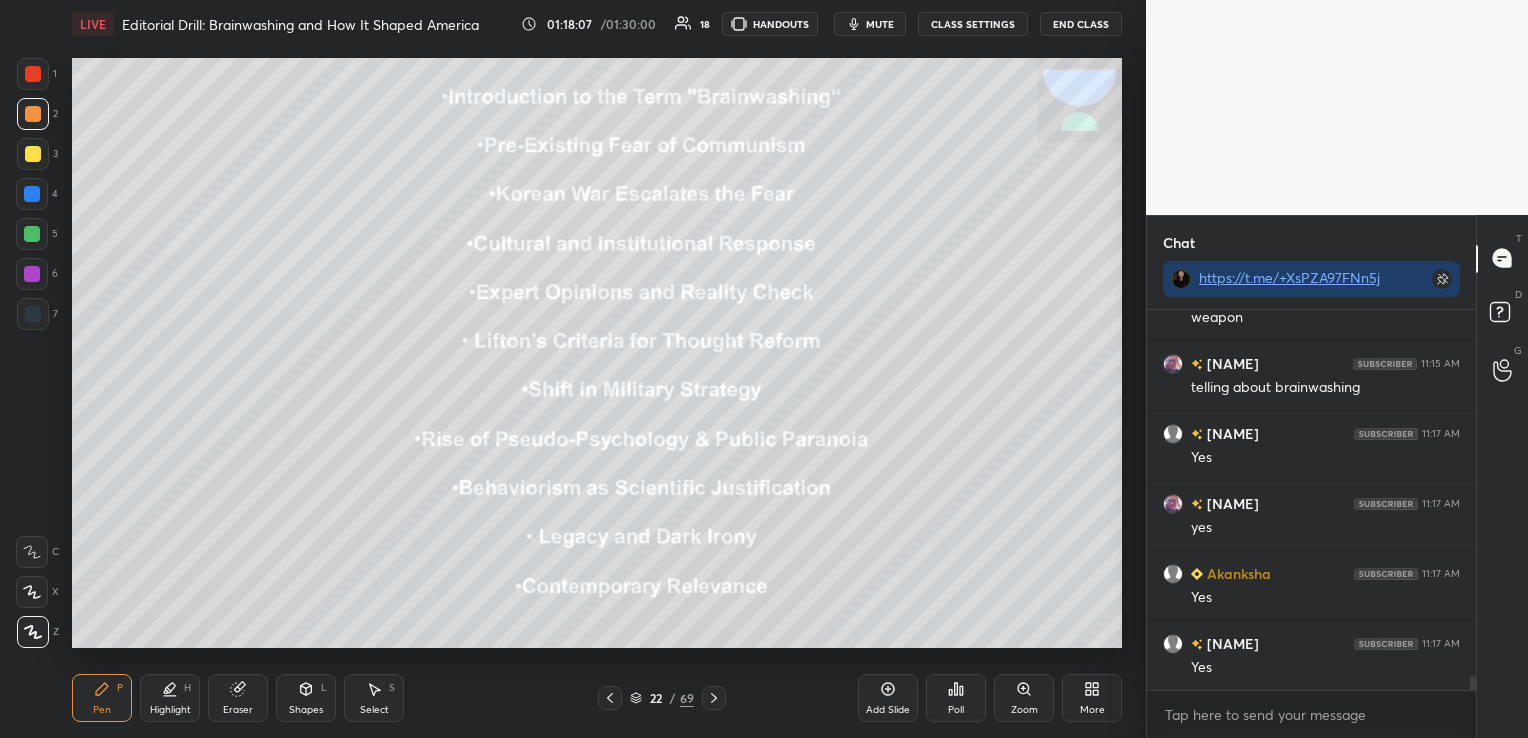click on "Highlight H" at bounding box center [170, 698] 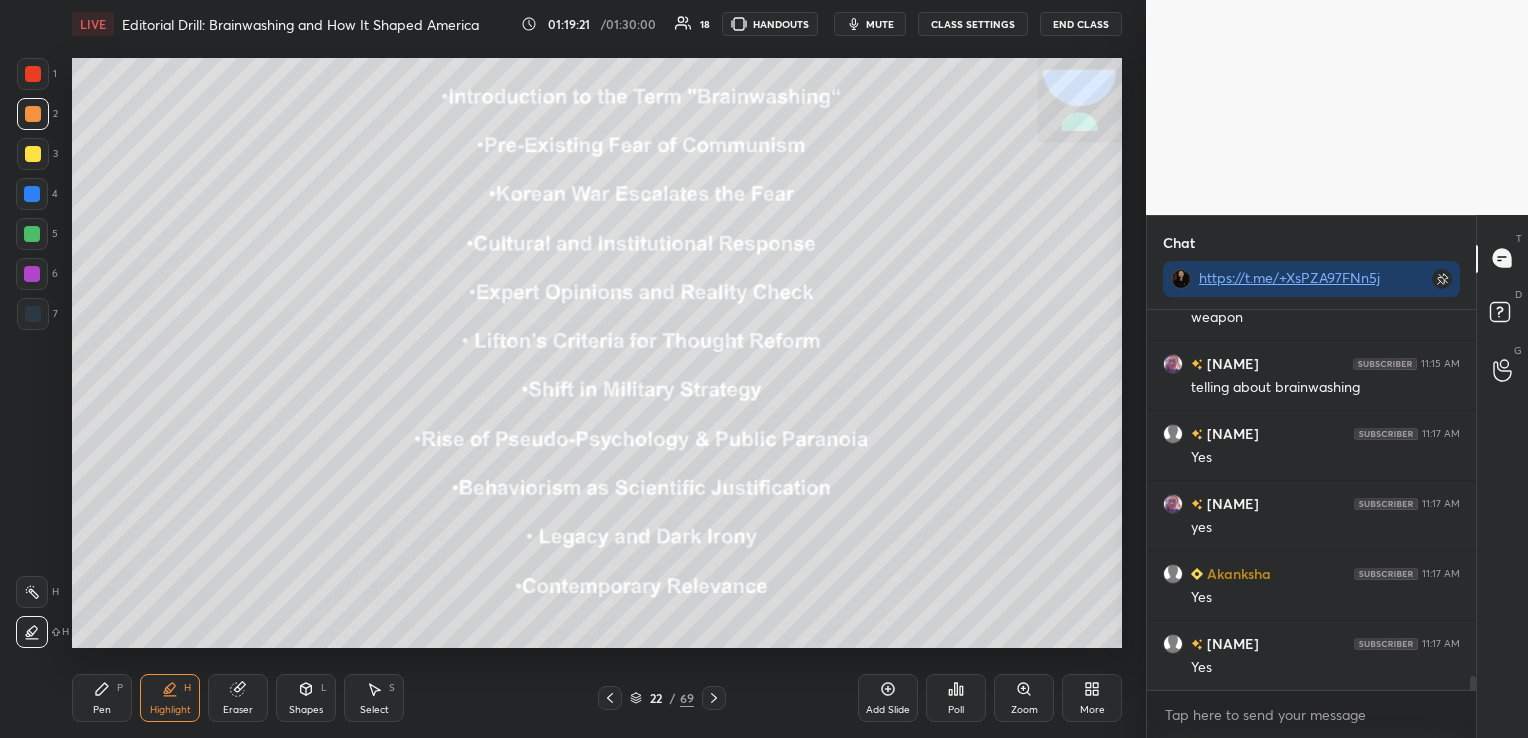 click 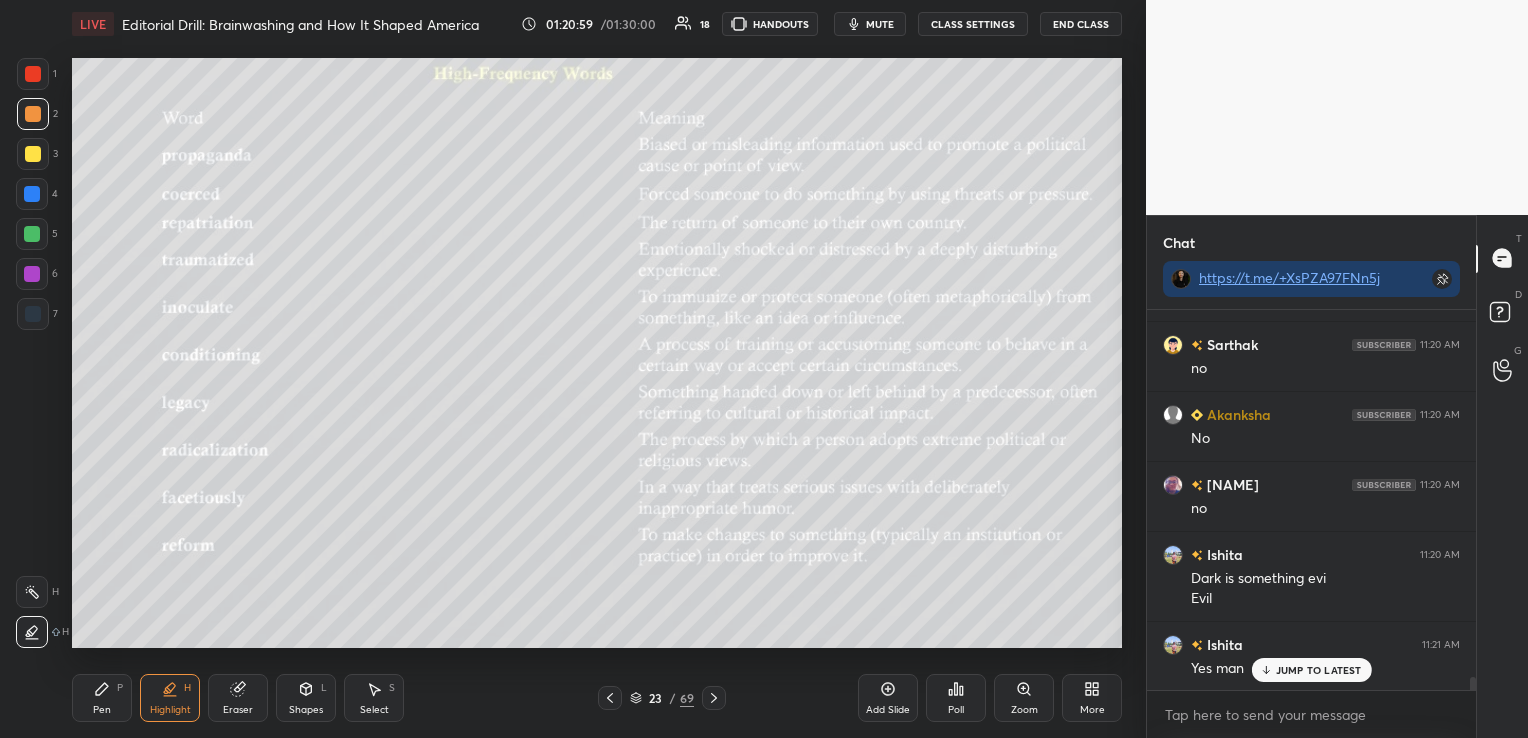 scroll, scrollTop: 10385, scrollLeft: 0, axis: vertical 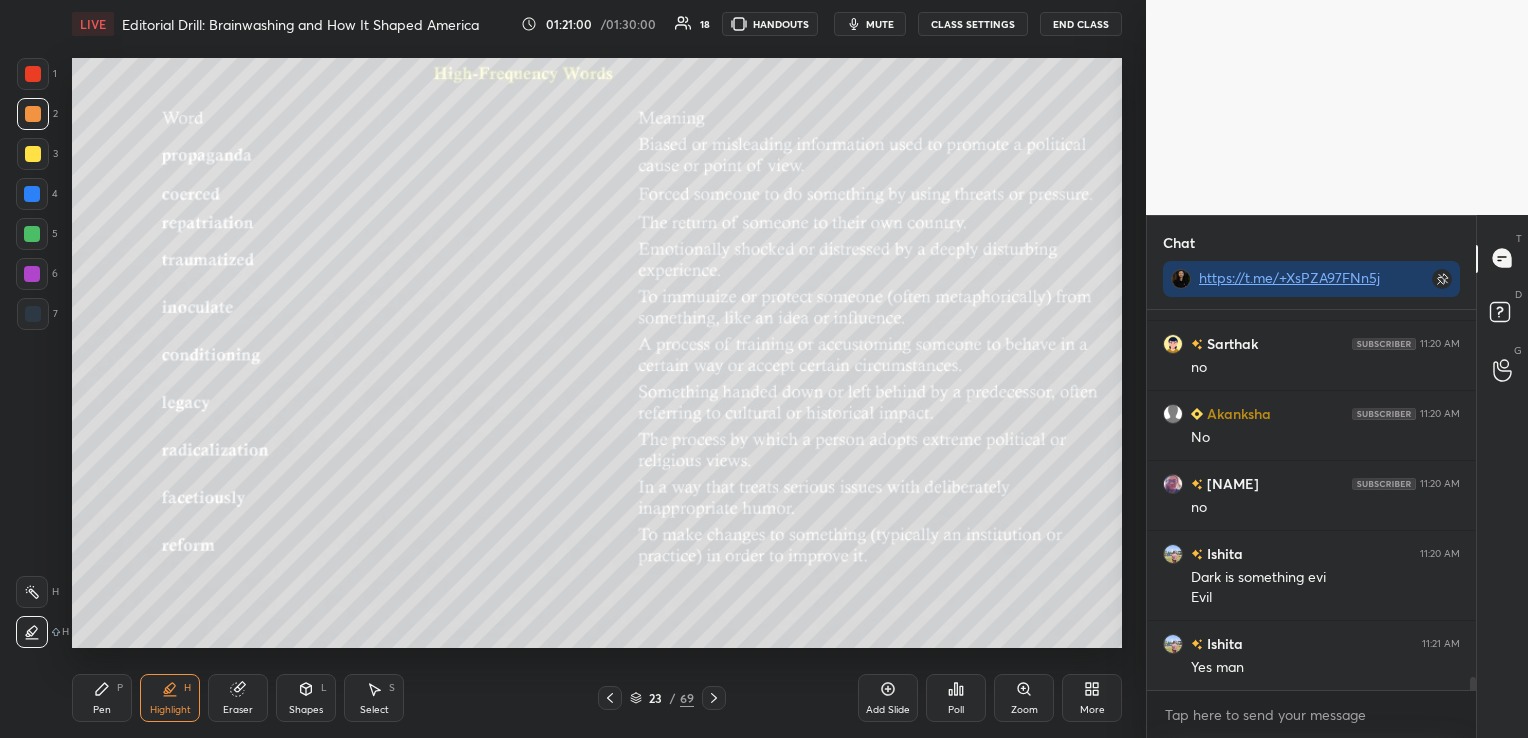click 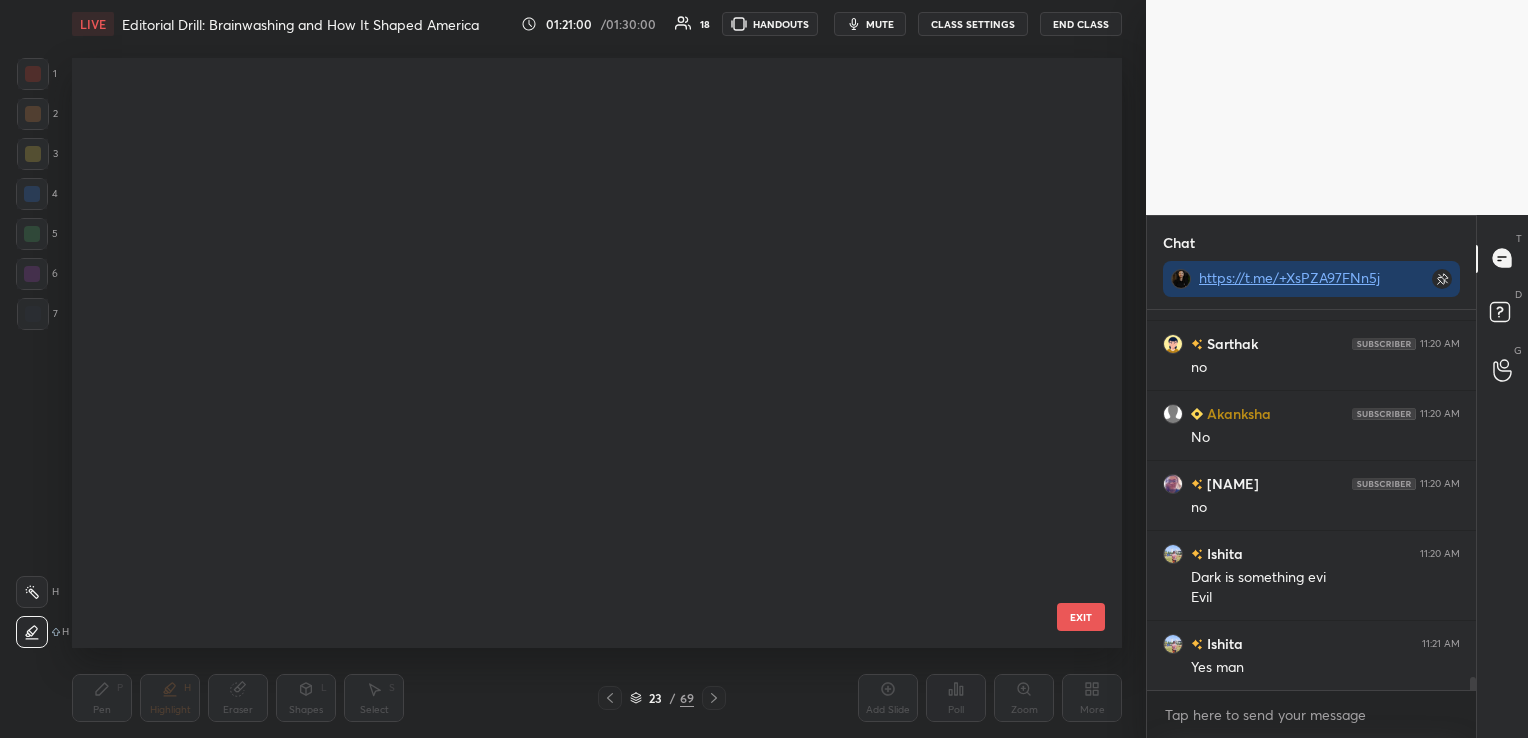scroll, scrollTop: 864, scrollLeft: 0, axis: vertical 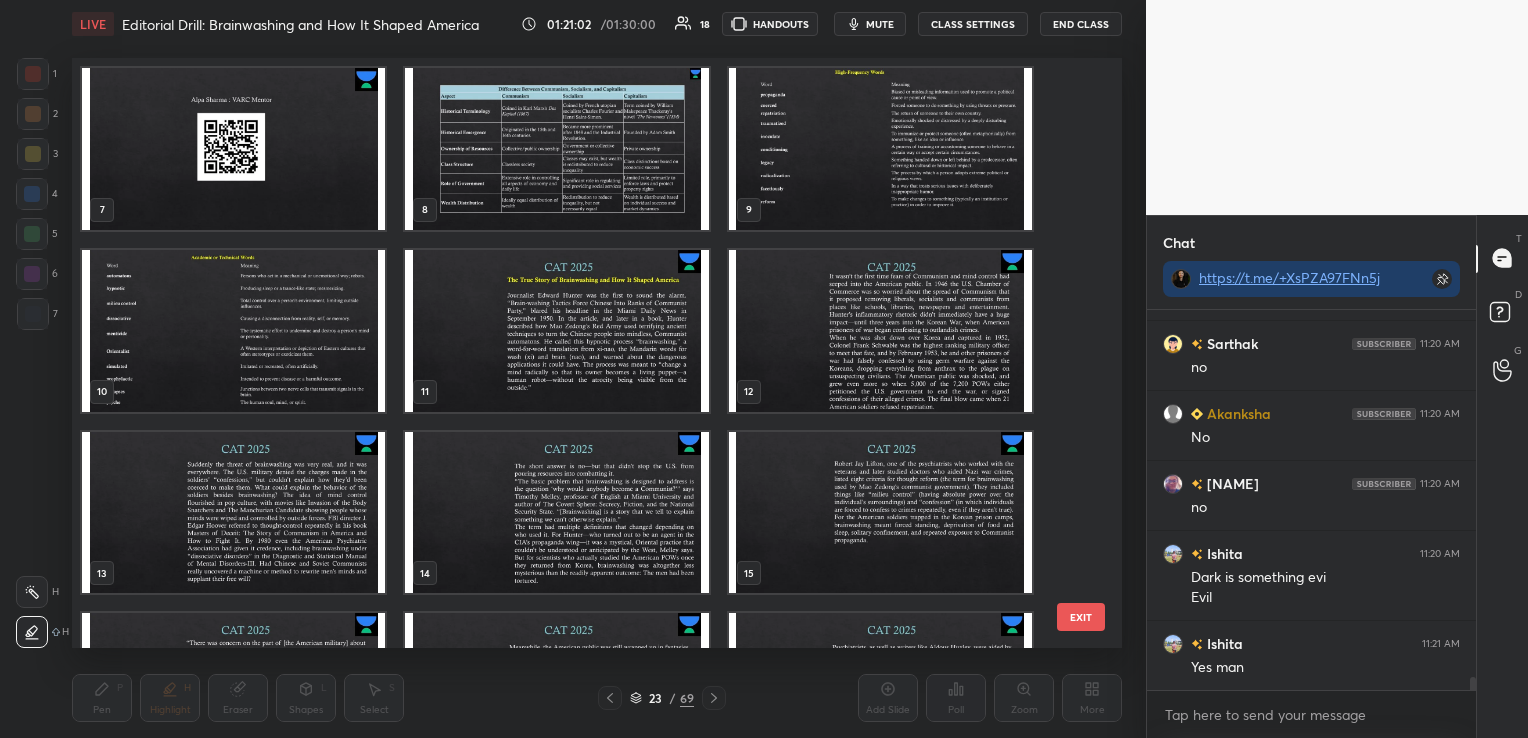 click at bounding box center (556, 330) 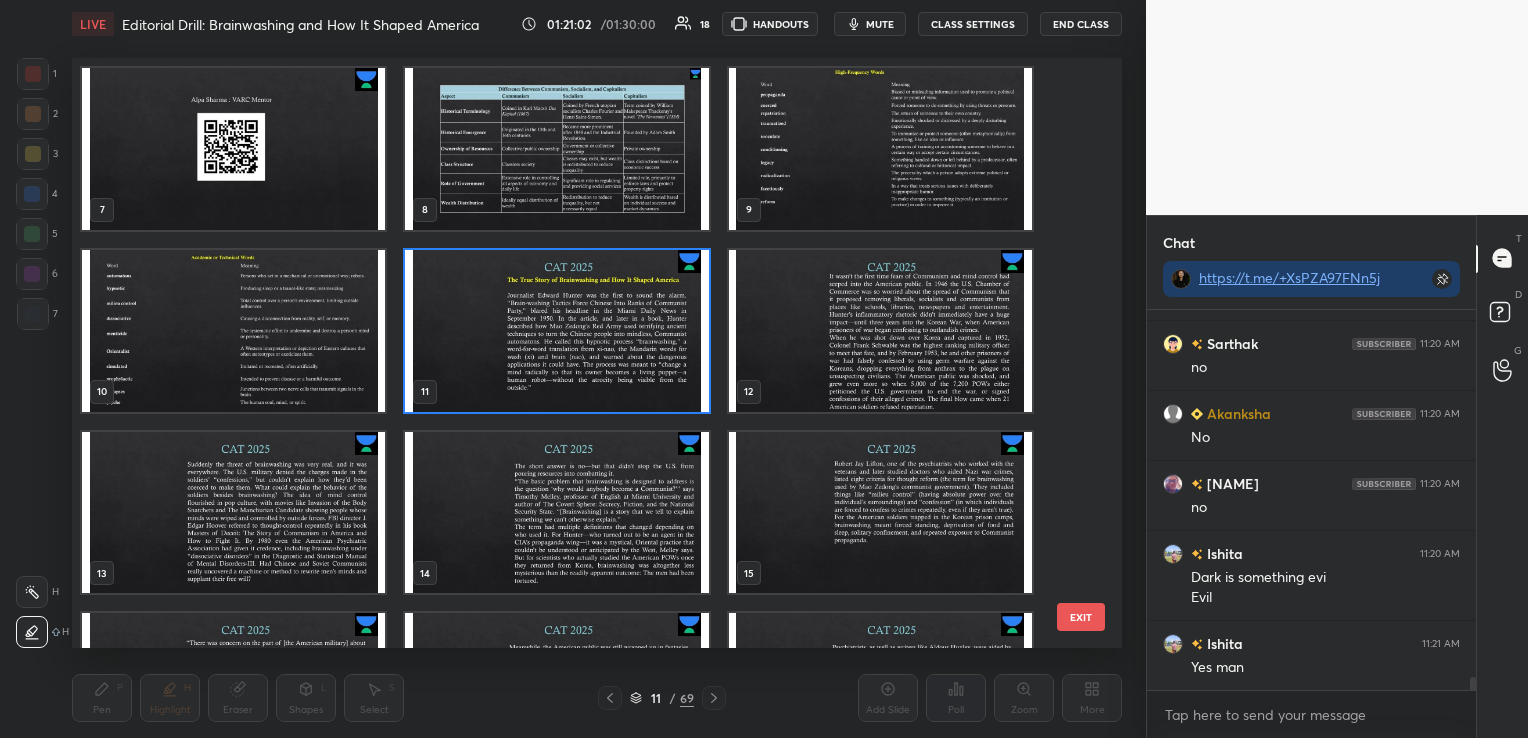 click at bounding box center (556, 330) 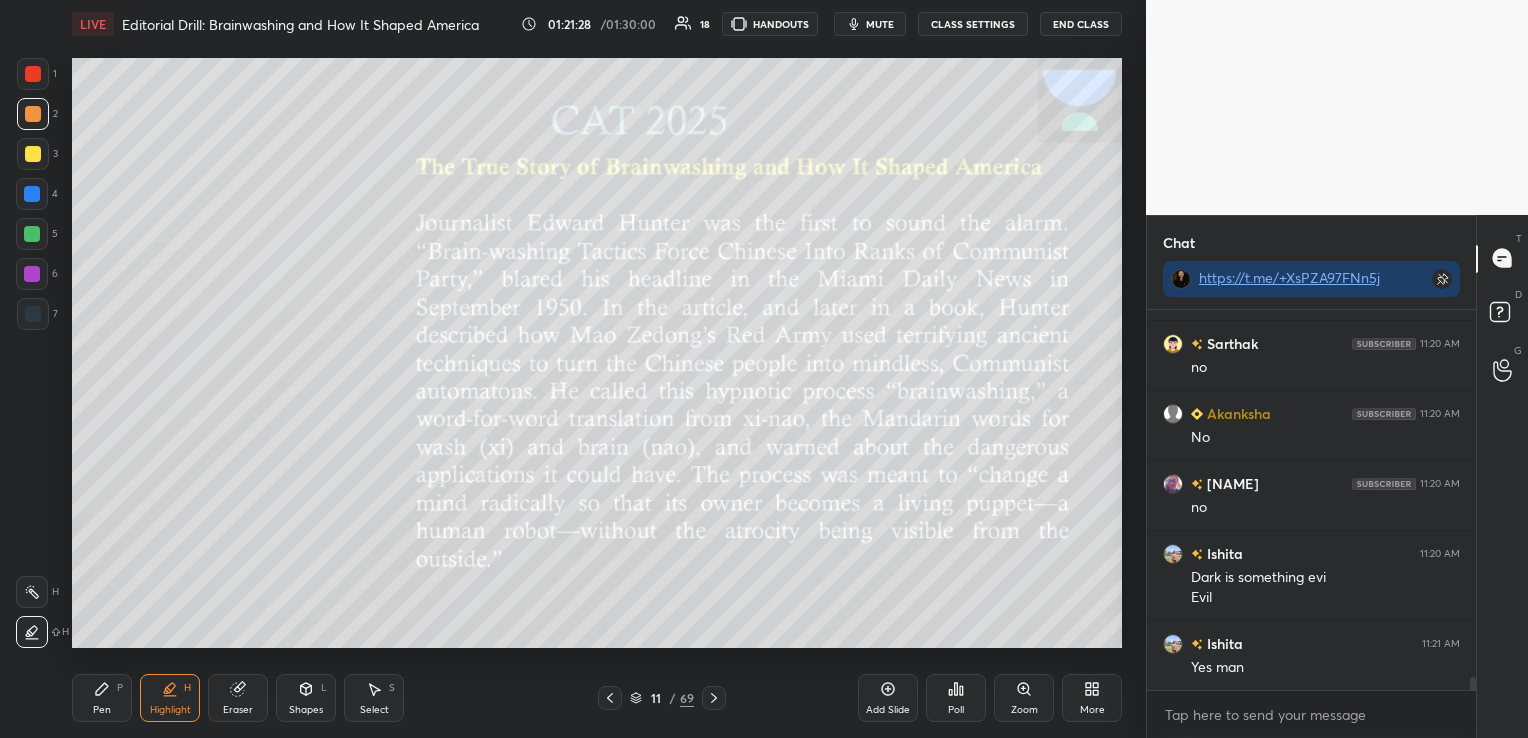 click 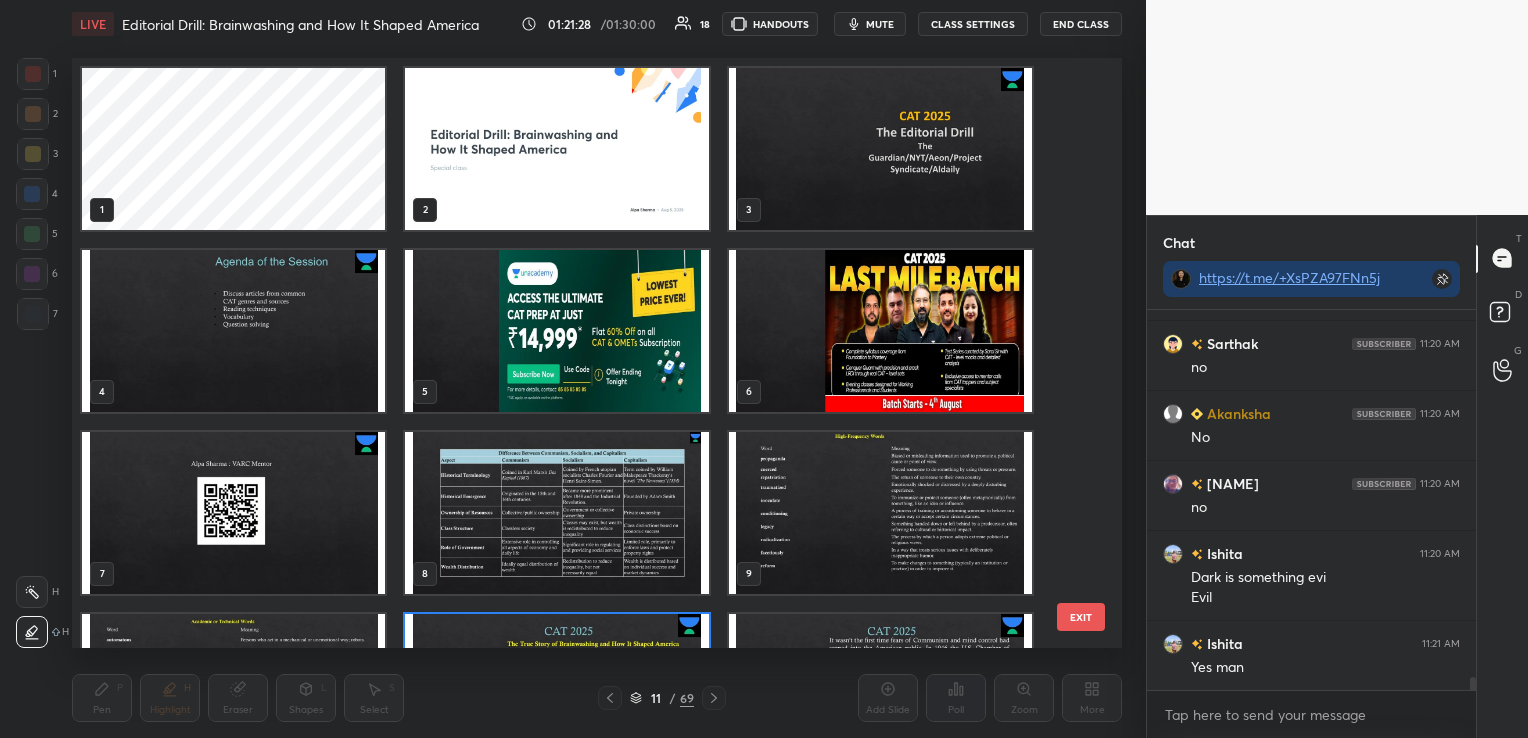 scroll, scrollTop: 136, scrollLeft: 0, axis: vertical 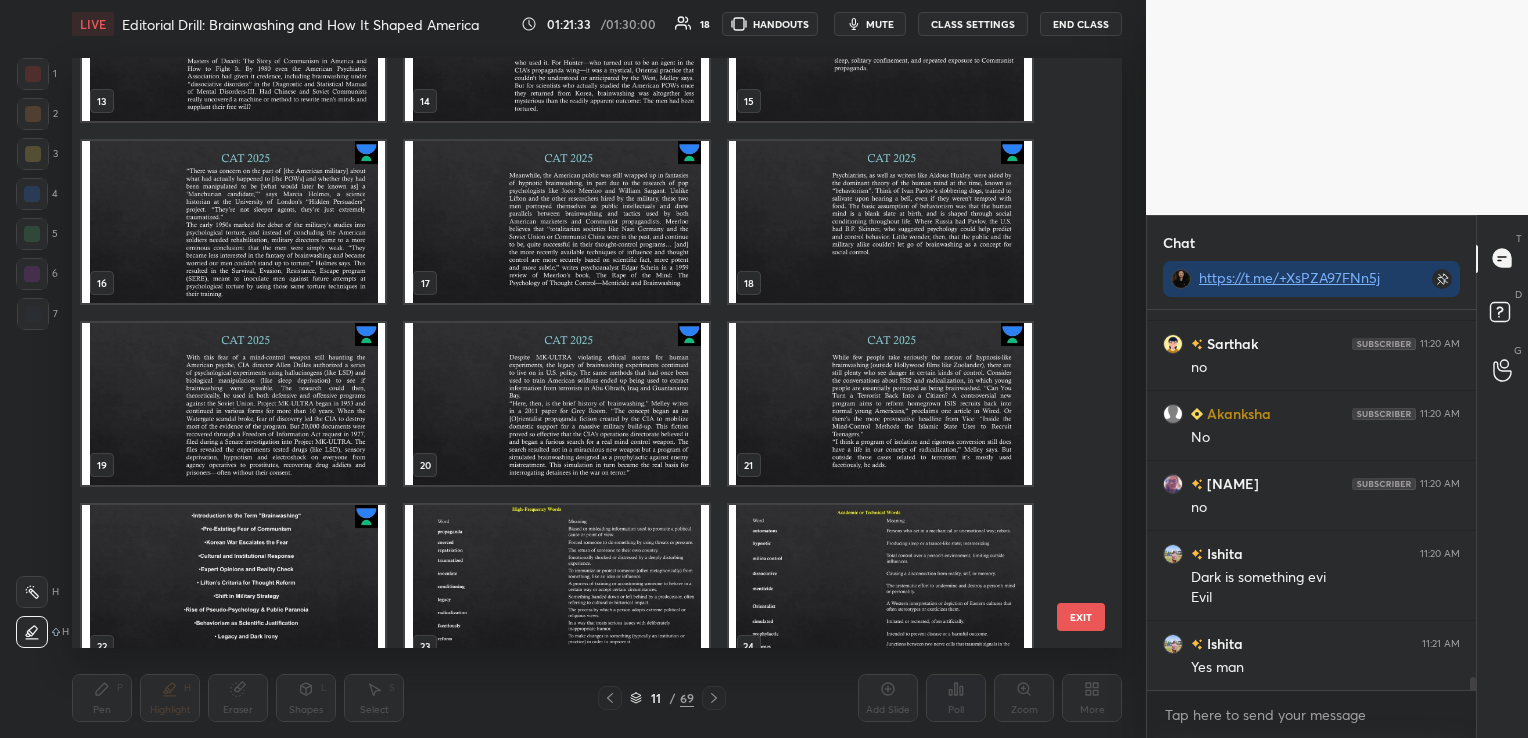 click at bounding box center (556, 586) 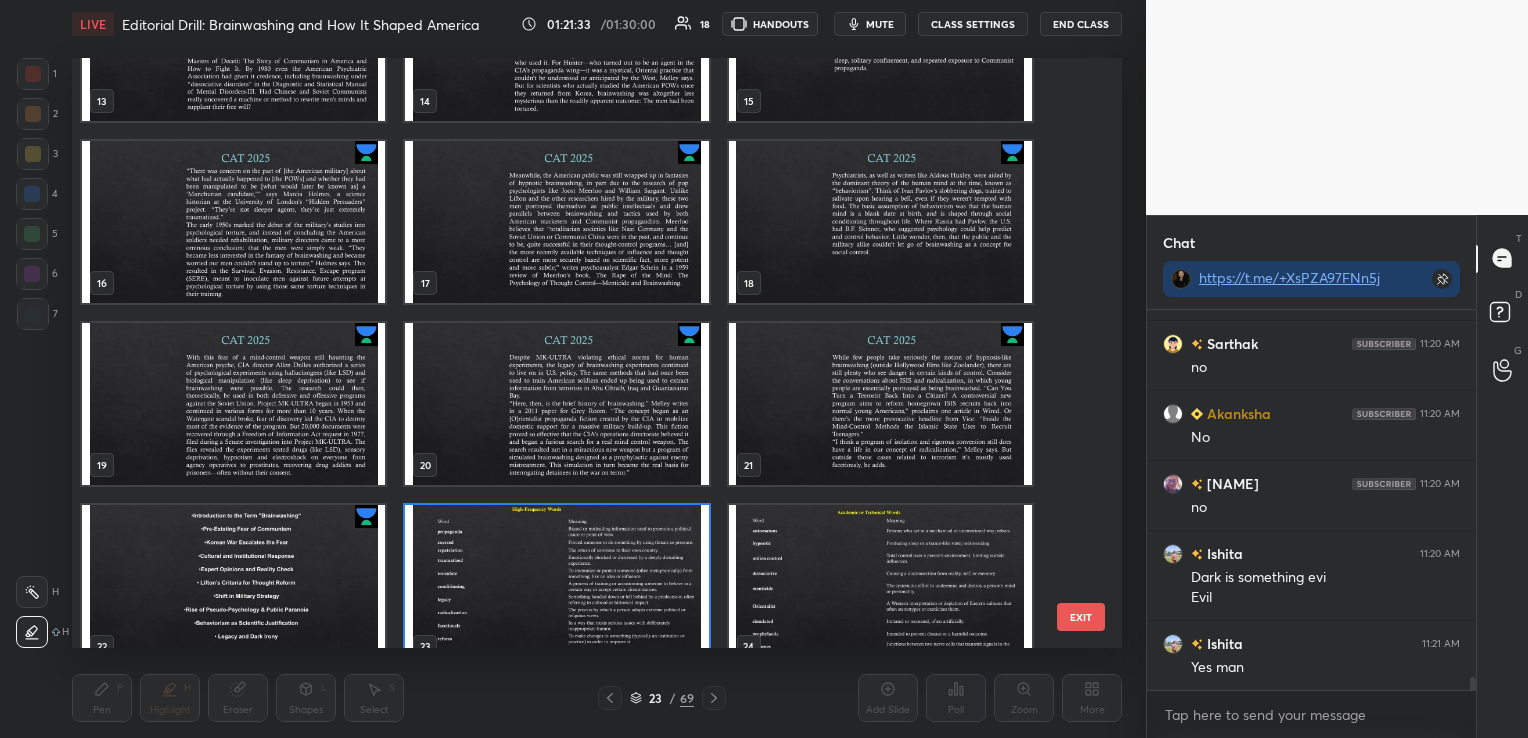 scroll, scrollTop: 864, scrollLeft: 0, axis: vertical 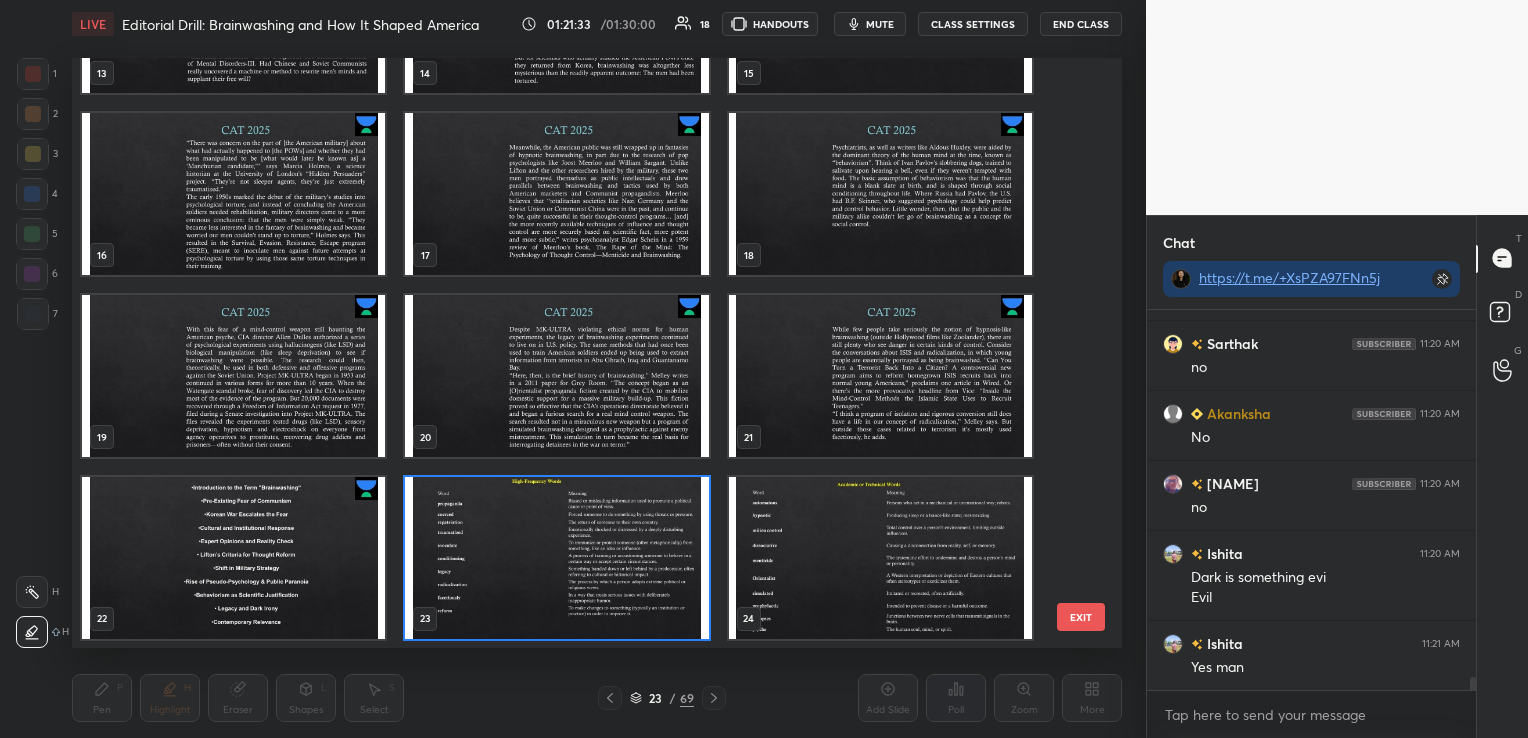 click at bounding box center (556, 558) 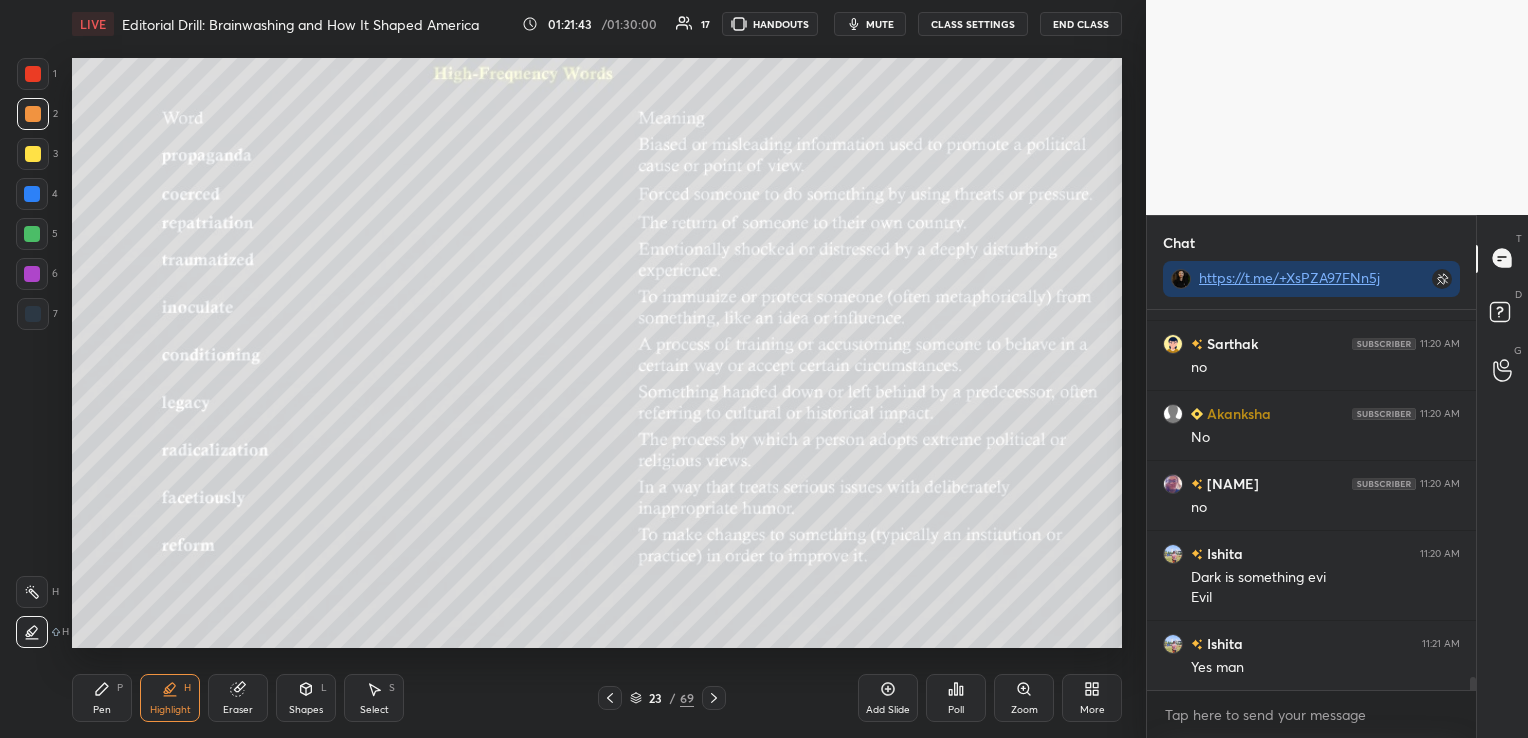 click at bounding box center [714, 698] 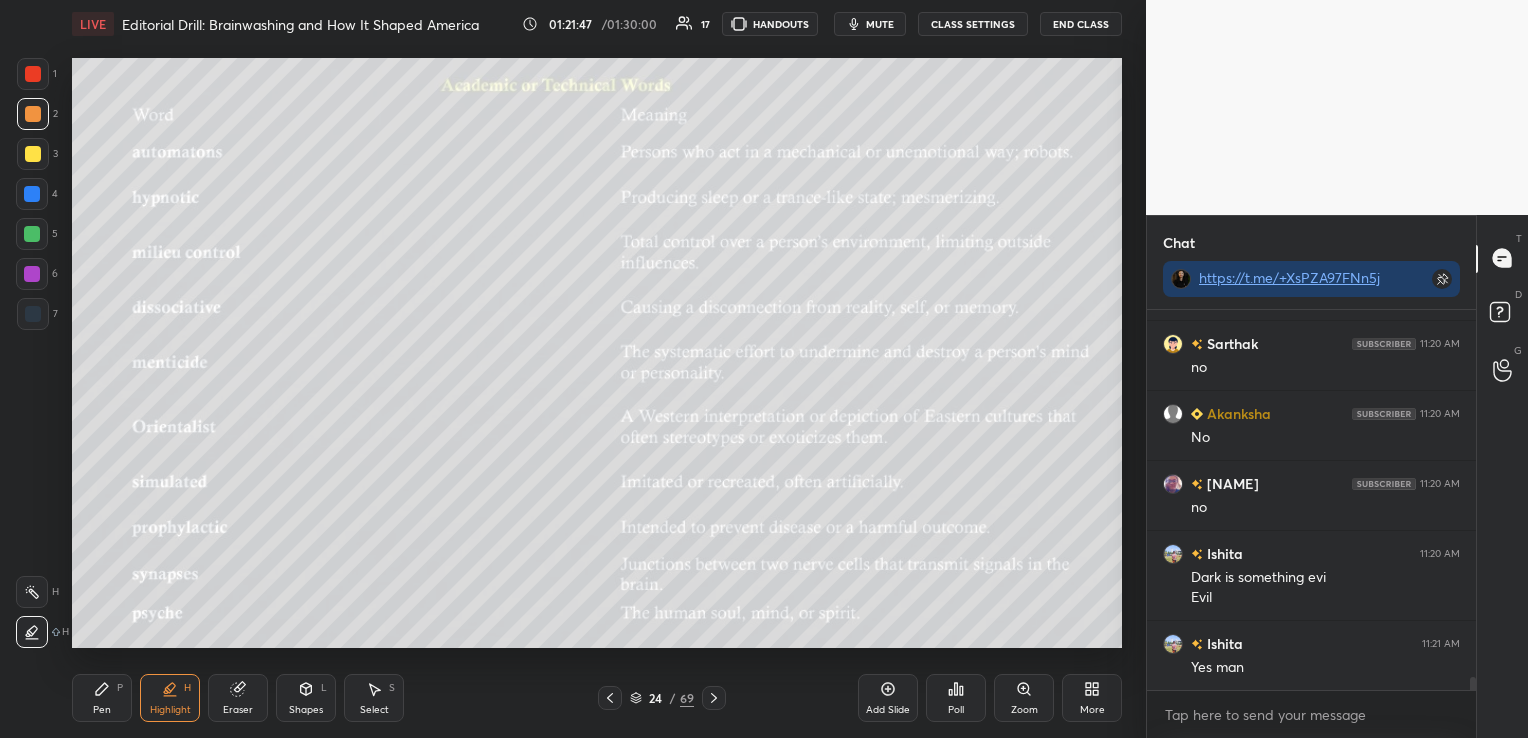 click 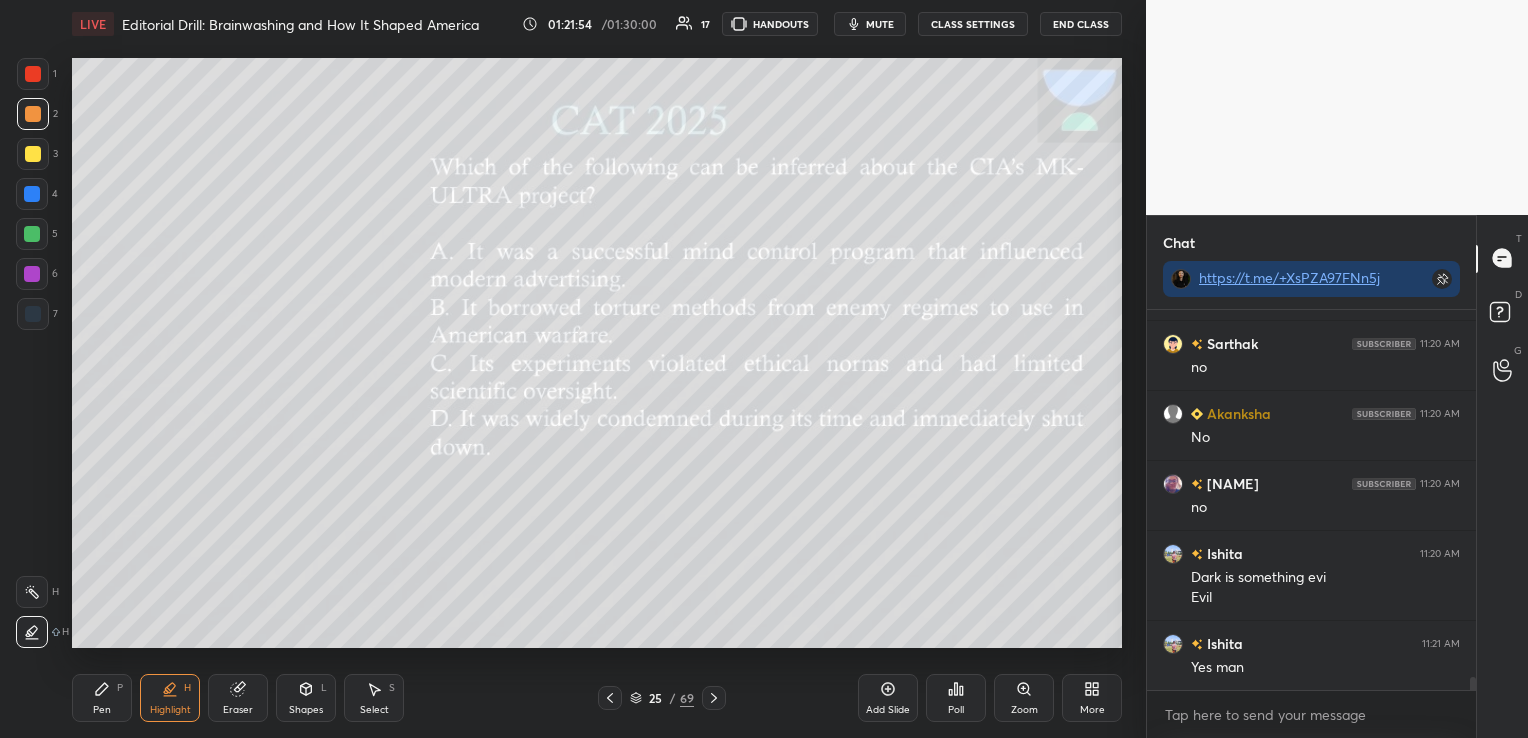 click on "Poll" at bounding box center [956, 698] 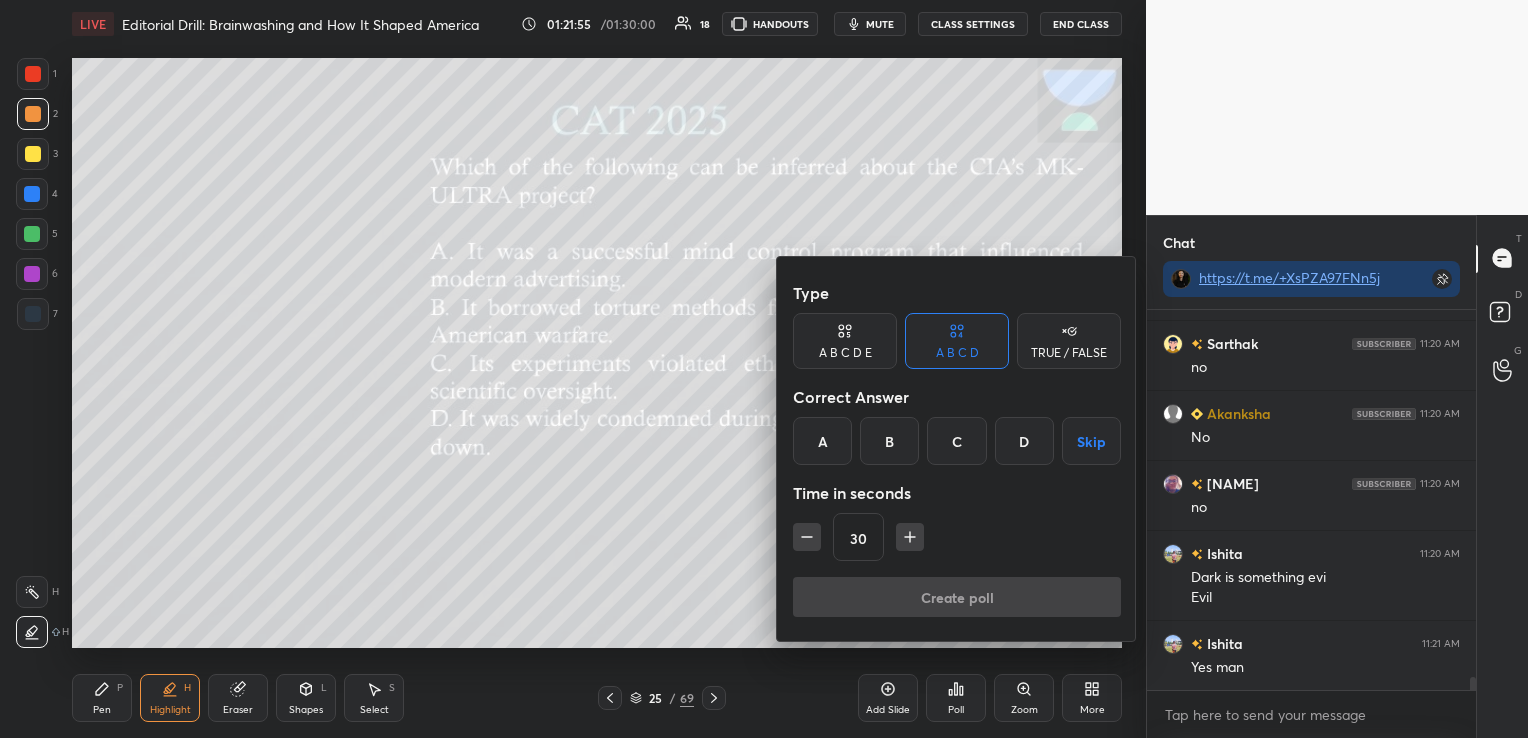 click on "C" at bounding box center [956, 441] 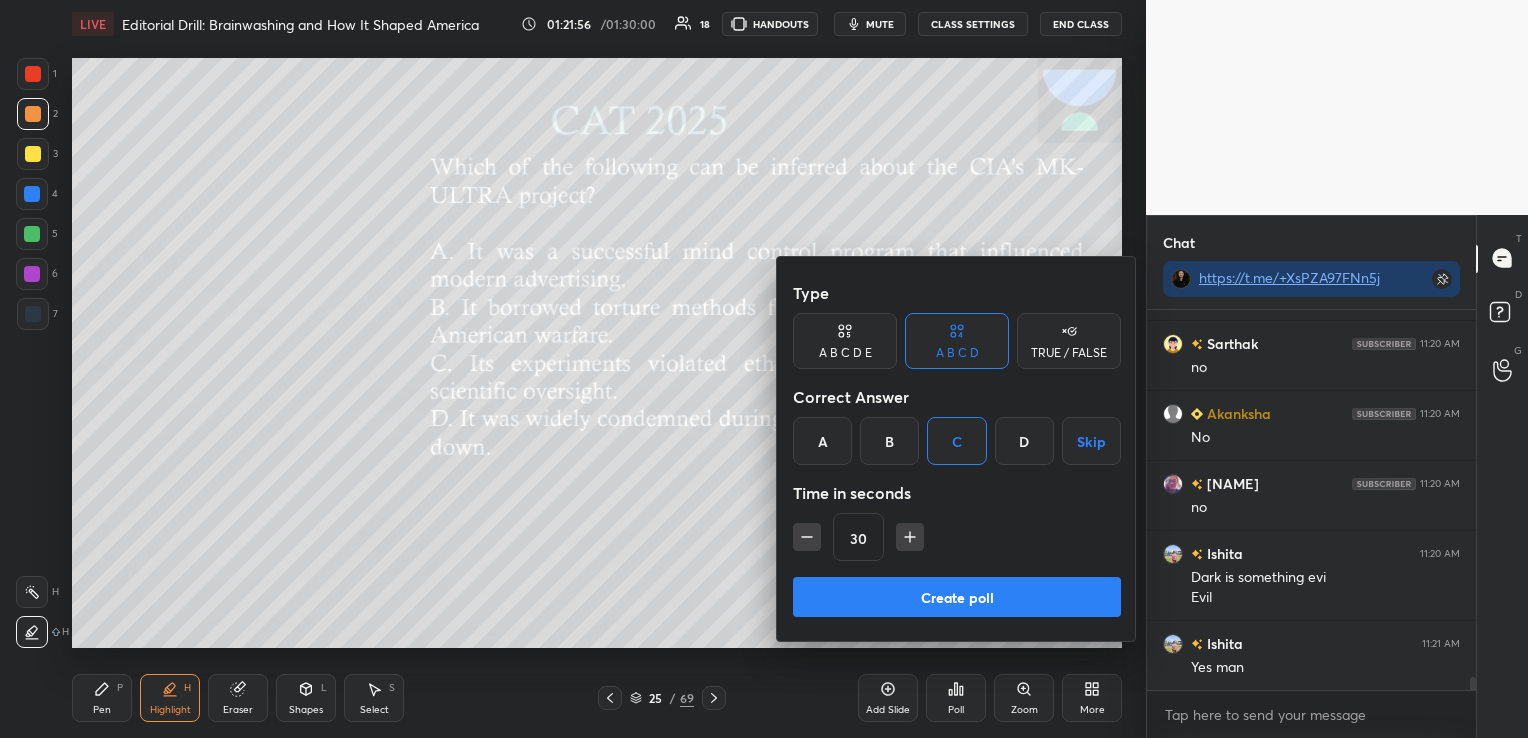 click 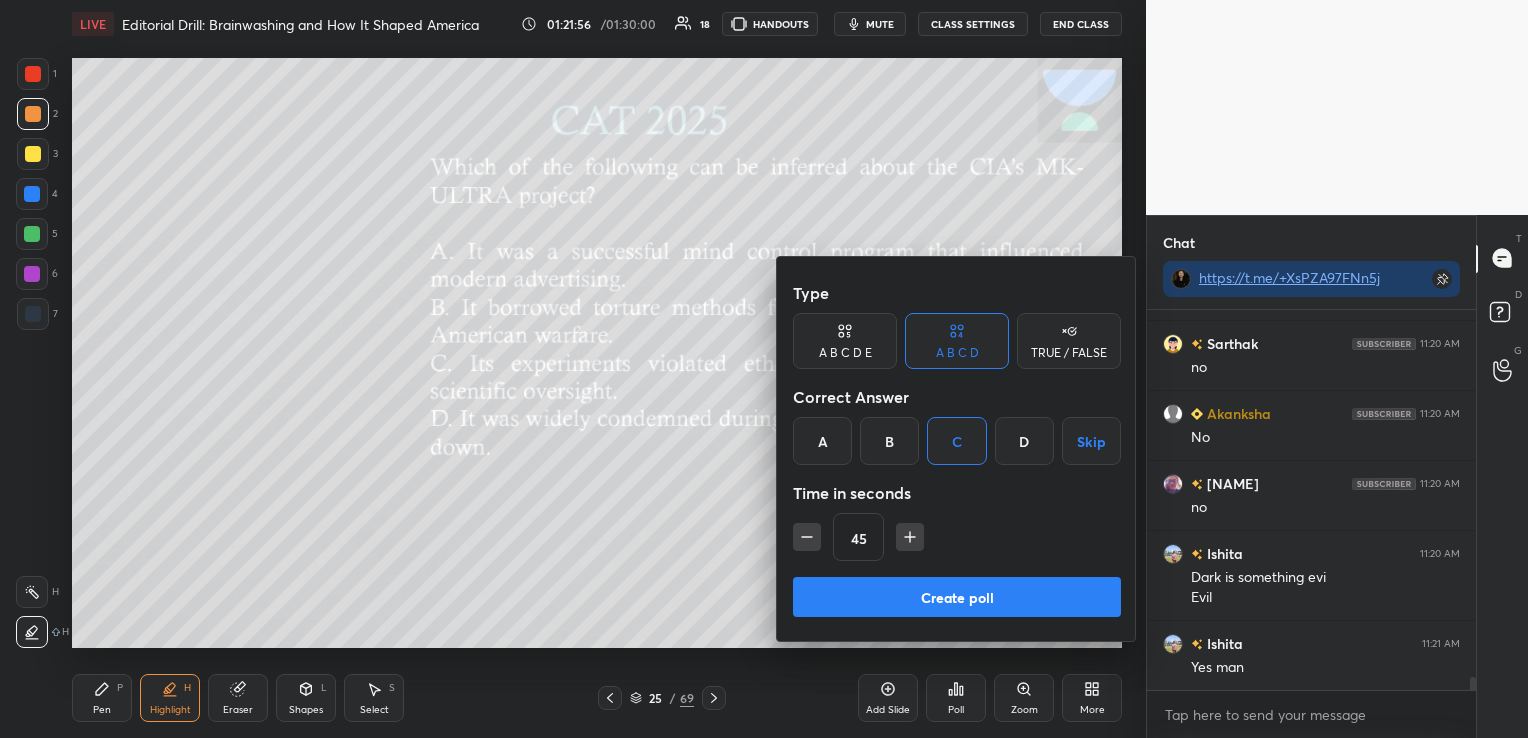 click 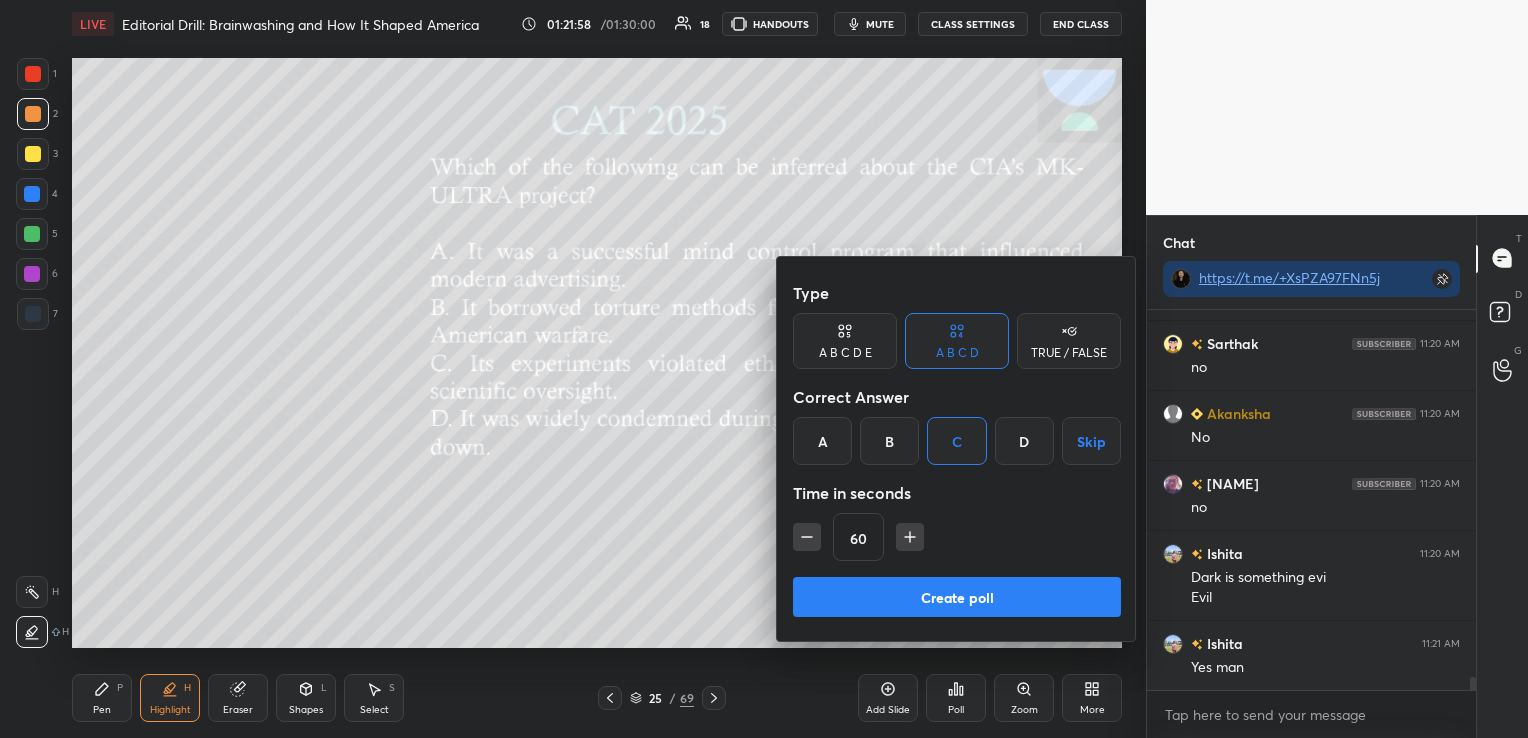 click on "Create poll" at bounding box center [957, 597] 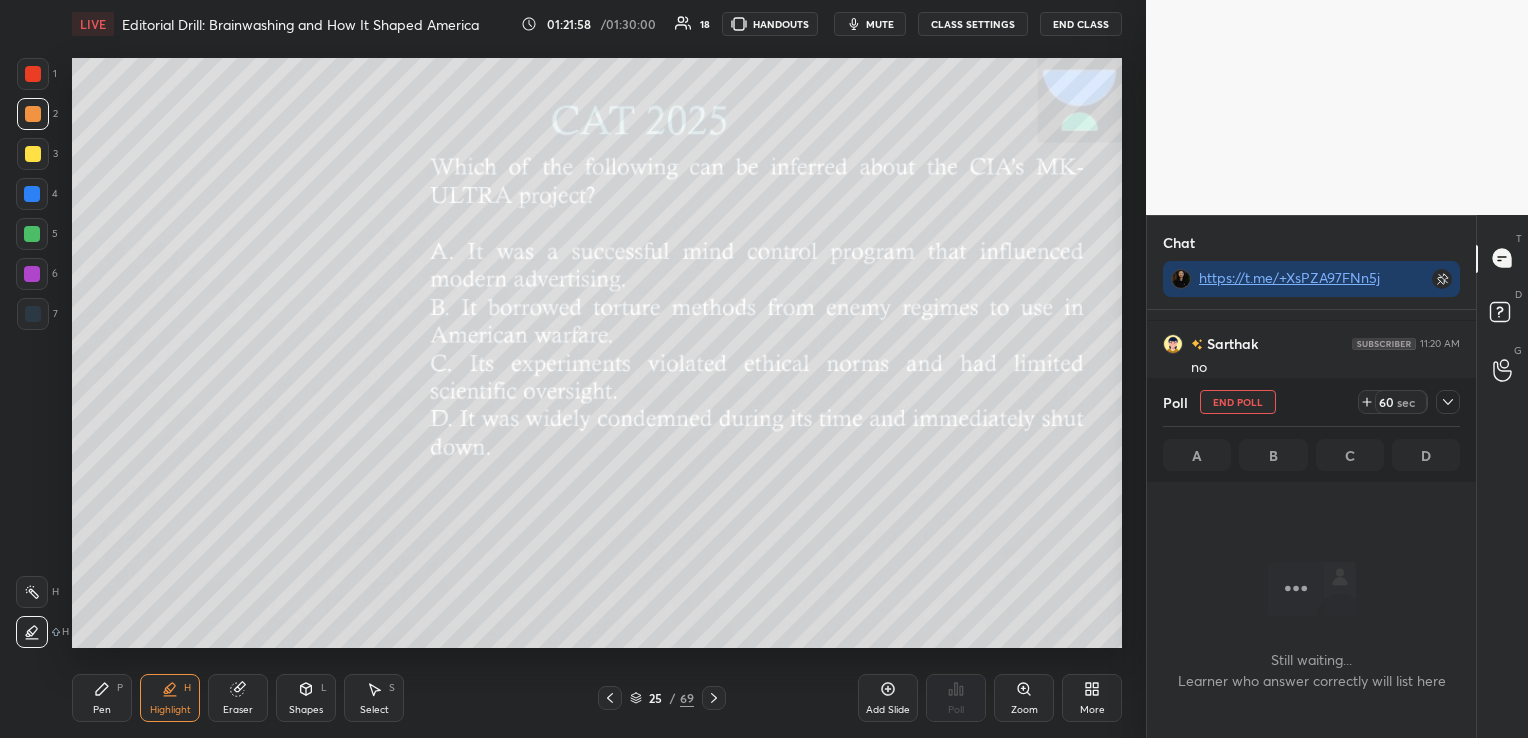 scroll, scrollTop: 281, scrollLeft: 323, axis: both 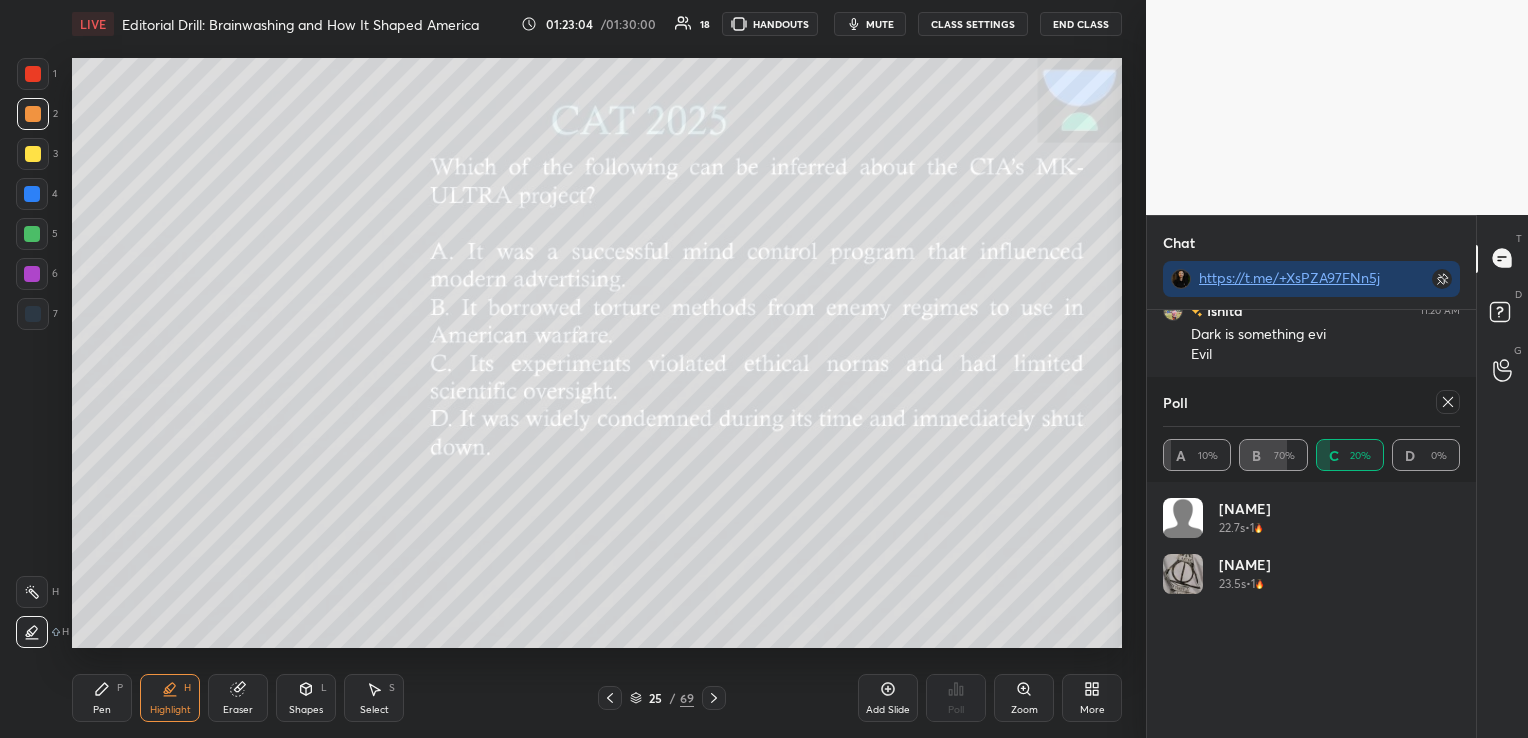 click 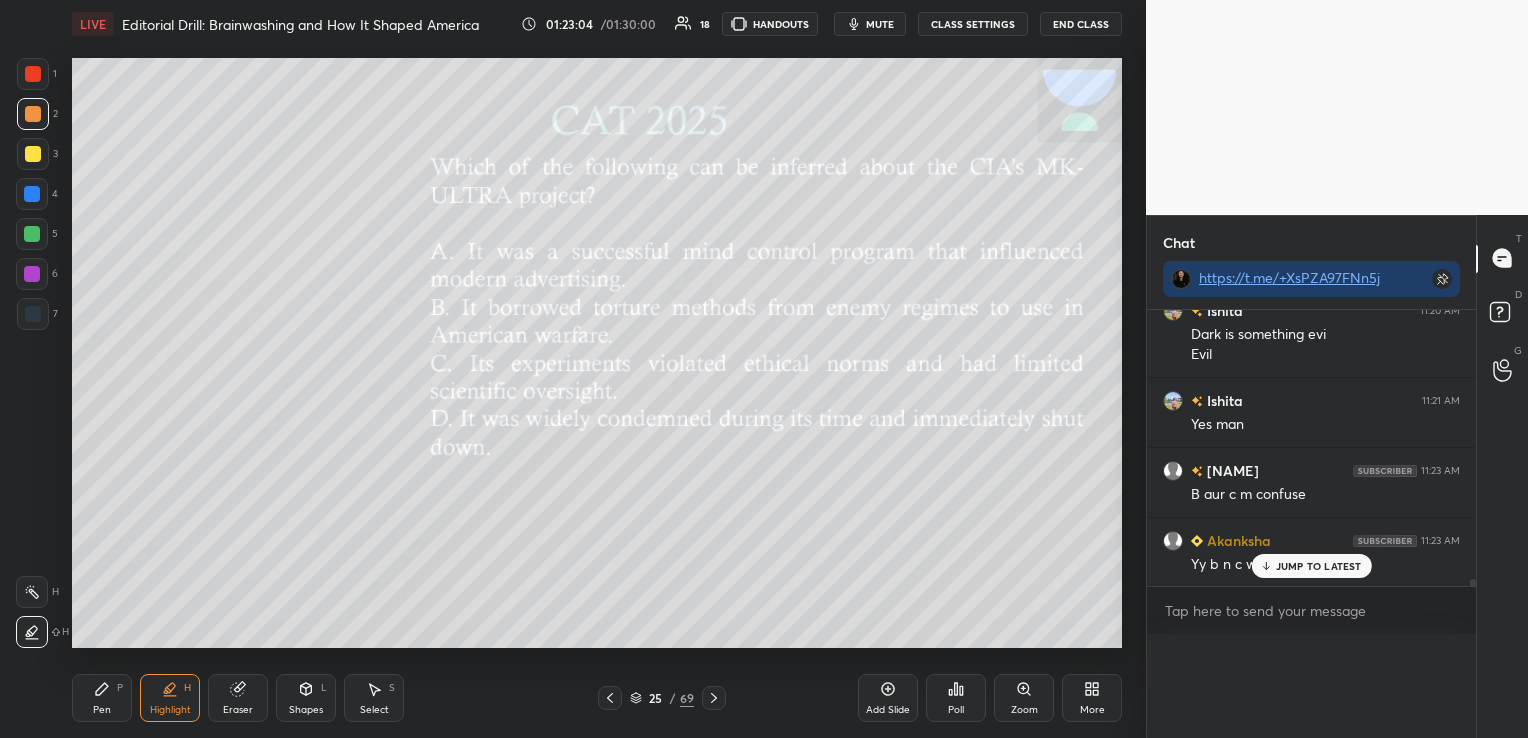 scroll, scrollTop: 0, scrollLeft: 0, axis: both 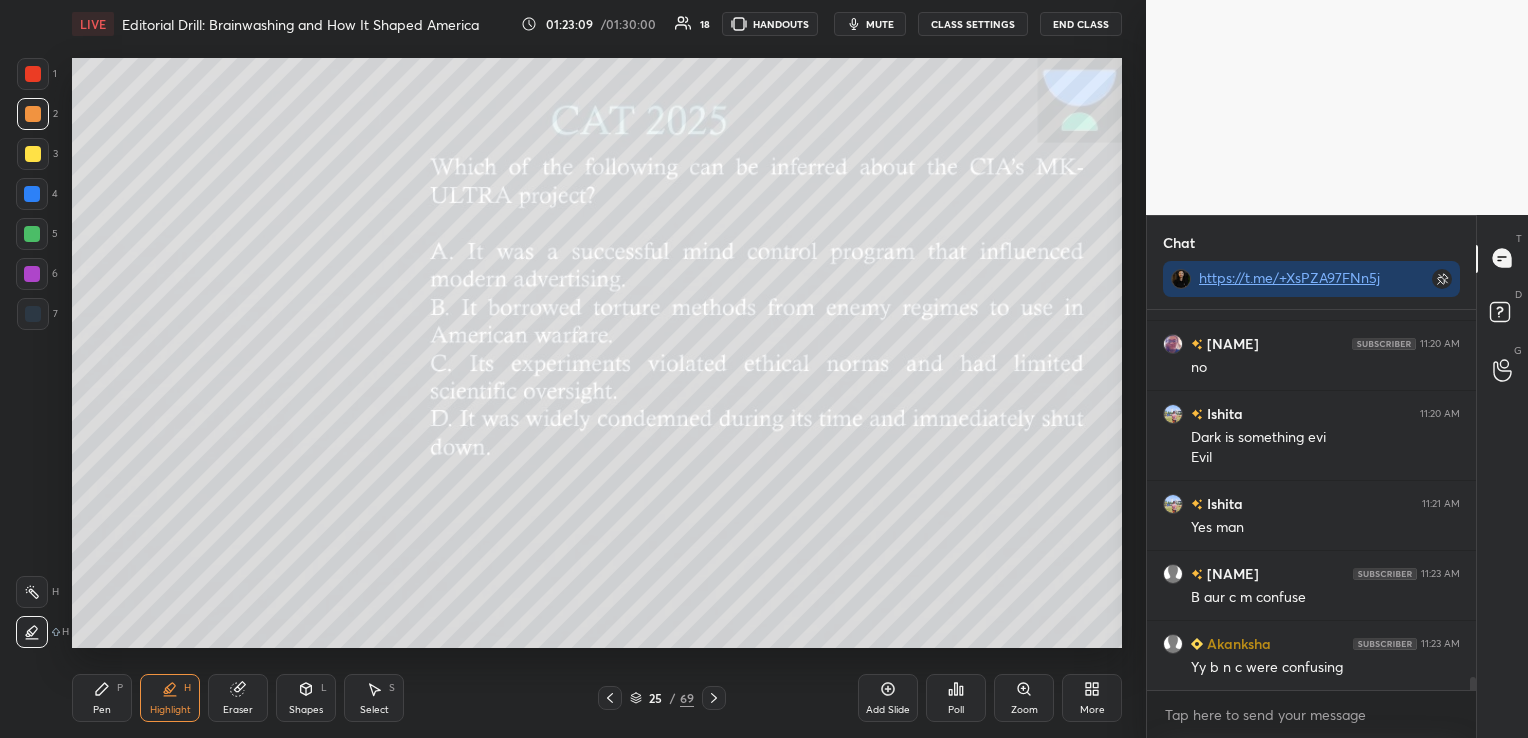 click 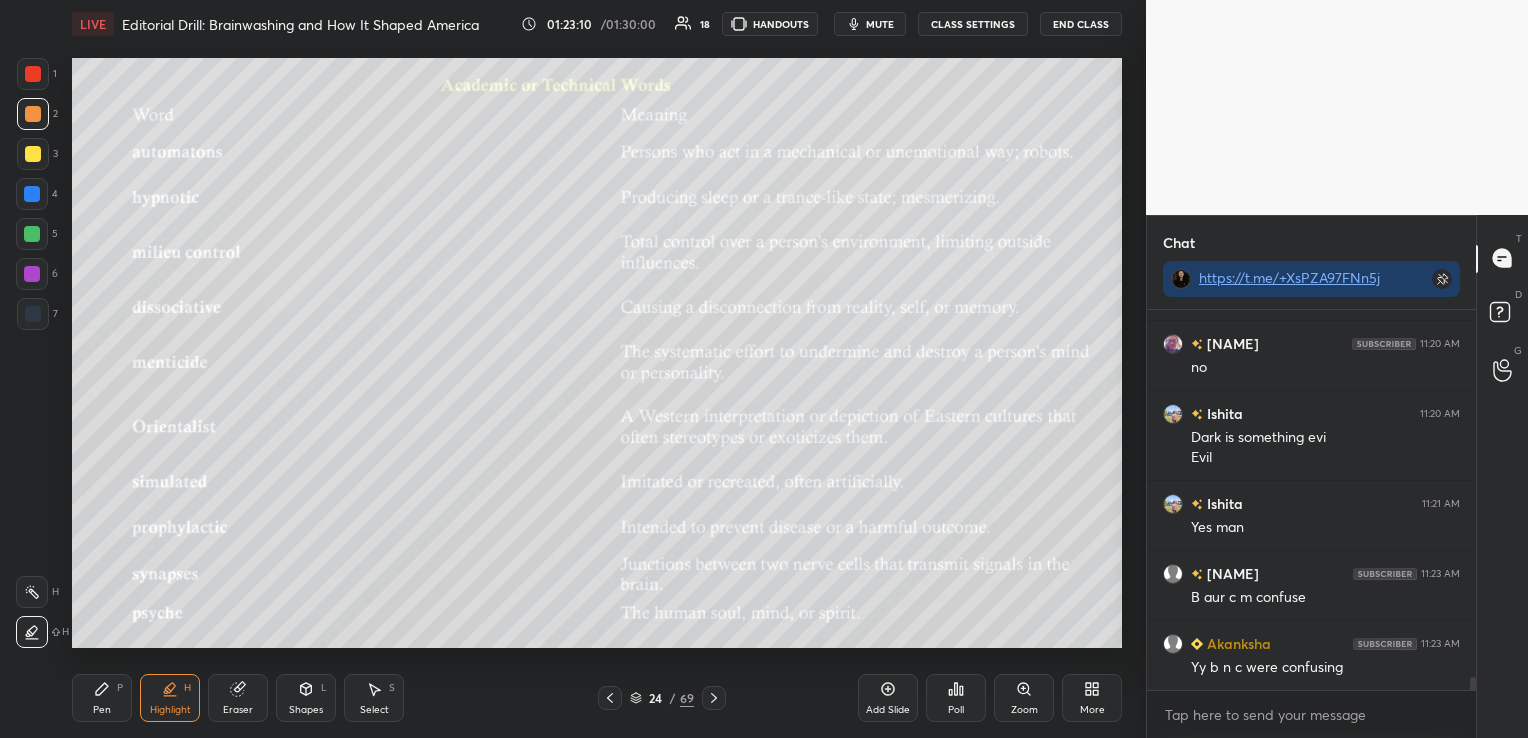 click 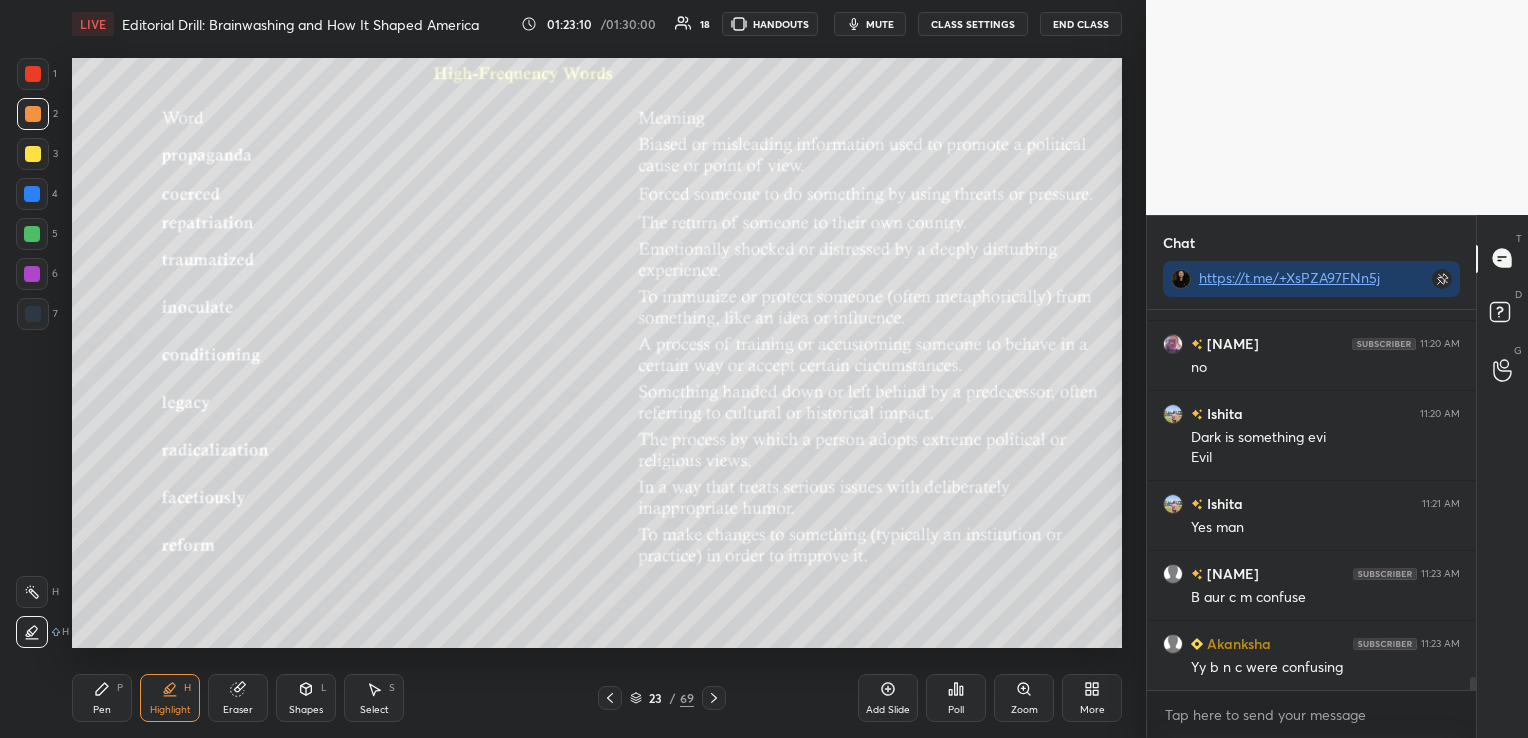 click 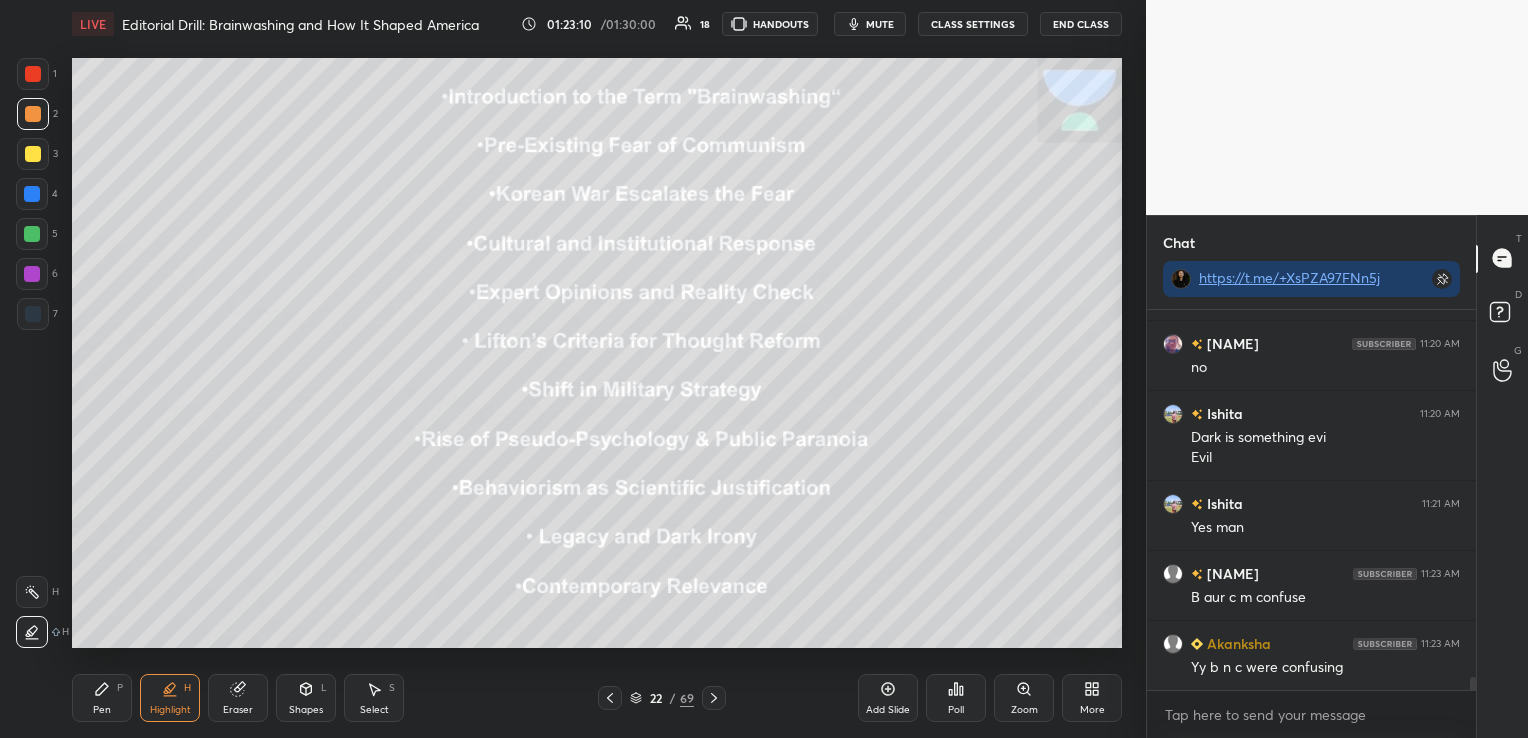 click 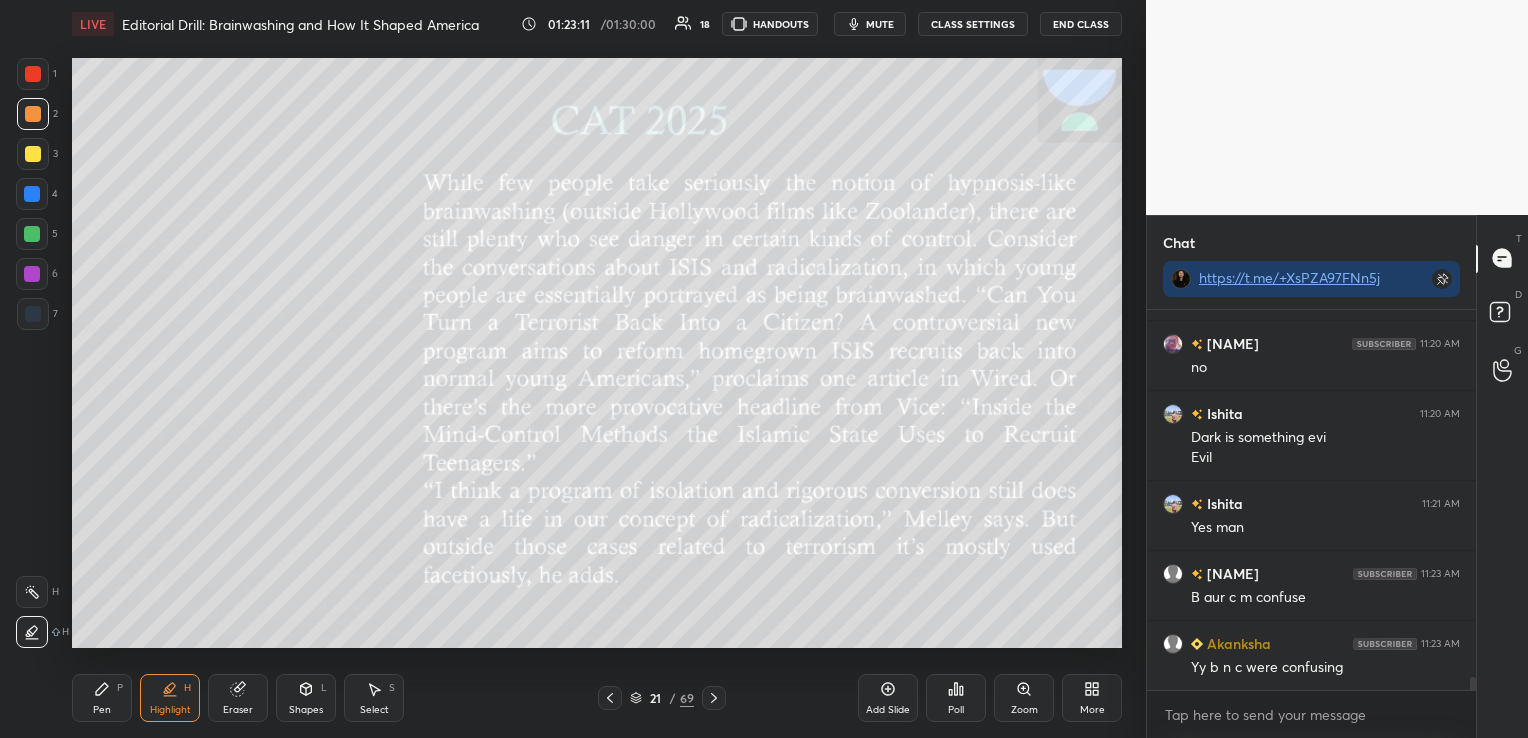 click 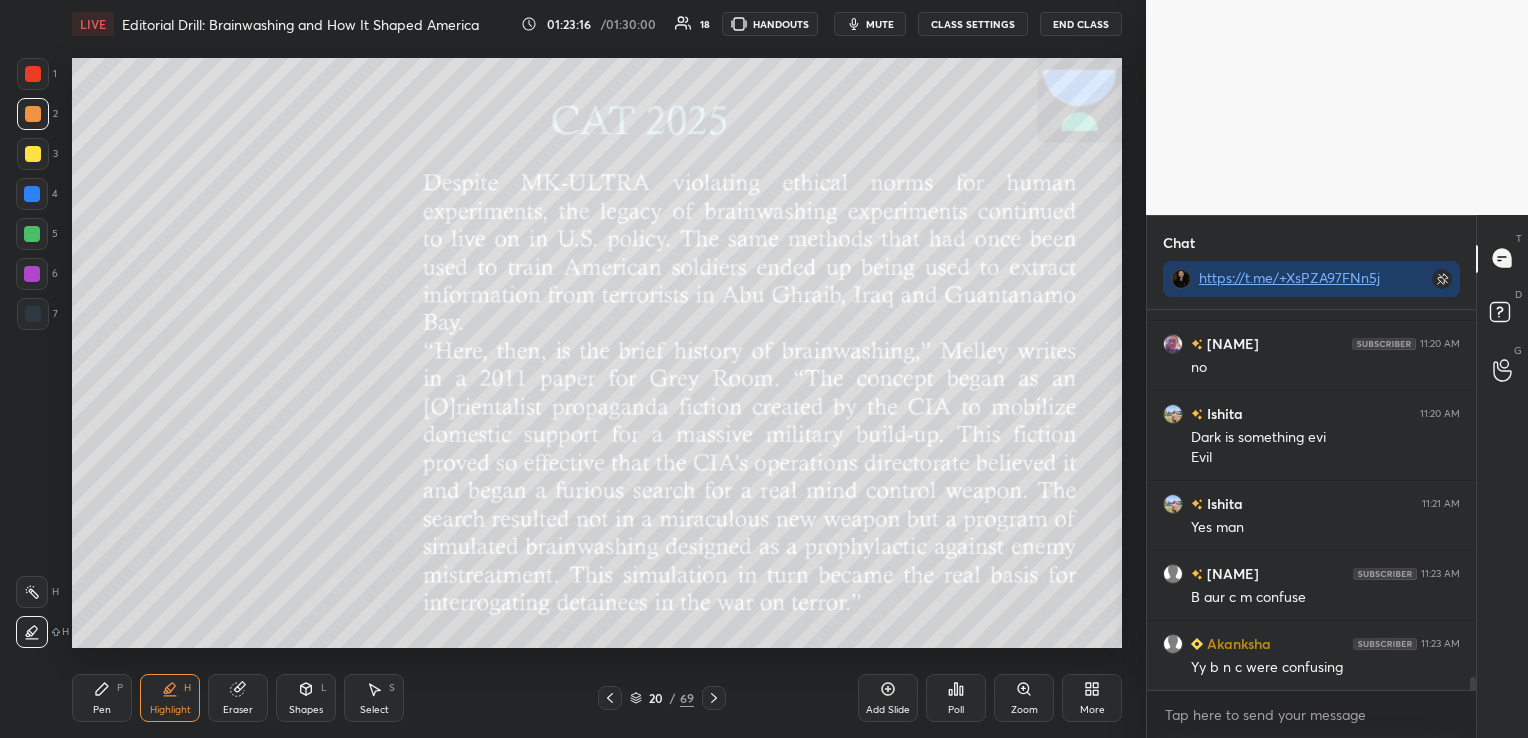 click 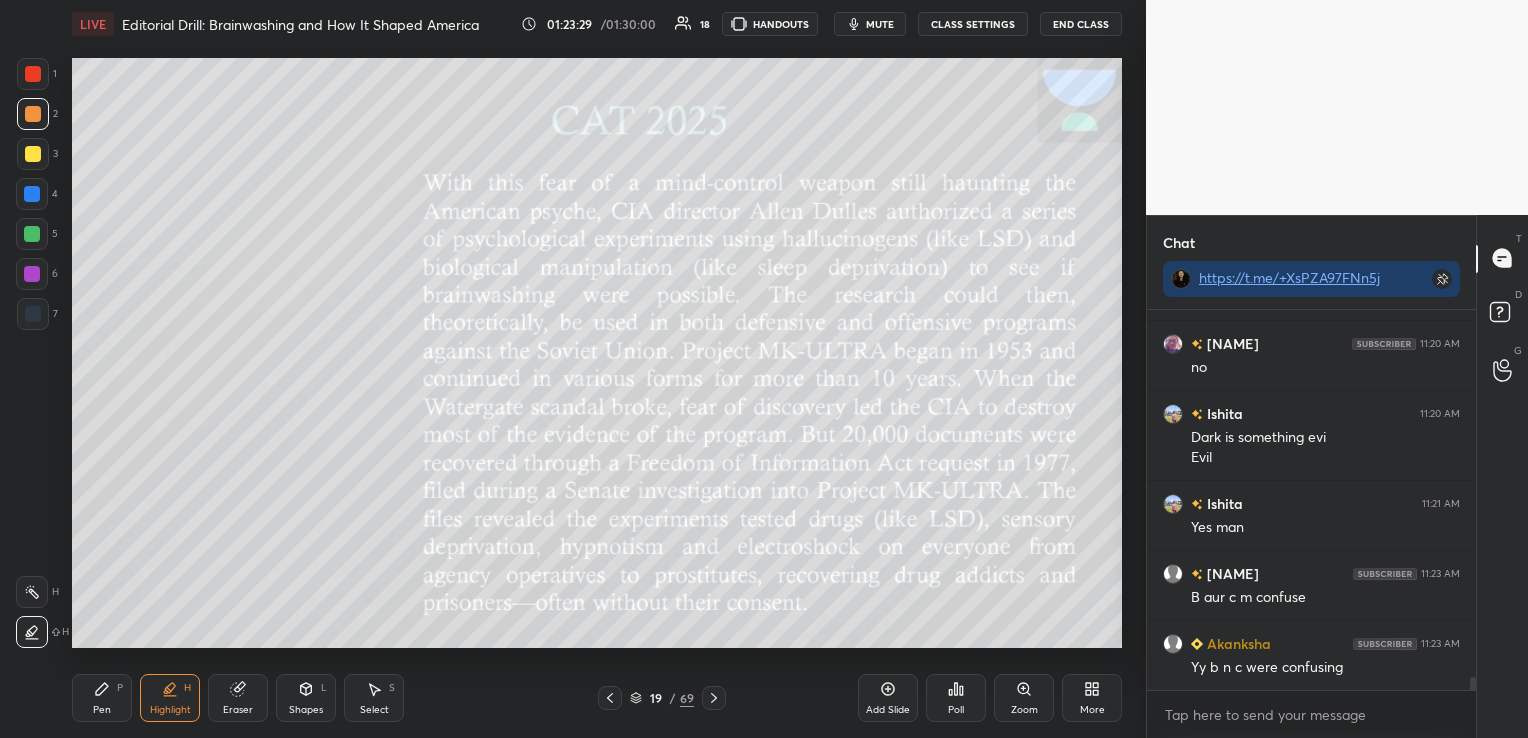 click on "Eraser" at bounding box center (238, 698) 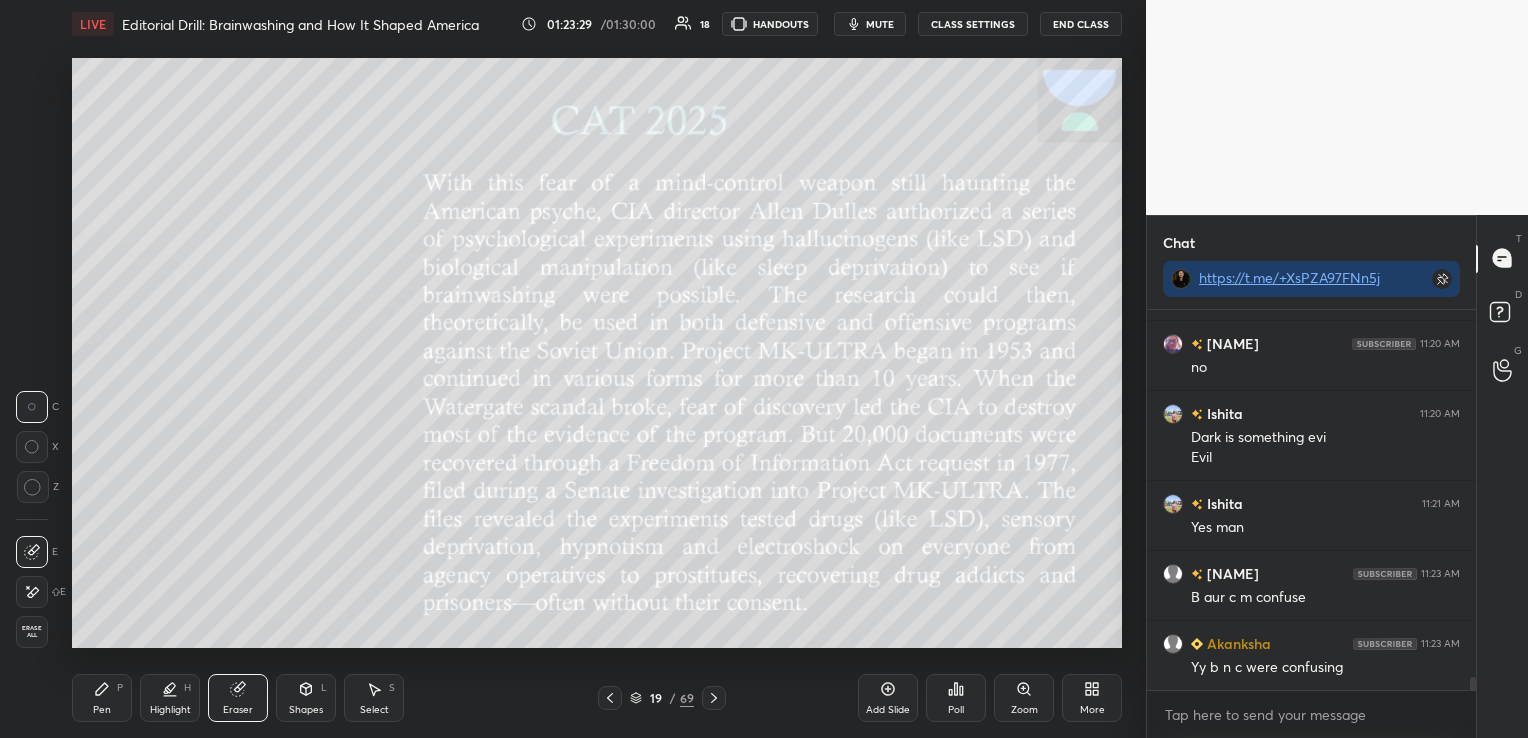 click on "Erase all" at bounding box center (34, 632) 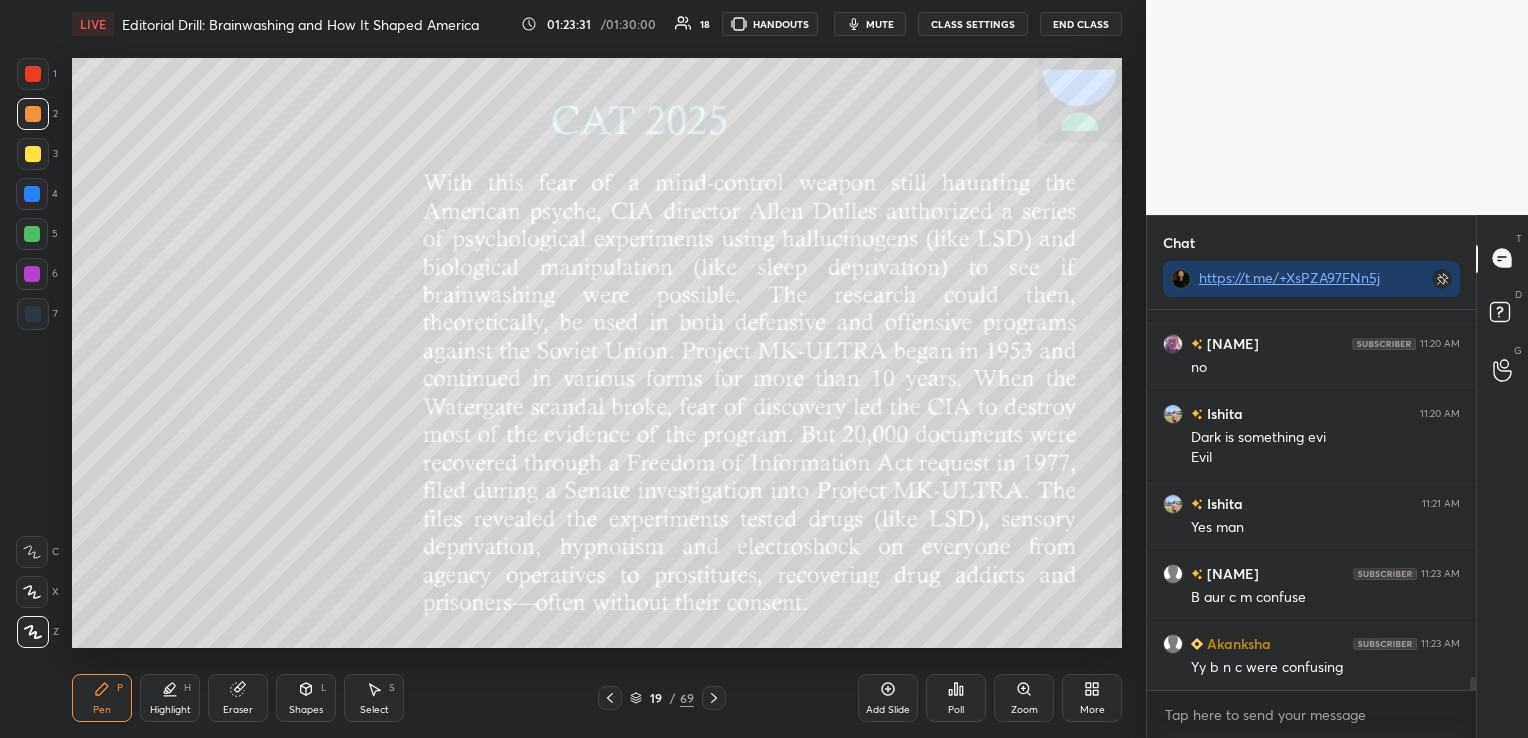 click 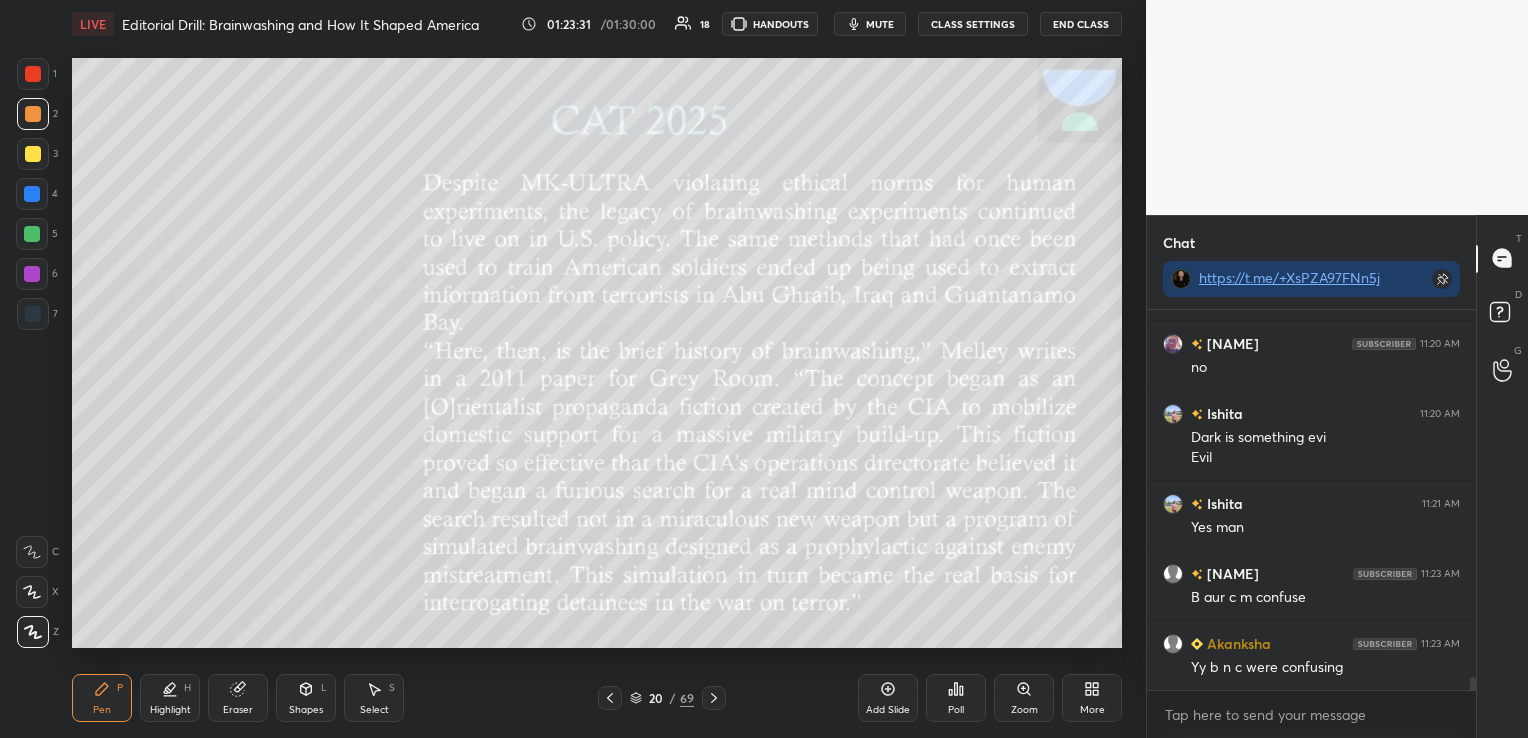 click 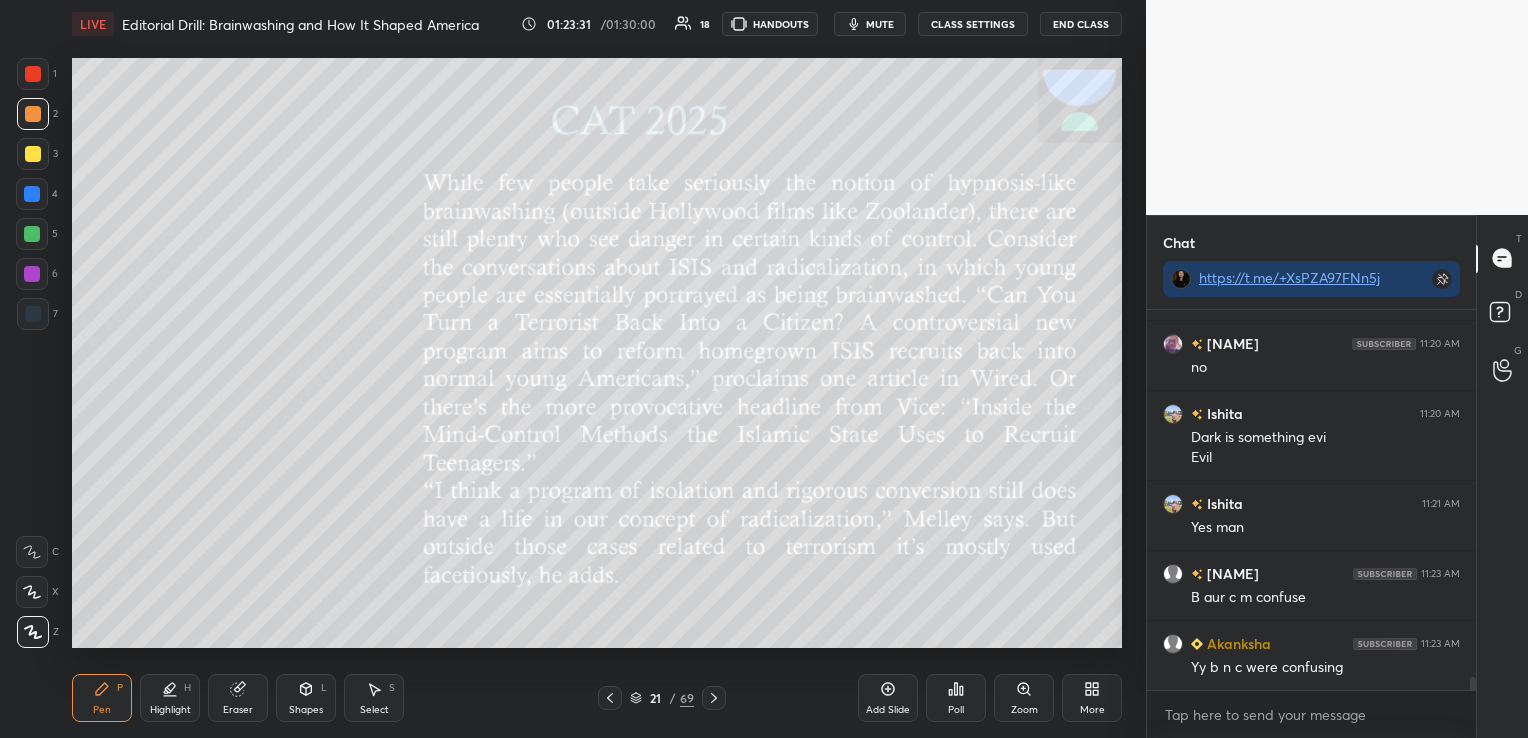 click 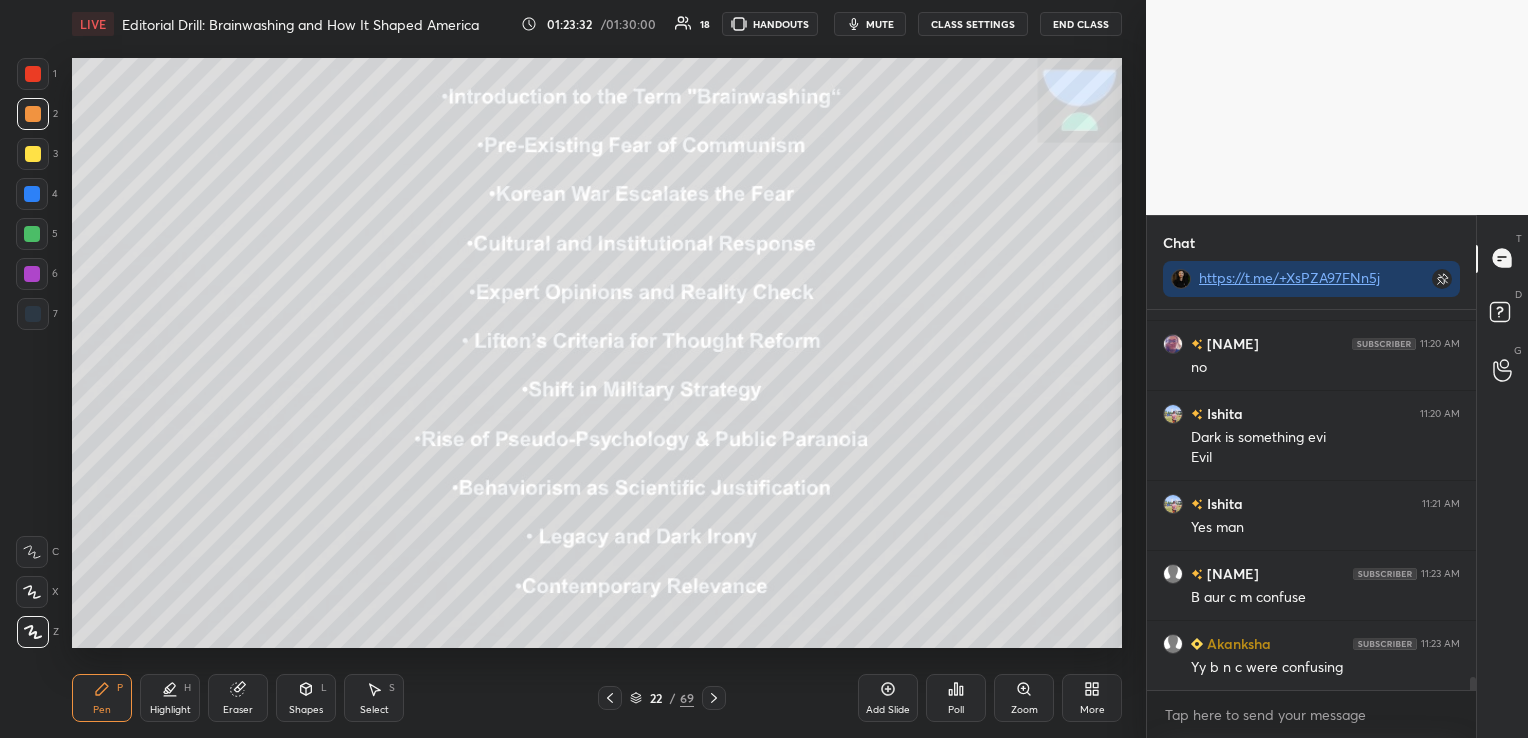 click 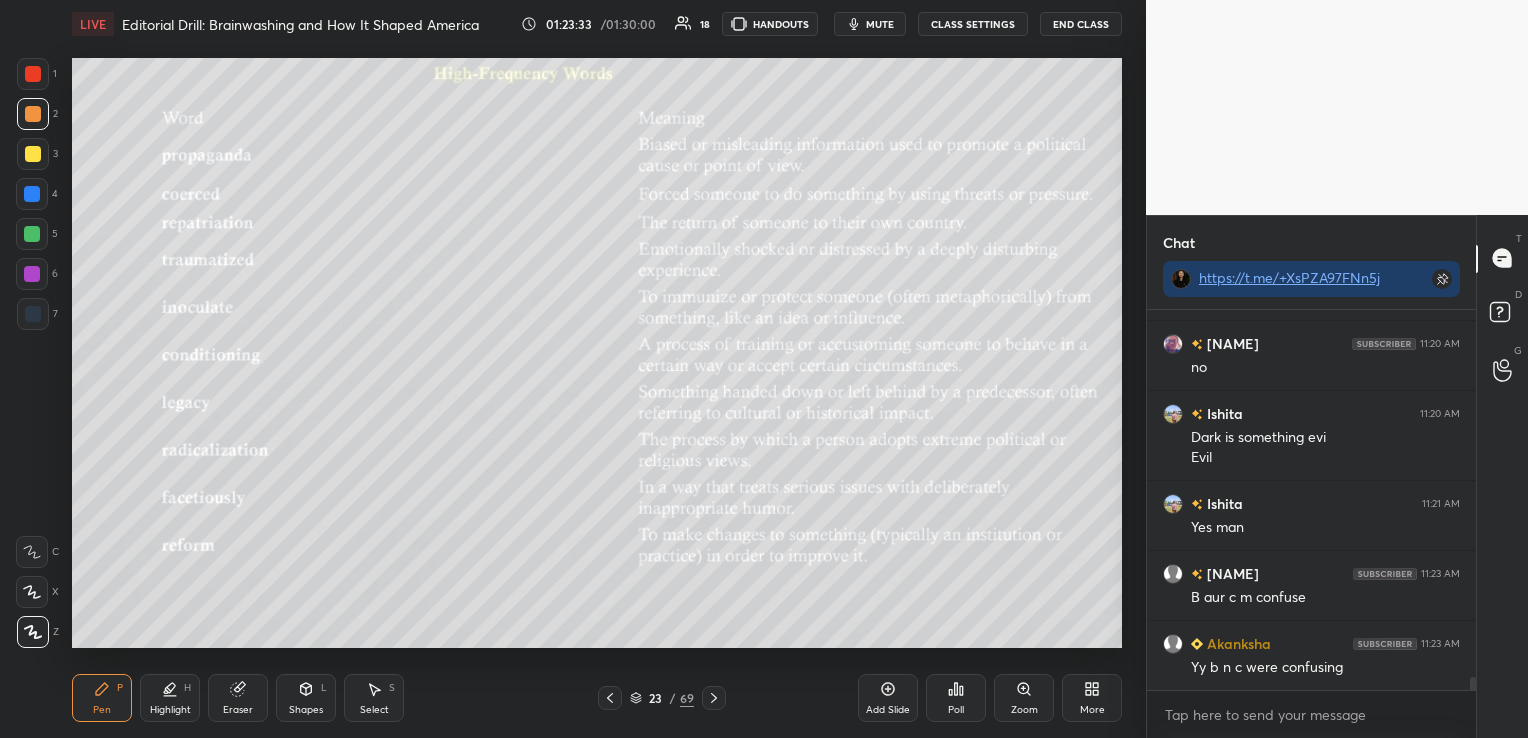 click 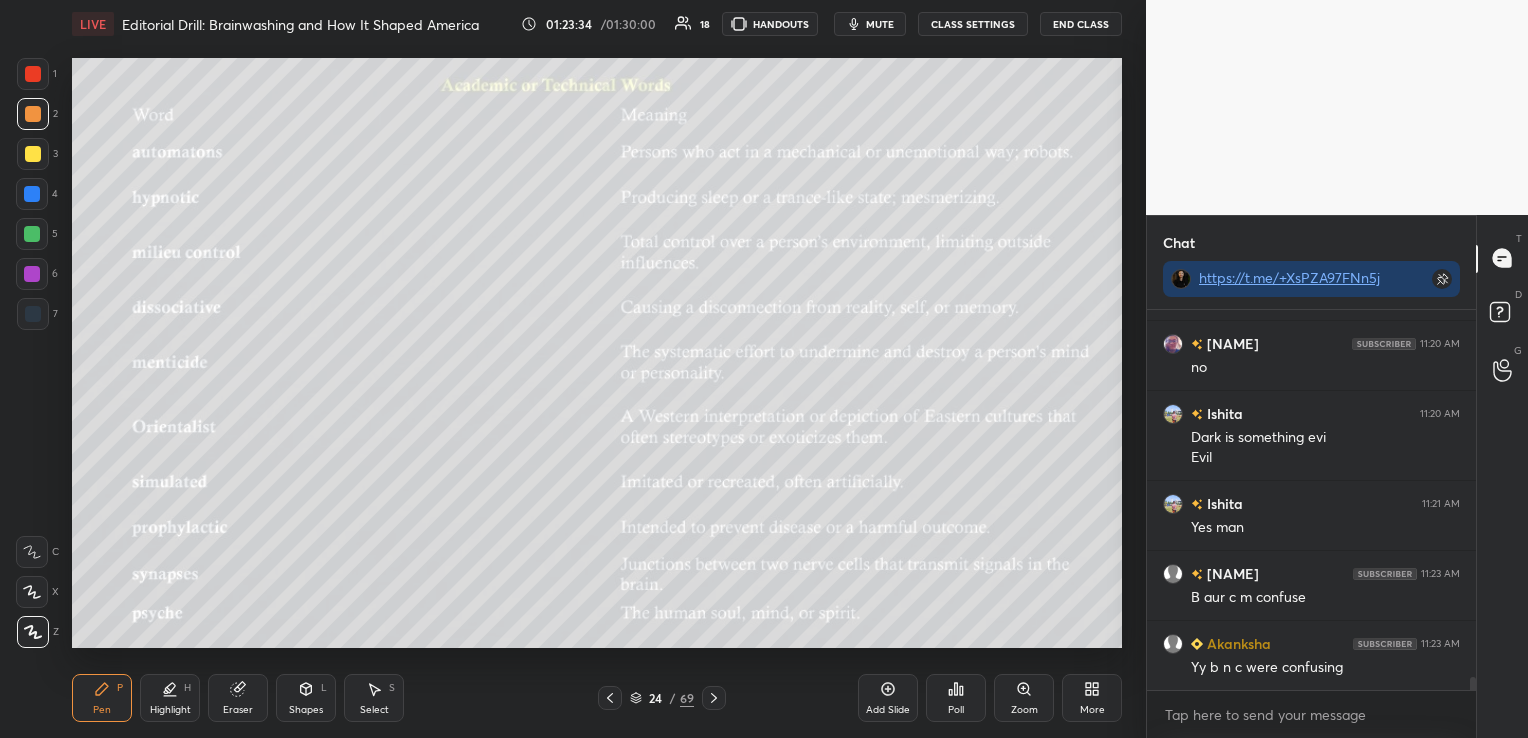 click 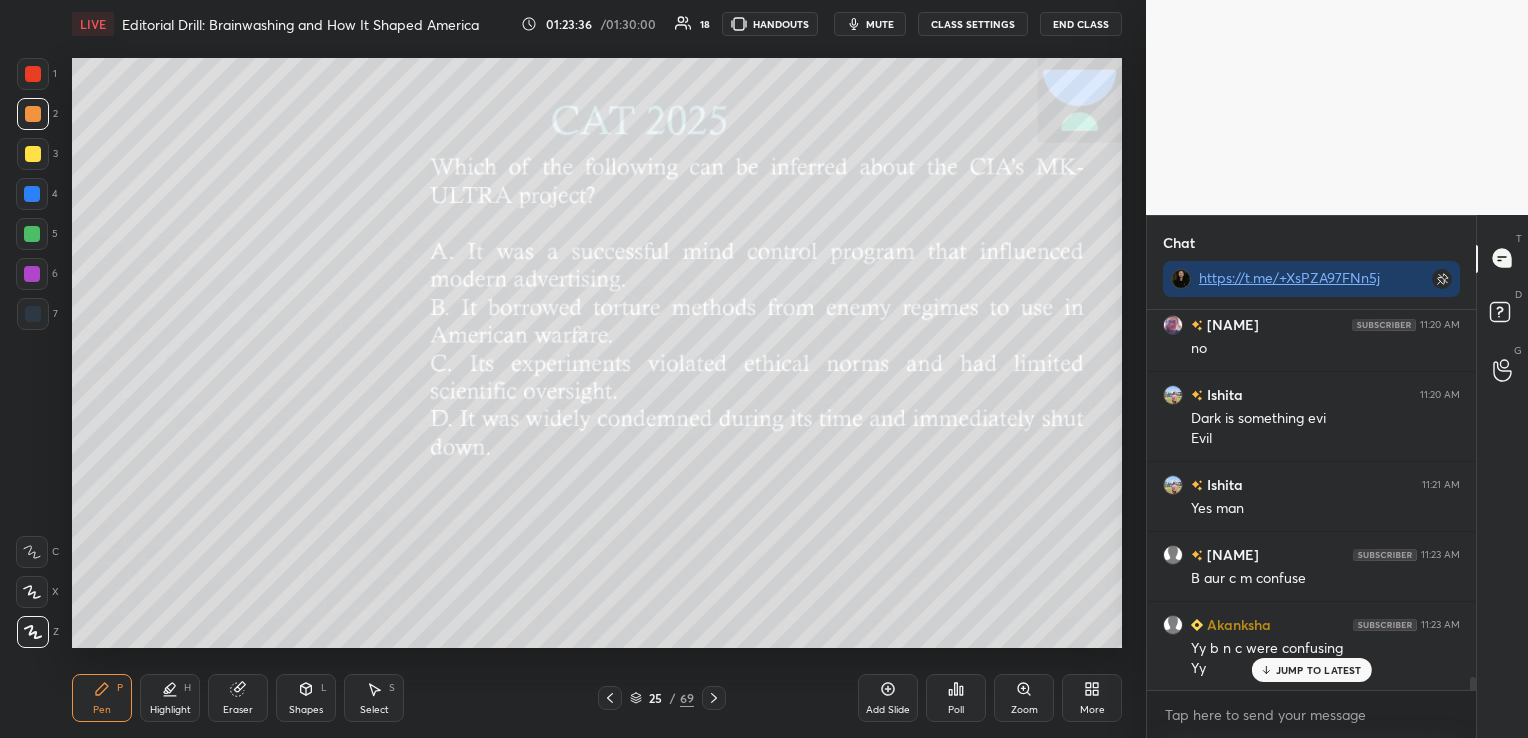 scroll, scrollTop: 10615, scrollLeft: 0, axis: vertical 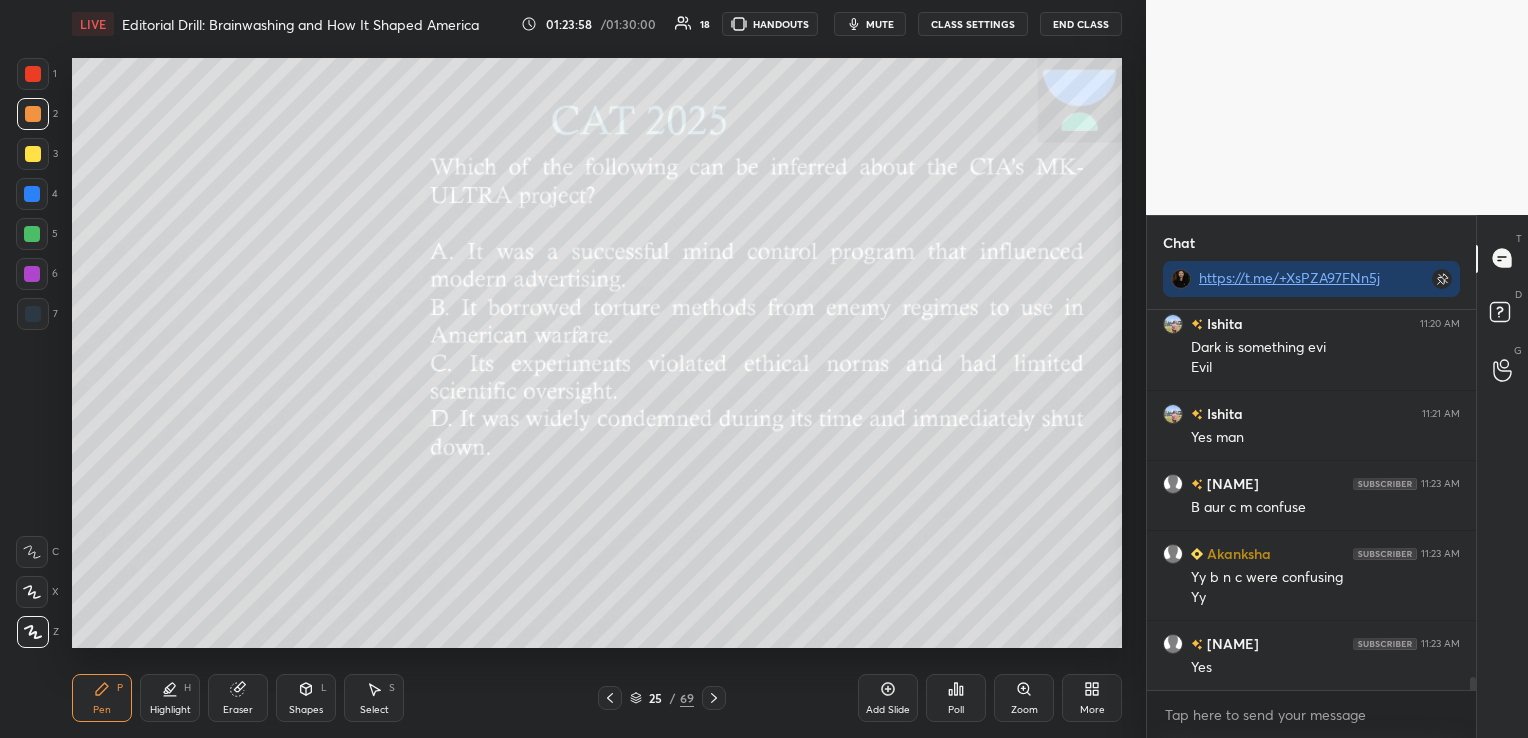 click 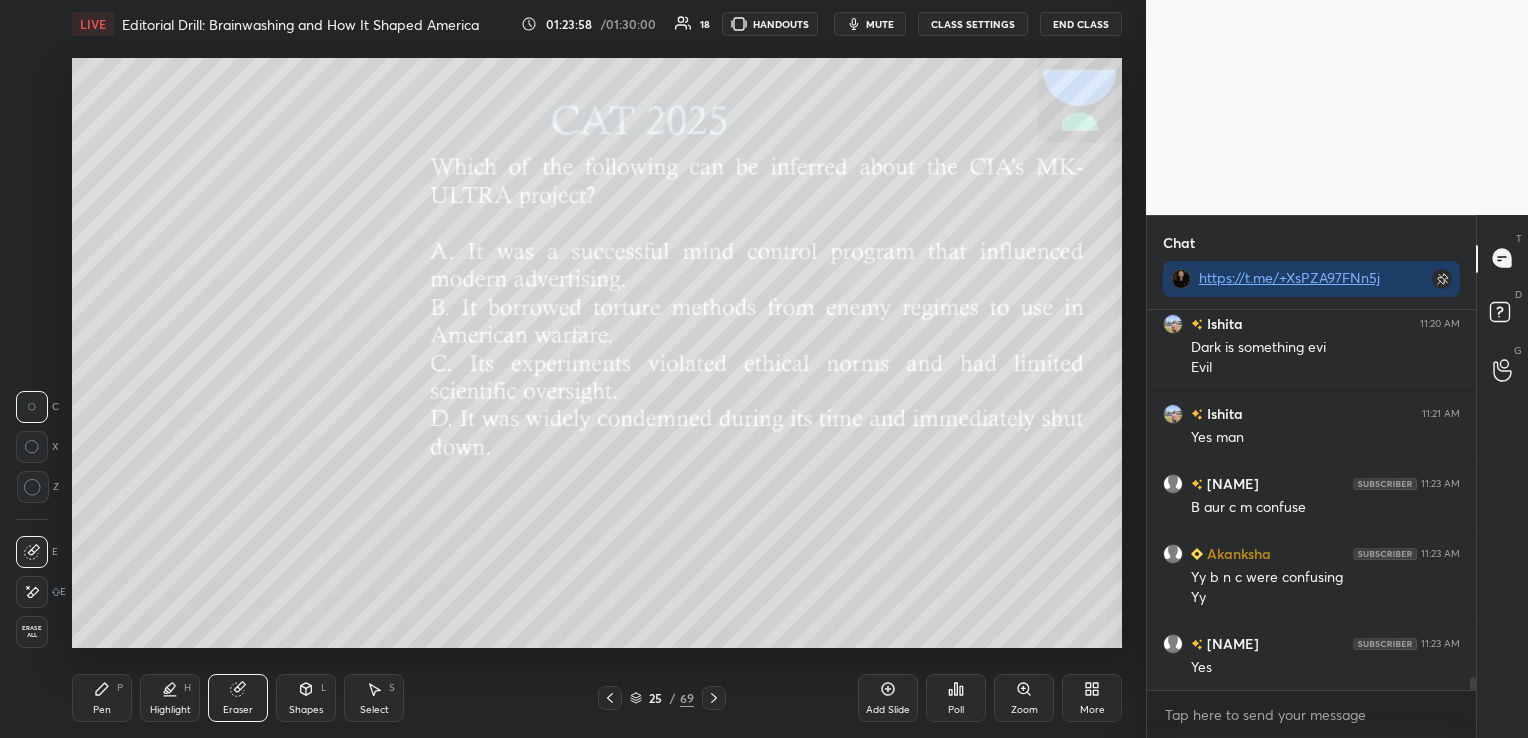 click on "Erase all" at bounding box center (32, 632) 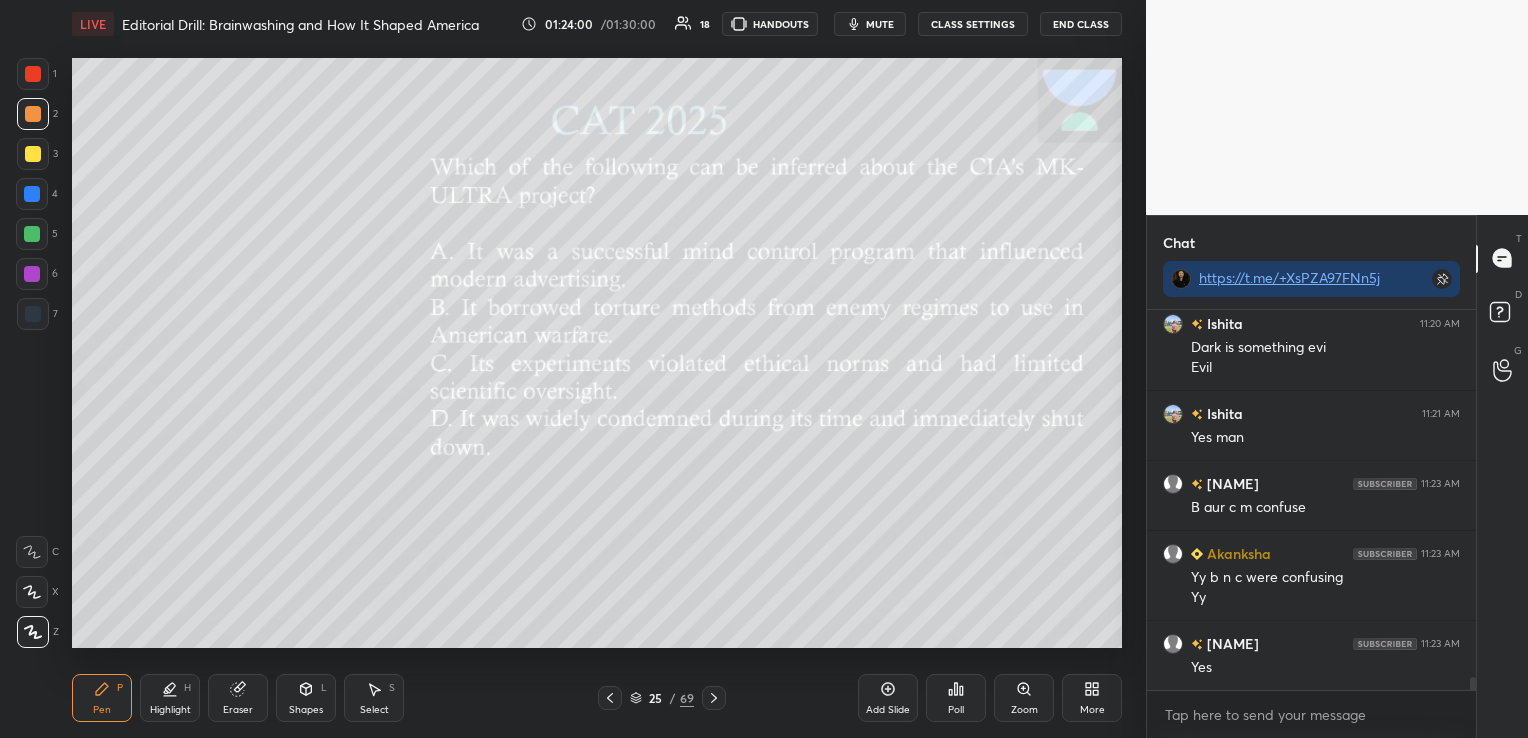 click 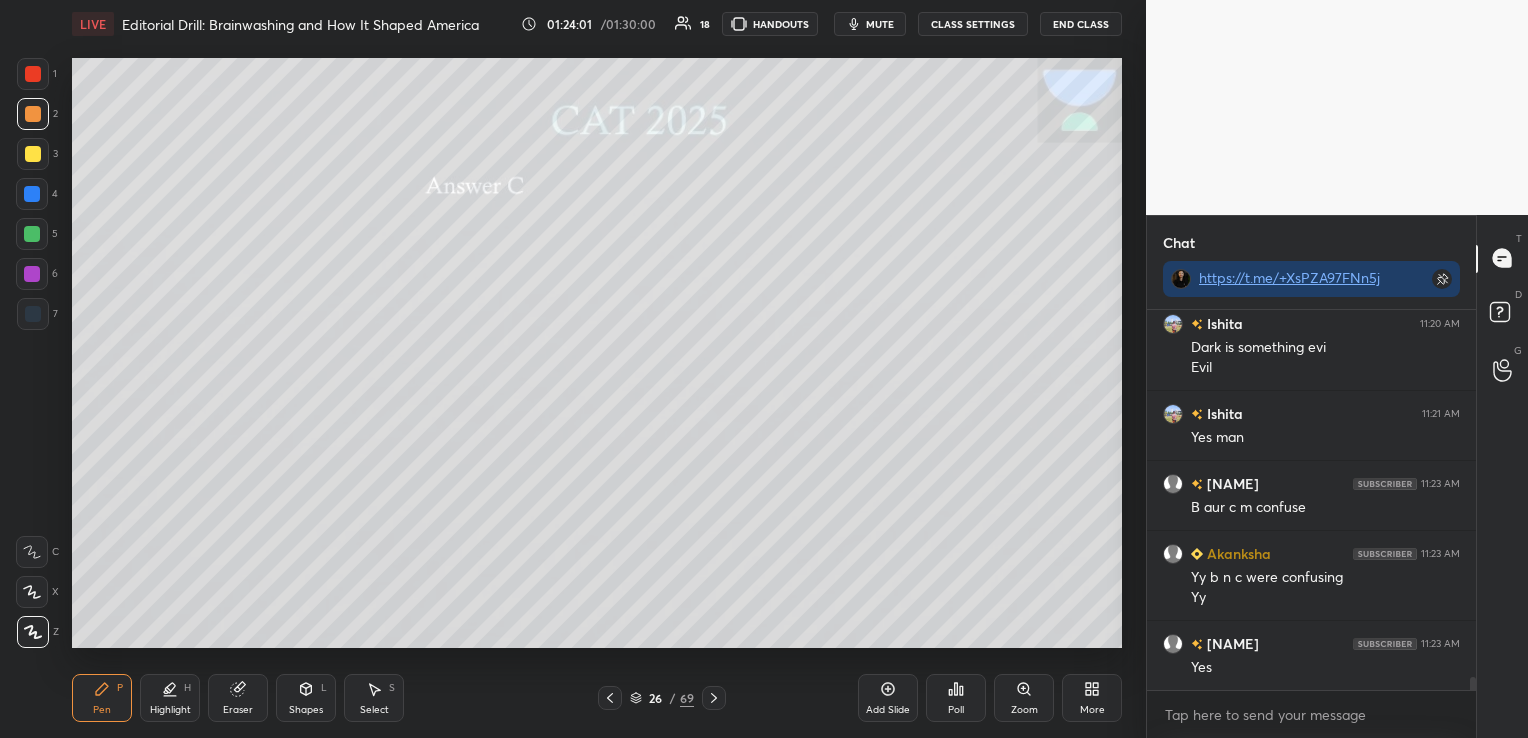 click 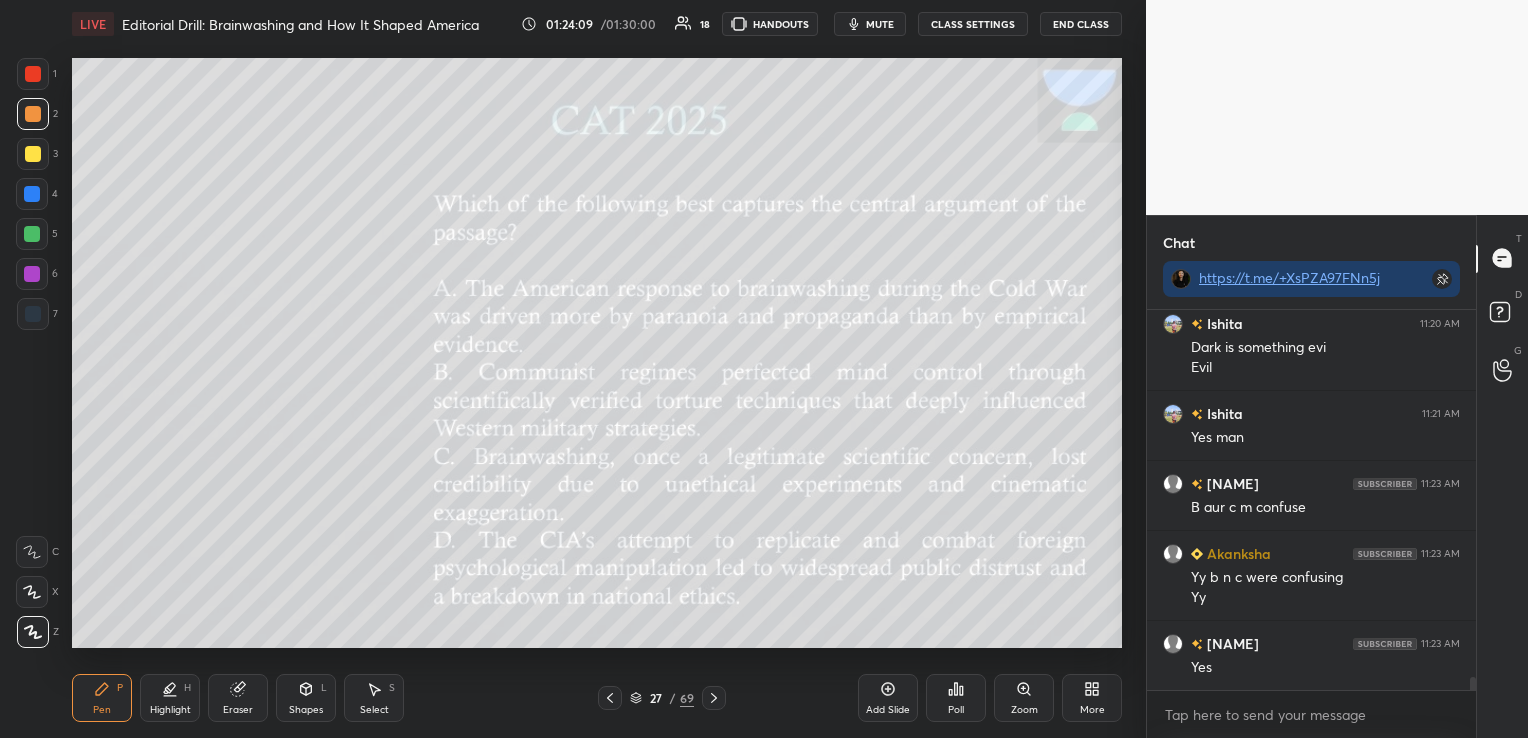 click 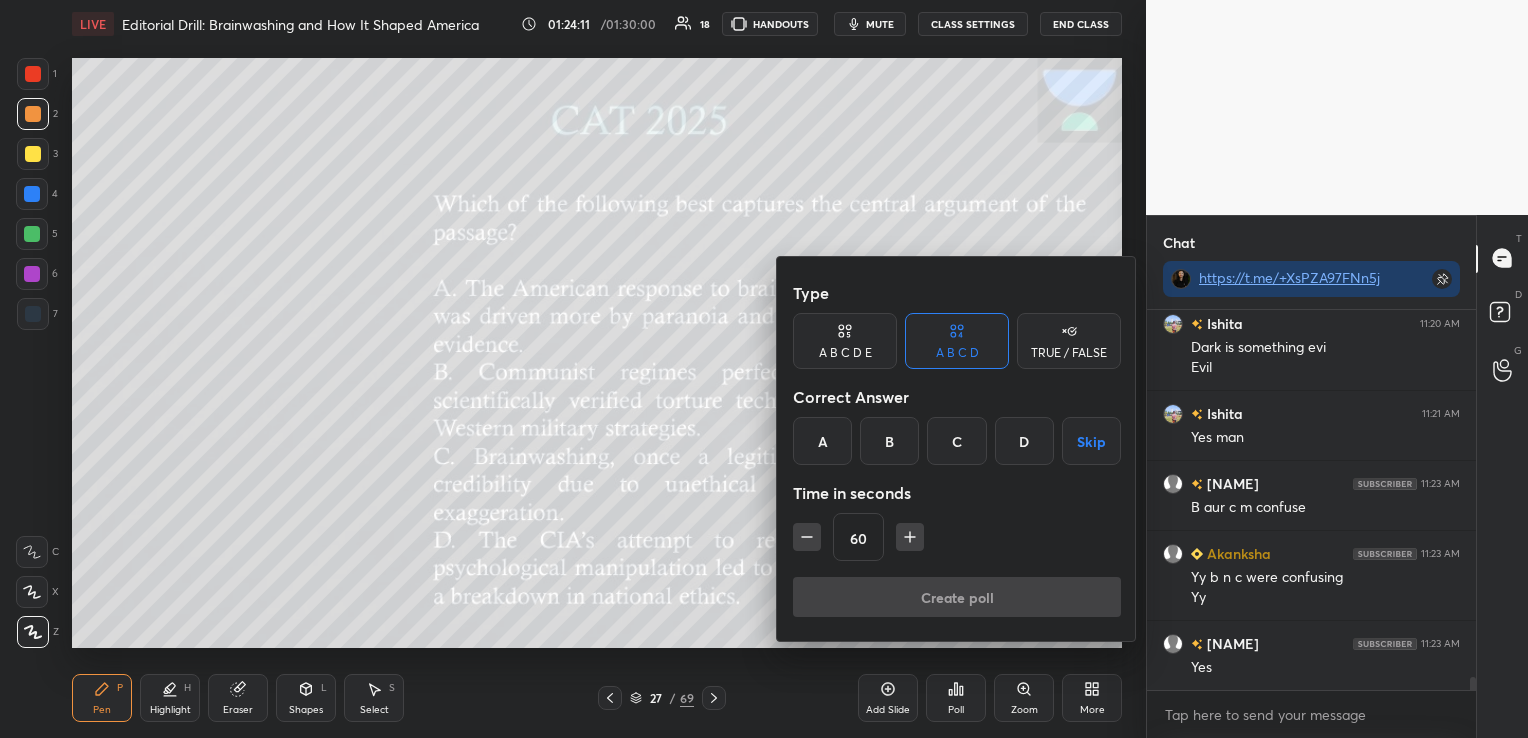click at bounding box center (764, 369) 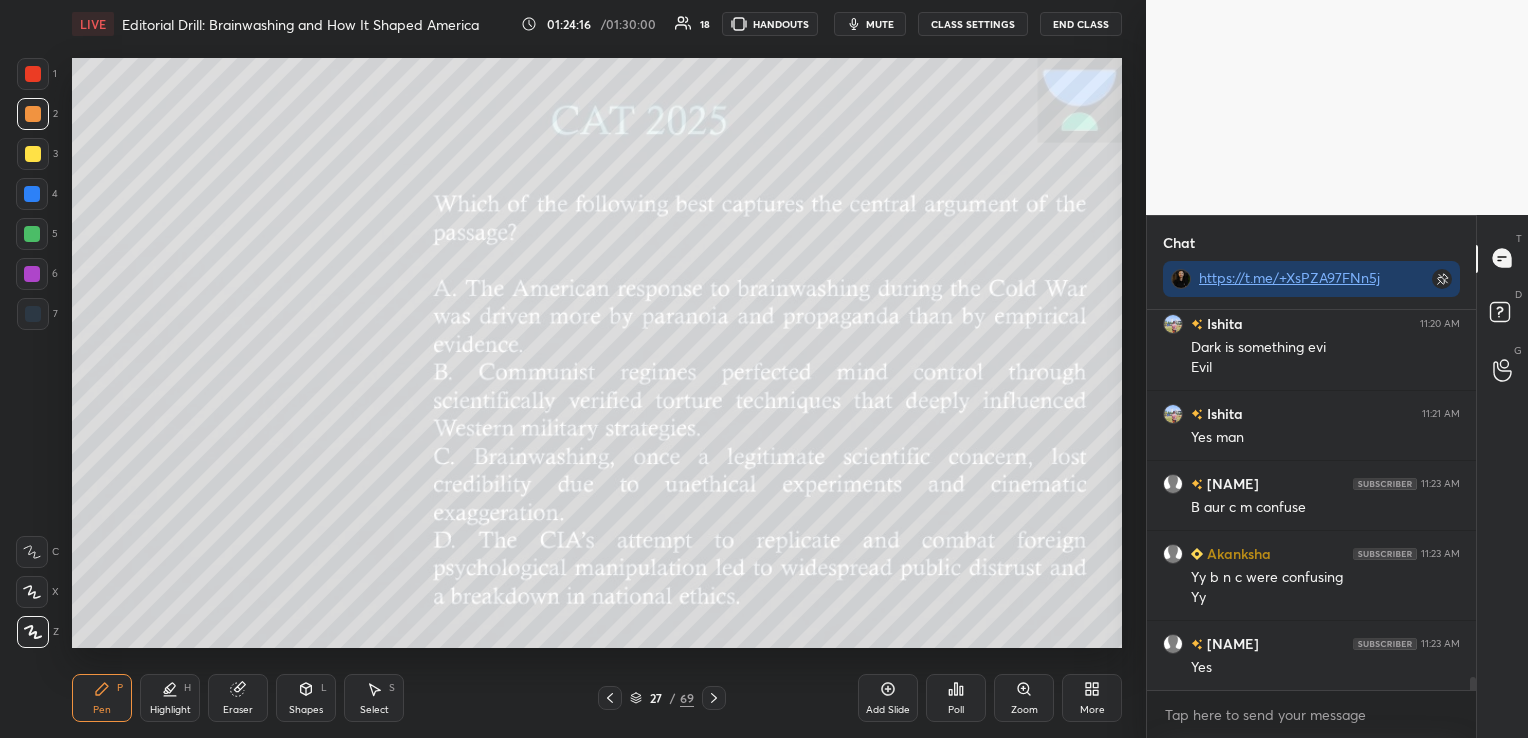 click on "Poll" at bounding box center [956, 698] 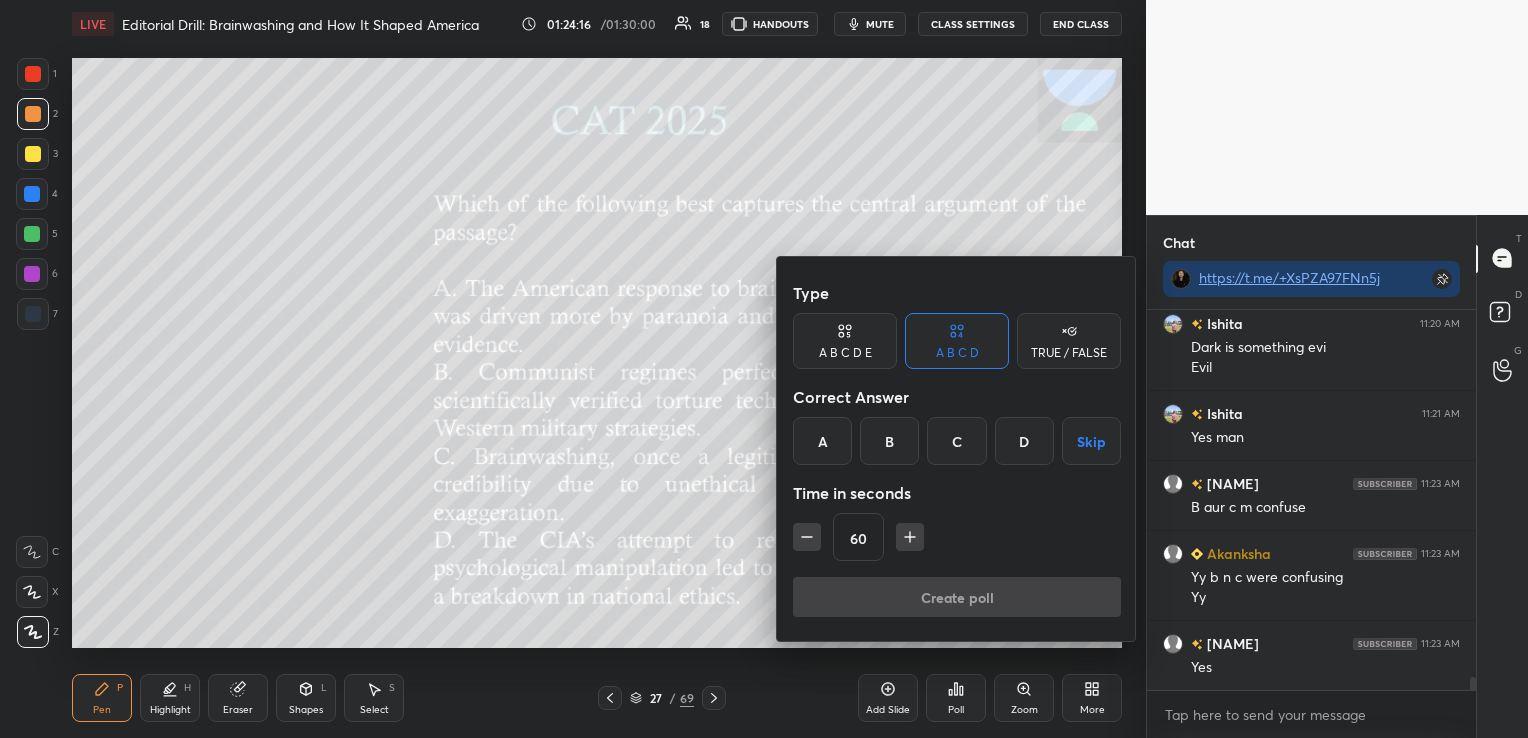click on "A" at bounding box center (822, 441) 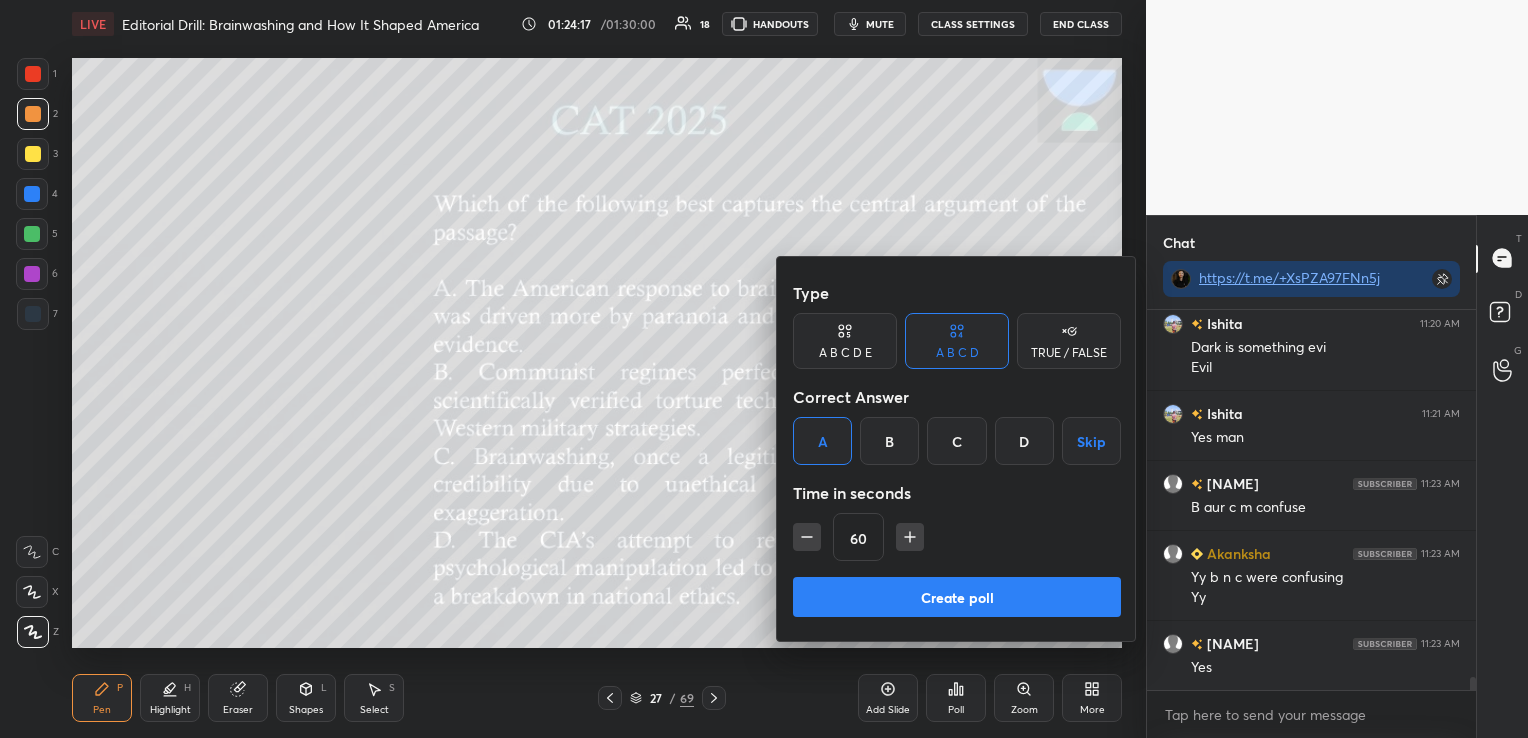 click on "Create poll" at bounding box center (957, 597) 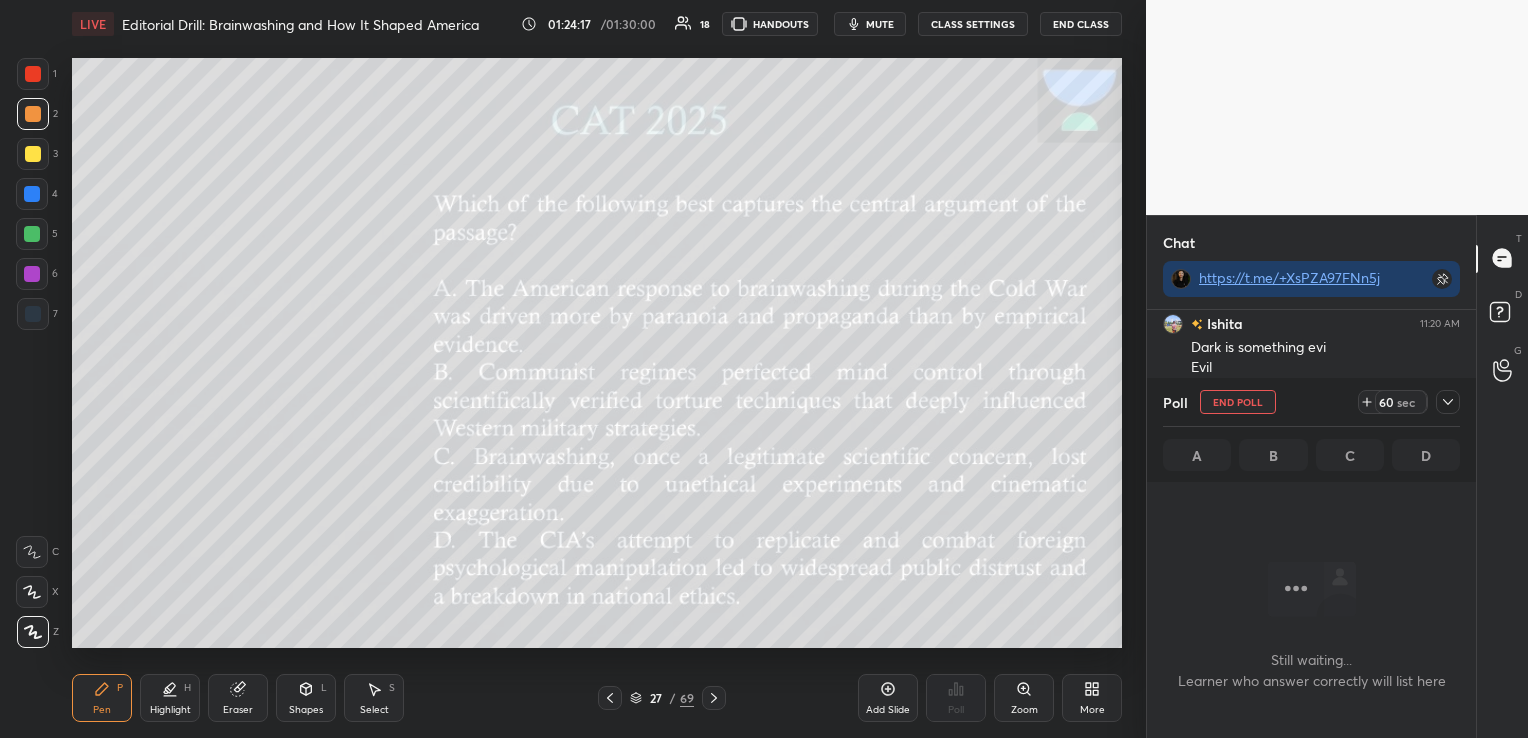 scroll, scrollTop: 281, scrollLeft: 323, axis: both 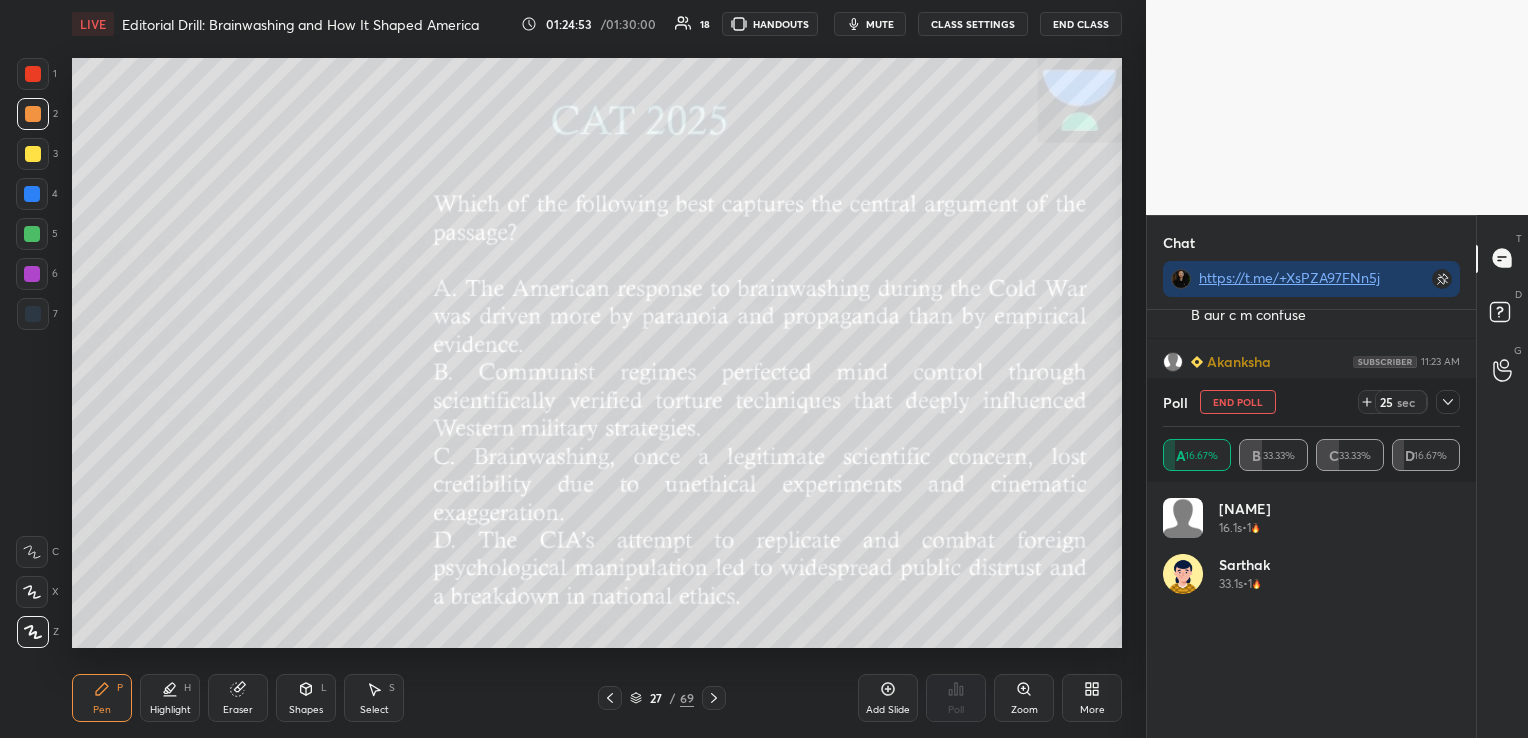 click 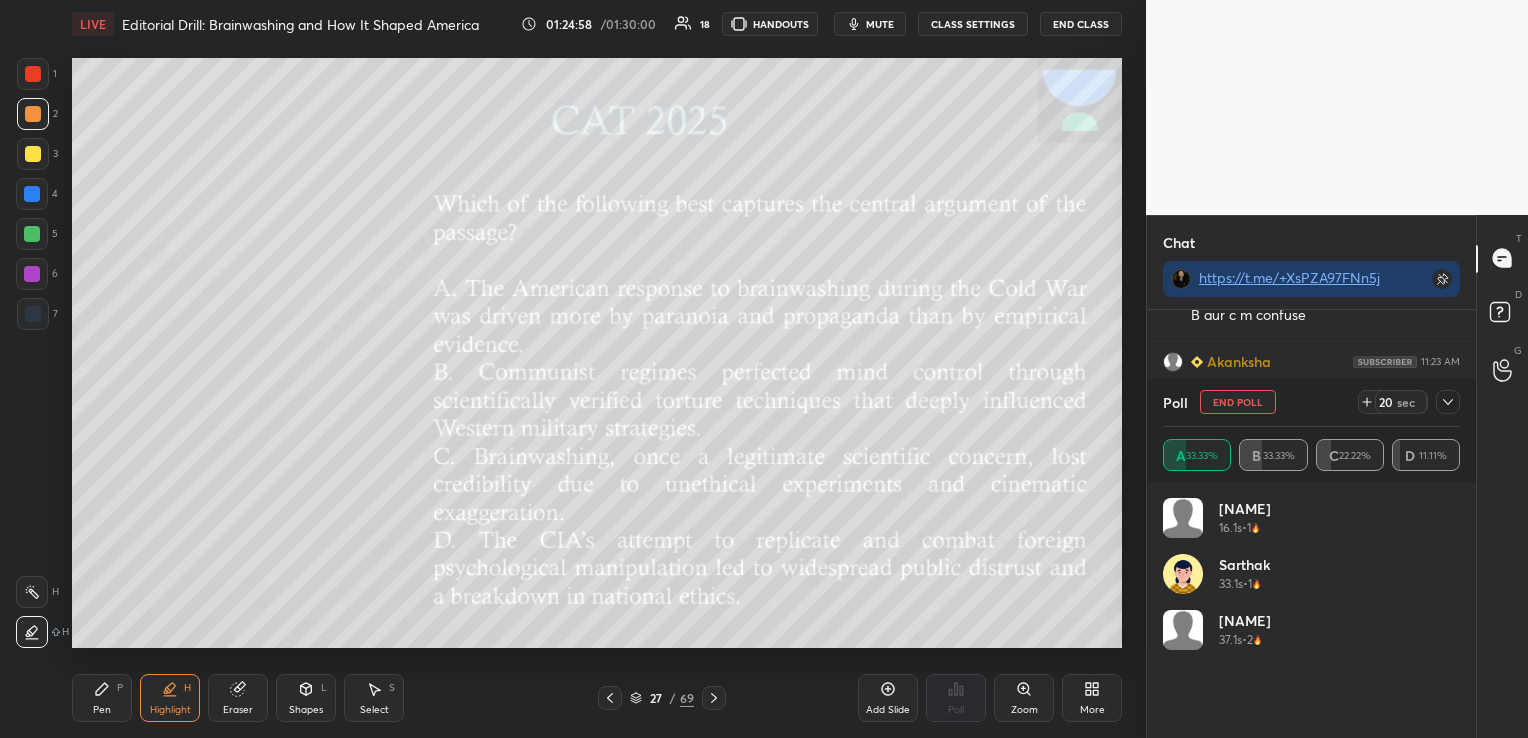 click on "Pen P" at bounding box center (102, 698) 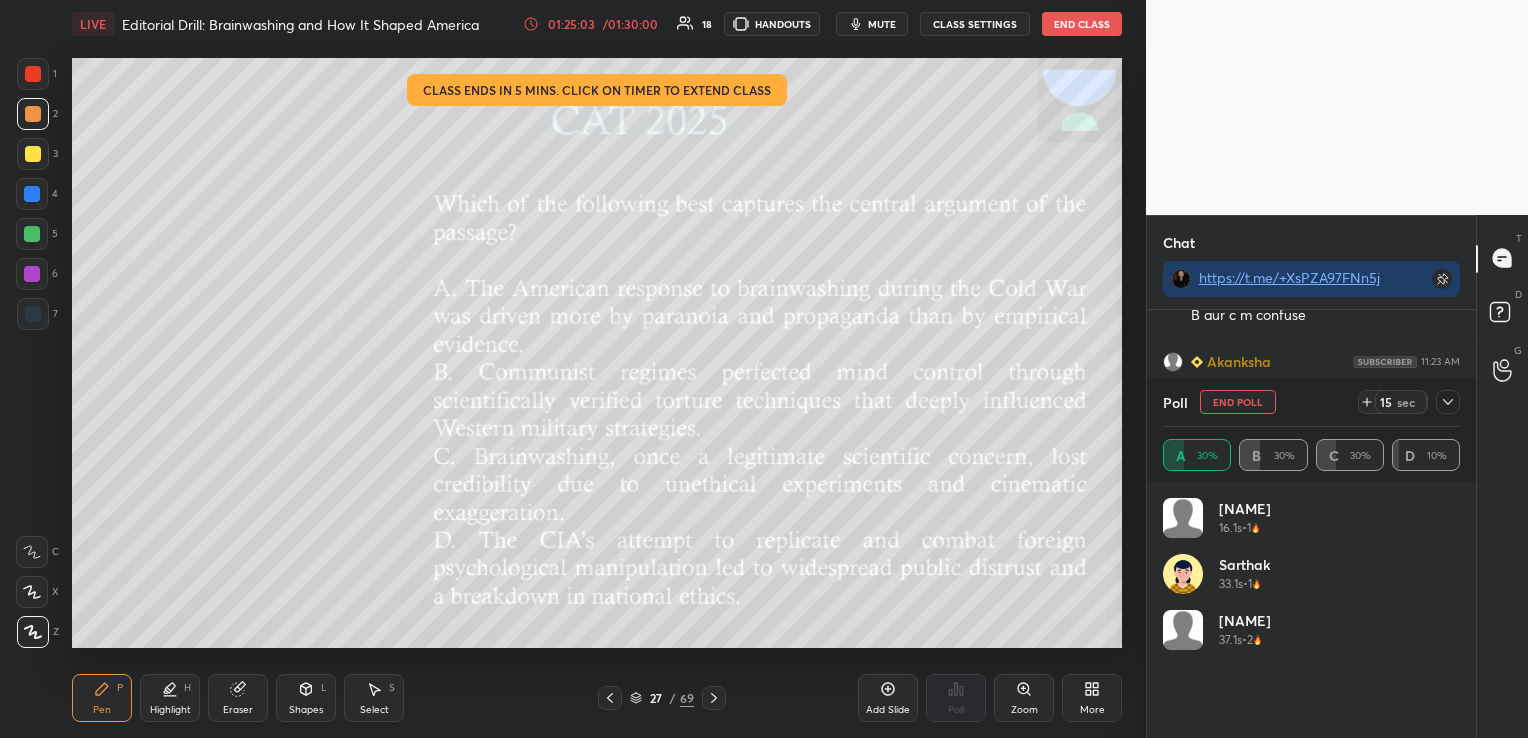 click on "01:25:03" at bounding box center (571, 24) 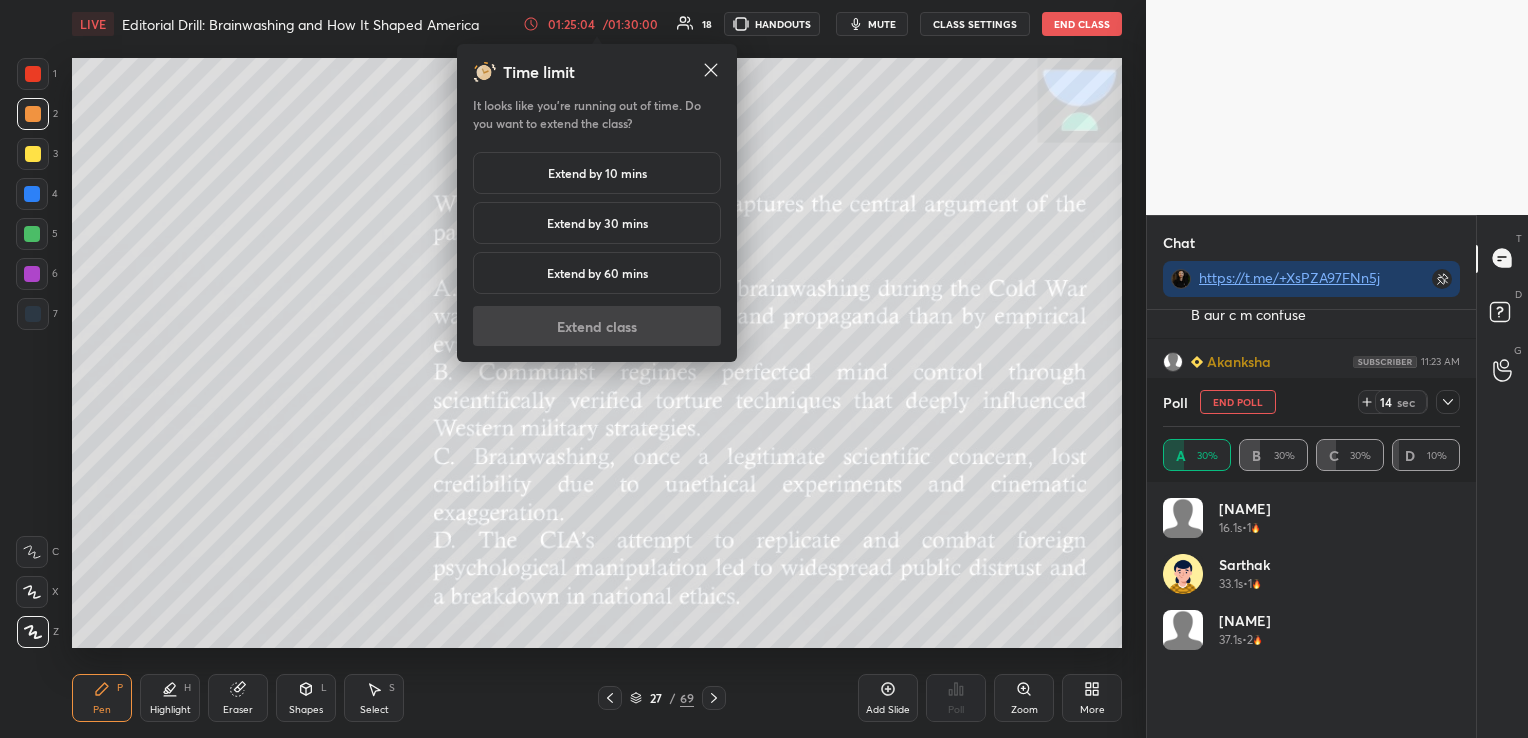 click on "Extend by 10 mins" at bounding box center (597, 173) 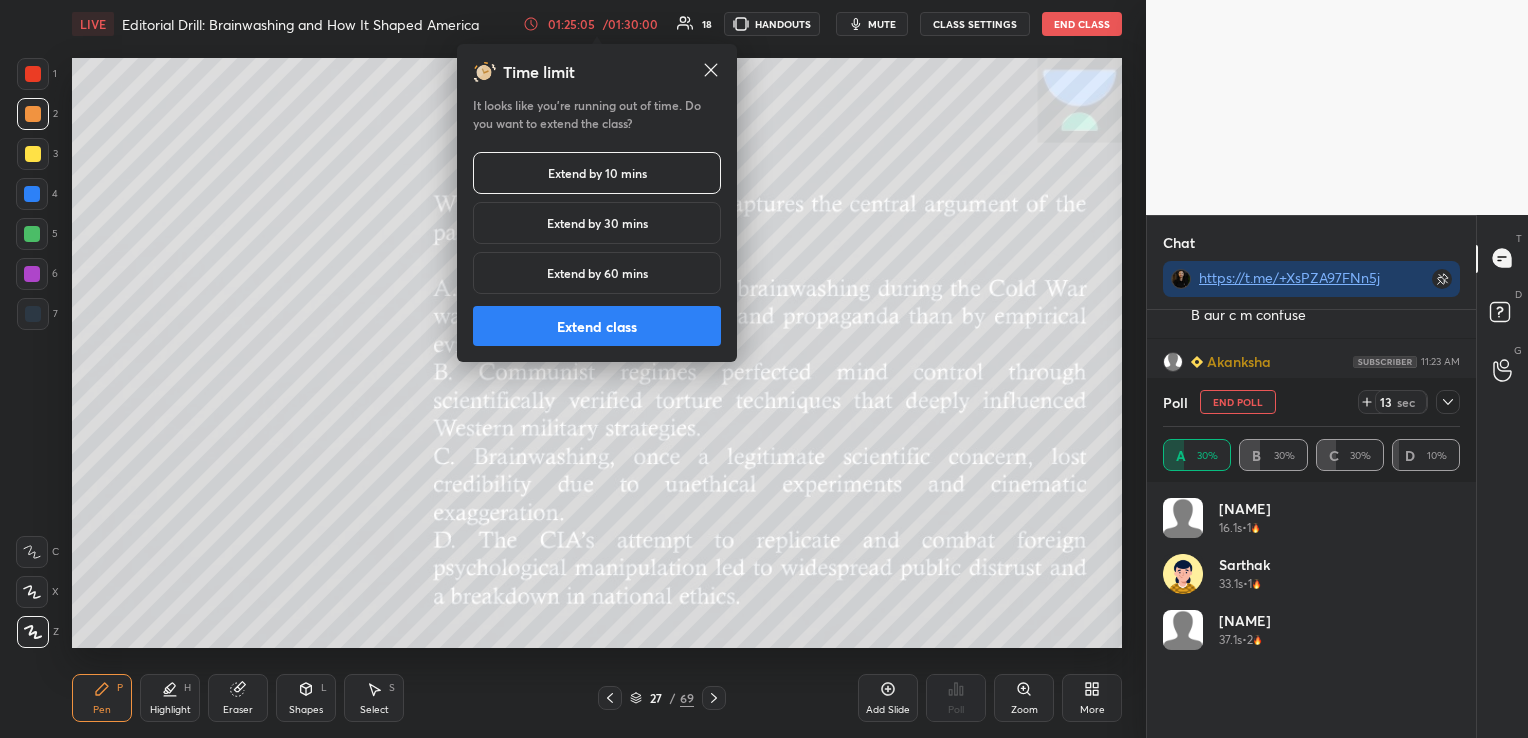 click on "Extend class" at bounding box center [597, 326] 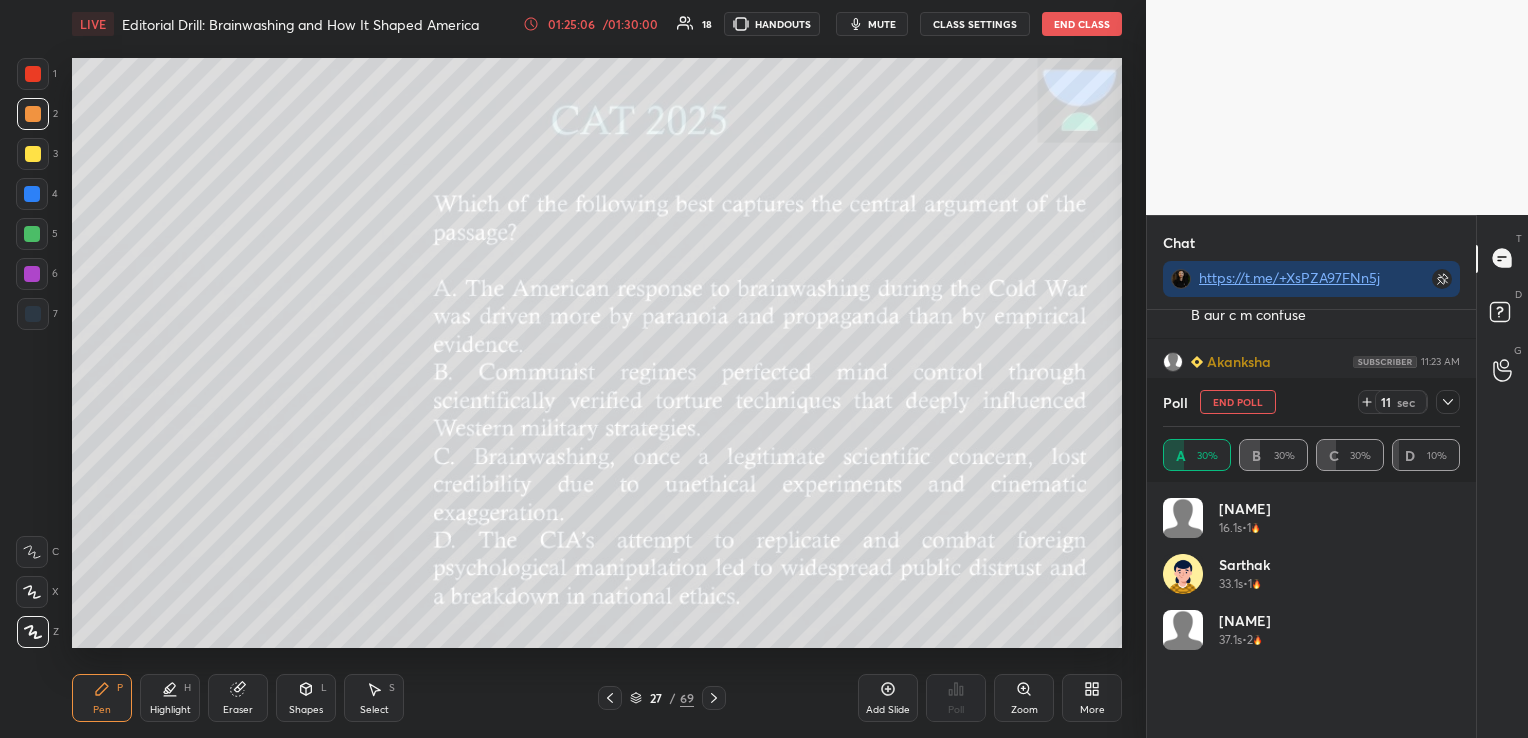 click 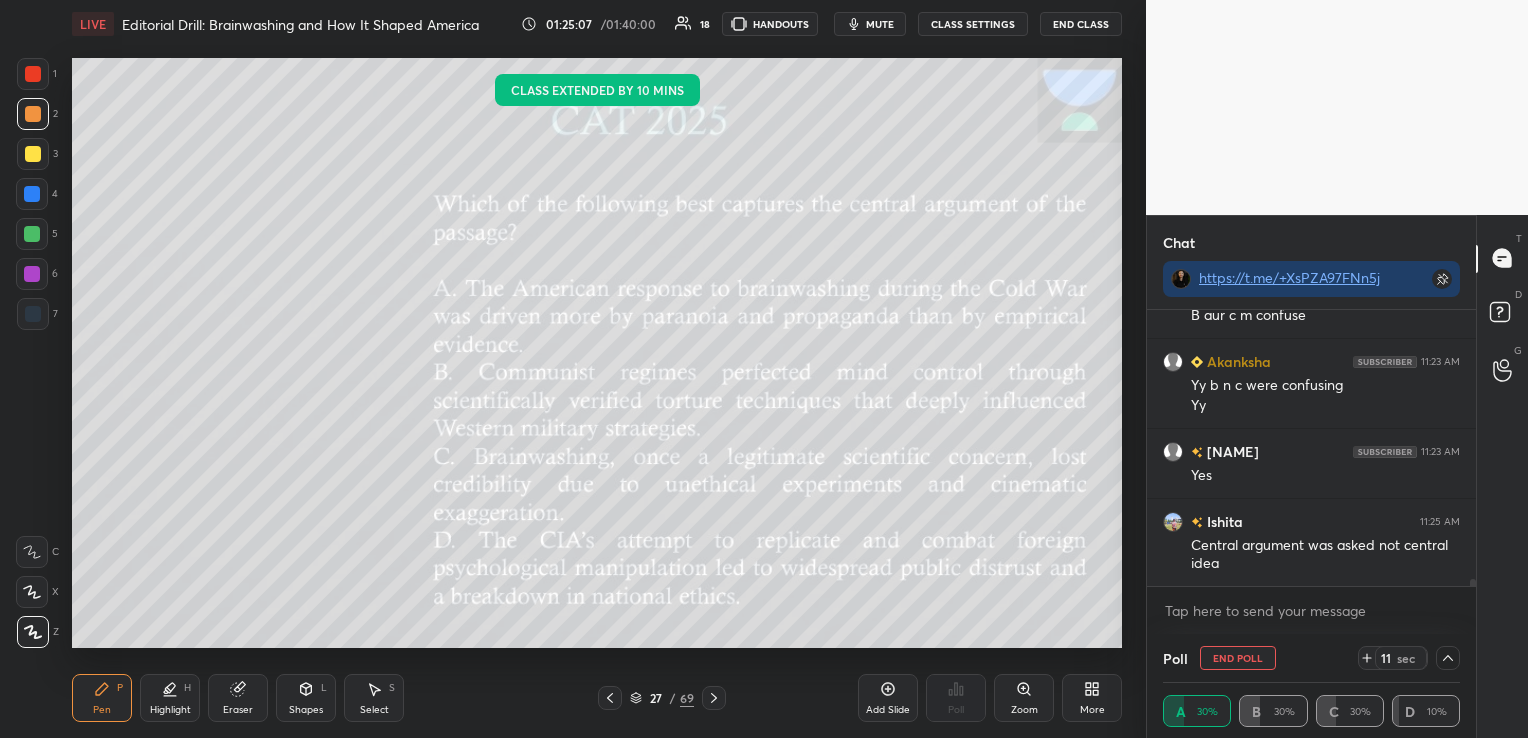 scroll, scrollTop: 19, scrollLeft: 291, axis: both 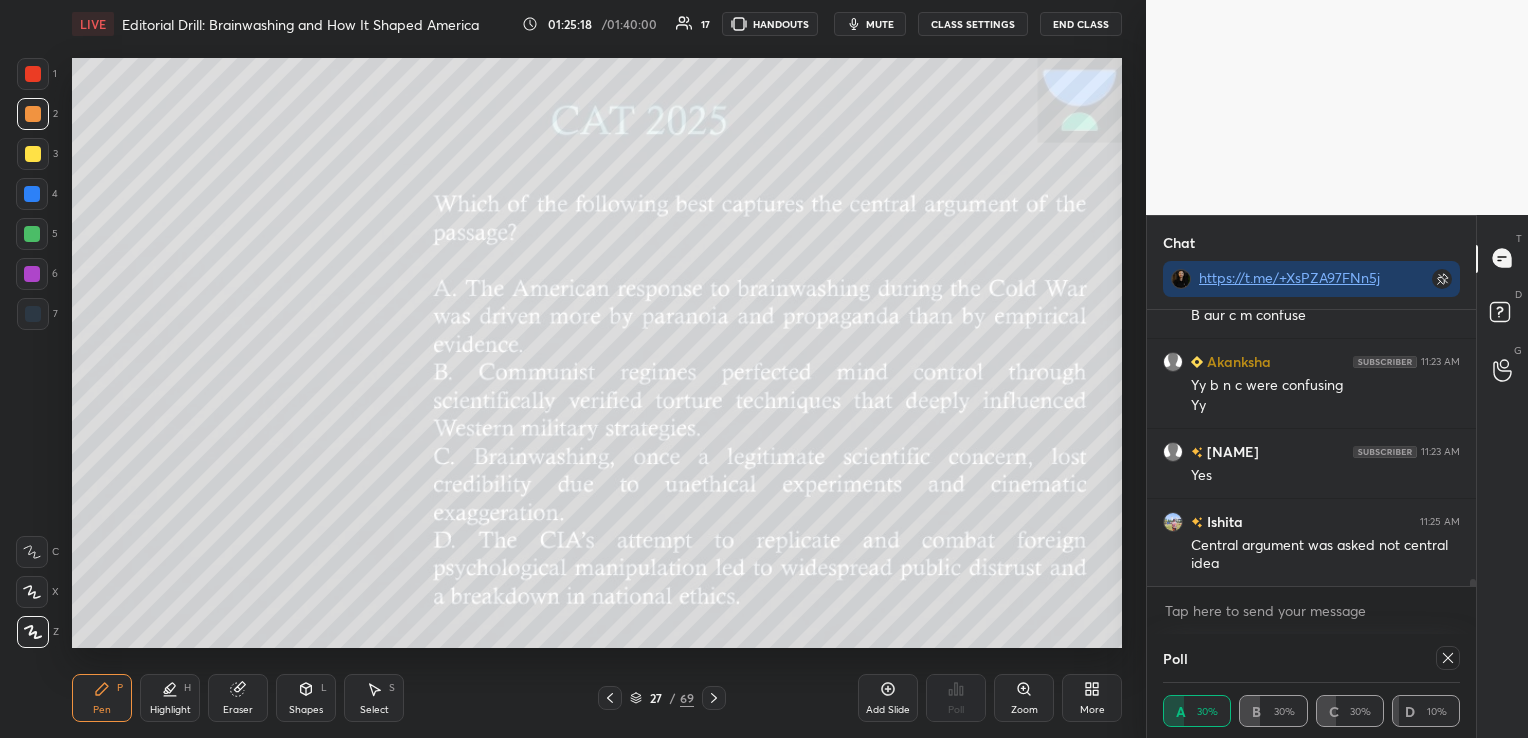 click 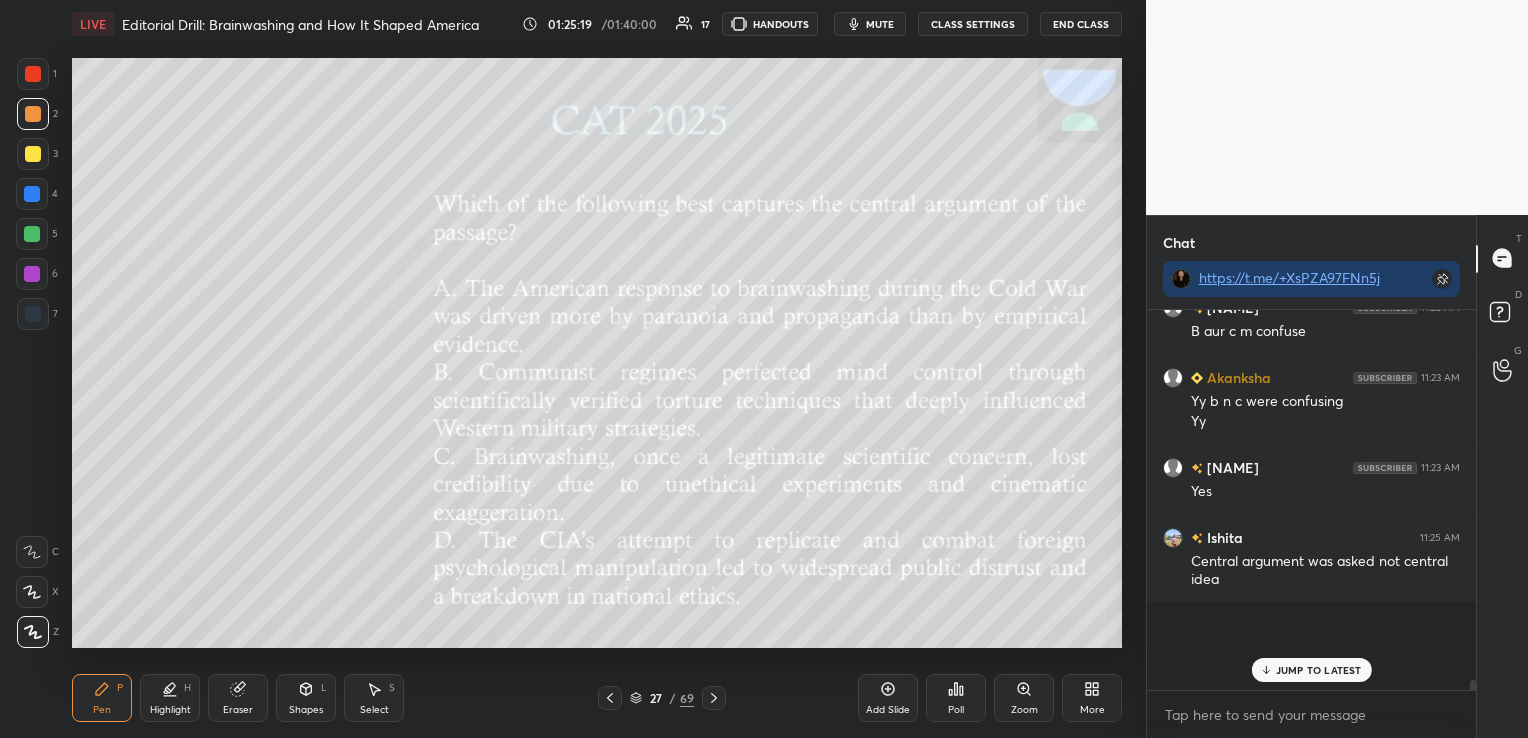 scroll, scrollTop: 136, scrollLeft: 323, axis: both 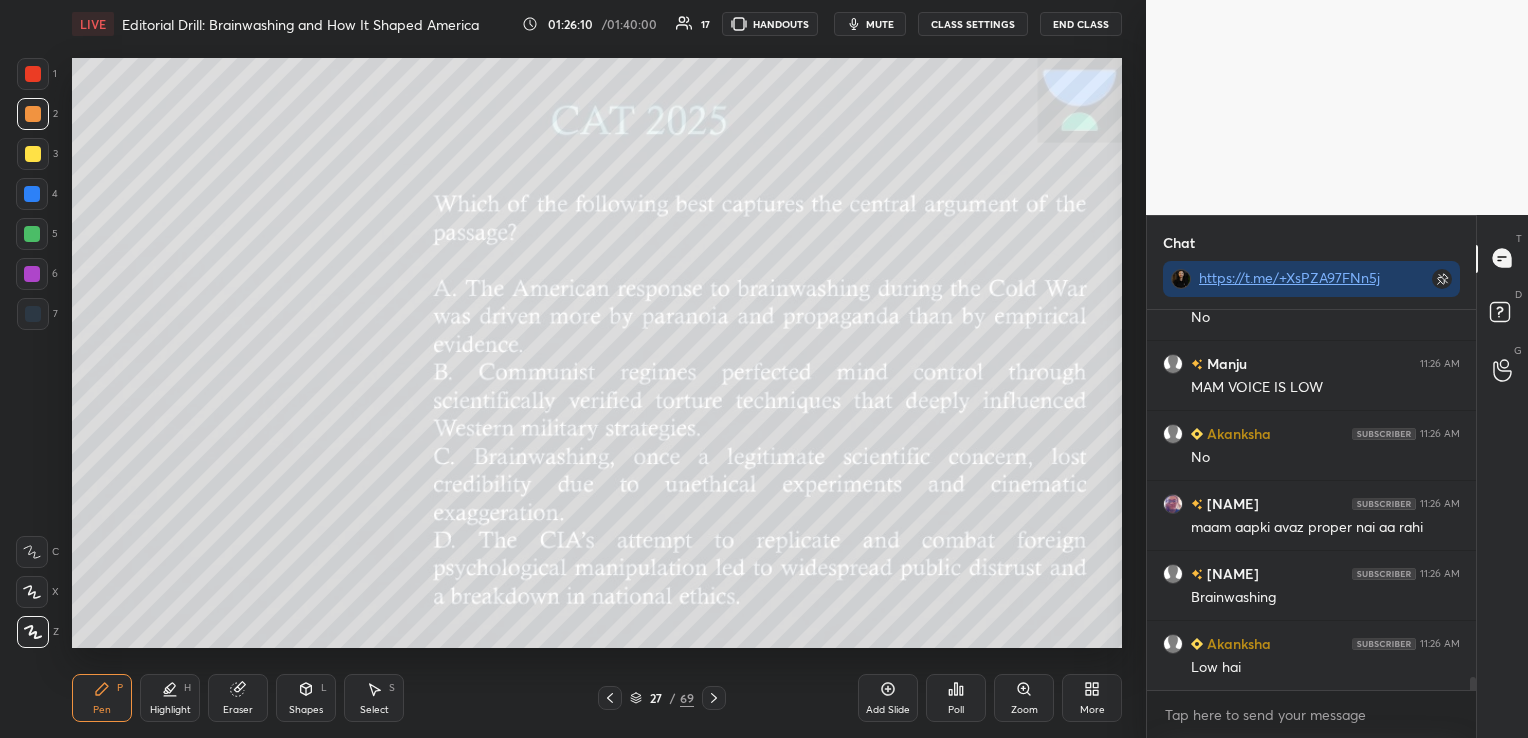 click on "CLASS SETTINGS" at bounding box center [973, 24] 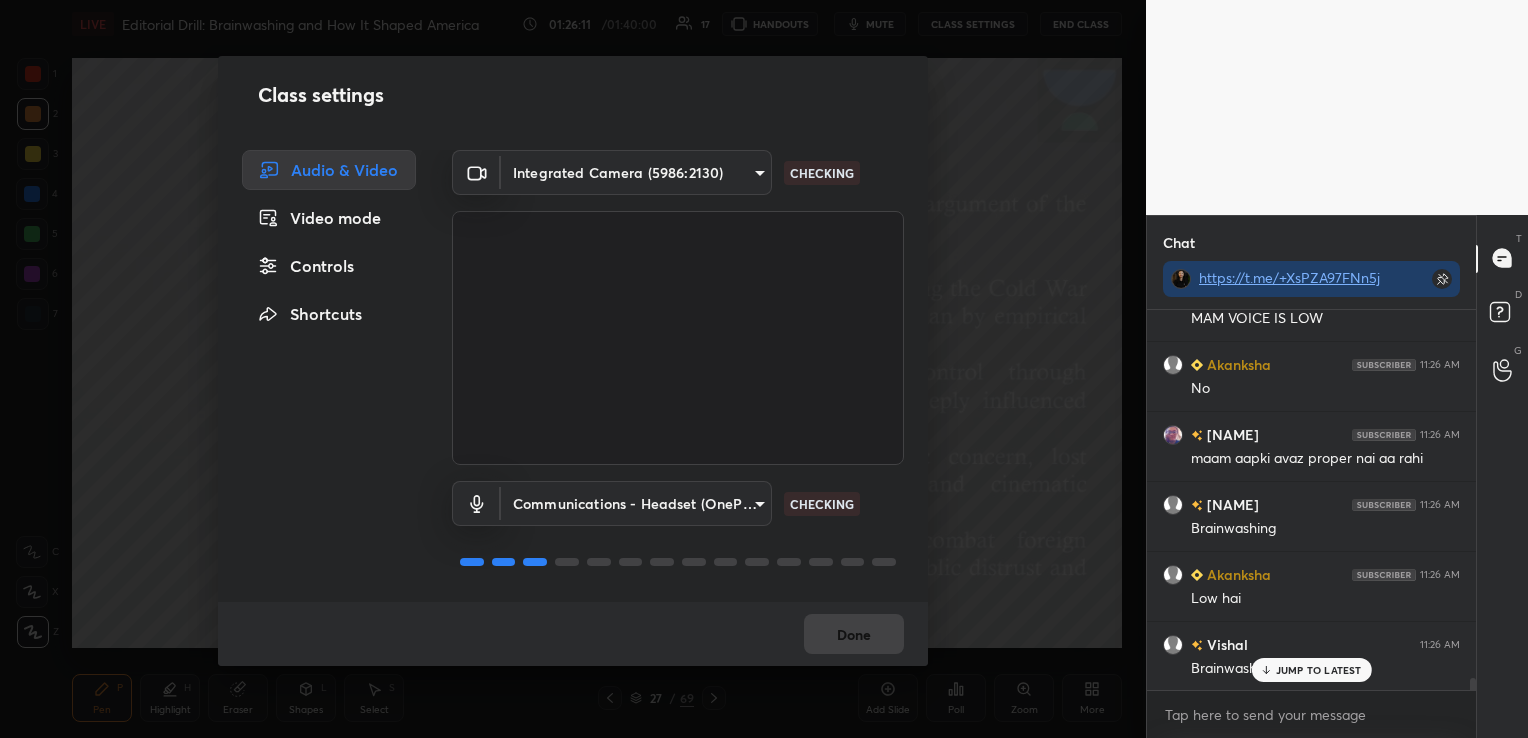 scroll, scrollTop: 11332, scrollLeft: 0, axis: vertical 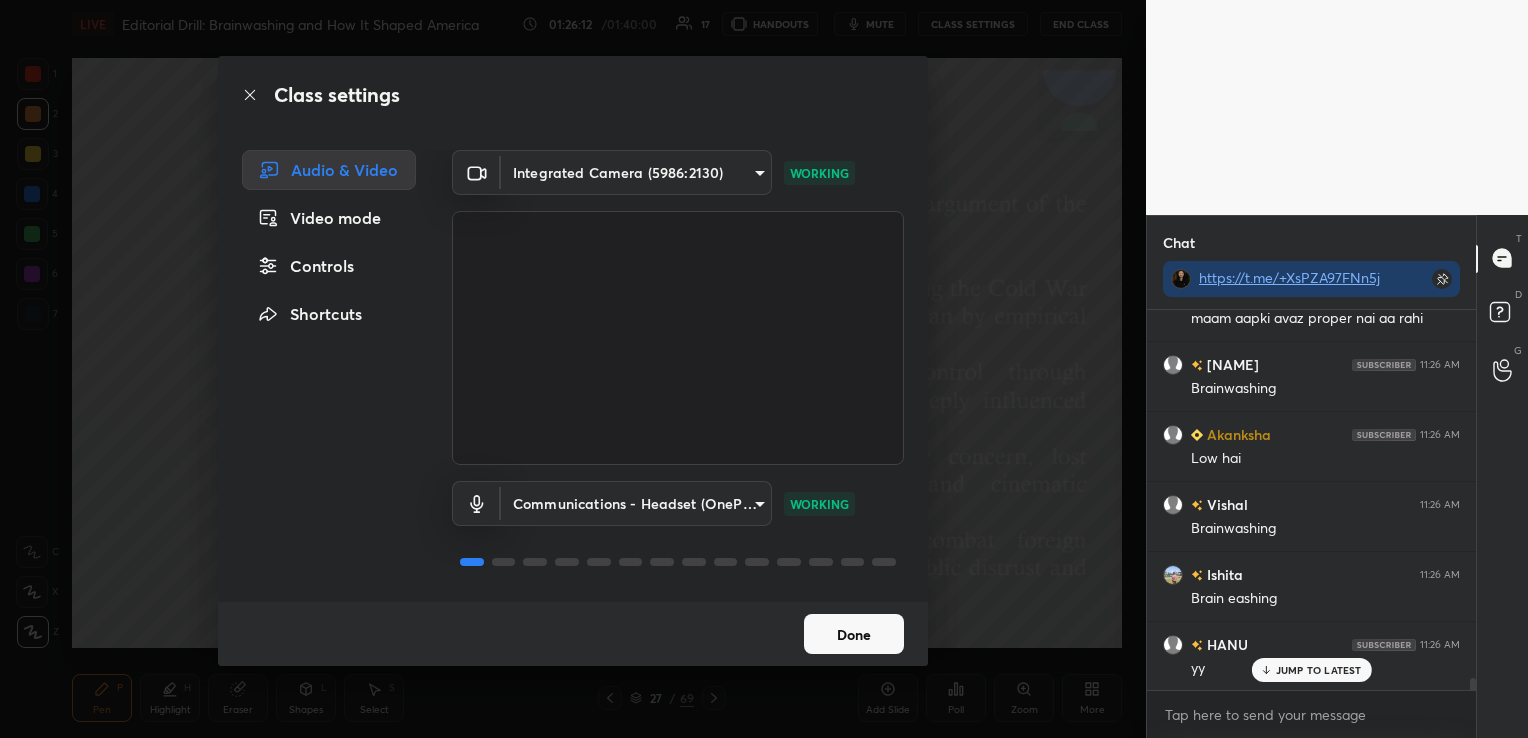 click on "map[:[{"id":"0","text":"[NUMBER] [NUMBER] [NUMBER] [NUMBER] [NUMBER] [NUMBER] [NUMBER] C X Z C X Z E E Erase all   H H LIVE Editorial Drill: Brainwashing and How It Shaped America [TIME] /  [TIME] [NUMBER] HANDOUTS mute CLASS SETTINGS End Class Setting up your live class Poll for   secs No correct answer Start poll Back Editorial Drill: Brainwashing and How It Shaped America [FIRST] [LAST] Pen P Highlight H Eraser Shapes L Select S [NUMBER] / [NUMBER] Add Slide Poll Zoom More Chat https://t.me/+XsPZA97FNn5jN2Y1 [NAME] [TIME] no [NAME] [TIME] Dark is something evi Evil [NAME] [TIME] Yes man [NAME] [TIME] B aur c m confuse [NAME] [TIME] Yy b n c were confusing Yy [NAME] [TIME] Yes [NAME] [TIME] Central argument was asked not central idea [NAME] [TIME] No [NAME] [TIME] MAM VOICE IS LOW [NAME] [TIME] No [NAME] [TIME] maam aapki avaz proper nai aa rahi [NAME] [TIME] Brainwashing [NAME] [TIME] Low hai [NAME] [TIME] Brainwashing [NAME] [TIME] Brain eashing [NAME] [TIME] yy JUMP TO LATEST Enable hand raising Enable x   introducing Raise a hand with a doubt How it works? Got it"},{"id":"1","text":"Namaste [NAME]"},{"id":"2","text":"Russia and china"},{"id":"3","text":"[NUMBER] [NUMBER] [NUMBER] [NUMBER] [NUMBER] [NUMBER] [NUMBER] C X Z C X Z E E Erase all   H H LIVE Editorial Drill: Brainwashing and How It Shaped America [TIME] /  [TIME] [NUMBER] HANDOUTS mute CLASS SETTINGS End Class Setting up your live class Poll for   secs No correct answer Start poll Back Editorial Drill: Brainwashing and How It Shaped America [FIRST] [LAST] Pen P Highlight H Eraser Shapes L Select S [NUMBER] / [NUMBER] Add Slide Poll Zoom More Chat https://t.me/+XsPZA97FNn5jN2Y1 [NAME]  joined [NAME] [TIME] yes [NAME] [TIME] Yy [NAME] [TIME] Leaderboard [NAME] [TIME] ok maam [NAME] [TIME] Yes maam [NAME] [TIME] Thanks Ma'am JUMP TO LATEST Enable hand raising Enable raise hand to speak to learners. Once enabled, chat will be turned off temporarily. Enable x   introducing Raise a hand with a doubt Now learners can raise their hand along with a doubt  How it works? Doubts asked by learners will show up here NEW DOUBTS ASKED No one has raised a hand yet Can't raise hand Got it T Messages (T) D Doubts (D) G Raise Hand (G) Report an issue Buffering ​"},{"id":"4","text":"Mixed one"},{"id":"5","text":"korean"},{"id":"6","text":"To brainwashing"},{"id":"7","text":"[NAME], [NAME], [NAME]"},{"id":"8","text":"To tell brief history of brainwashing and its usage"},{"id":"9","text":"simon comission"},{"id":"10","text":"[NAME], [NAME]"},{"id":"11","text":"[NUMBER] [NUMBER] [NUMBER] [NUMBER] [NUMBER] [NUMBER] [NUMBER] C X Z C X Z E E Erase all   H H LIVE Editorial Drill: Brainwashing and How It Shaped America [TIME] /  [TIME] [NUMBER] HANDOUTS mute CLASS SETTINGS End Class Setting up your live class Poll for   secs No correct answer Start poll Back Editorial Drill: Brainwashing and How It Shaped America [FIRST] [LAST] Pen P Highlight H Eraser Shapes L Select S [NUMBER] / [NUMBER] Add Slide Poll Zoom More Chat https://t.me/+XsPZA97FNn5jN2Y1 [NAME] [TIME] no [NAME]  joined [NAME] [TIME] Yy [NAME] [TIME] ok maam [NAME] [TIME] B??? [NAME] [TIME] B THODA DISTRACT KARTE BUT A IS ANS [NAME] [TIME] WASTERN MEANS AMERICANN BELIEF JUMP TO LATEST Enable hand raising Enable raise hand to speak to learners. Once enabled, chat will be turned off temporarily. Enable x   introducing Raise a hand with a doubt Now learners can raise their hand along with a doubt  How it works? Doubts asked by learners will show up here NEW DOUBTS ASKED No one has raised a hand yet Can't raise hand Got it T Messages (T) D Doubts (D) G Raise Hand (G)"},{"id":"12","text":"namaste [NAME] swagath\"},{"id":"13","text":"[NUMBER] [NUMBER] [NUMBER] [NUMBER] [NUMBER] [NUMBER] [NUMBER] C X Z C X Z E E Erase all   H H LIVE Editorial Drill: Brainwashing and How It Shaped America [TIME] /  [TIME] [NUMBER] HANDOUTS mute CLASS SETTINGS End Class Setting up your live class Poll for   secs No correct answer Start poll Back Editorial Drill: Brainwashing and How It Shaped America [FIRST] [LAST] Pen P Highlight H Eraser Shapes L Select S [NUMBER] / [NUMBER] Add Slide Poll Zoom More Chat https://t.me/+XsPZA97FNn5jN2Y1 [NAME] [TIME] Due to my office i was not able to attend your lectures live but i am following your course sonce last few days n it is helping me alot. This is my first live class with you.....just one thing ma'am as i was watching recorded class i didn't get your telegram discussion group link ..... can you plz share the link [NAME] [TIME] yy [NAME] [TIME] Thank you ma'am [NAME], [NAME]  joined You [TIME] https://t.me/+XsPZA97FNn5jN2Y1 Unpin message You [TIME] @[NAME] Pin message JUMP TO LATEST Enable hand raising Enable x   introducing Raise a hand with a doubt Got it"},{"id":"14","text":"Mam aur kitna hai"},{"id":"15","text":"[NUMBER] [NUMBER] [NUMBER] [NUMBER] [NUMBER] [NUMBER] [NUMBER] C X Z C X Z E E Erase all   H H Editorial Drill: Brainwashing and How It Shaped America CLASS STARTS IN 6 MINS [NUMBER] HANDOUTS CLASS SETTINGS START CLASS Setting up your live class Back Editorial Drill: Brainwashing and How It Shaped America [FIRST] [LAST] Pen P Highlight H Eraser Shapes L Select S [NUMBER] / [NUMBER] Add Slide Poll Zoom More Chat [NAME]  joined You  joined [NUMBER] NEW MESSAGE Enable hand raising Enable raise hand to speak to learners. Once enabled, chat will be turned off temporarily. Enable x   introducing Raise a hand with a doubt Now learners can raise their hand along with a doubt  How it works? Doubts asked by learners will show up here Raise hand disabled You have disabled Raise hand currently. Enable it to invite learners to speak Enable Can't raise hand Looks like educator just invited you to speak. Please wait before you can raise your hand again. Got it T Messages (T) D Doubts (D) G Raise Hand (G) Report an issue Reason for reporting Buffering Chat not working Audio - Video sync issue ​ Report"},{"id":"16","text":"[NAME]"},{"id":"17","text":"[NAME]"},{"id":"18","text":"[NAME], [NAME]"},{"id":"19","text":"[NUMBER] [NUMBER] [NUMBER] [NUMBER] [NUMBER] [NUMBER] [NUMBER] C X Z C X Z E E Erase all   H H LIVE Editorial Drill: Brainwashing and How It Shaped America [TIME] /  [TIME] [NUMBER] HANDOUTS mute CLASS SETTINGS End Class Setting up your live class Poll for   secs No correct answer Start poll Back Editorial Drill: Brainwashing and How It Shaped America [FIRST] [LAST] Pen P Highlight H Eraser Shapes L Select S [NUMBER] / [NUMBER] Add Slide Poll Zoom More Chat https://t.me/+XsPZA97FNn5jN2Y1 [NAME] [TIME] Correct [NAME] [TIME] Yes [NAME] [TIME] not all [NAME] [TIME] Yes [NAME] [TIME] Yes [NAME] [TIME] only red army [NAME], [NAME]  joined JUMP TO LATEST Enable hand raising Enable raise hand to speak to learners. Once enabled, chat will be turned off temporarily. Enable x   introducing Raise a hand with a doubt Now learners can raise their hand along with a doubt  How it works? Doubts asked by learners will show up here NEW DOUBTS ASKED No one has raised a hand yet Can't raise hand Got it T Messages (T) D Doubts (D) G Raise Hand (G) Report an issue Reason for reporting"},{"id":"20","text":"[NUMBER] [NUMBER] [NUMBER] [NUMBER] [NUMBER] [NUMBER] [NUMBER] C X Z C X Z E E Erase all   H H LIVE Editorial Drill: Brainwashing and How It Shaped America [TIME] /  [TIME] [NUMBER] HANDOUTS mute CLASS SETTINGS End Class Setting up your live class Poll for   secs No correct answer Start poll Back Editorial Drill: Brainwashing and How It Shaped America [FIRST] [LAST] Pen P Highlight H Eraser Shapes L Select S [NUMBER] / [NUMBER] Add Slide Poll Zoom More Chat https://t.me/+XsPZA97FNn5jN2Y1 [NAME] [TIME] Yy [NAME] [TIME] Yes [NAME] [TIME] Nice trick mam [NAME] [TIME] No wrong h [NAME] [TIME] no [NAME]  joined [NAME] [TIME] Yy JUMP TO LATEST Enable hand raising Enable raise hand to speak to learners. Once enabled, chat will be turned off temporarily. Enable x   introducing Raise a hand with a doubt Now learners can raise their hand along with a doubt  How it works? Doubts asked by learners will show up here NEW DOUBTS ASKED No one has raised a hand yet Can't raise hand Looks like educator just invited you to speak. Please wait before you can raise your hand again."},{"id":"21","text":"[NAME]"},{"id":"22","text":"Story of communism in America"},{"id":"23","text":"Due to my office i was not able to attend your lectures live but i am following your course sonce last few days n it is helping me alot. This is my first live class with you.....just one thing ma'am as i was watching recorded class i didn't get your telegram discussion group link ..... can you plz share the link"},{"id":"24","text":"[NUMBER] [NUMBER] [NUMBER] [NUMBER] [NUMBER] [NUMBER] [NUMBER] C X Z C X Z E E Erase all   H H LIVE Editorial Drill: Brainwashing and How It Shaped America [TIME] /  [TIME] [NUMBER] HANDOUTS mute CLASS SETTINGS End Class Setting up your live class Poll for   secs No correct answer Start poll Back Editorial Drill: Brainwashing and How It Shaped America [FIRST] [LAST] Pen P Highlight H Eraser Shapes L Select S [NUMBER] / [NUMBER] Add Slide Poll Zoom More Chat https://t.me/+XsPZA97FNn5jN2Y1 [NAME] [TIME] yy [NAME] [TIME] Yy [NAME] [TIME] Yes [NAME] [TIME] Nice trick mam [NAME] [TIME] No wrong h [NAME] [TIME] no [NAME]  joined JUMP TO LATEST Enable hand raising Enable raise hand to speak to learners. Once enabled, chat will be turned off temporarily. Enable x   introducing Raise a hand with a doubt Now learners can raise their hand along with a doubt  How it works? Doubts asked by learners will show up here NEW DOUBTS ASKED No one has raised a hand yet Can't raise hand Looks like educator just invited you to speak. Please wait before you can raise your hand again. T"},{"id":"25","text":"[NAME]"},{"id":"26","text":"Nice trick mam"},{"id":"27","text":"[NAME]"},{"id":"28","text":"Irony is sarcasm.why dark irony?"},{"id":"29","text":"[NAME], [NAME]"},{"id":"30","text":"[NAME], [NAME], [NAME]"},{"id":"31","text":"Dark is something evi"},{"id":"32","text":"Mam abhi do class kyu h"},{"id":"33","text":"MAM VOICE IS LOW"},{"id":"34","text":"[NUMBER] [NUMBER] [NUMBER] [NUMBER] [NUMBER] [NUMBER] [NUMBER] C X Z C X Z E E Erase all   H H LIVE Editorial Drill: Brainwashing and How It Shaped America [TIME] /  [TIME] [NUMBER] HANDOUTS mute CLASS SETTINGS End Class Setting up your live class Poll for   secs No correct answer Start poll Back Editorial Drill: Brainwashing and How It Shaped America [FIRST] [LAST] Pen P Highlight H Eraser Shapes L Select S [NUMBER] / [NUMBER] Add Slide Poll Zoom More Chat https://t.me/+XsPZA97FNn5jN2Y1 [NAME] [TIME] Yes [NAME] [TIME] Irony is sarcasm.why dark irony? [NAME] [TIME] no [NAME] [TIME] No [NAME] [TIME] no [NAME] [TIME] Dark is something evi Evil [NAME] [TIME] Yes man JUMP TO LATEST Enable hand raising Enable raise hand to speak to learners. Once enabled, chat will be turned off temporarily. Enable x   introducing Raise a hand with a doubt Now learners can raise their hand along with a doubt  How it works? Doubts asked by learners will show up here NEW DOUBTS ASKED No one has raised a hand yet Can't raise hand Got it T Messages (T) D Doubts (D) G Raise Hand (G)"},{"id":"35","text":"[NAME], [NAME], [NAME]"},{"id":"36","text":"[NUMBER] [NUMBER] [NUMBER] [NUMBER] [NUMBER] [NUMBER] [NUMBER] C X Z C X Z E E Erase all   H H LIVE Editorial Drill: Brainwashing and How It Shaped America [TIME] /  [TIME] [NUMBER] HANDOUTS mute CLASS SETTINGS End Class Setting up your live class Poll for   secs No correct answer Start poll Back Editorial Drill: Brainwashing and How It Shaped America [FIRST] [LAST] Pen P Highlight H Eraser Shapes L Select S [NUMBER] / [NUMBER] Add Slide Poll Zoom More Chat [NAME]  joined You  joined [NAME], [NAME]  joined [NUMBER] NEW MESSAGES Enable hand raising Enable raise hand to speak to learners. Once enabled, chat will be turned off temporarily. Enable x   introducing Raise a hand with a doubt Now learners can raise their hand along with a doubt  How it works? Doubts asked by learners will show up here NEW DOUBTS ASKED No one has raised a hand yet Can't raise hand Looks like educator just invited you to speak. Please wait before you can raise your hand again. Got it T Messages (T) D Doubts (D) G Raise Hand (G) Report an issue Reason for reporting Buffering Chat not working ​ Report WORKING"},{"id":"37","text":"[NAME], [NAME], [NAME]"},{"id":"38","text":"but it was propaganda"},{"id":"39","text":"Editorial [DATE].pdf"},{"id":"40","text":"[NAME]"},{"id":"41","text":"[NUMBER] / [NUMBER] in [TIME]"},{"id":"42","text":"[NUMBER] / [NUMBER] in [TIME]"},{"id":"43","text":"Low hai"},{"id":"44","text":"[NAME], [NAME], [NAME]"},{"id":"45","text":"[NAME]"},{"id":"46","text":"[NAME]"}]}" at bounding box center [764, 369] 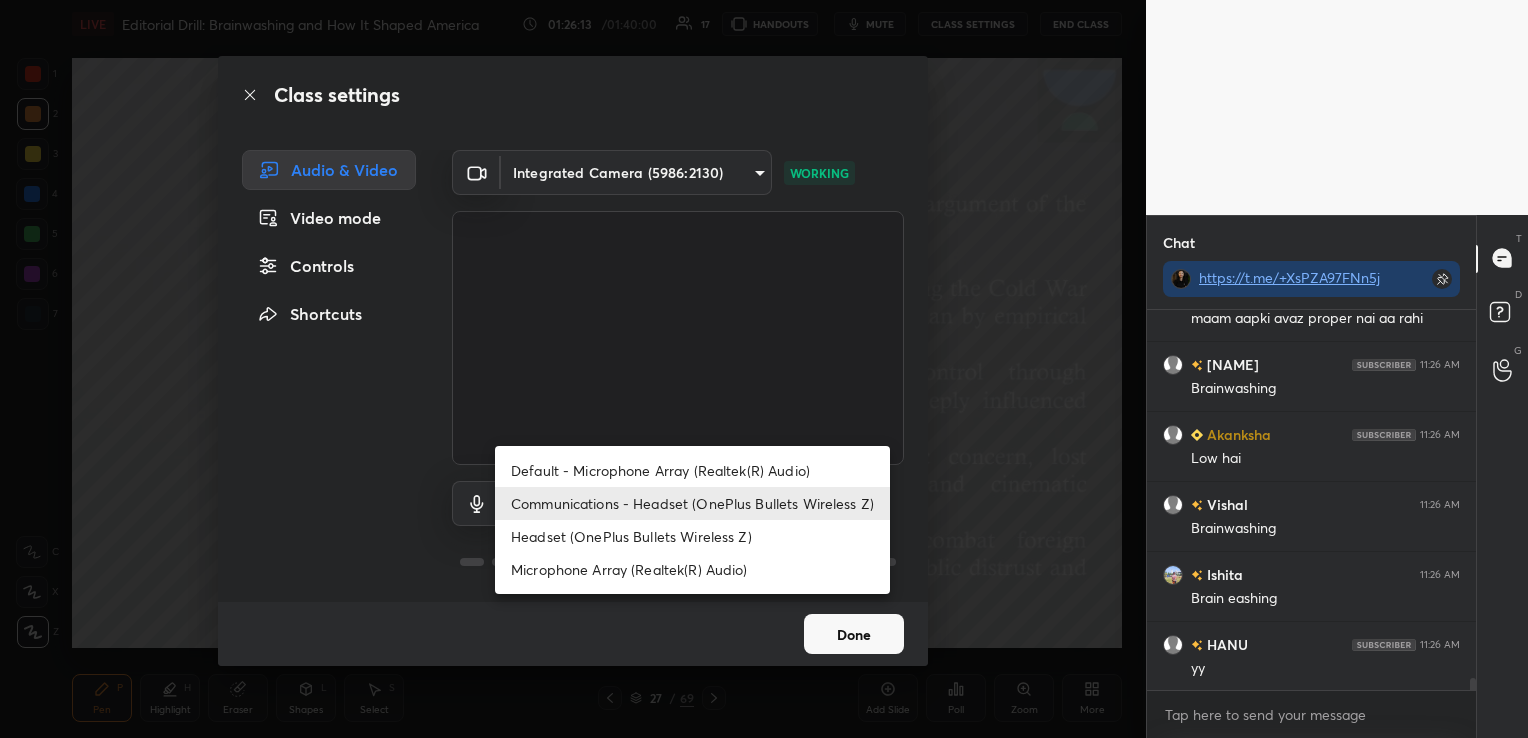 scroll, scrollTop: 11403, scrollLeft: 0, axis: vertical 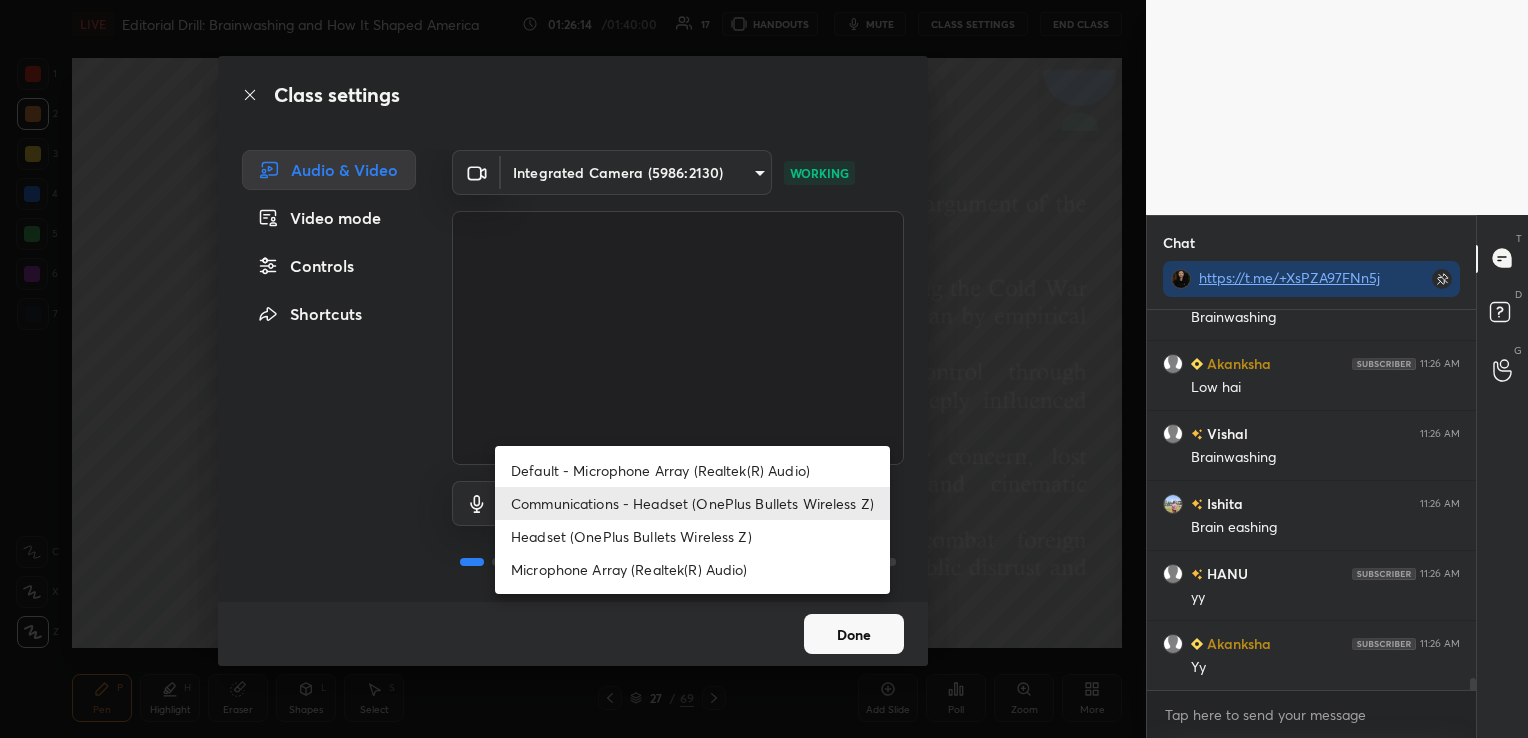 click on "Headset (OnePlus Bullets Wireless Z)" at bounding box center (692, 536) 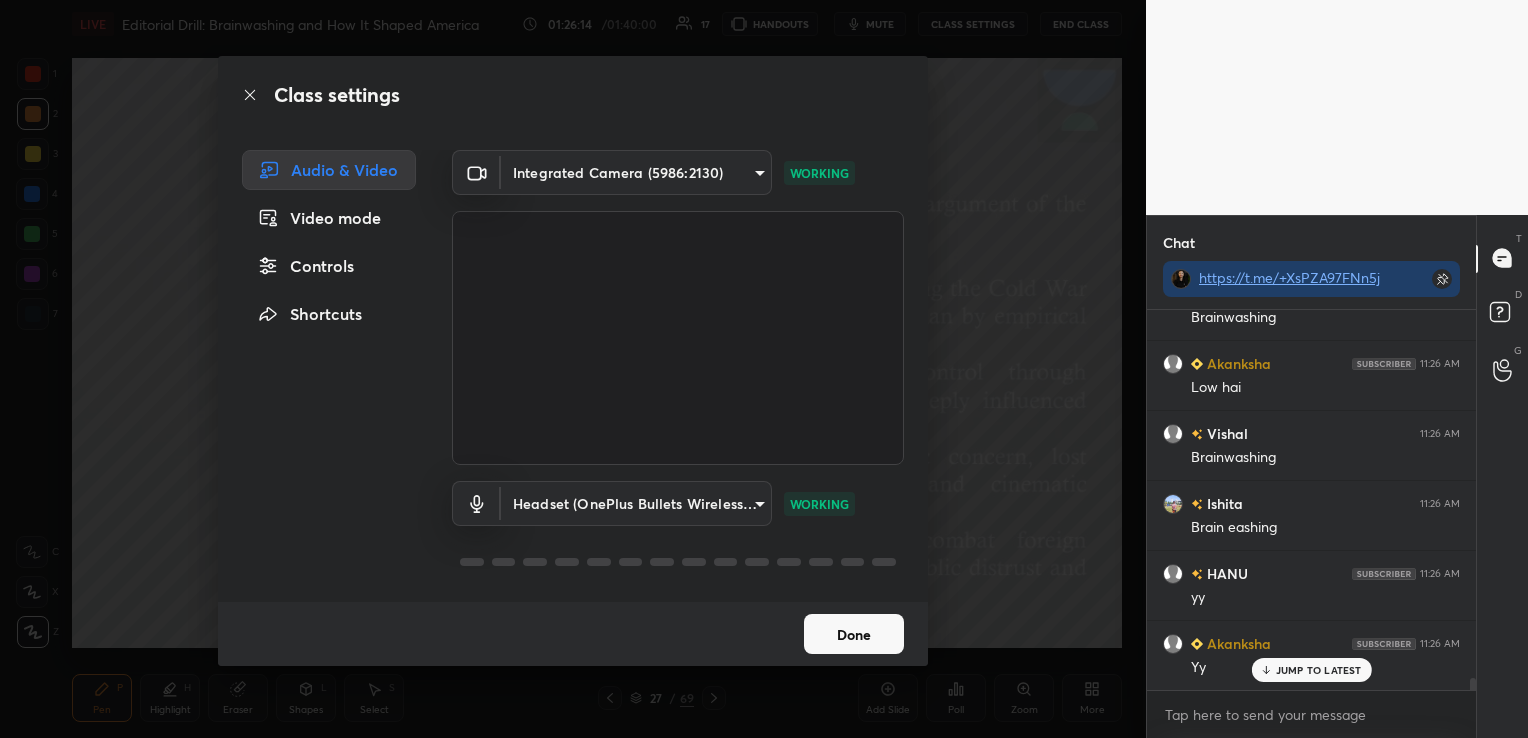 scroll, scrollTop: 11472, scrollLeft: 0, axis: vertical 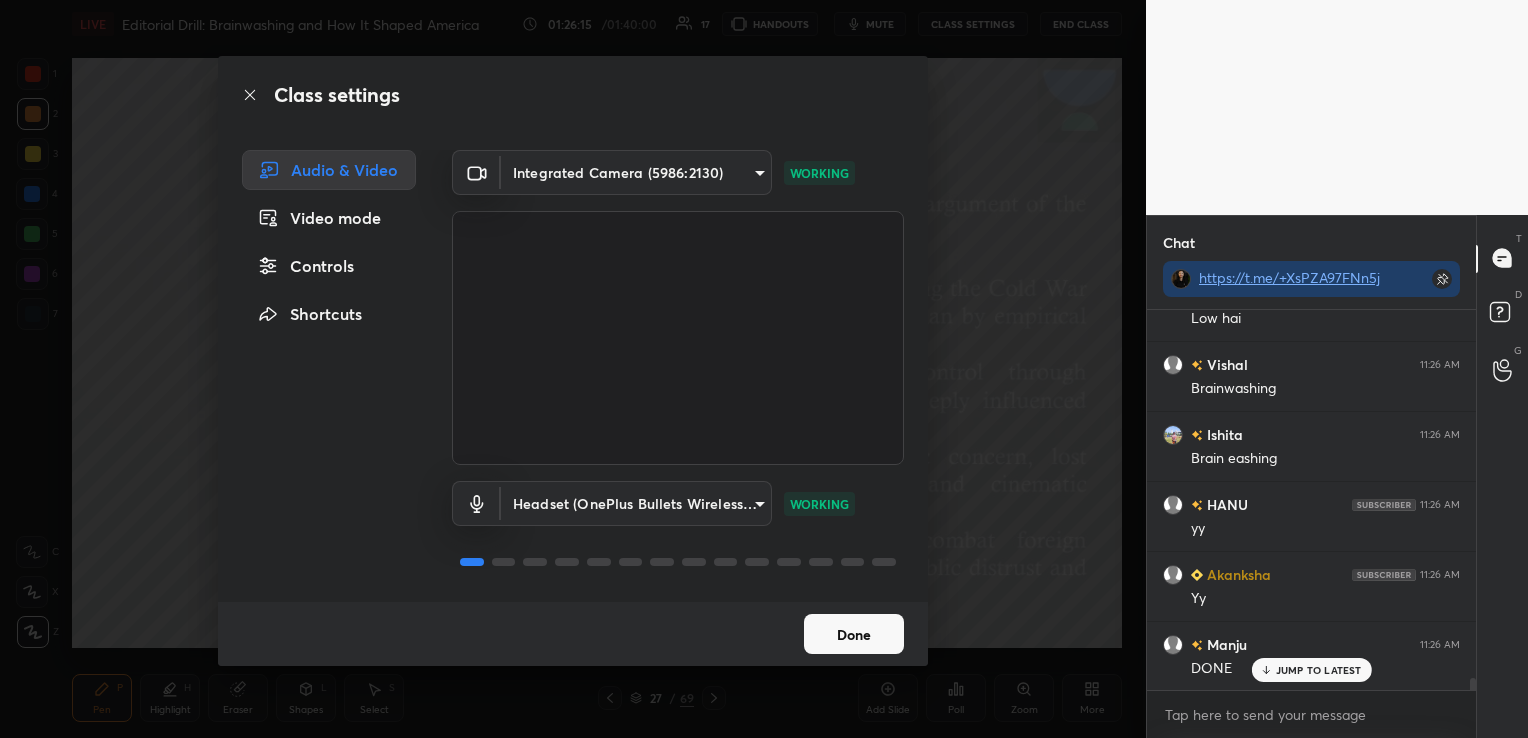 click on "Done" at bounding box center (854, 634) 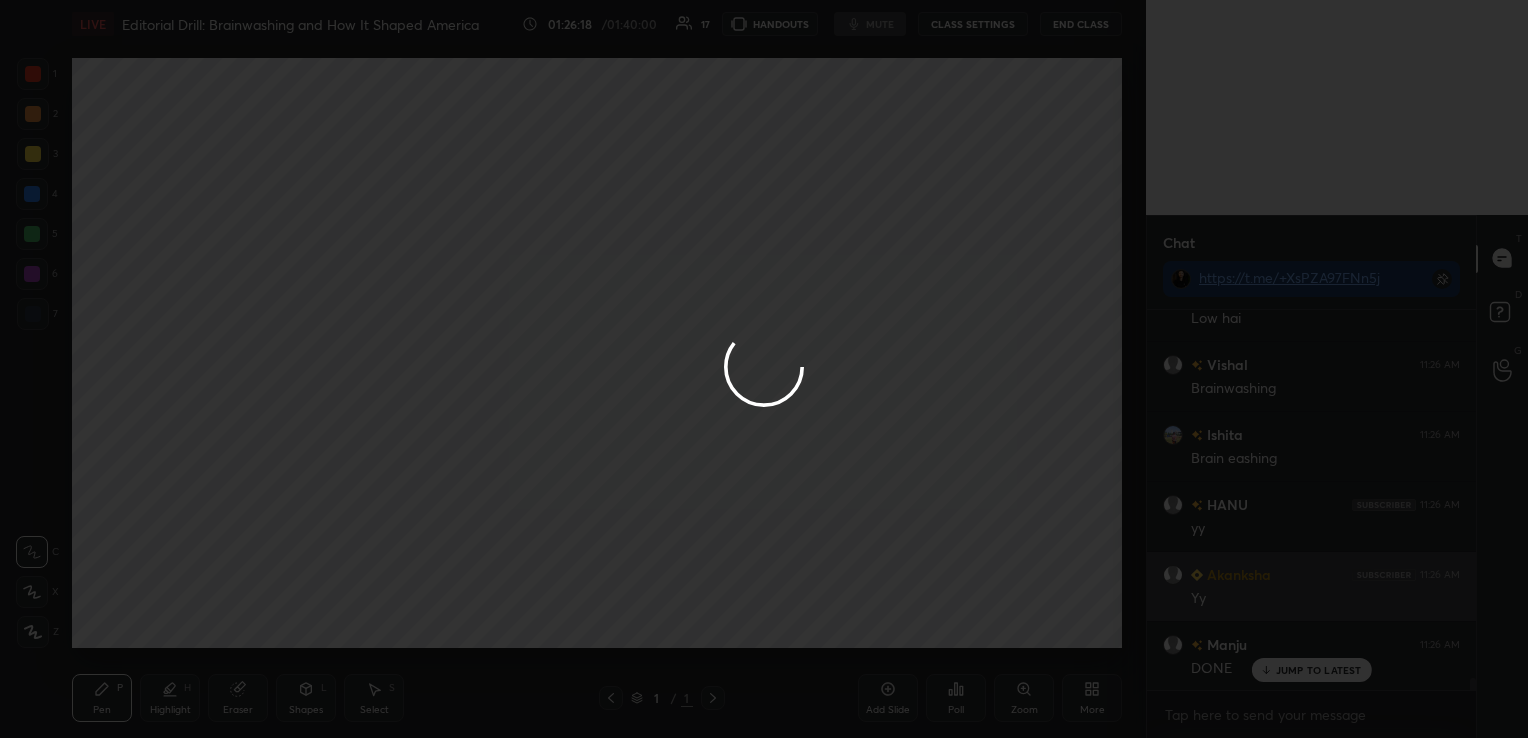 scroll, scrollTop: 11543, scrollLeft: 0, axis: vertical 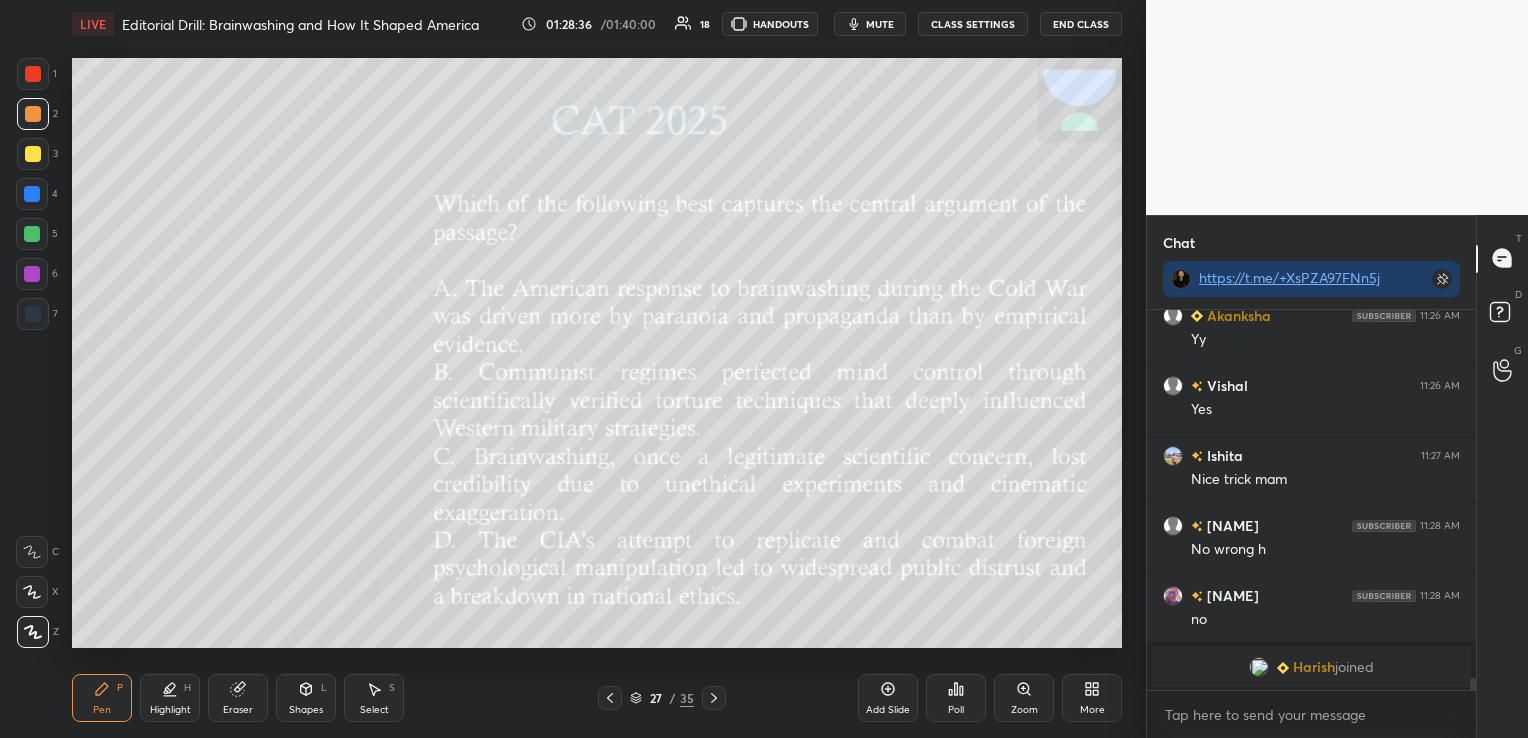 click on "Eraser" at bounding box center (238, 698) 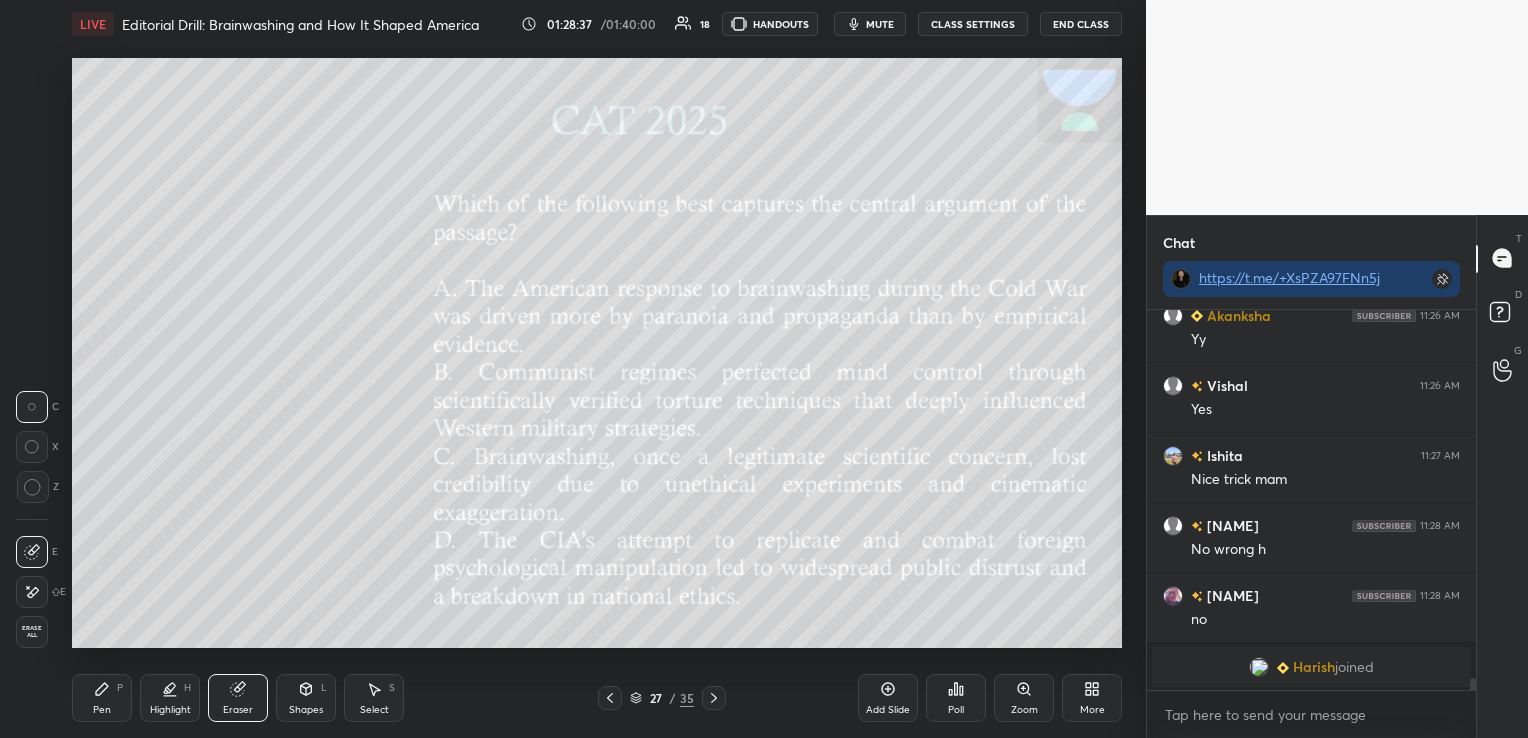click on "Erase all" at bounding box center [32, 632] 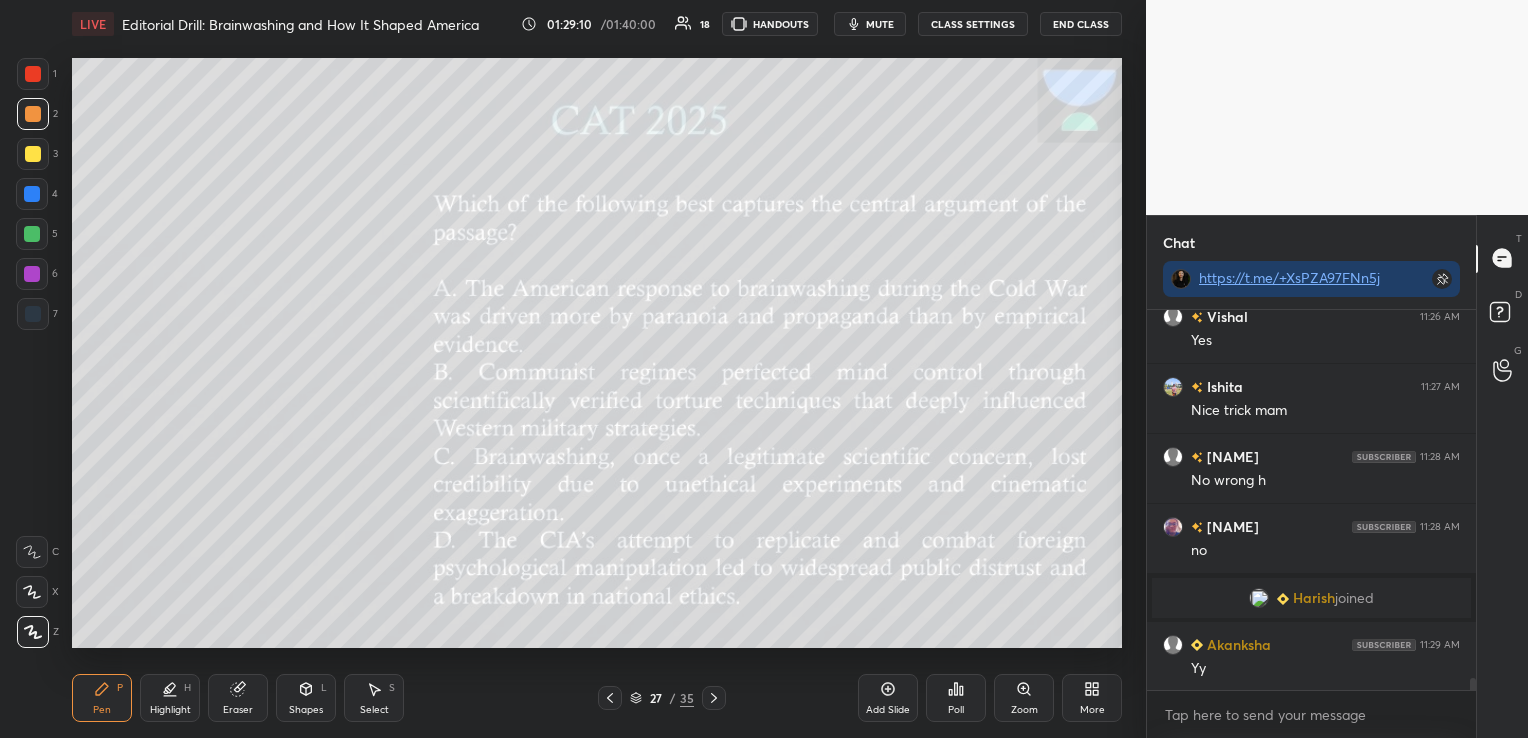 scroll, scrollTop: 11337, scrollLeft: 0, axis: vertical 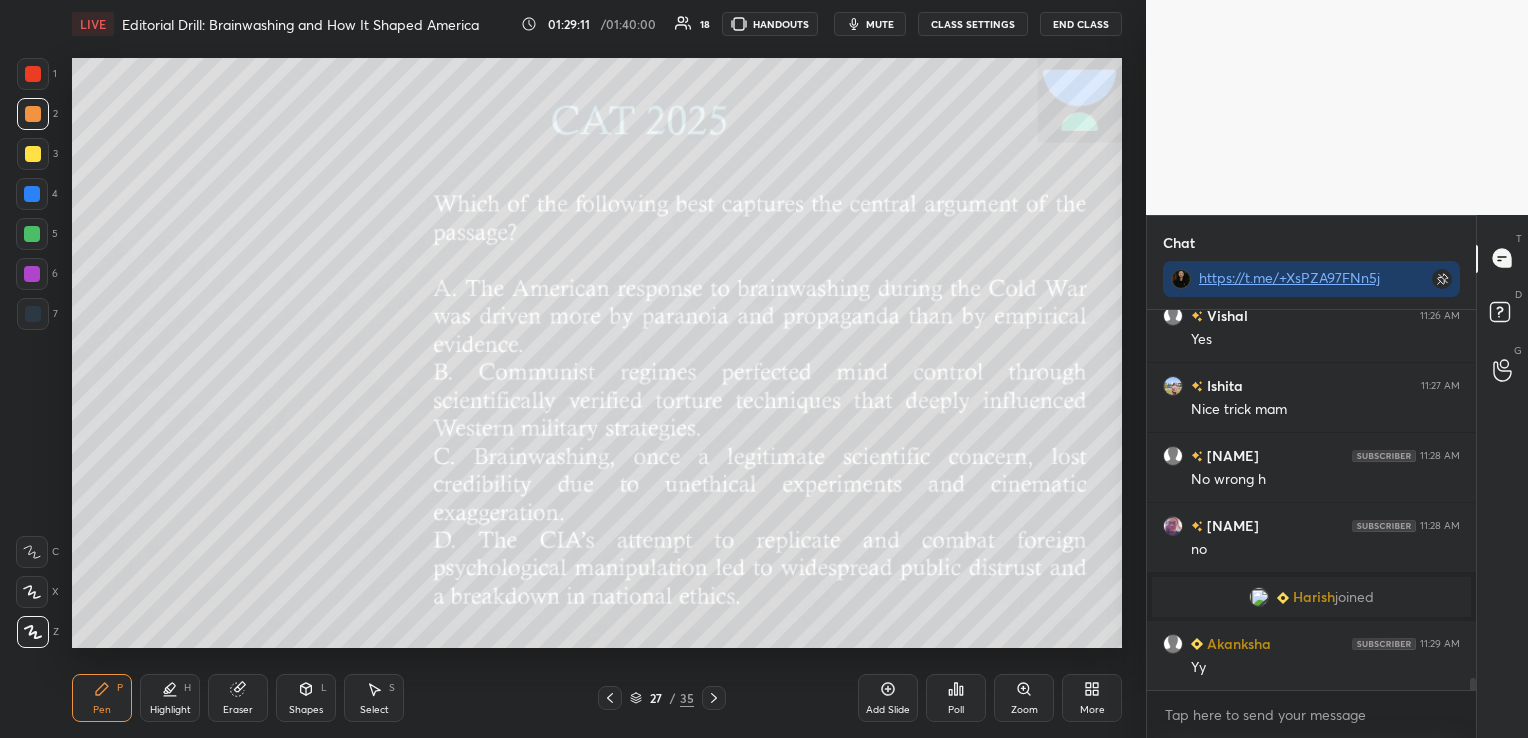 click on "Eraser" at bounding box center [238, 698] 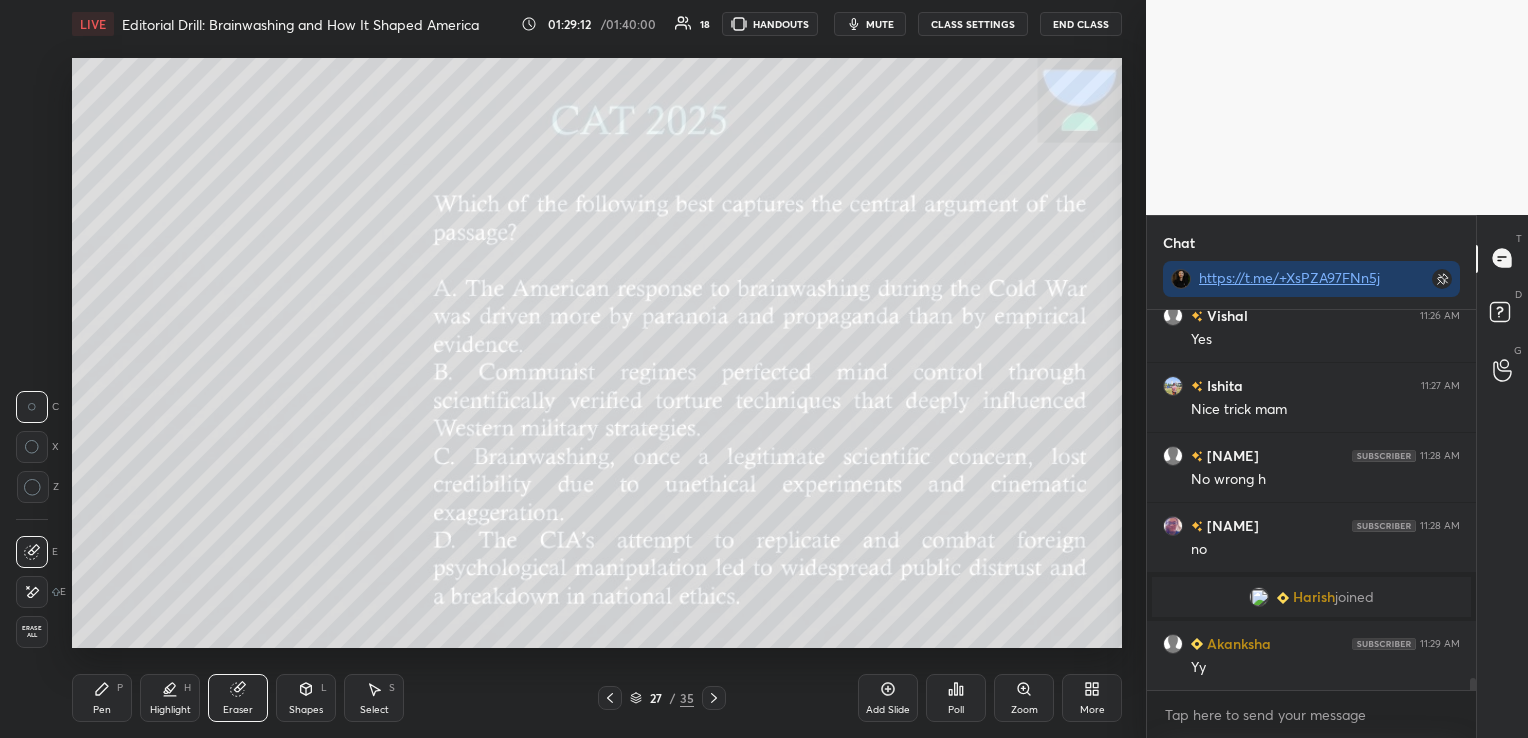 click on "Erase all" at bounding box center [32, 632] 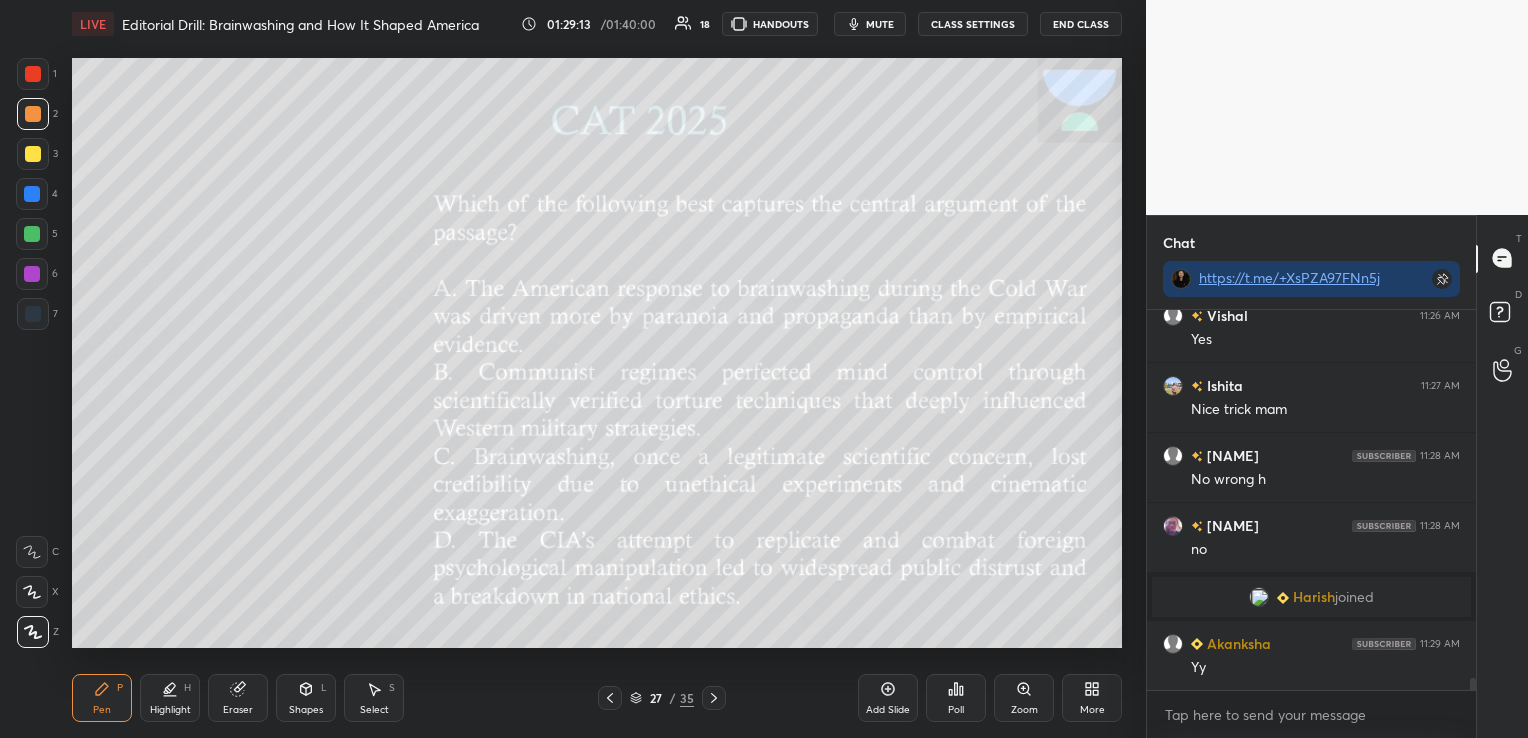 click 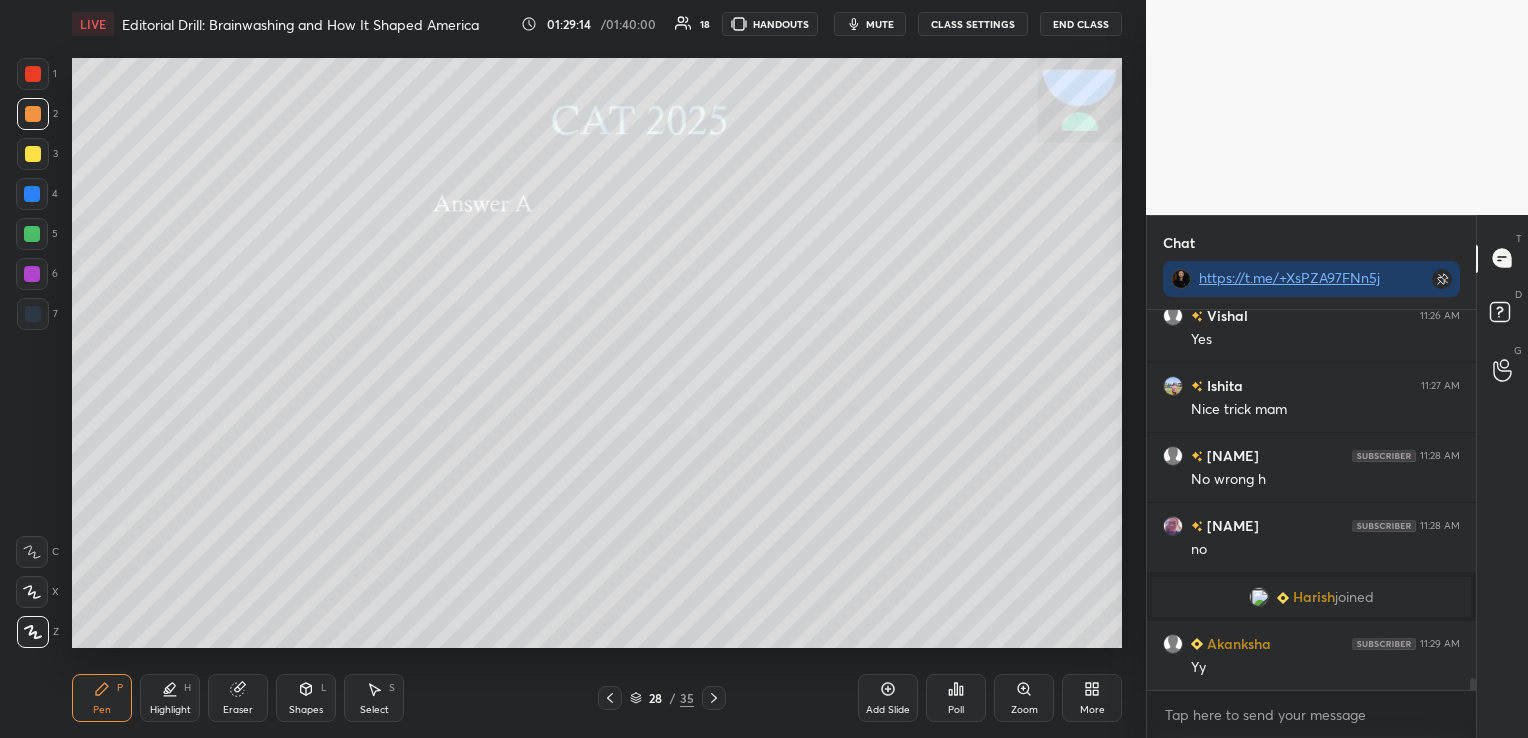 click 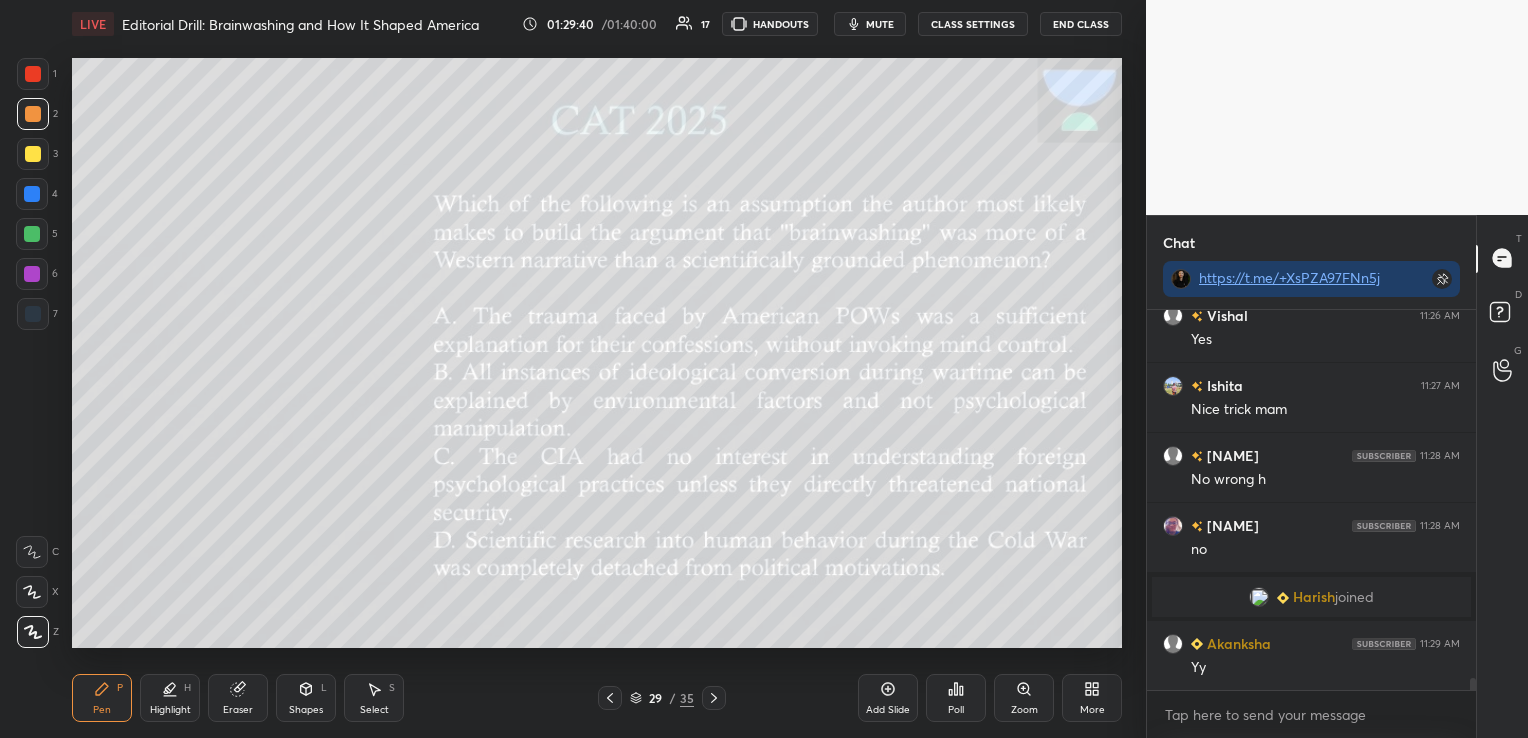 scroll, scrollTop: 11407, scrollLeft: 0, axis: vertical 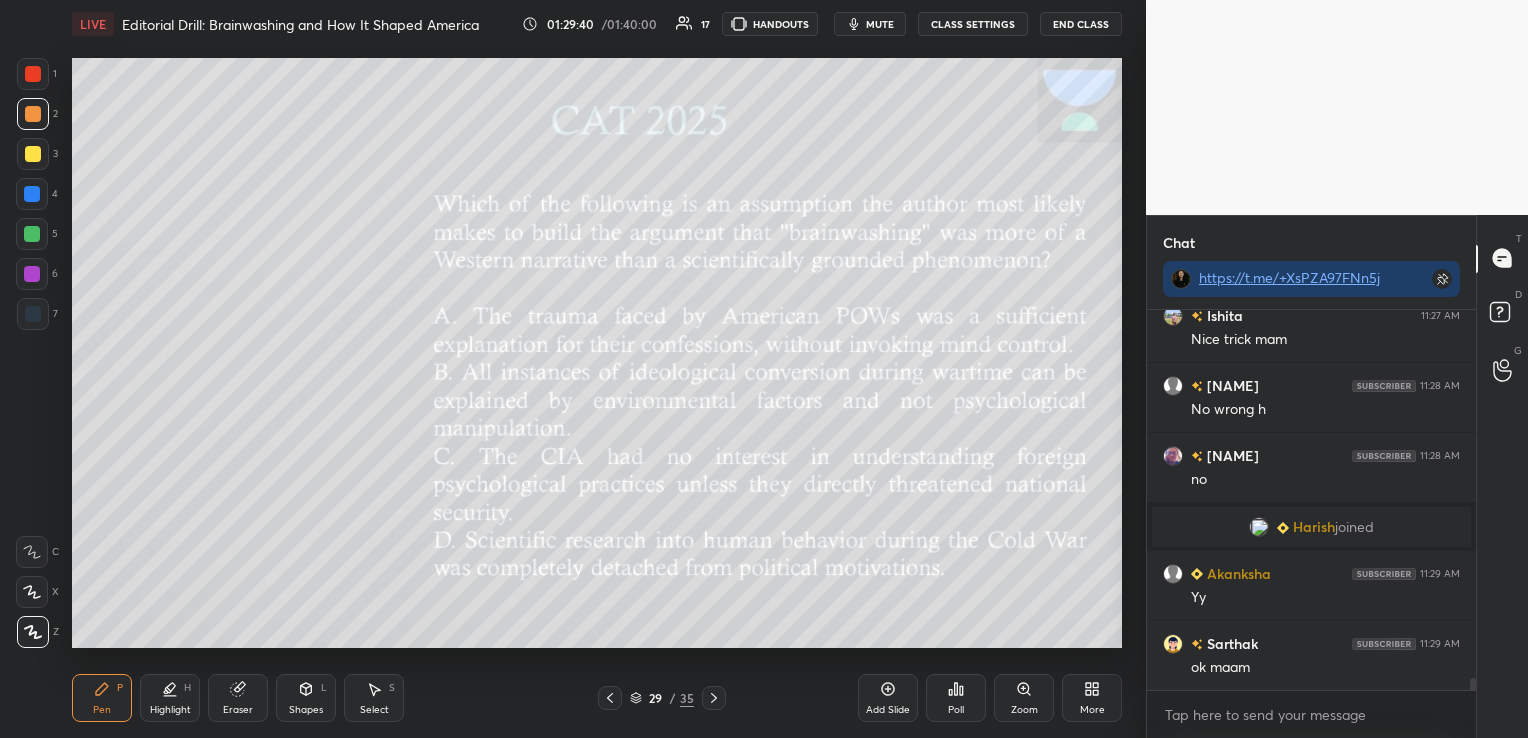 click on "Poll" at bounding box center (956, 698) 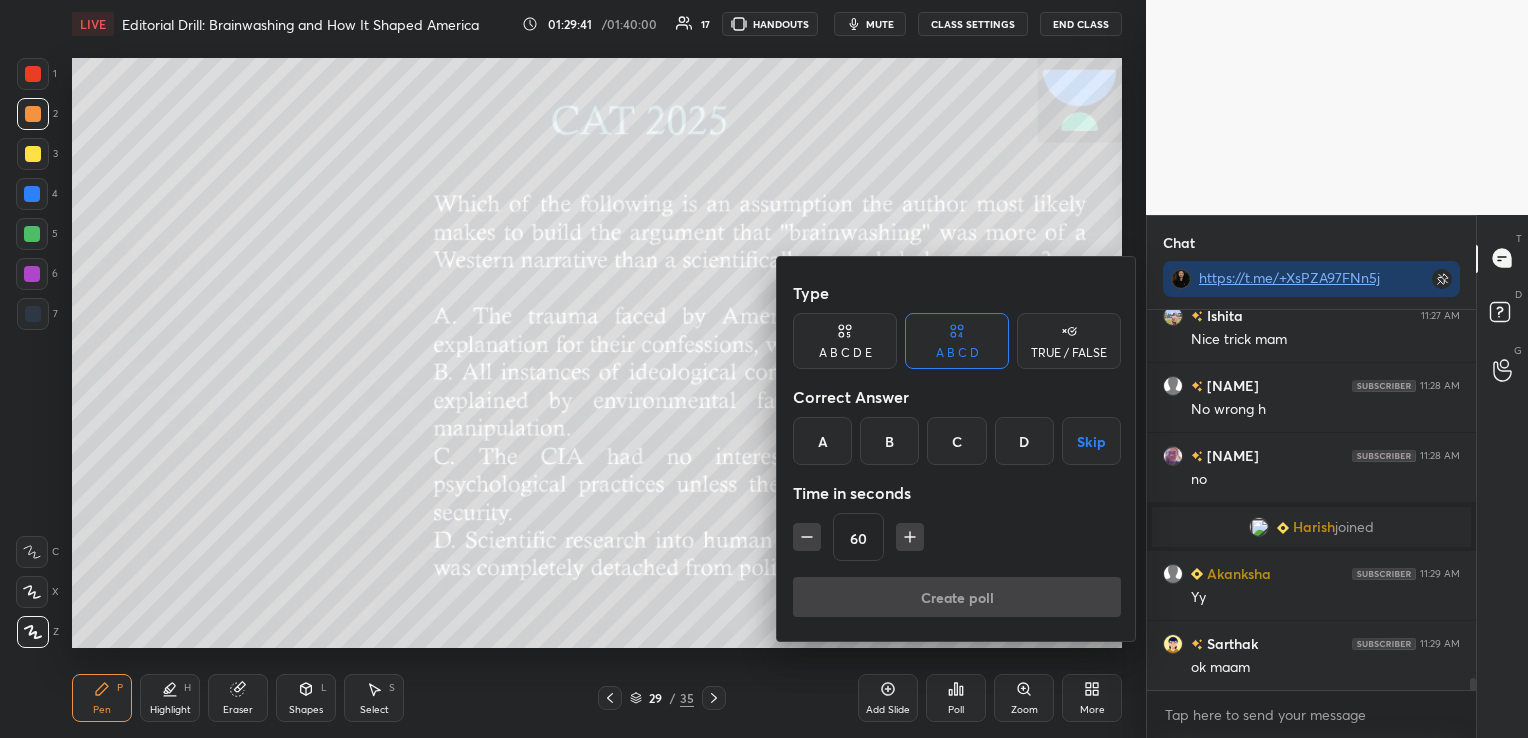 click on "60" at bounding box center [957, 537] 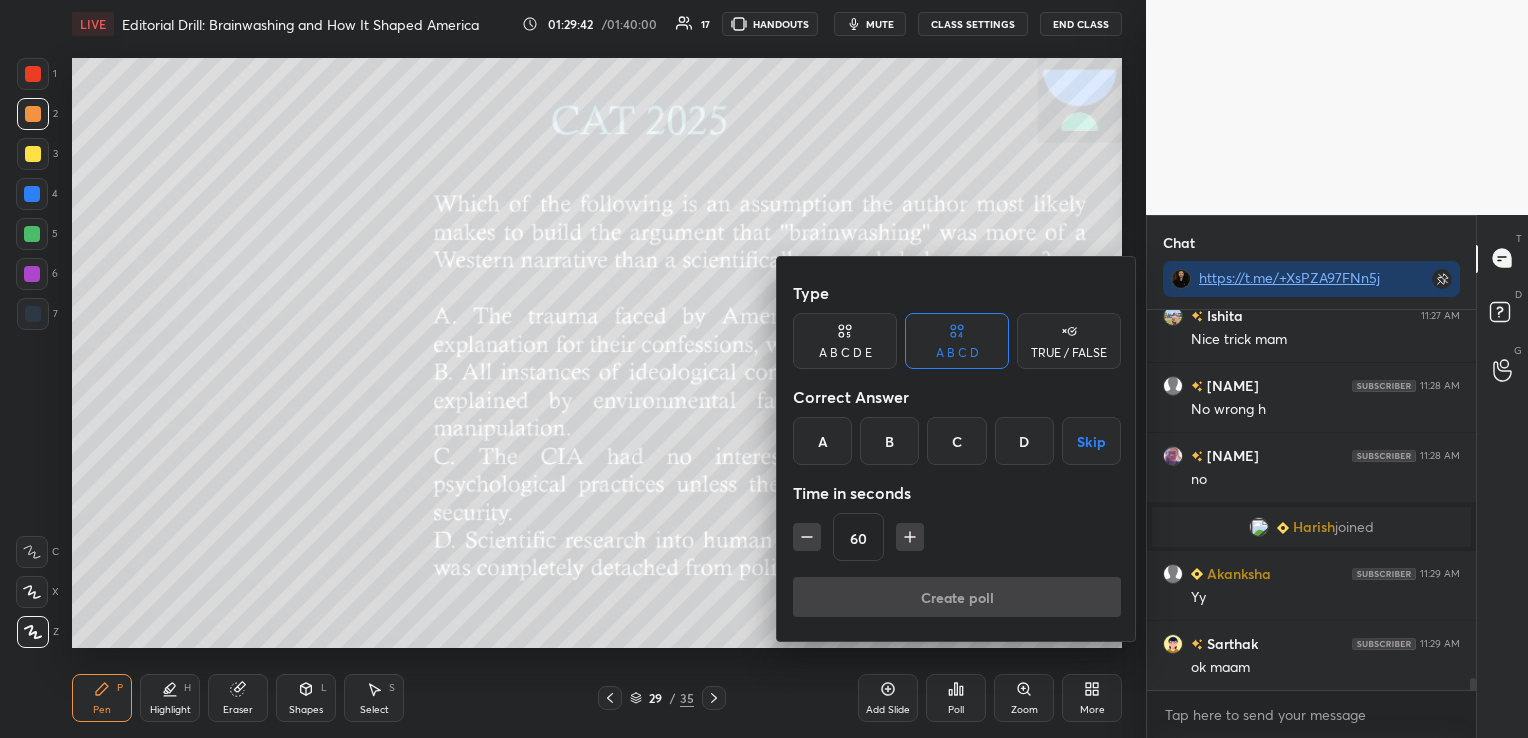 click 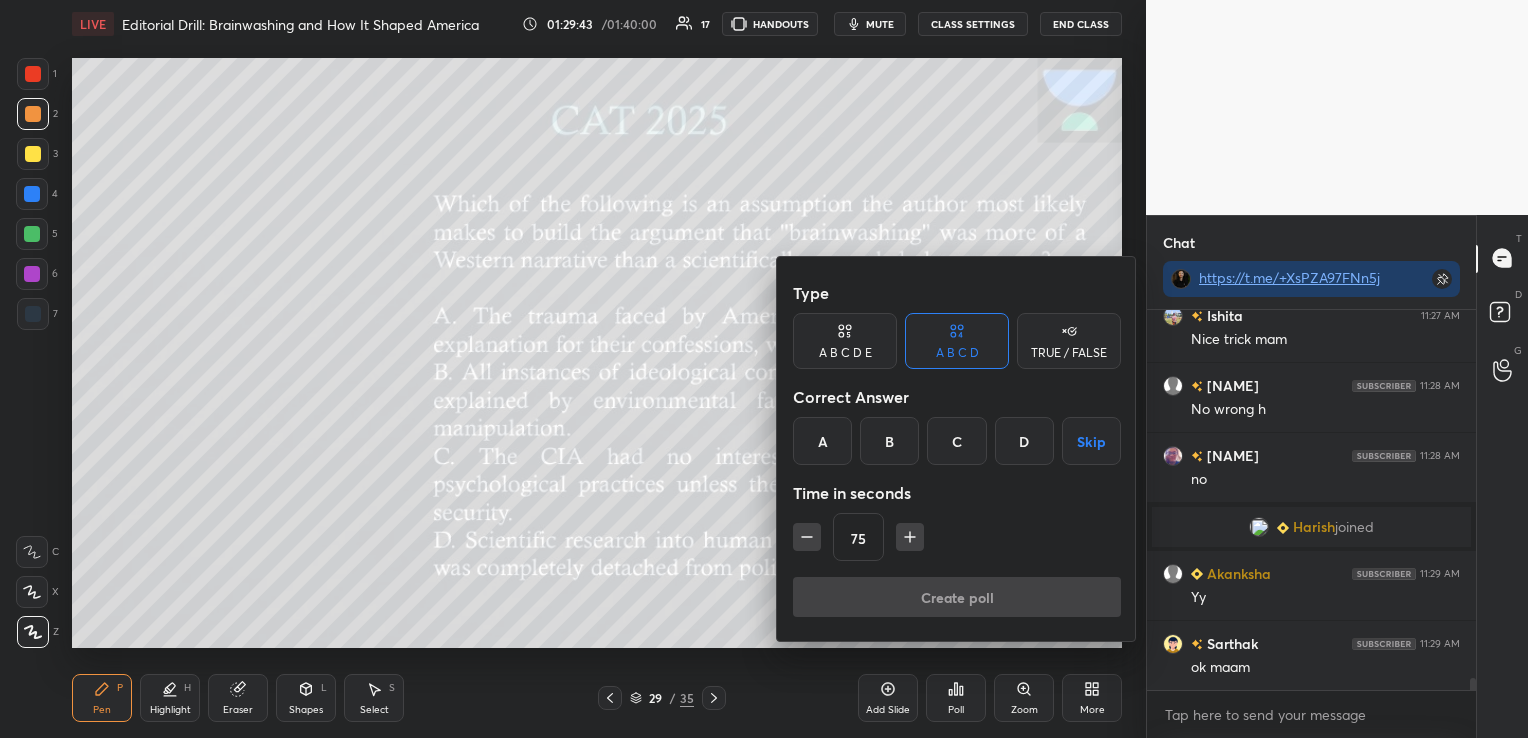 click 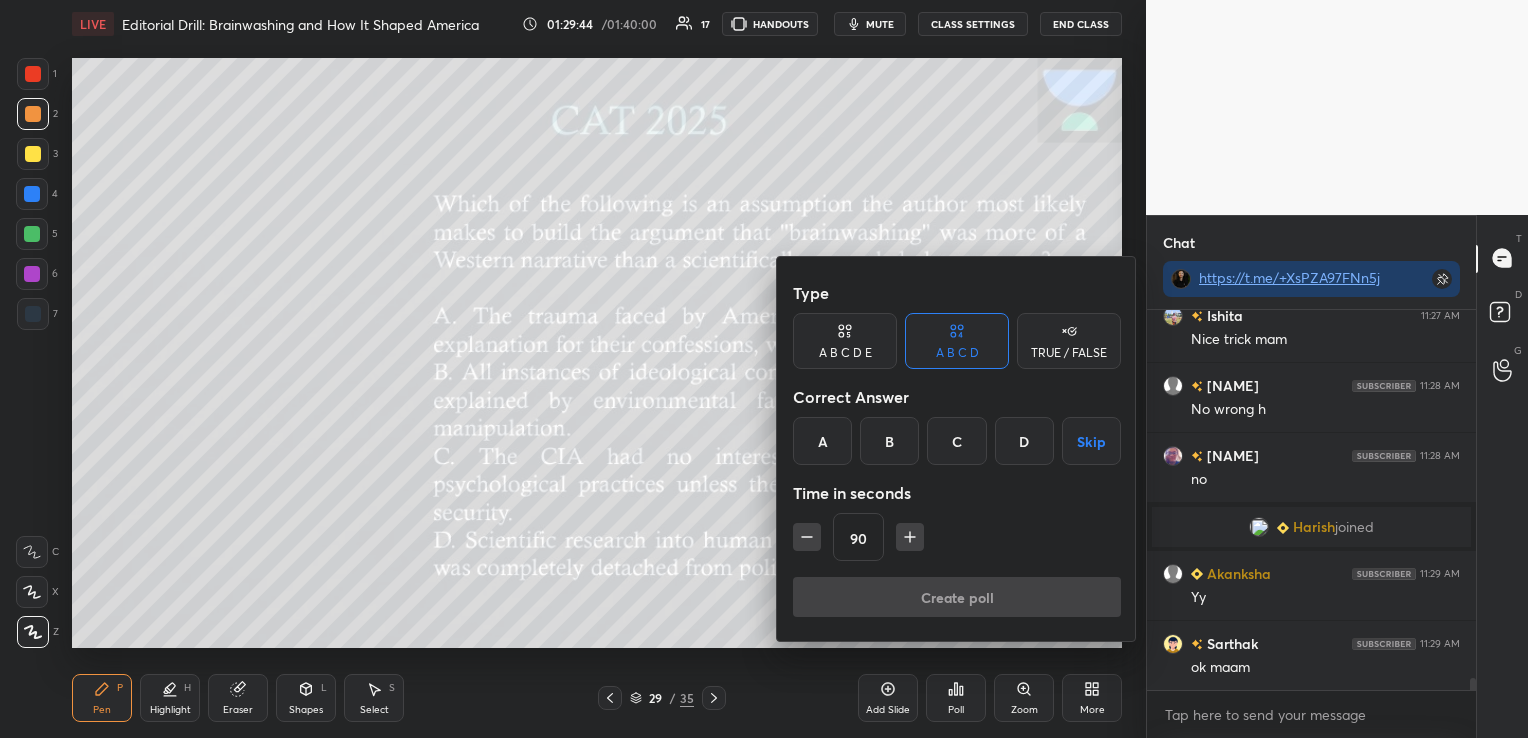 click on "A" at bounding box center (822, 441) 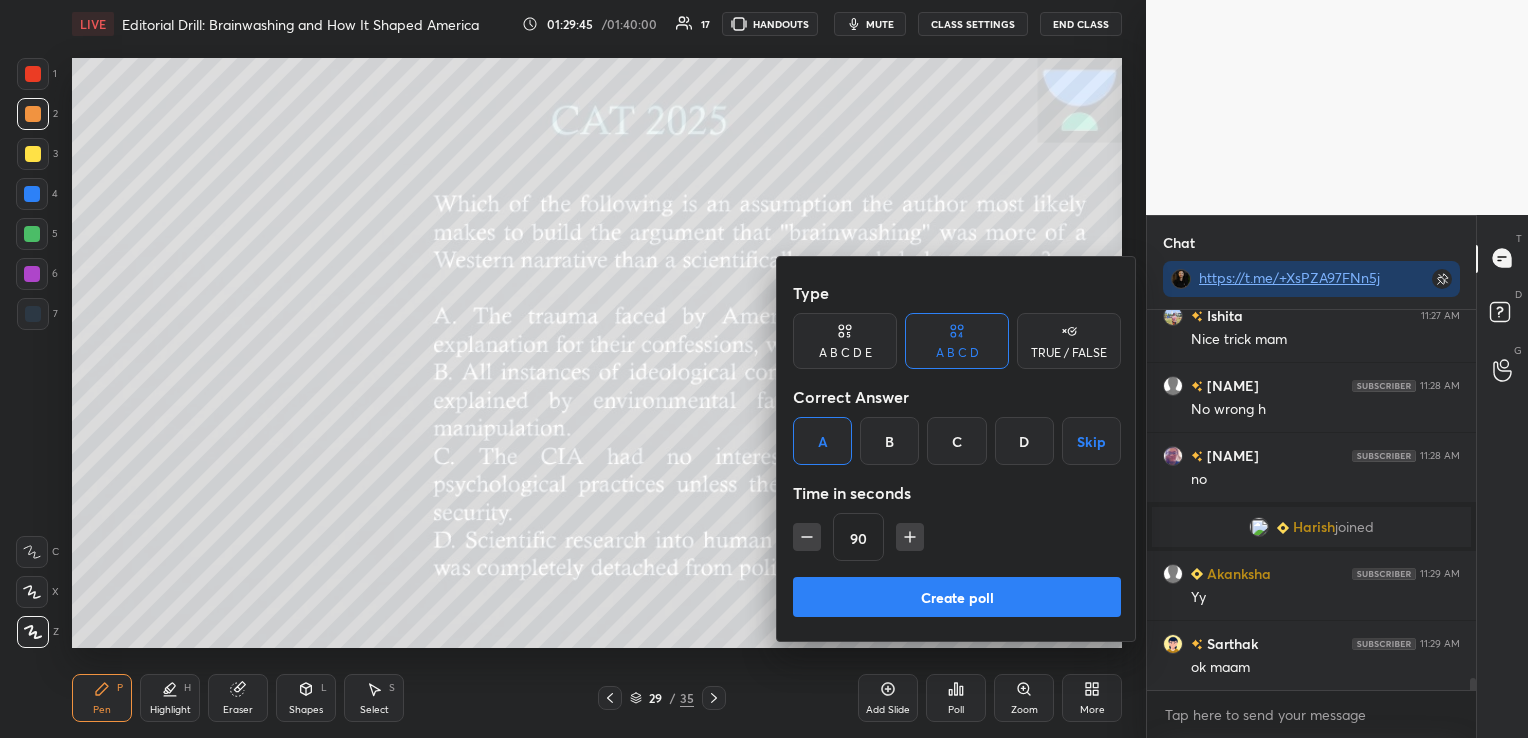 click on "Create poll" at bounding box center [957, 597] 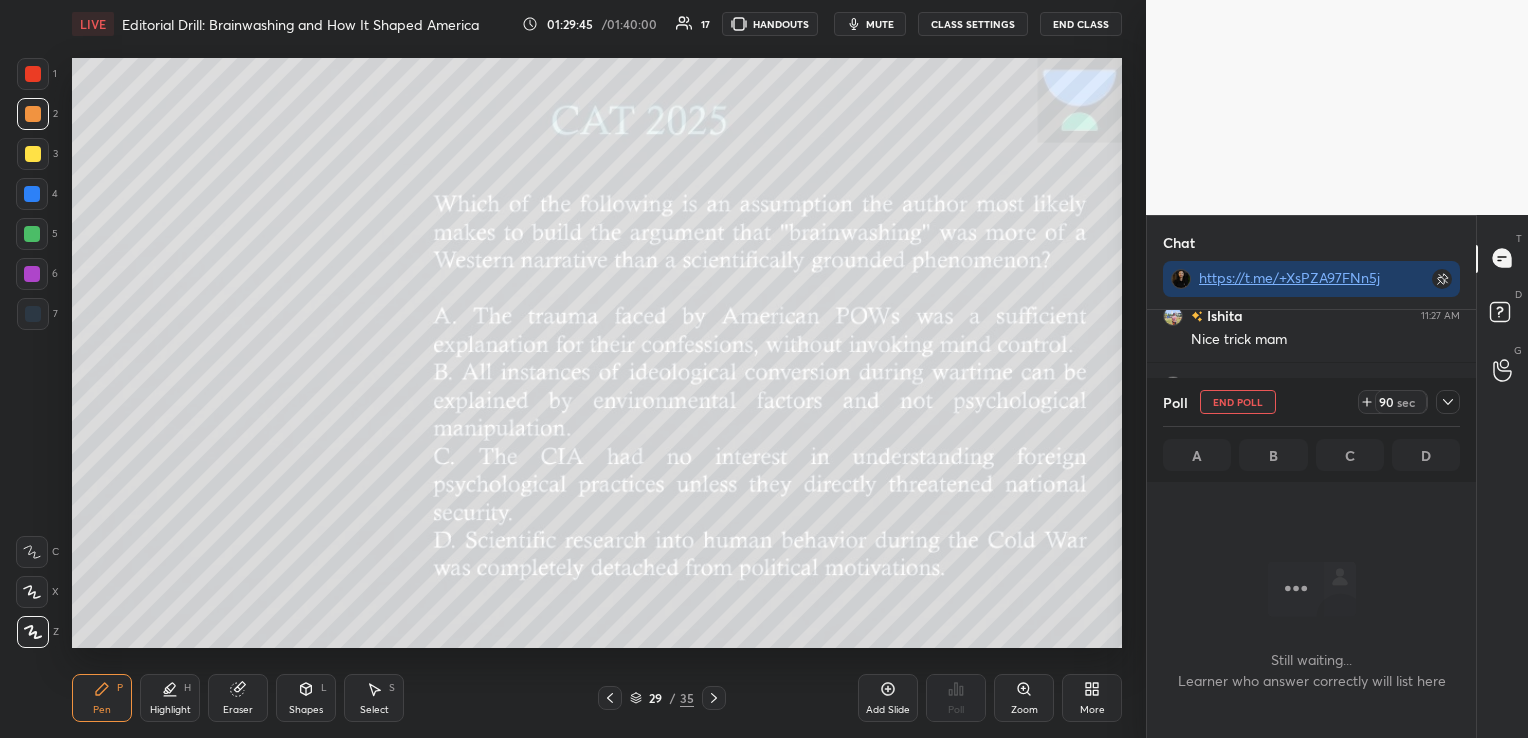 scroll, scrollTop: 303, scrollLeft: 323, axis: both 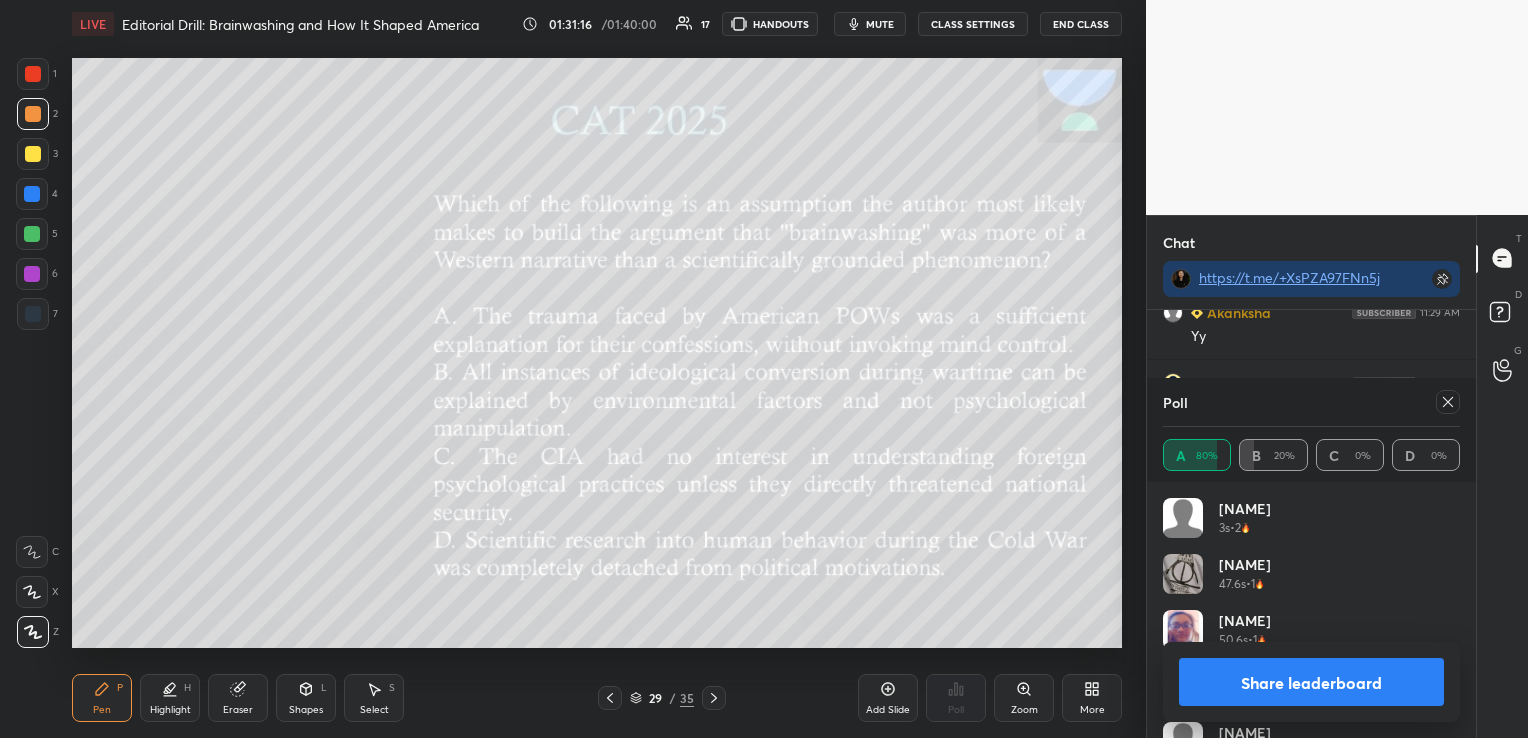 click 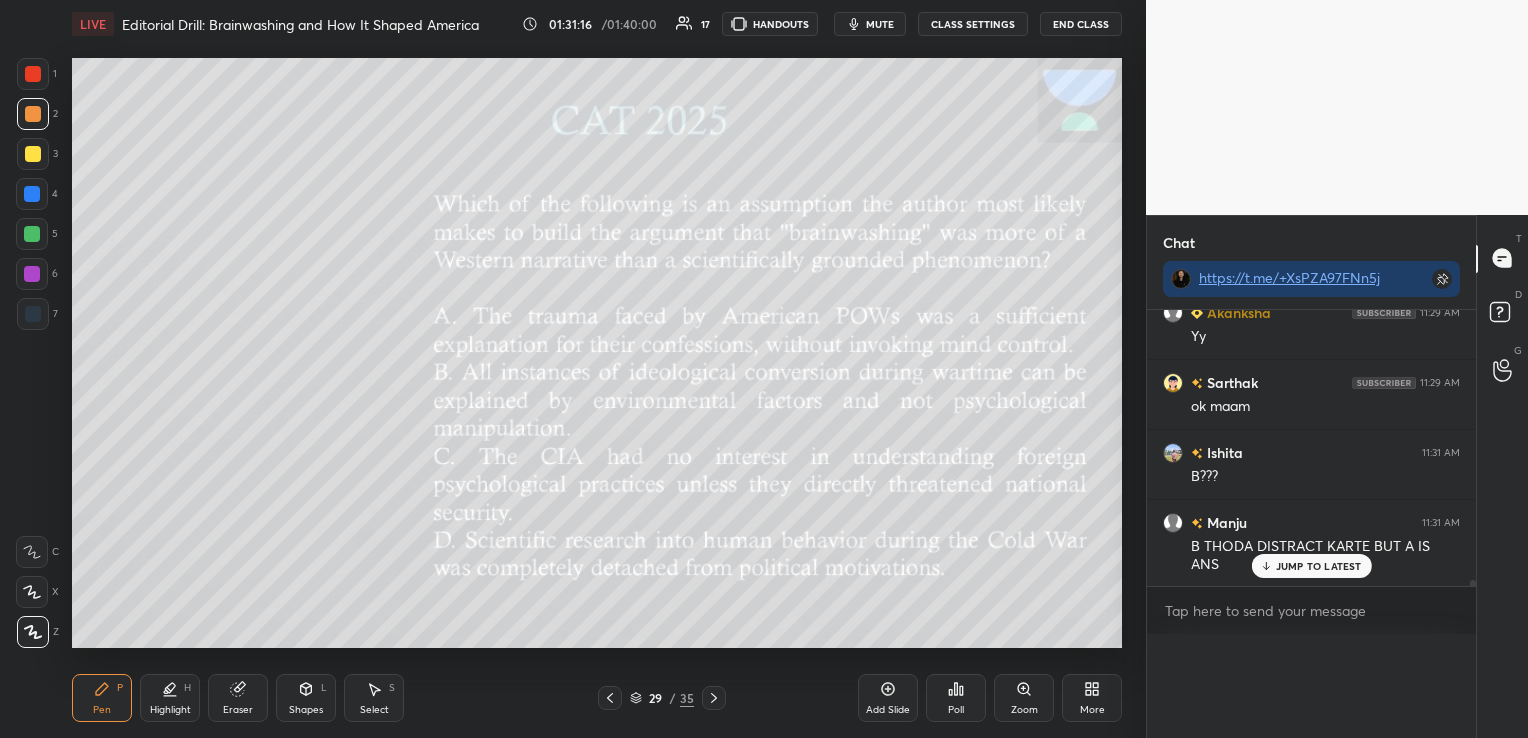 scroll, scrollTop: 136, scrollLeft: 323, axis: both 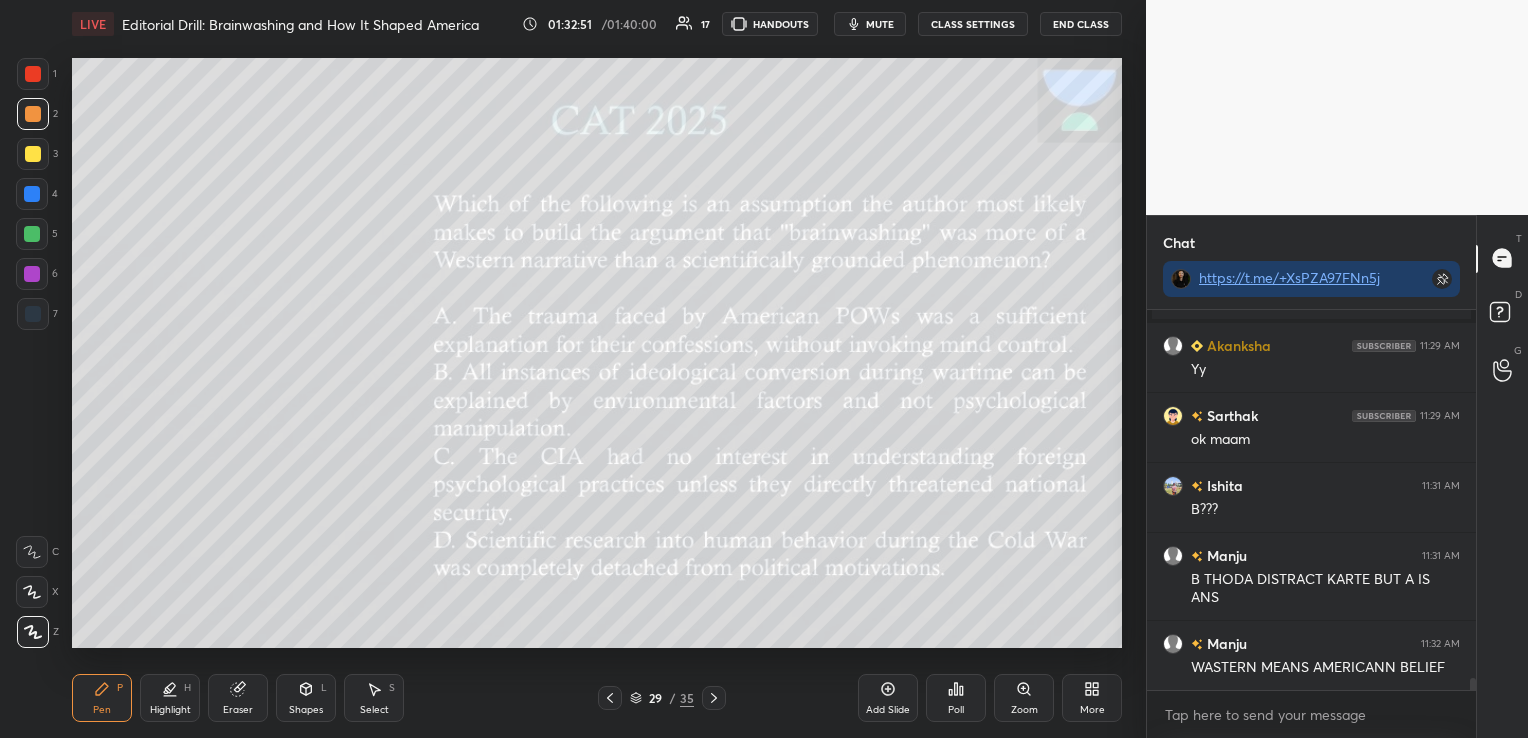 click 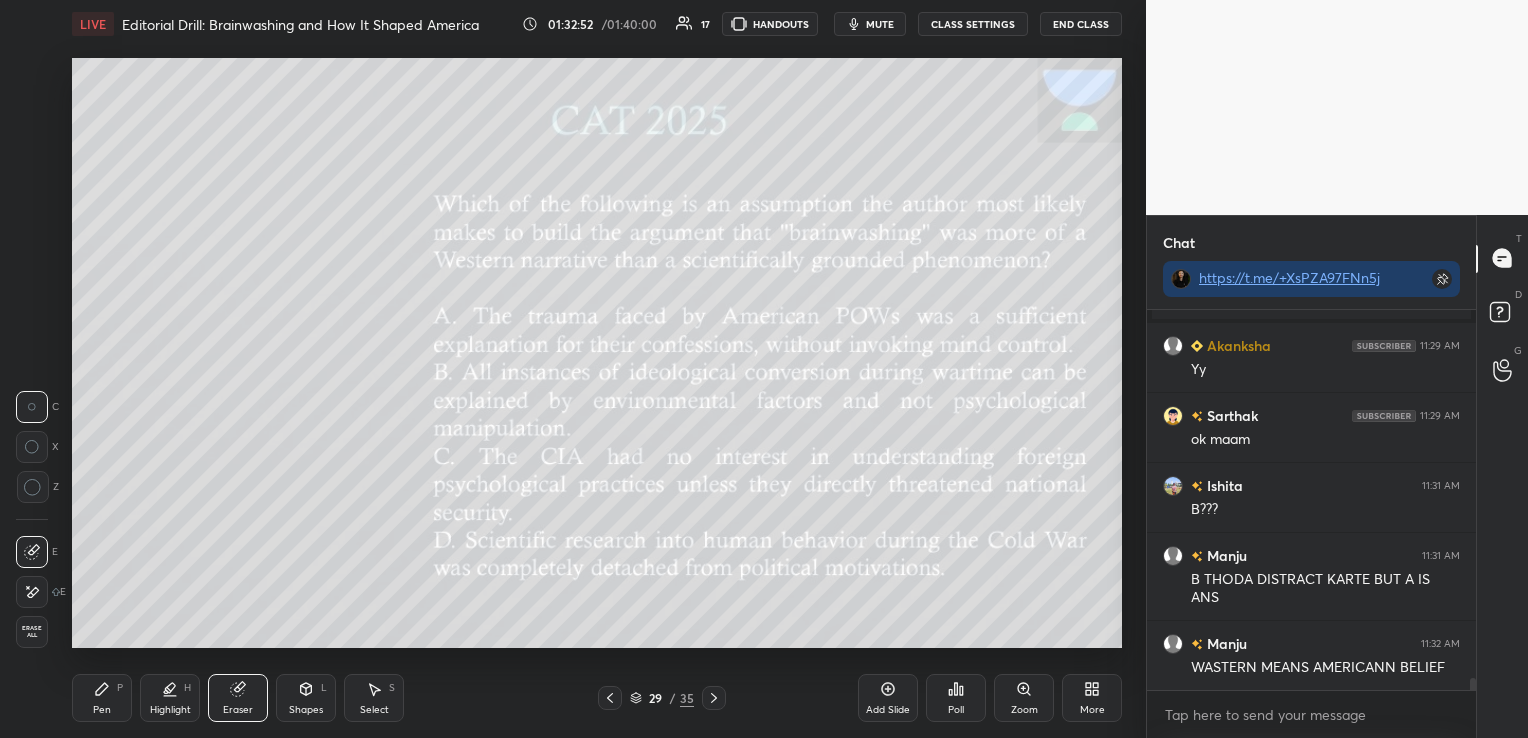 click on "Erase all" at bounding box center (32, 632) 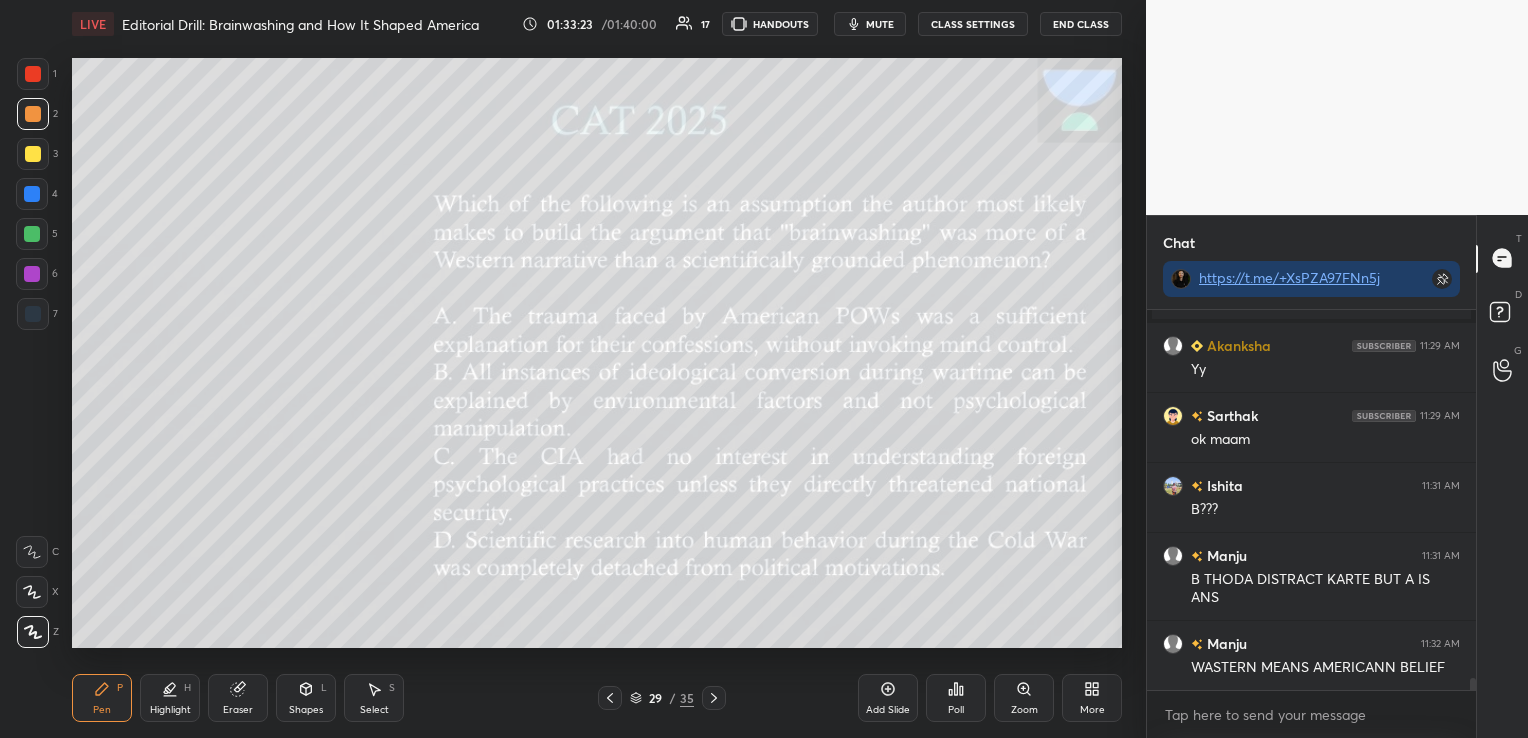 click on "Eraser" at bounding box center (238, 698) 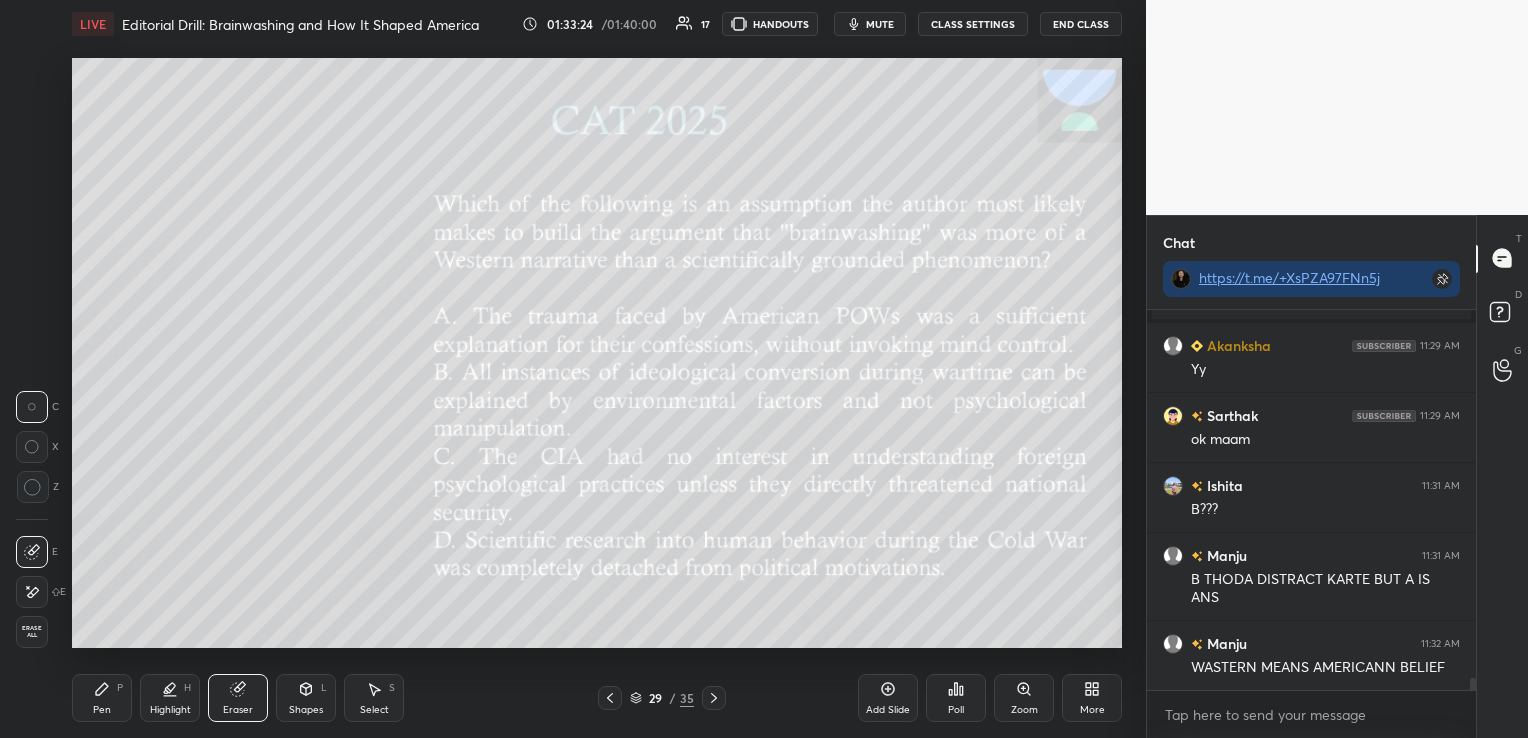 click on "Erase all" at bounding box center (32, 632) 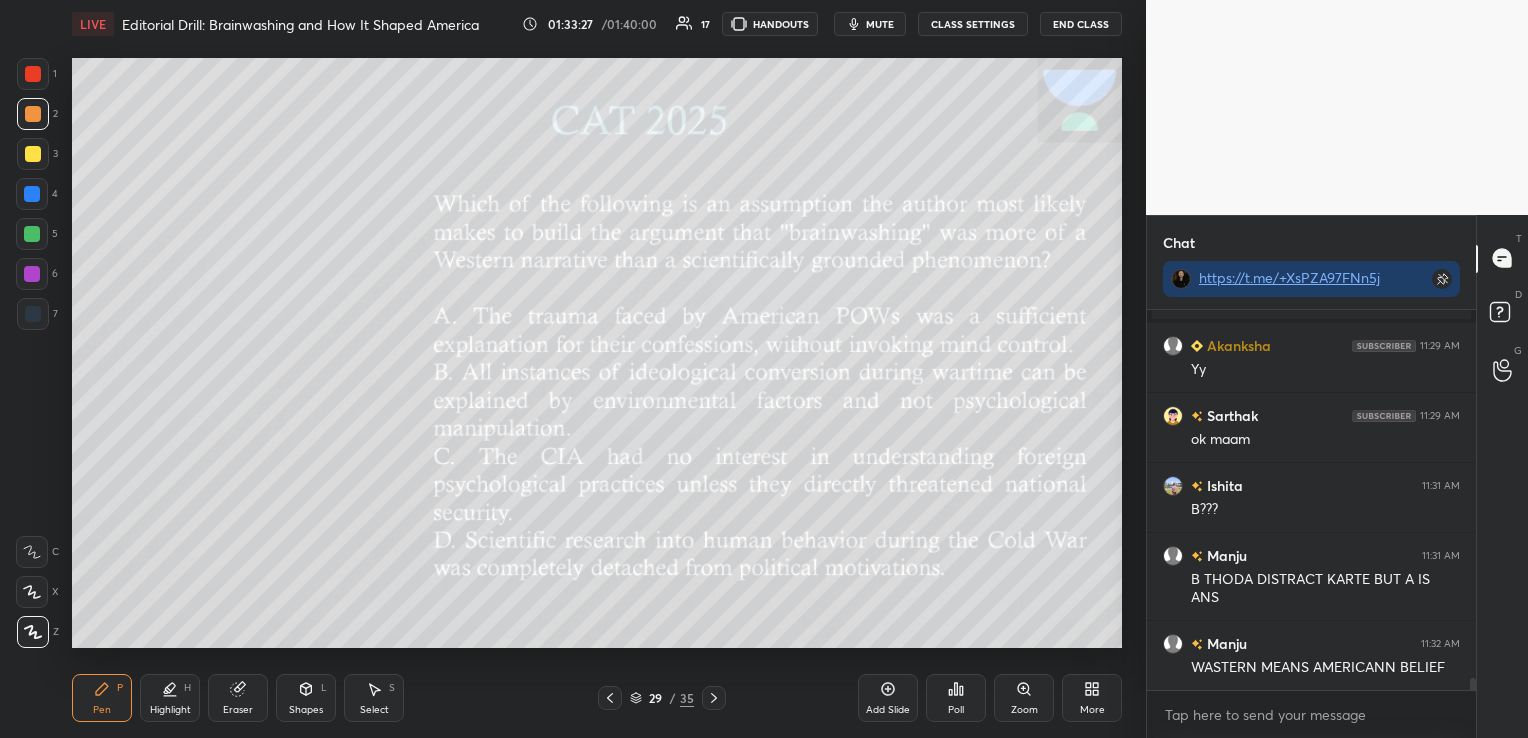 click 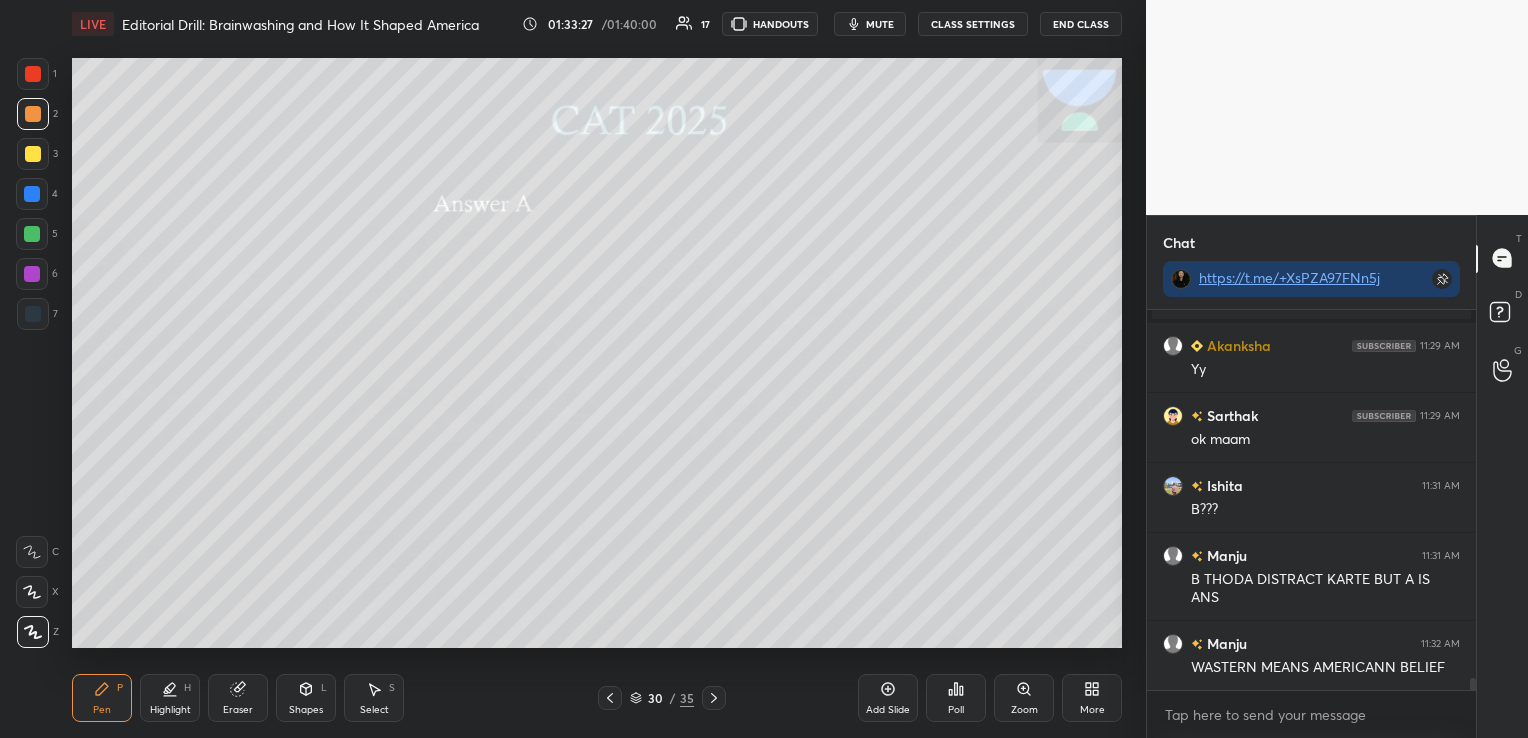 click 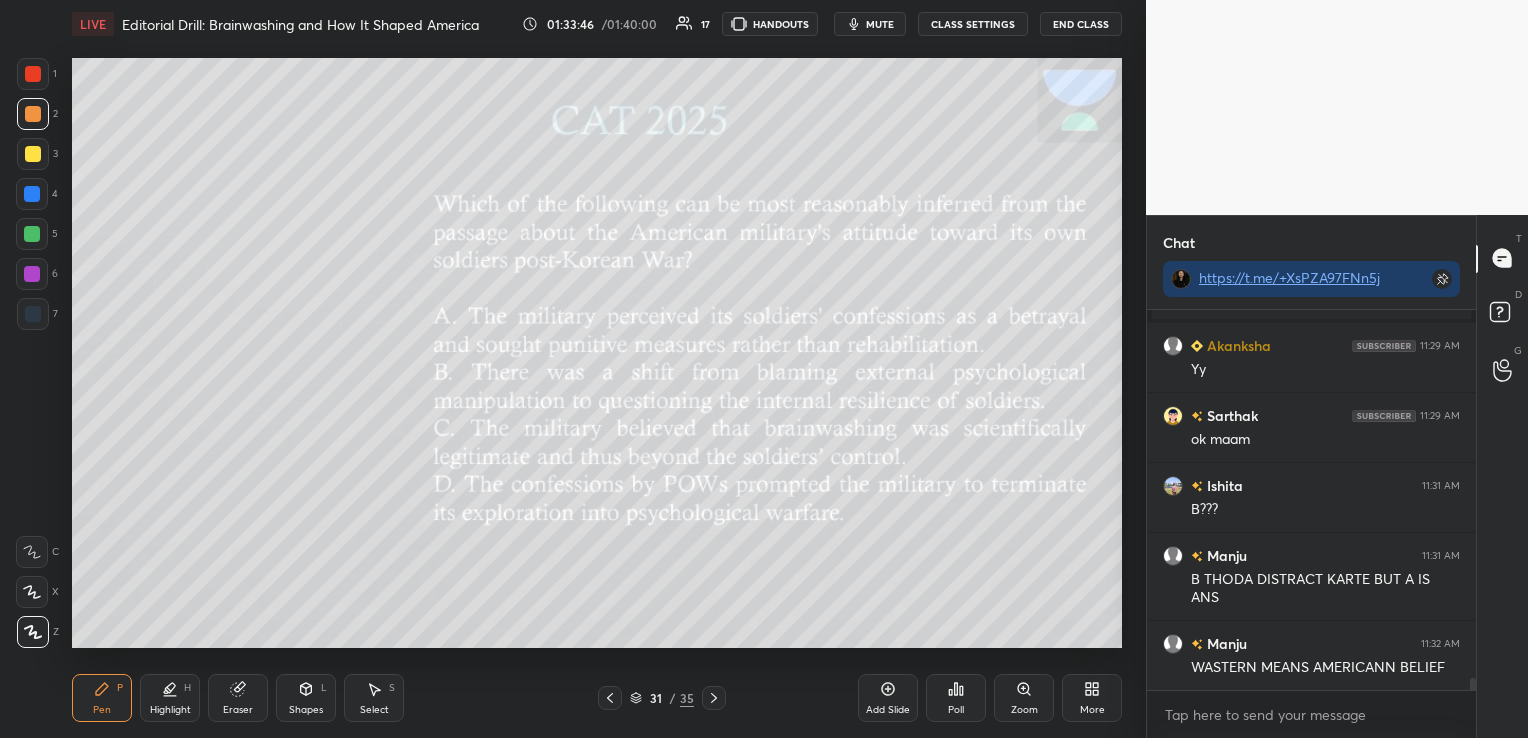 click on "Poll" at bounding box center (956, 698) 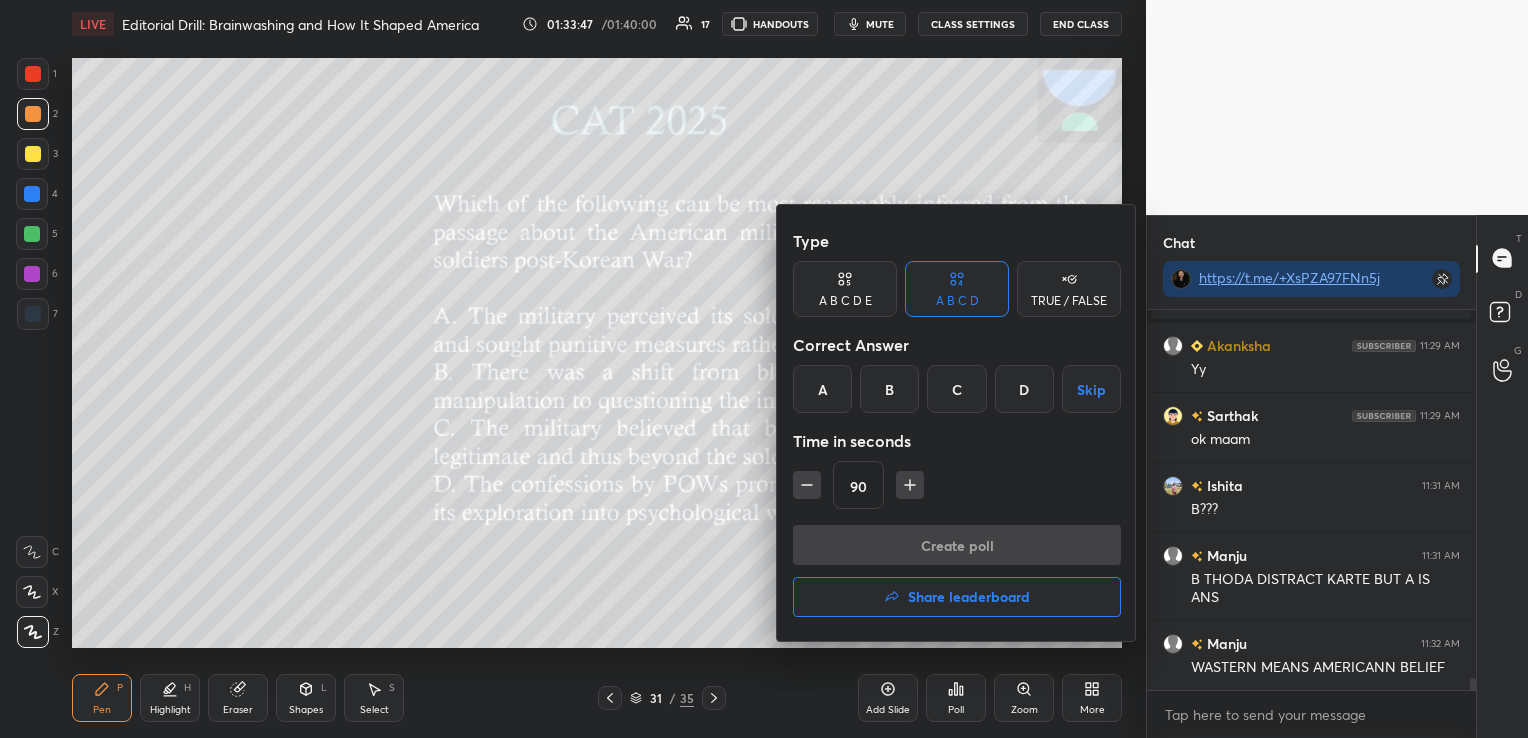 click on "B" at bounding box center [889, 389] 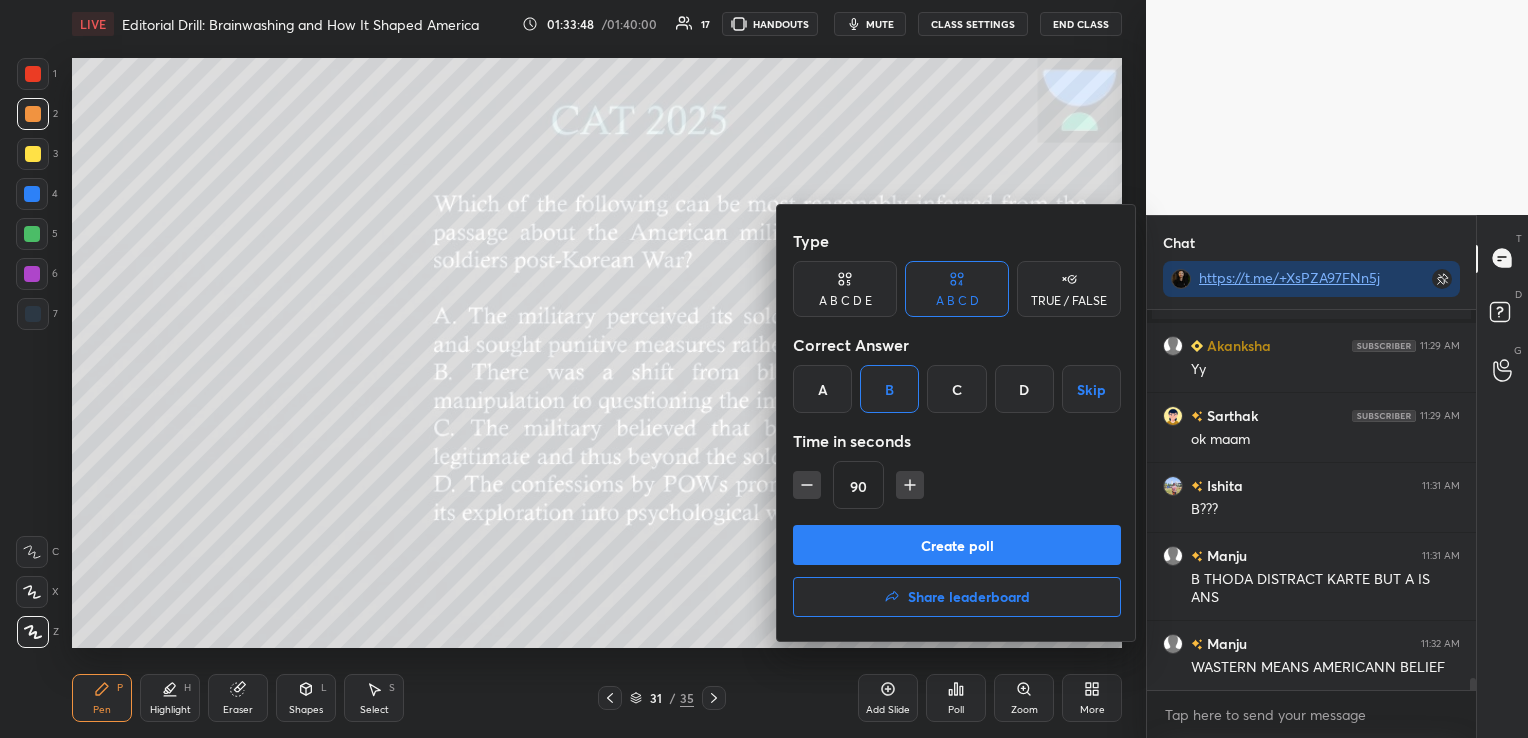 click 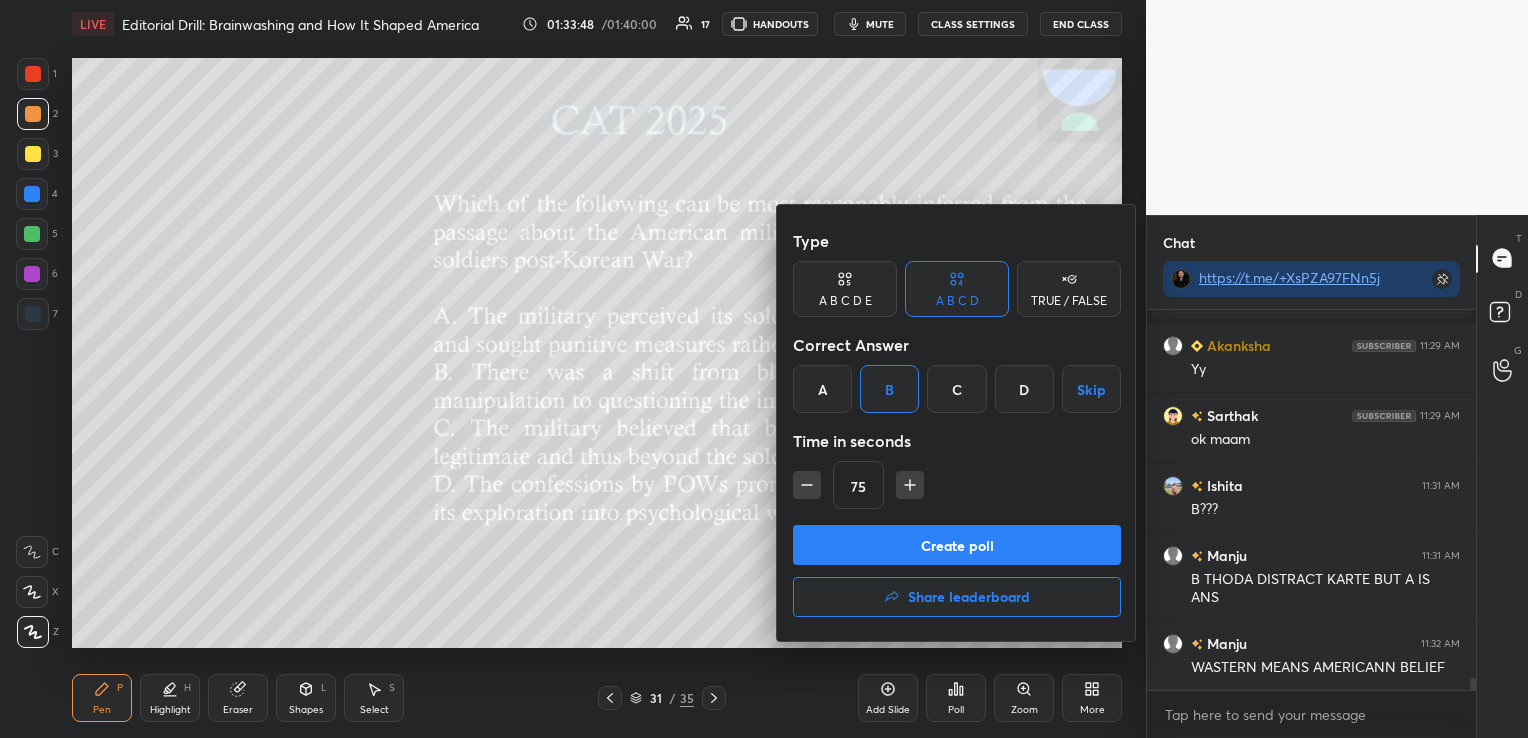 click 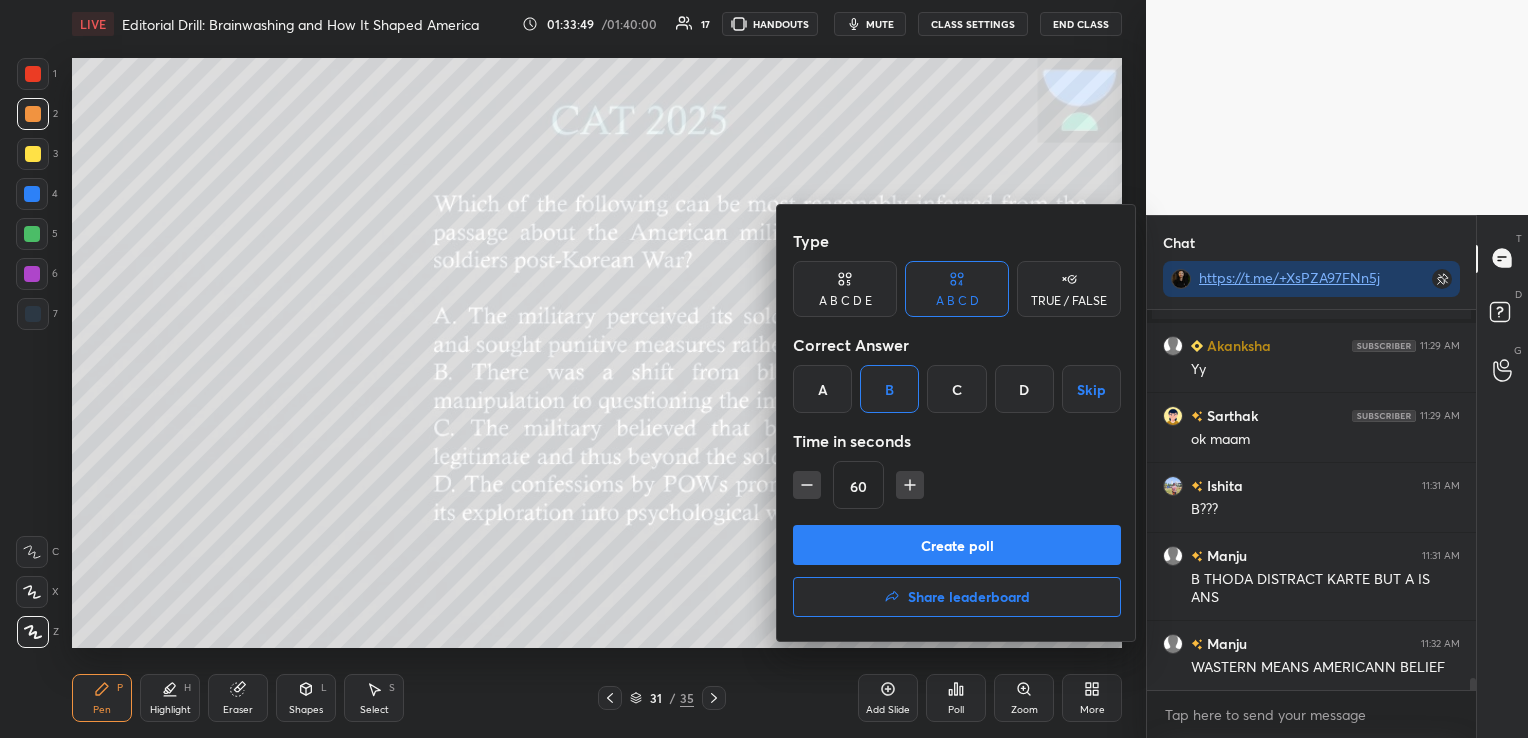 click on "Create poll" at bounding box center (957, 545) 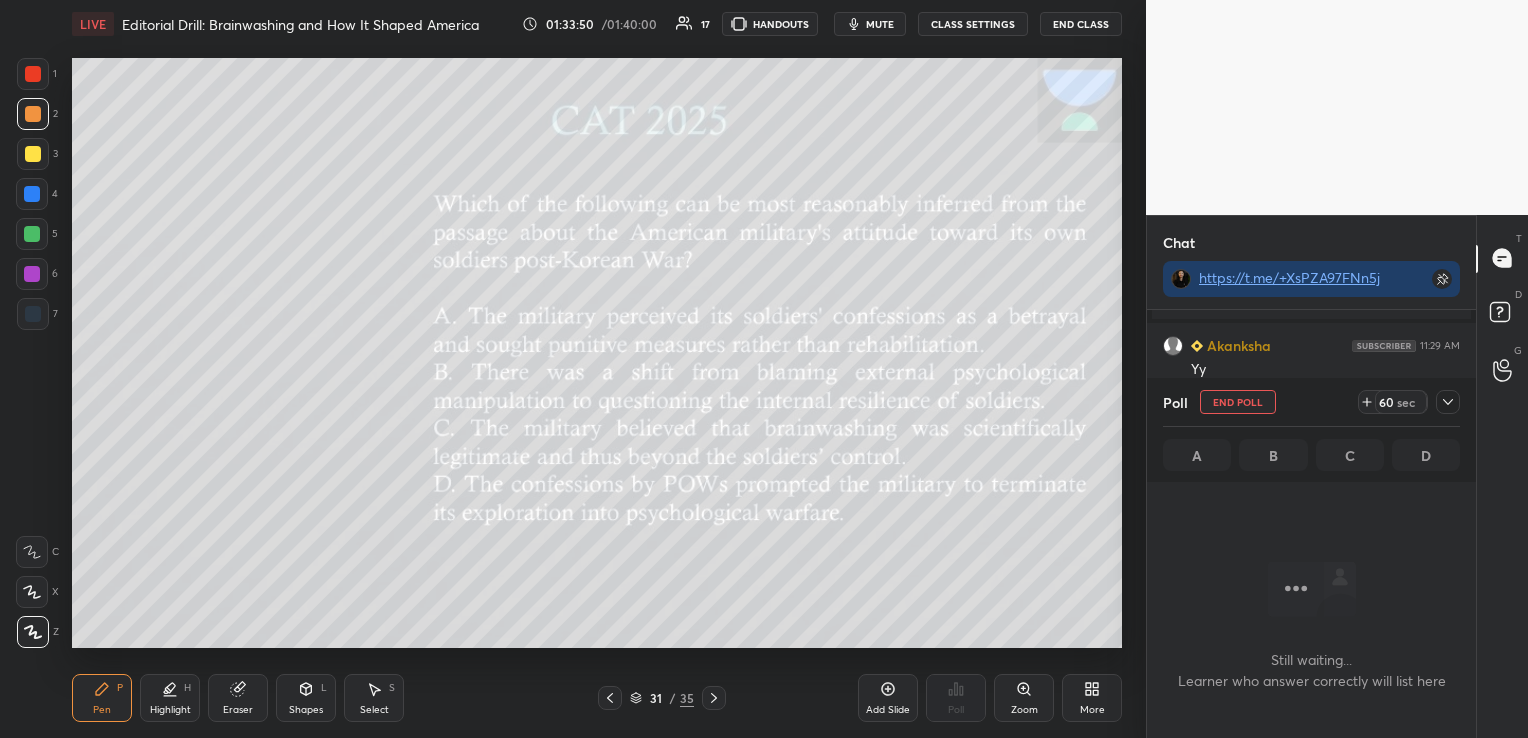 scroll, scrollTop: 295, scrollLeft: 323, axis: both 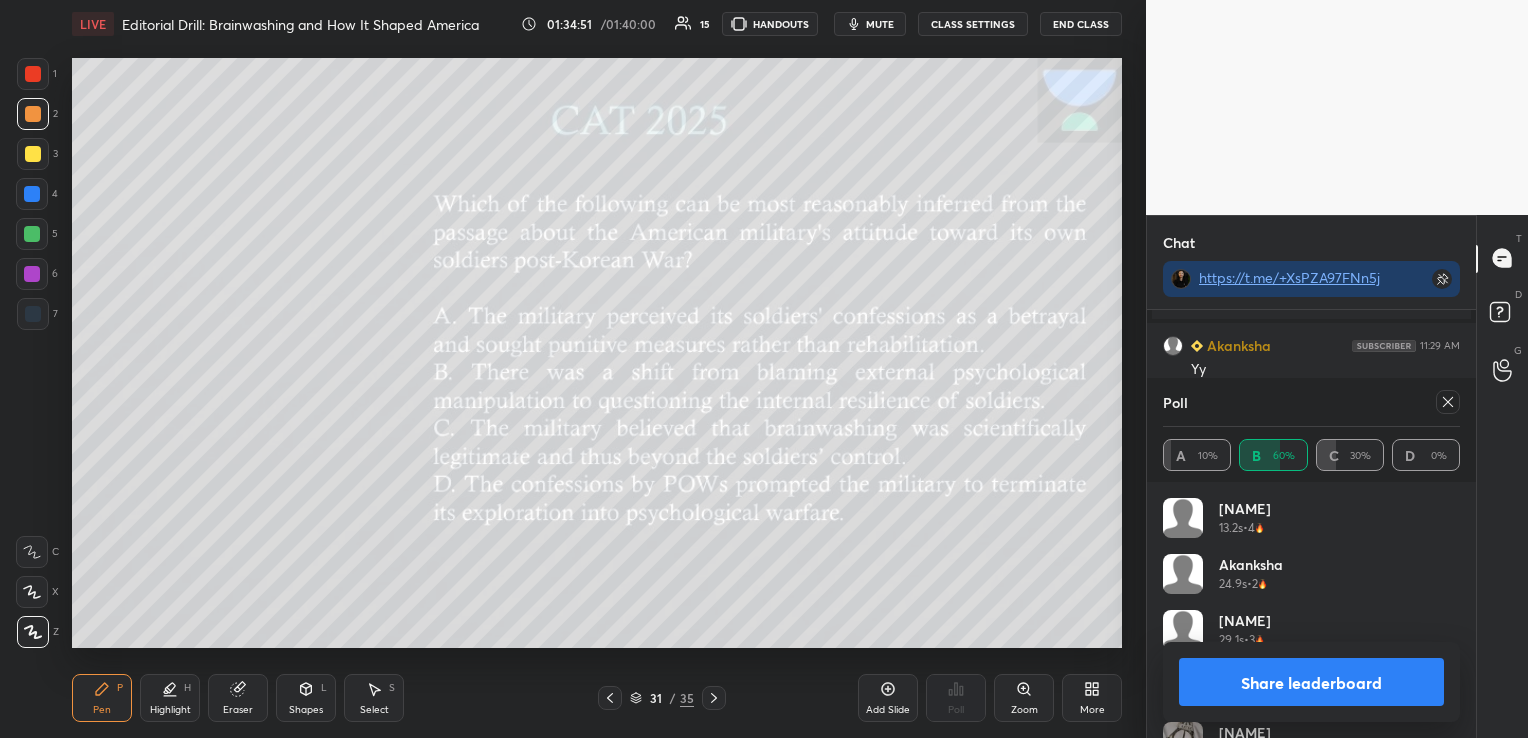 click 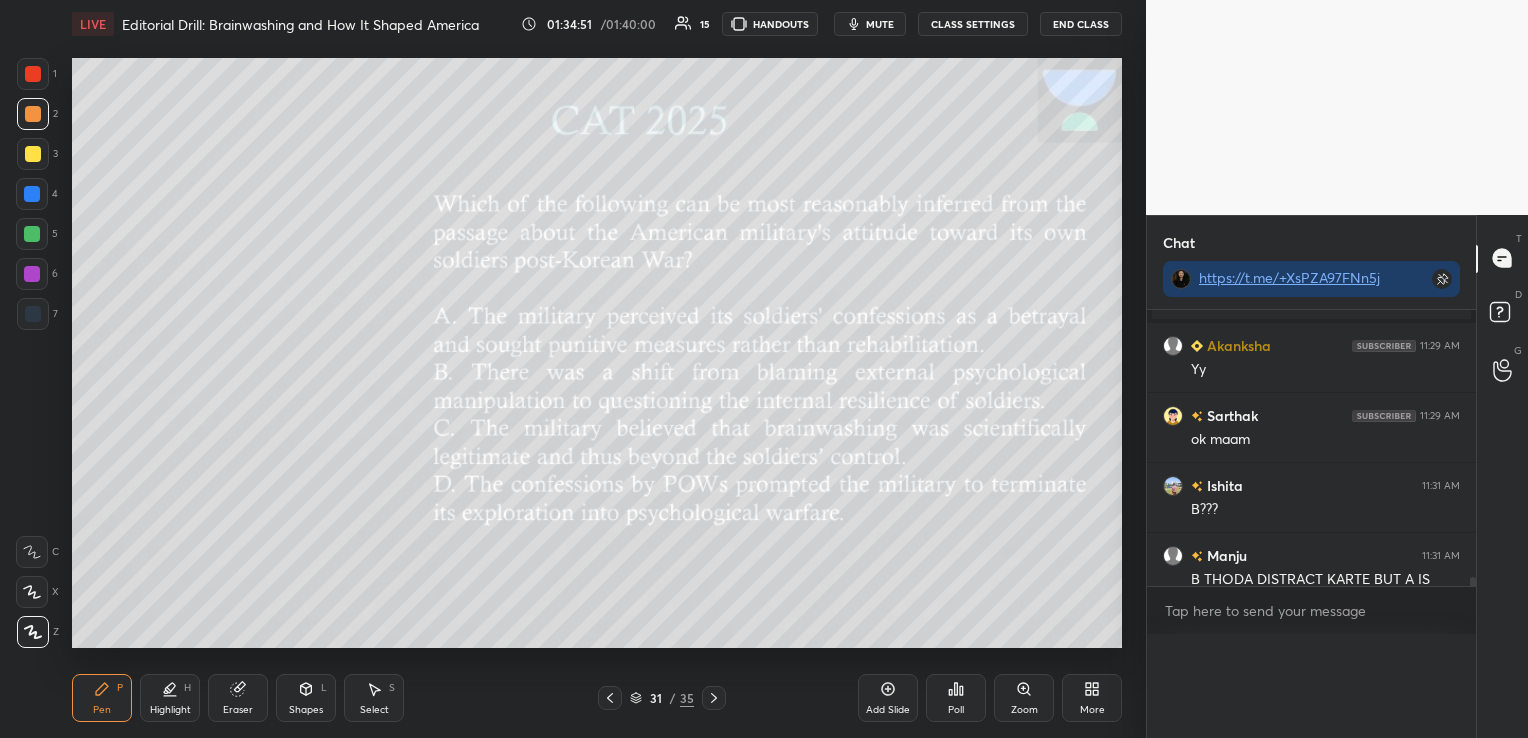 scroll, scrollTop: 0, scrollLeft: 0, axis: both 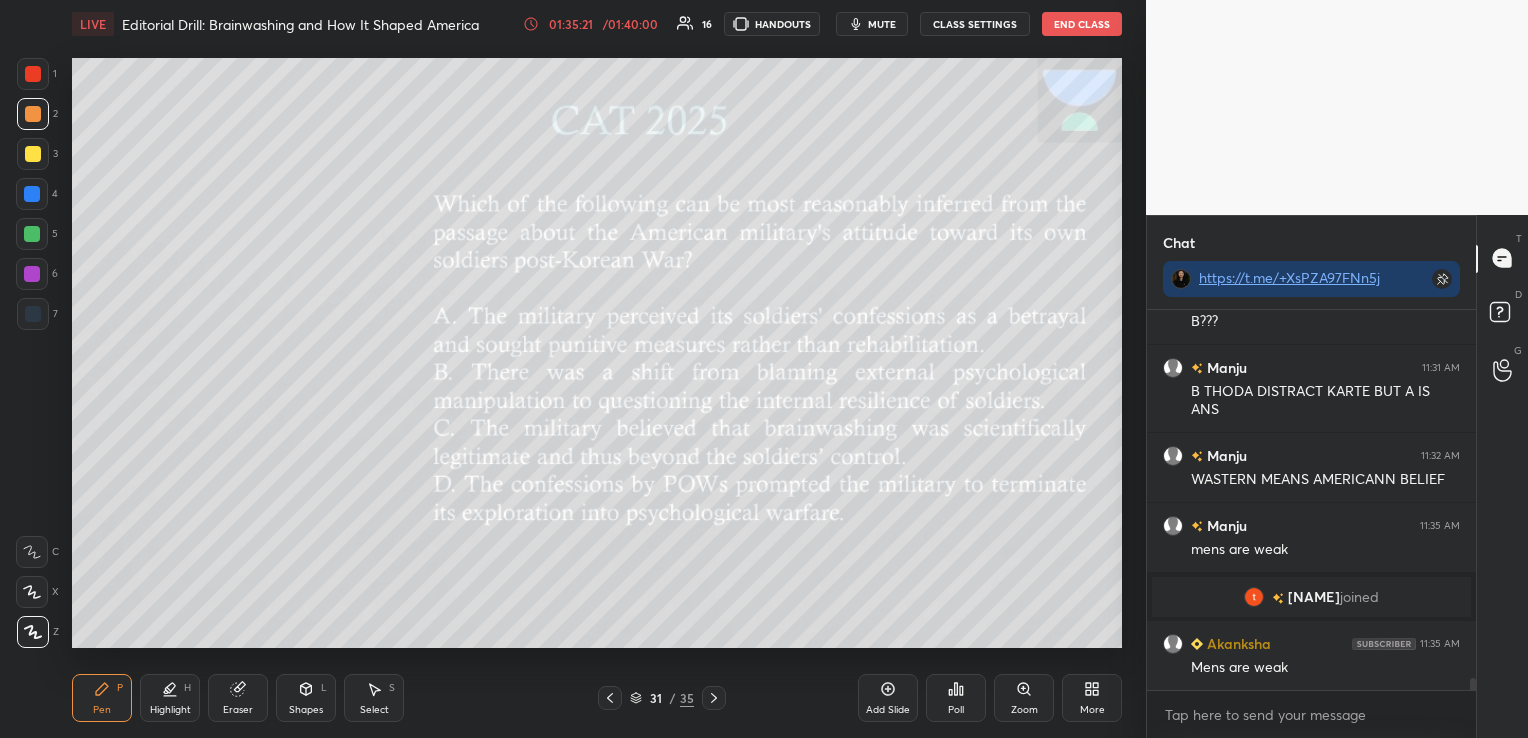 click on "Eraser" at bounding box center [238, 698] 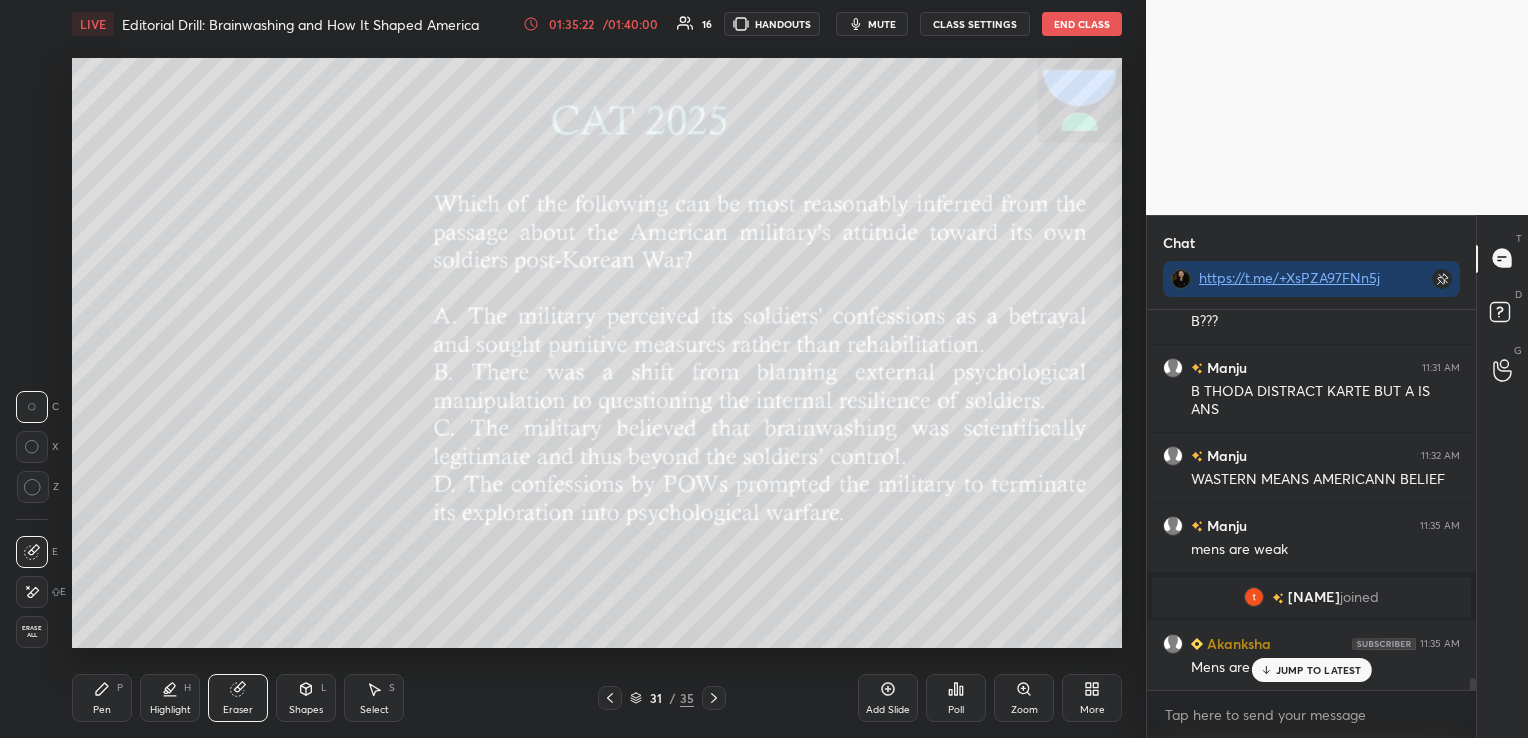 scroll, scrollTop: 11752, scrollLeft: 0, axis: vertical 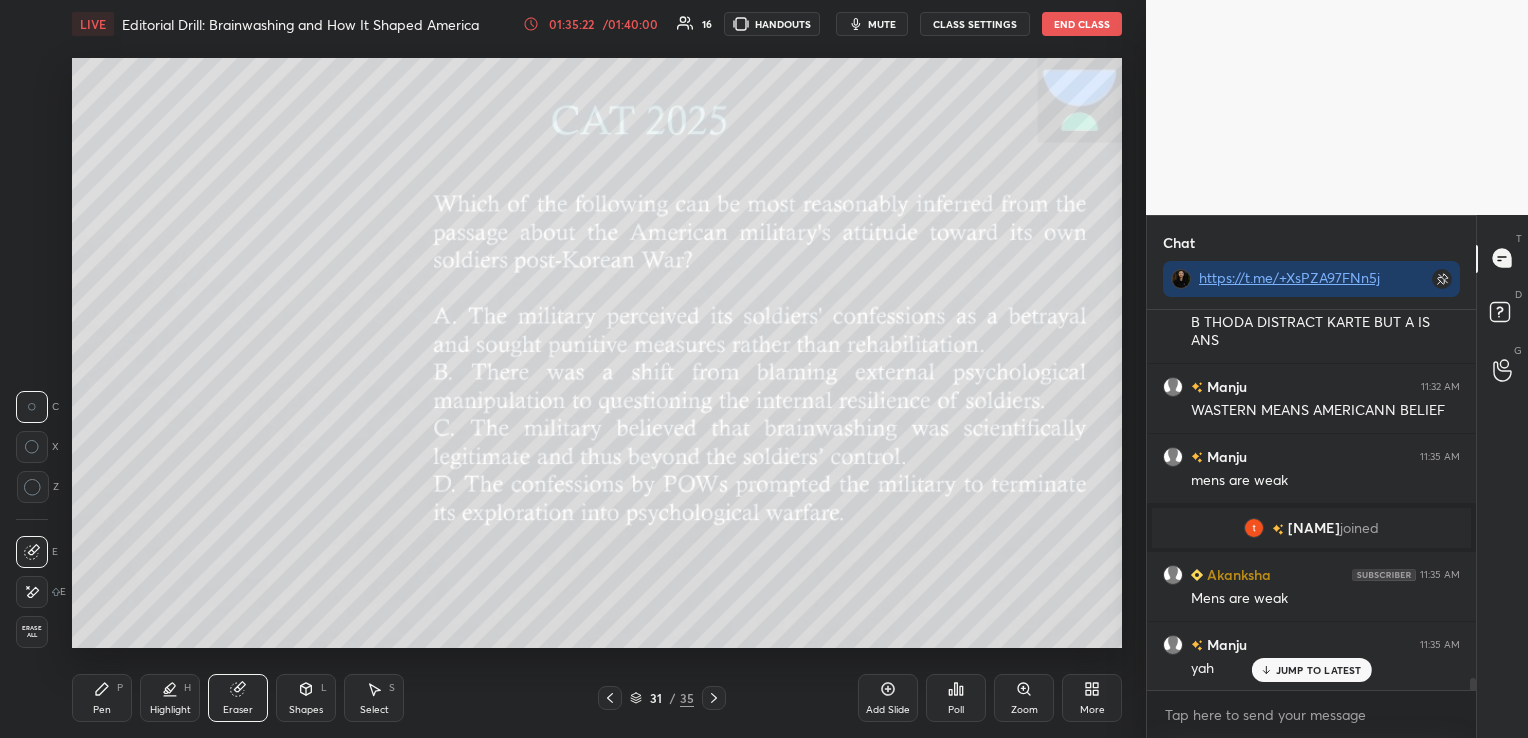 click on "Erase all" at bounding box center (32, 632) 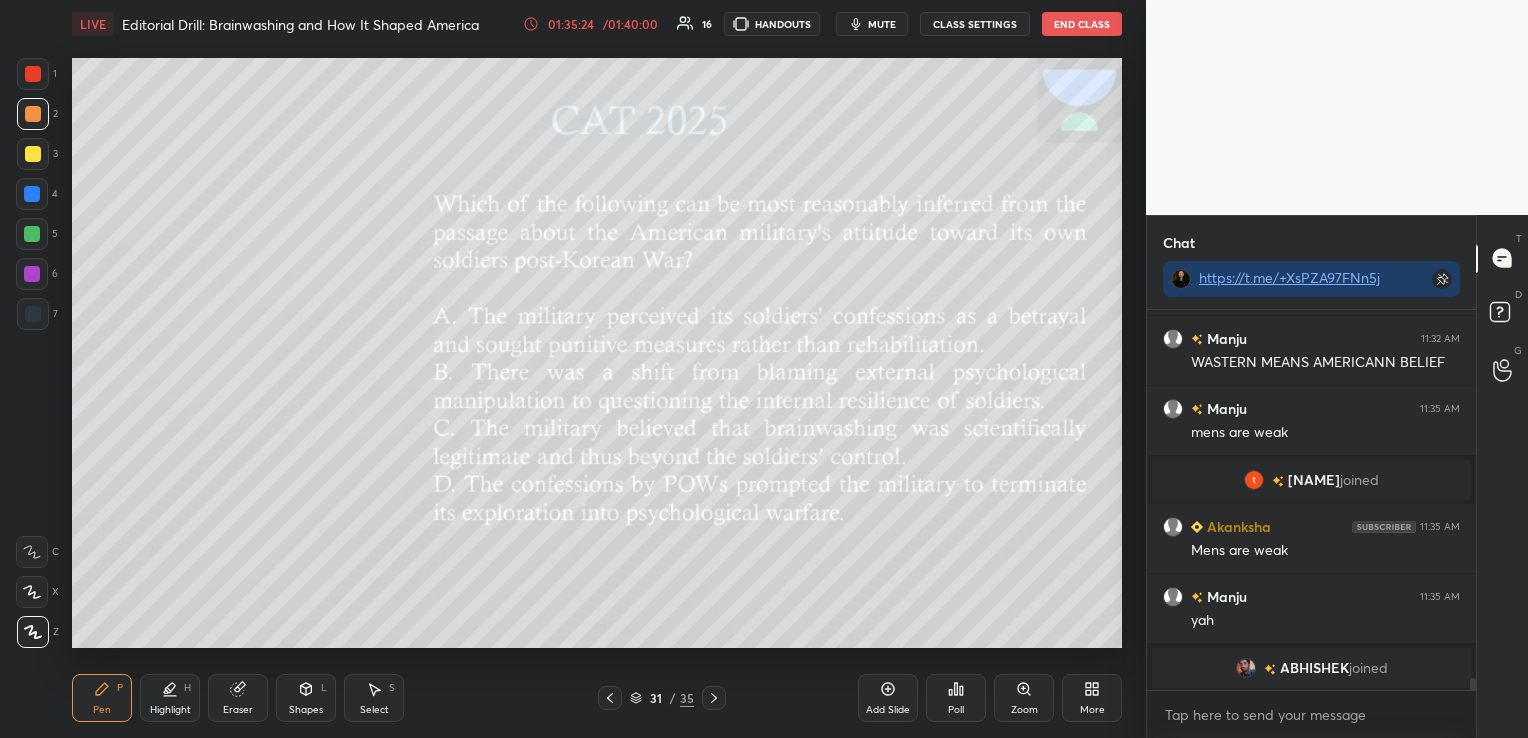 scroll, scrollTop: 11801, scrollLeft: 0, axis: vertical 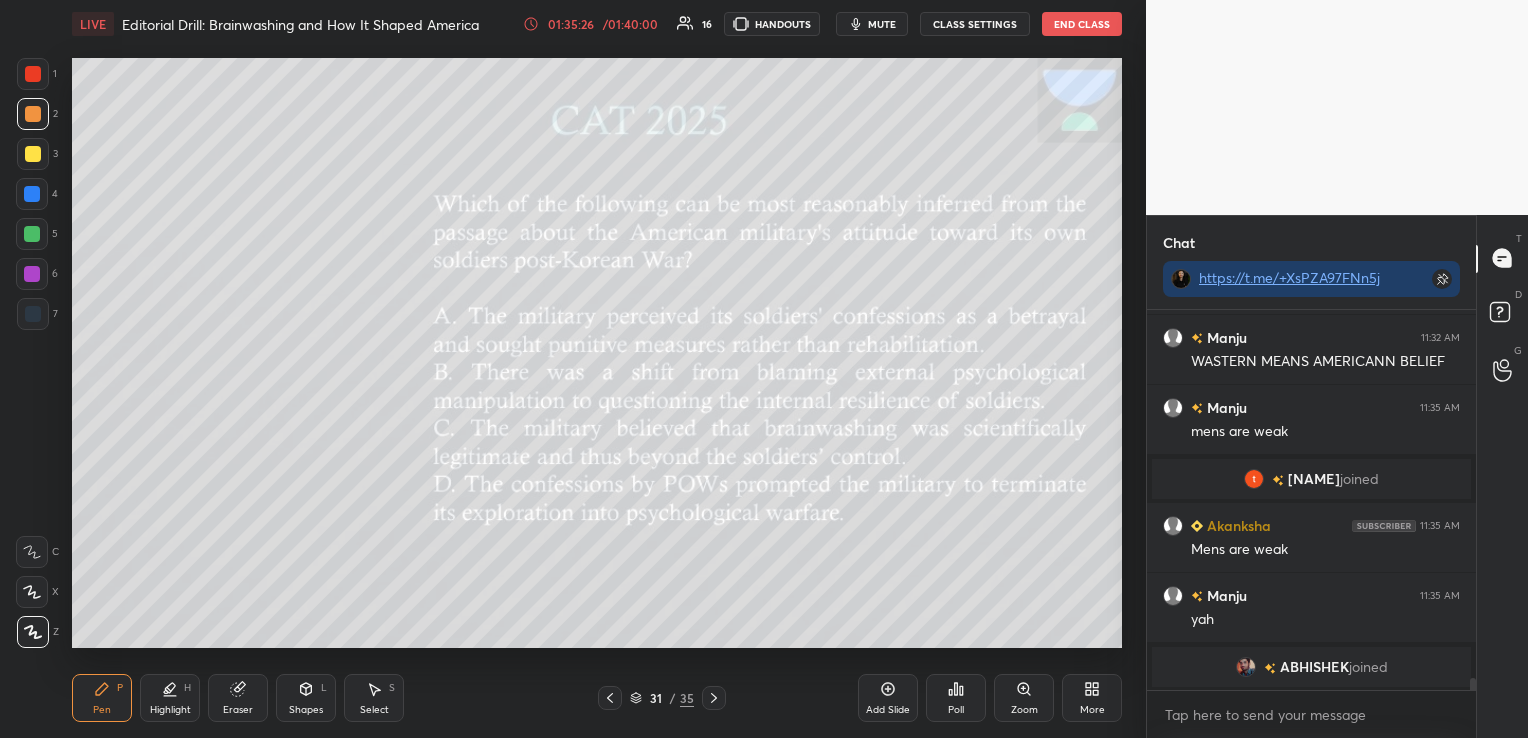 click 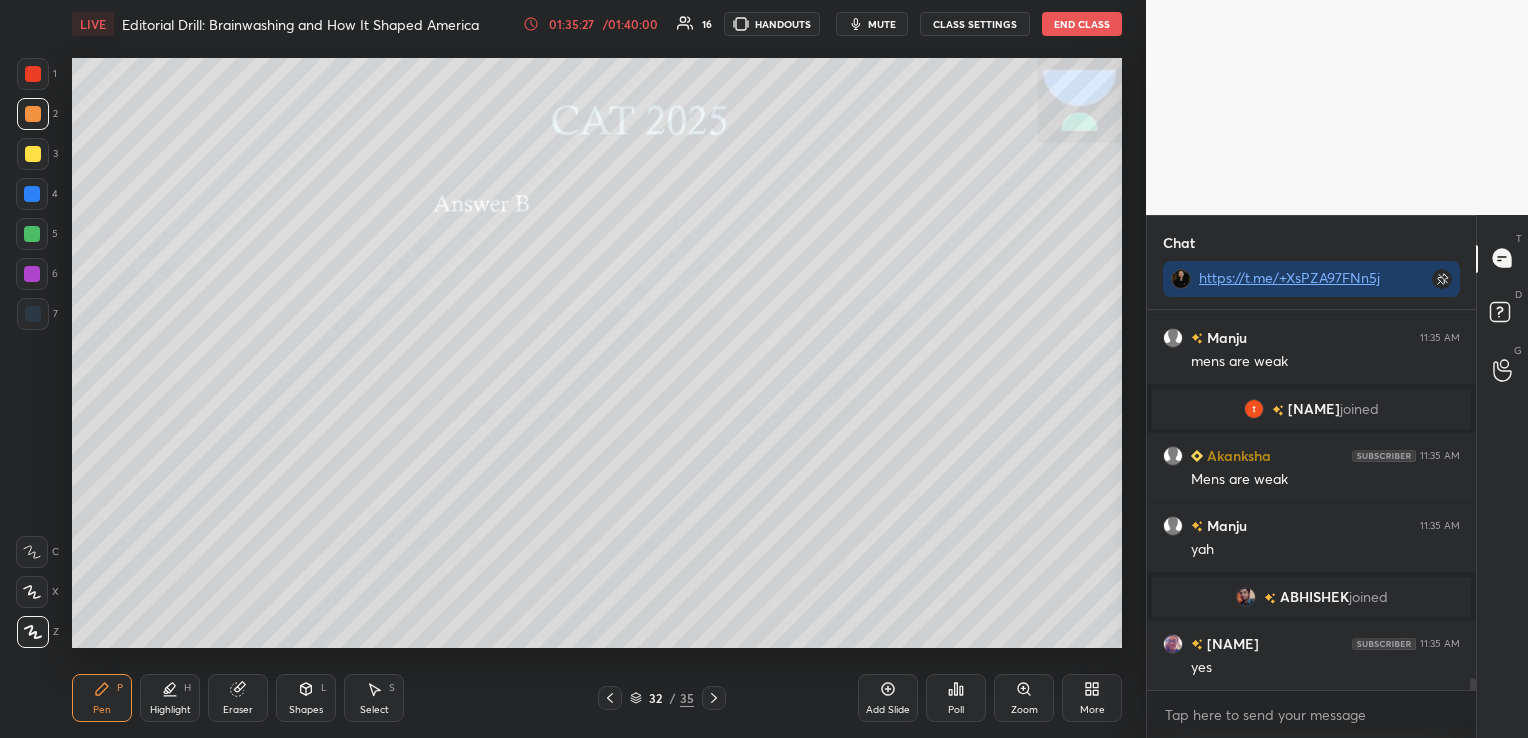 click 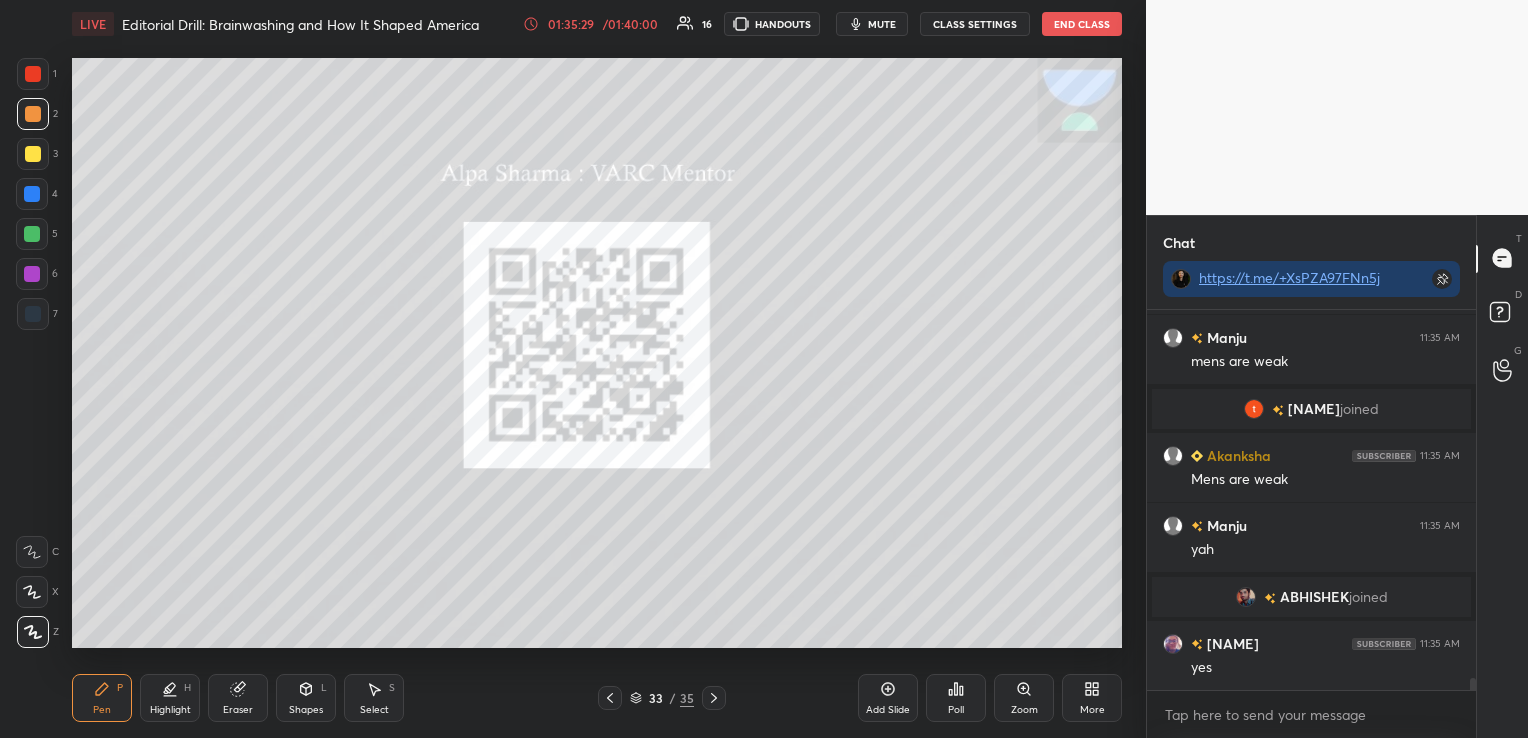 click 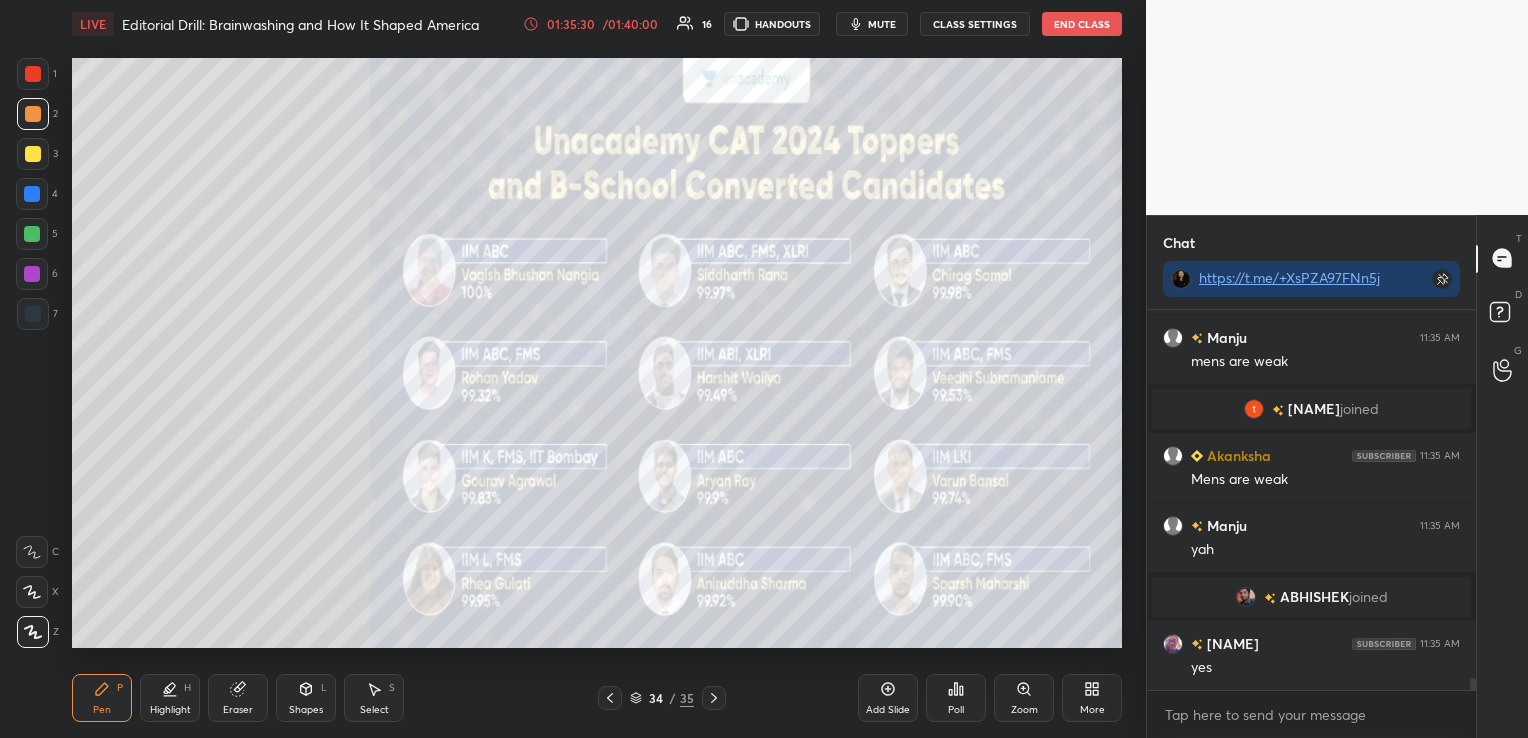 click 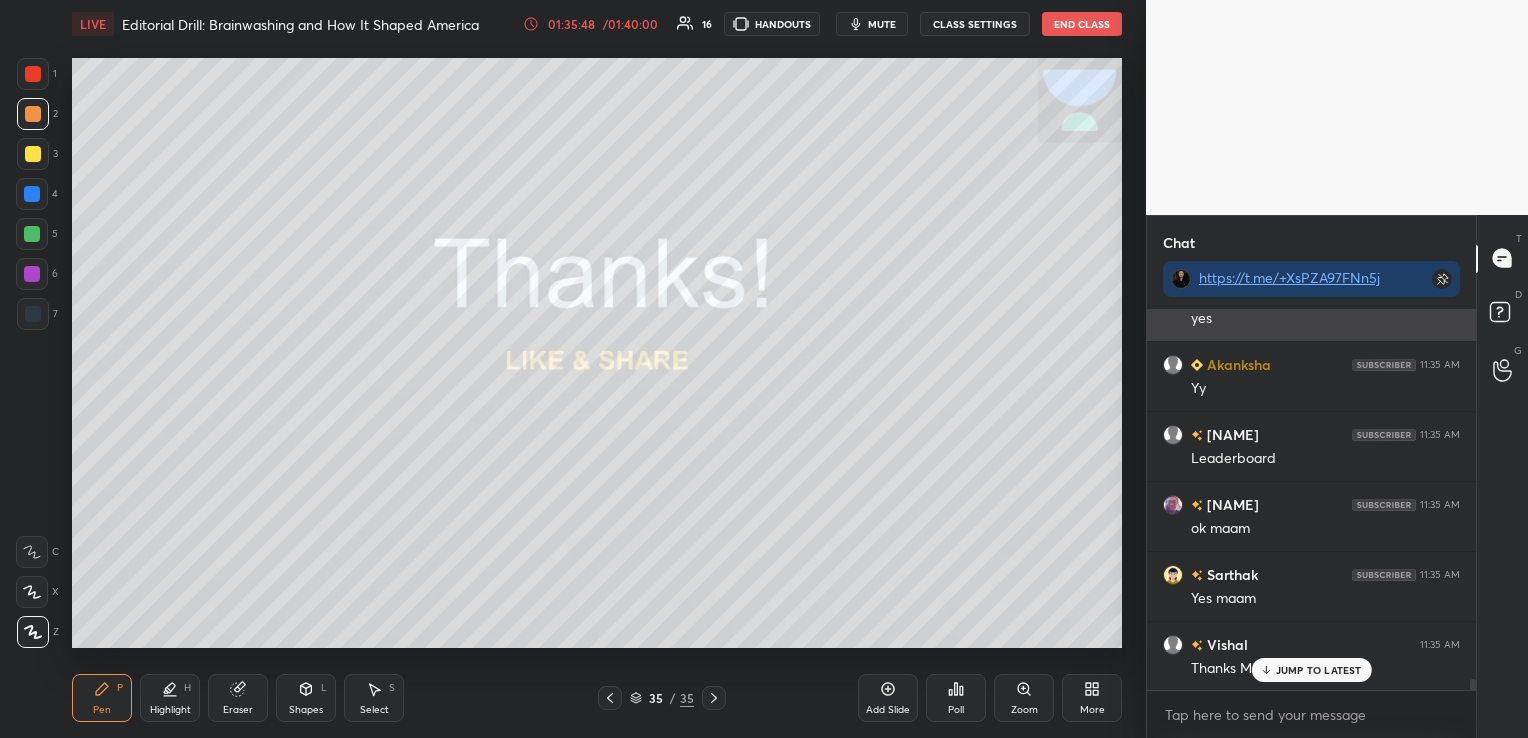 scroll, scrollTop: 12221, scrollLeft: 0, axis: vertical 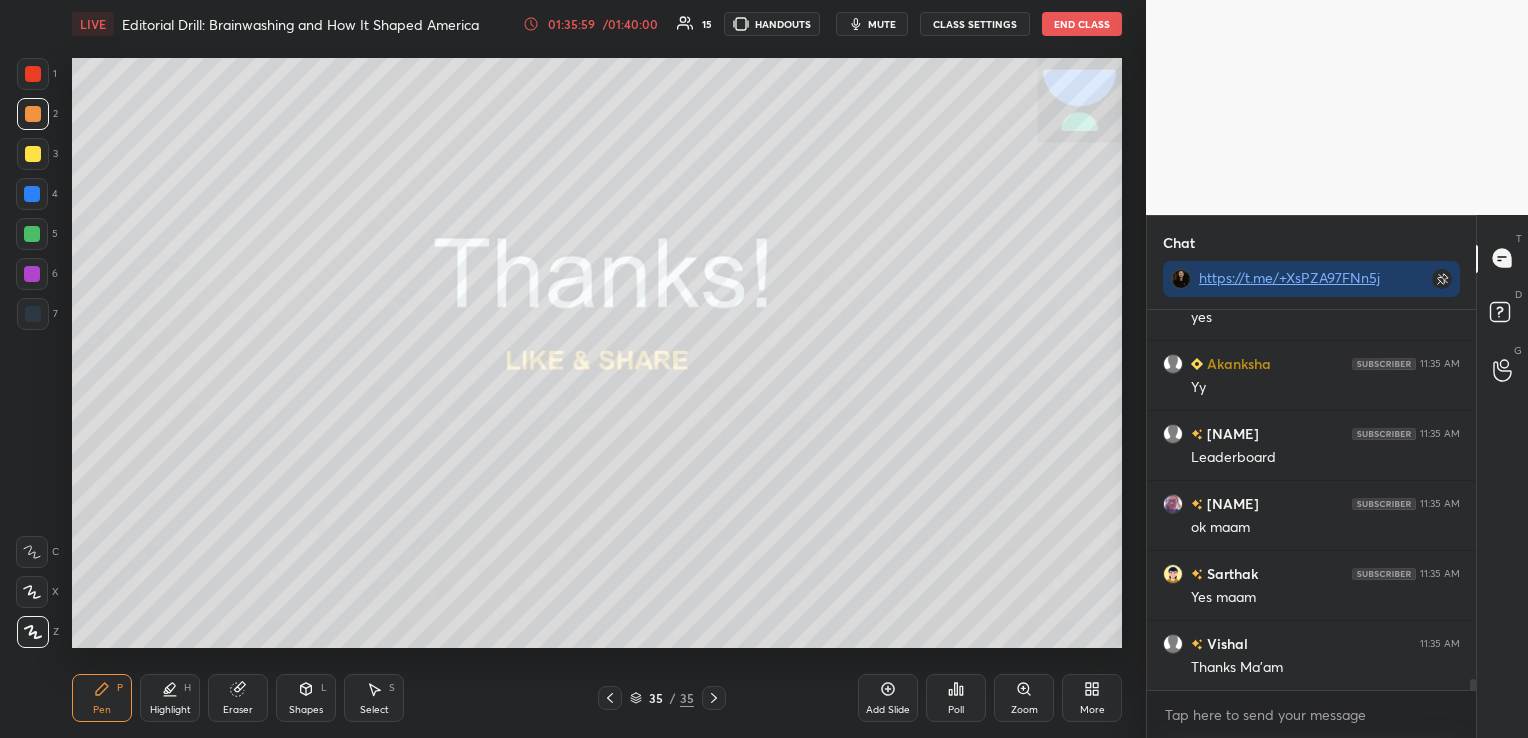 click on "Poll" at bounding box center [956, 698] 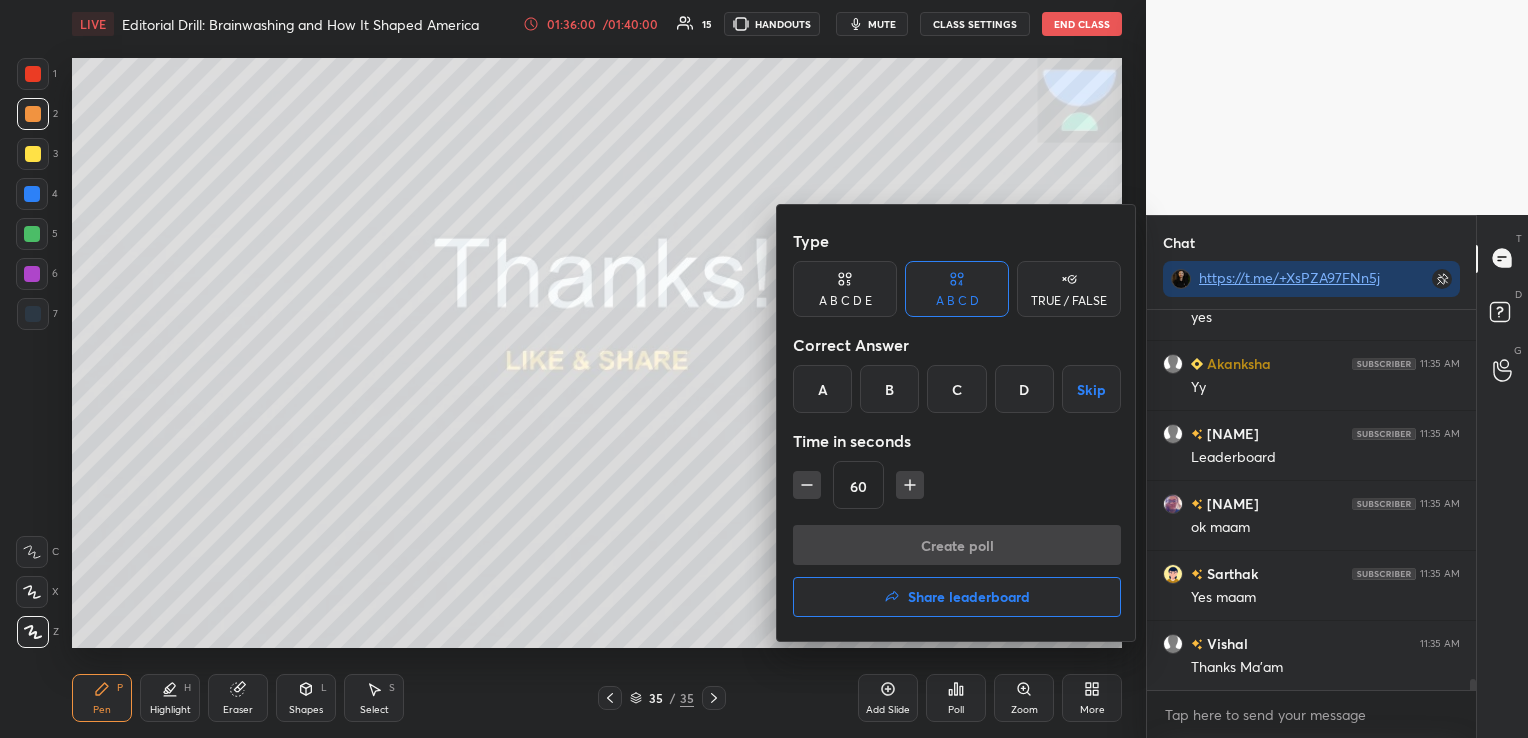 click on "Share leaderboard" at bounding box center [969, 597] 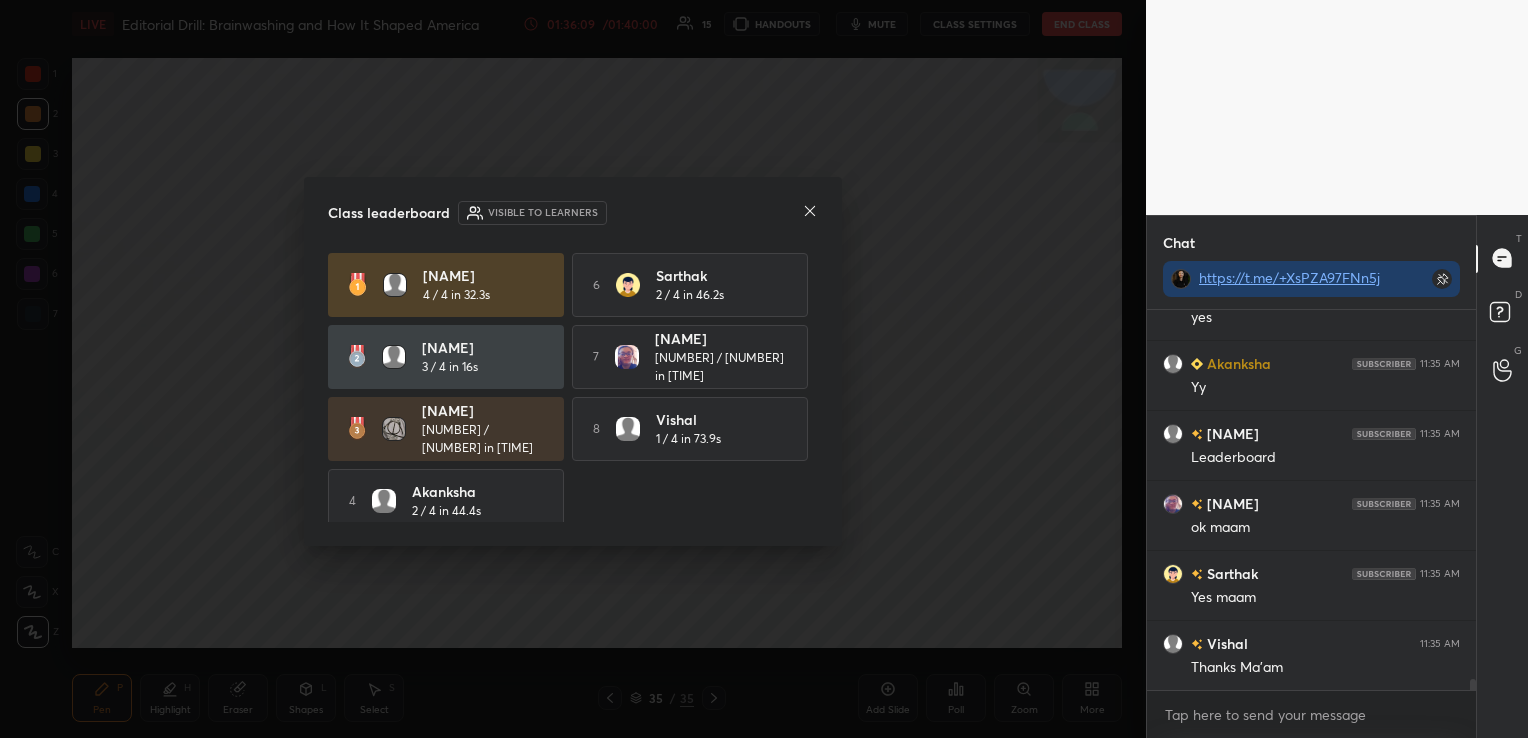 click 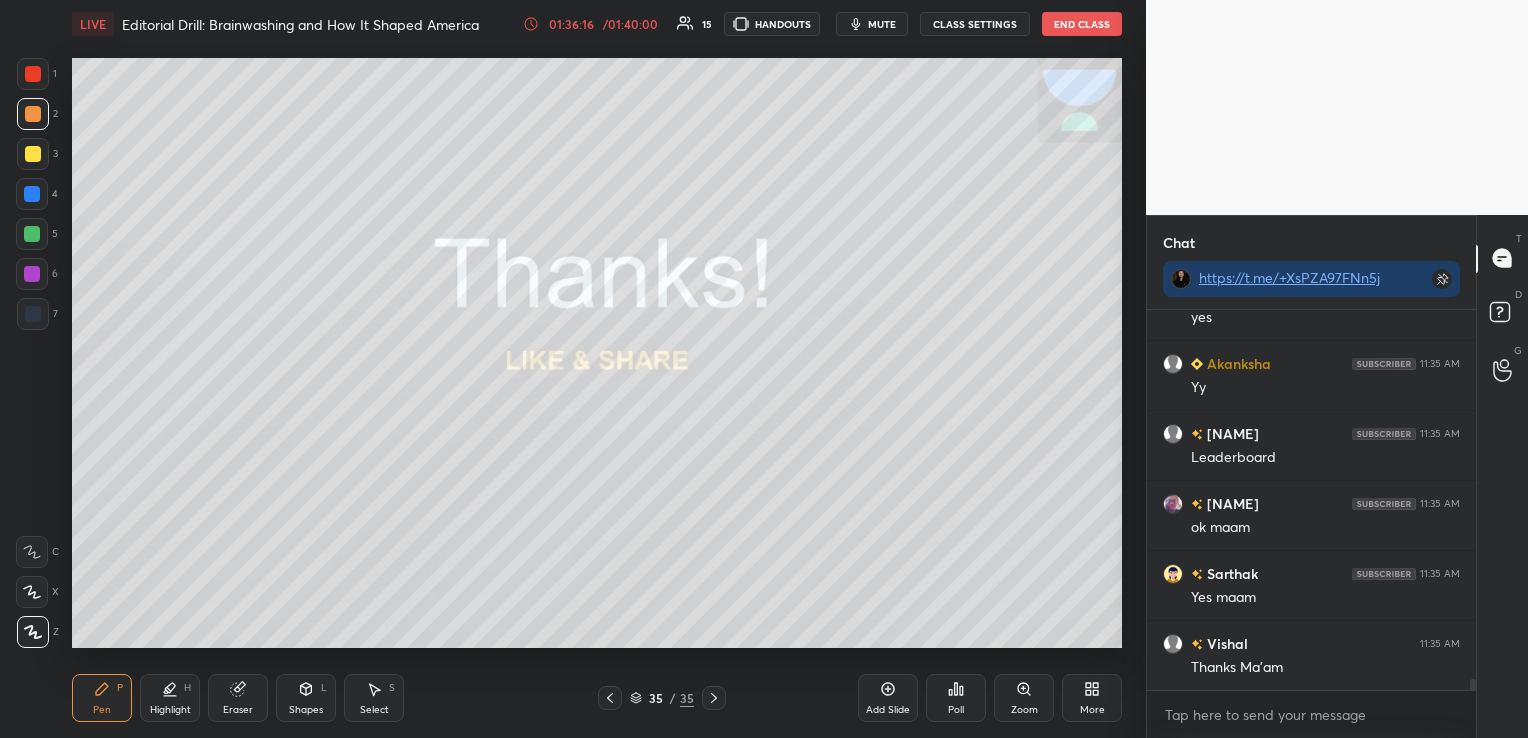 click on "End Class" at bounding box center [1082, 24] 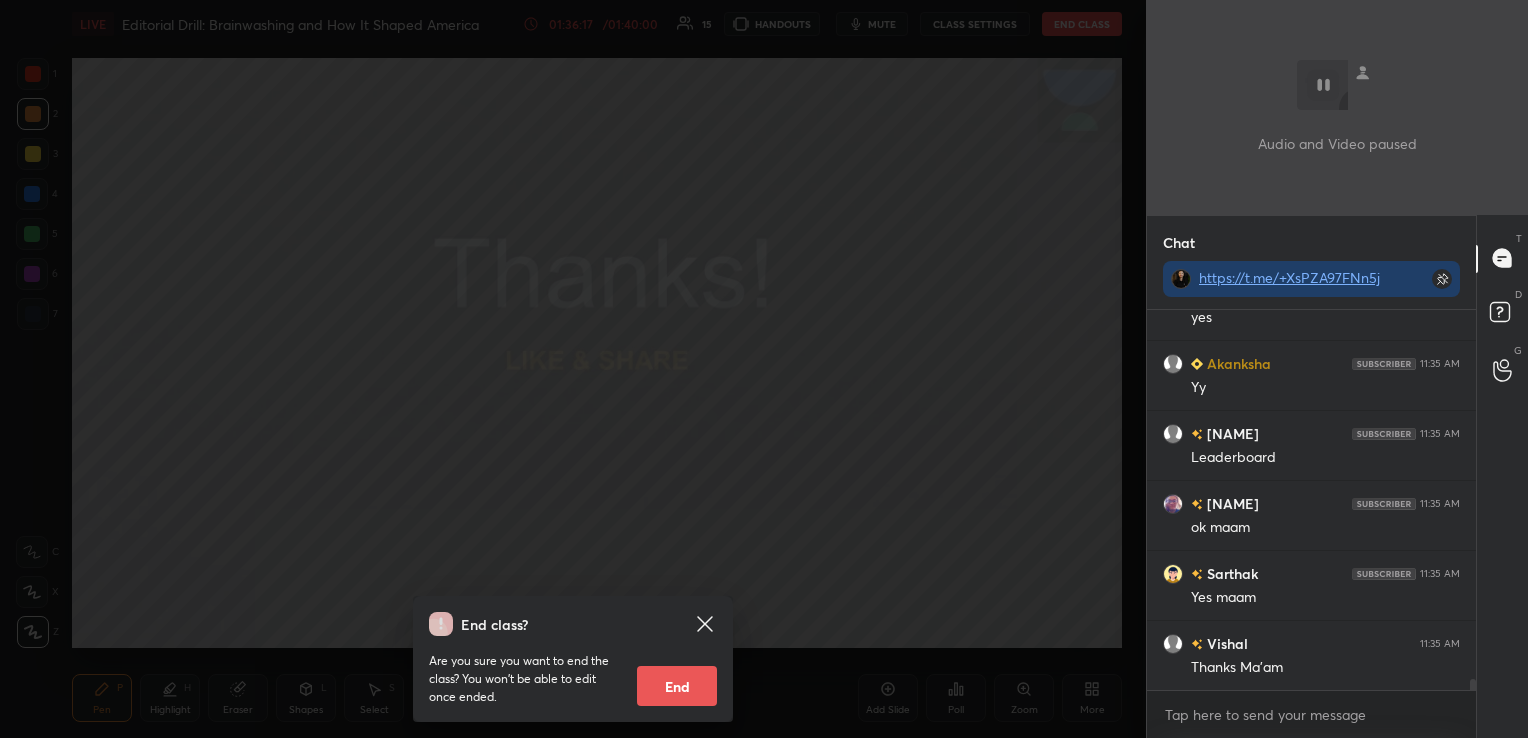 click on "End" at bounding box center [677, 686] 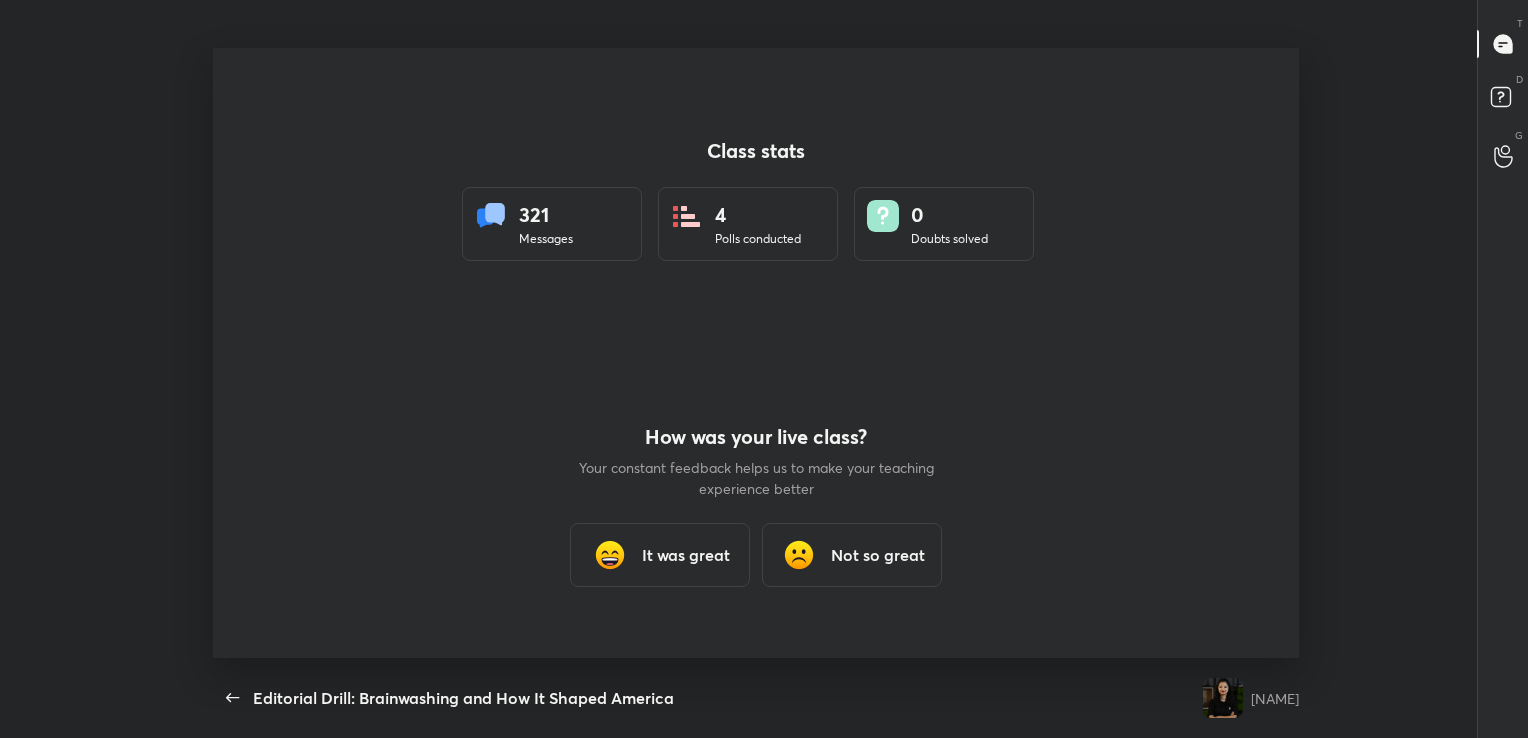 scroll, scrollTop: 99389, scrollLeft: 98813, axis: both 